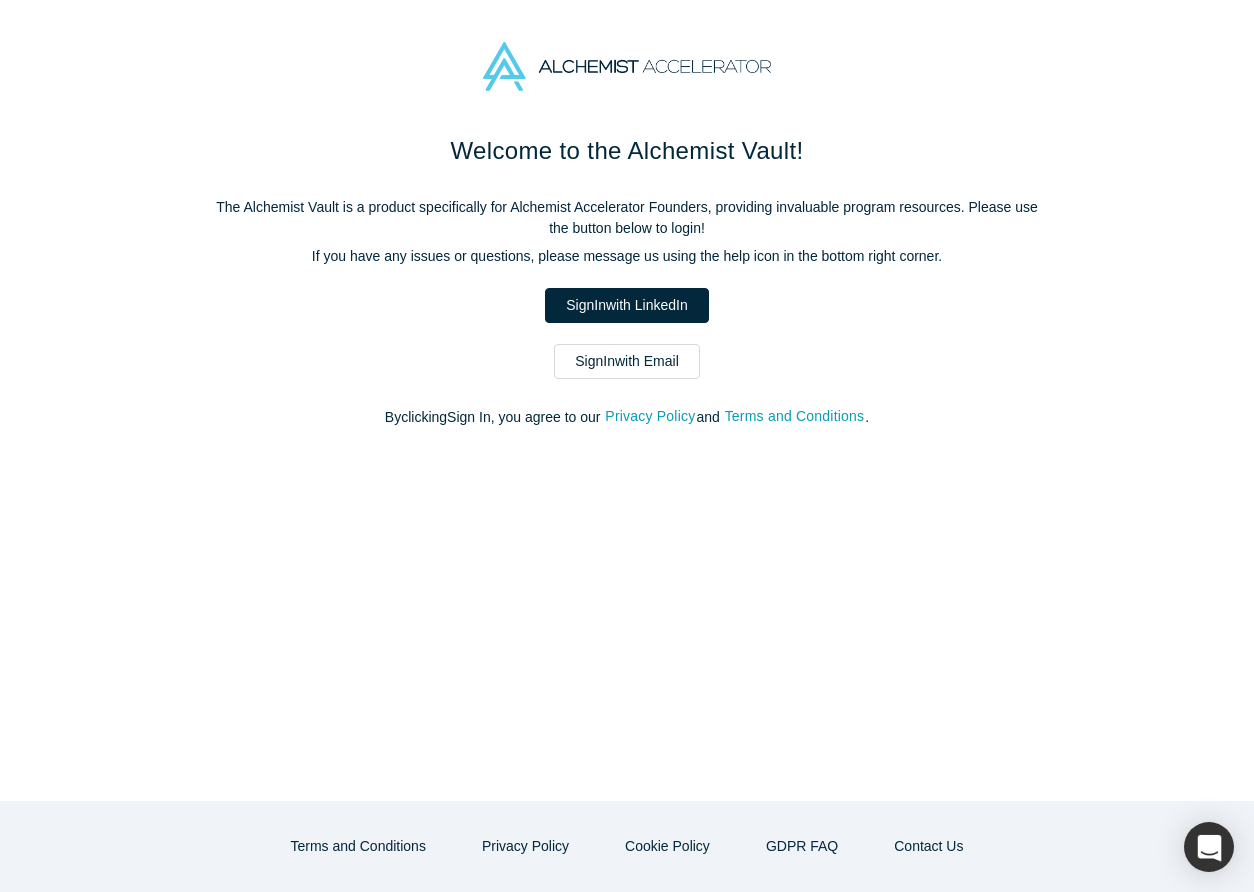 scroll, scrollTop: 0, scrollLeft: 0, axis: both 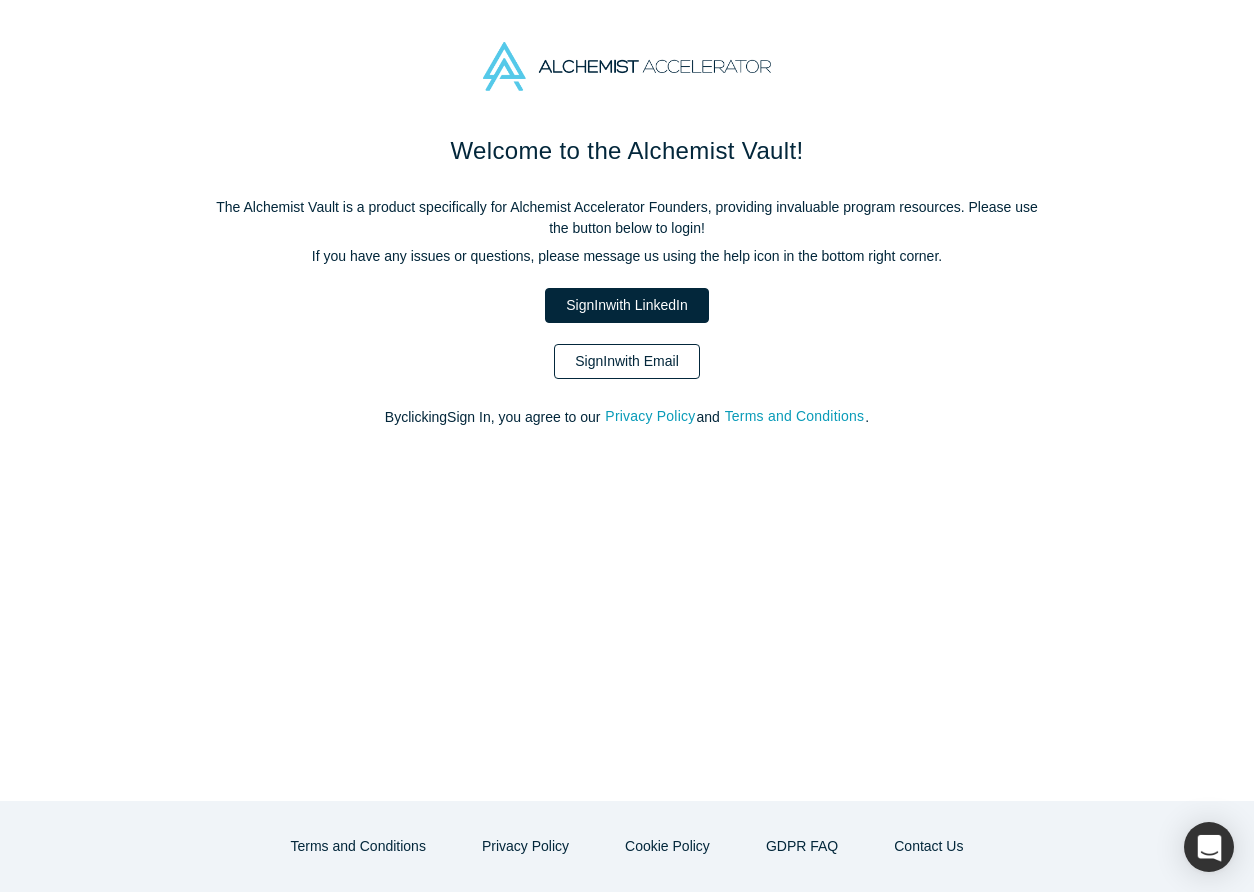 click on "Sign  In  with Email" at bounding box center [627, 361] 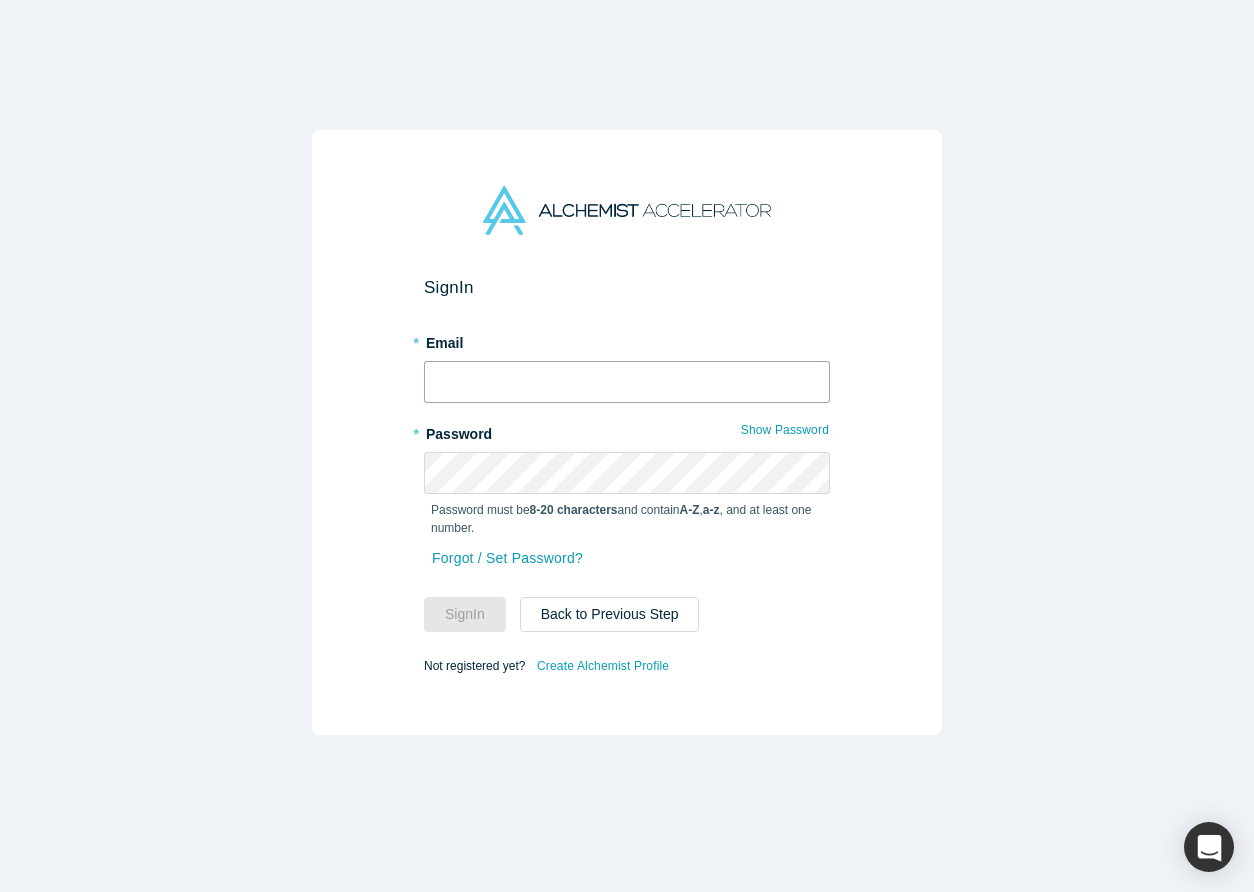 click at bounding box center (627, 382) 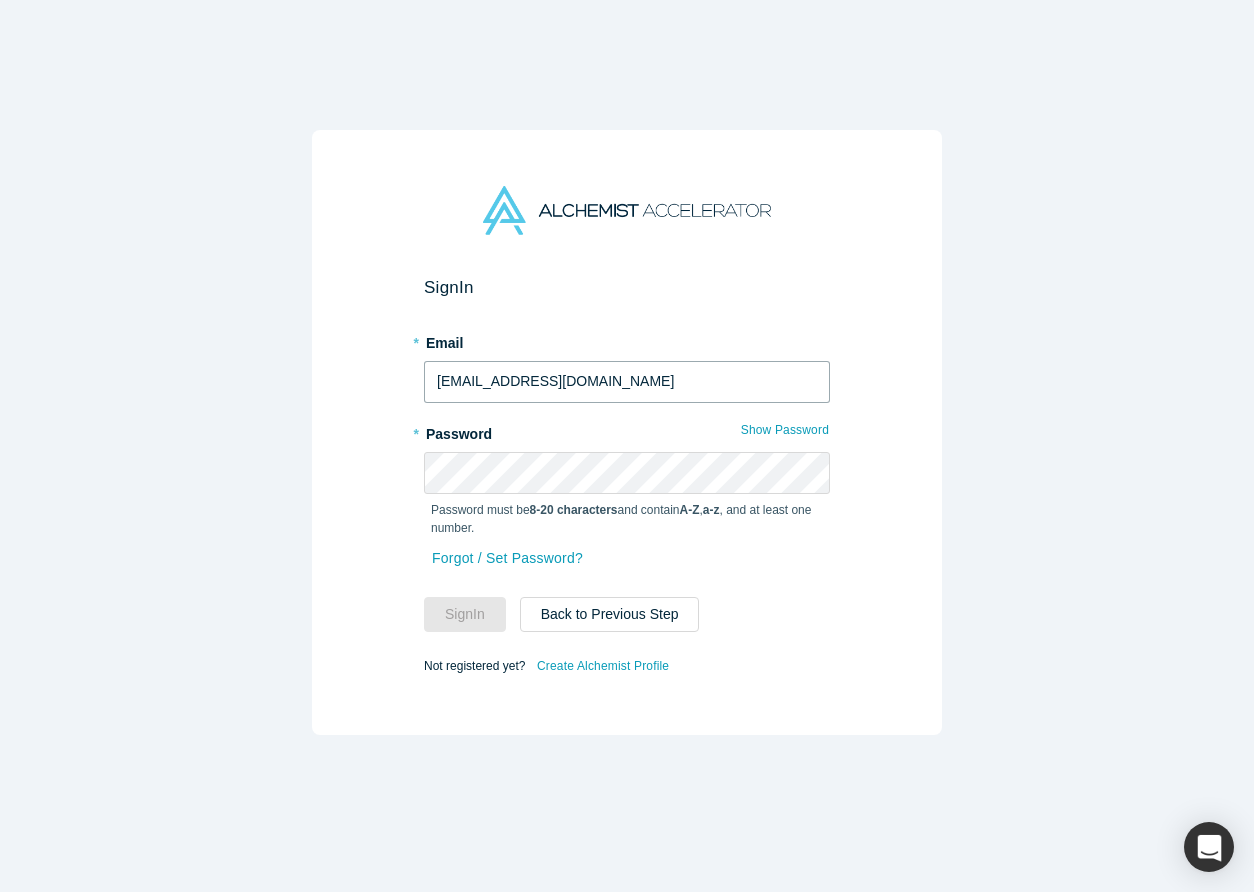type on "[EMAIL_ADDRESS][DOMAIN_NAME]" 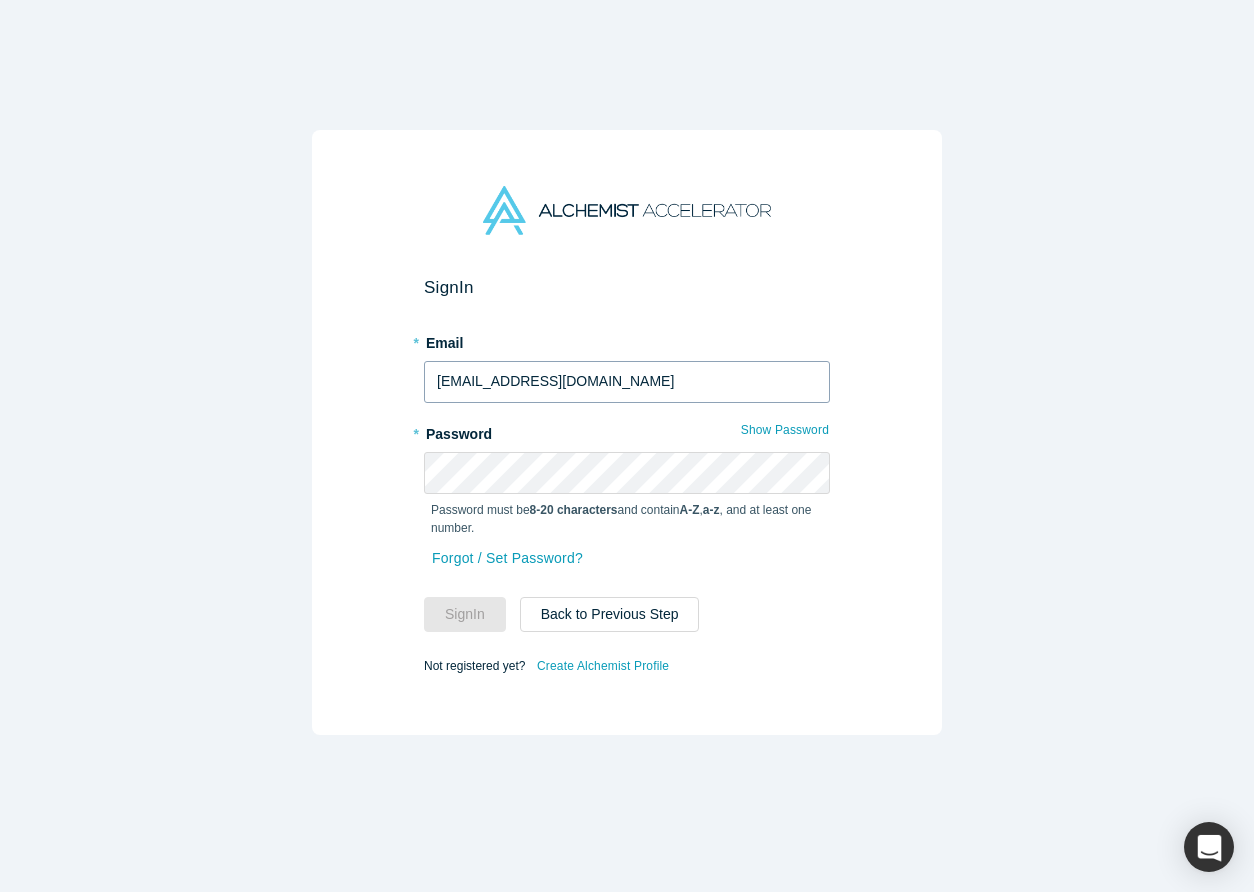 type 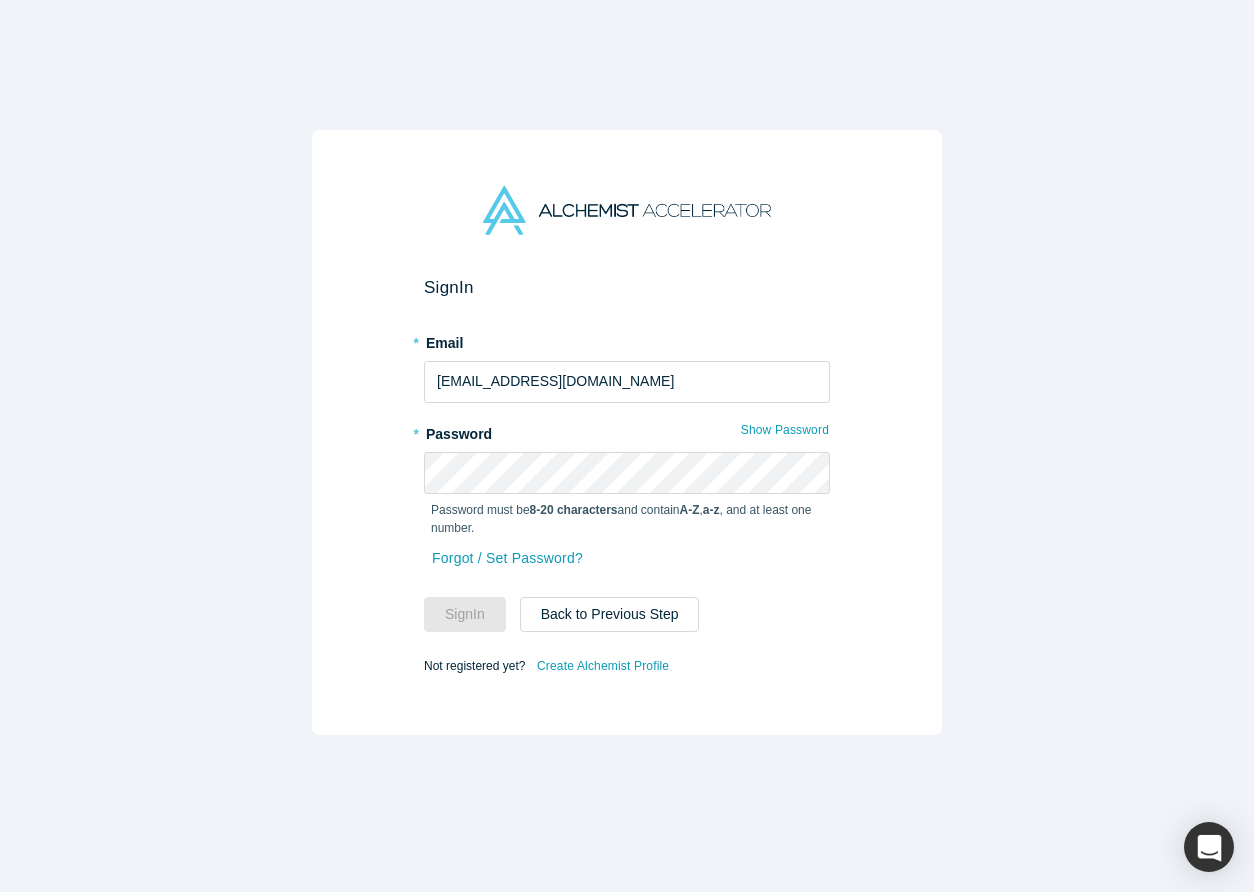 click on "Sign  In   * Email [EMAIL_ADDRESS][DOMAIN_NAME] * Password Show Password Password must be  8-20 characters  and contain  A-Z ,  a-z , and at least one number. Forgot / Set Password? Sign  In Back to Previous Step Not registered yet? Create Alchemist Profile" at bounding box center [627, 432] 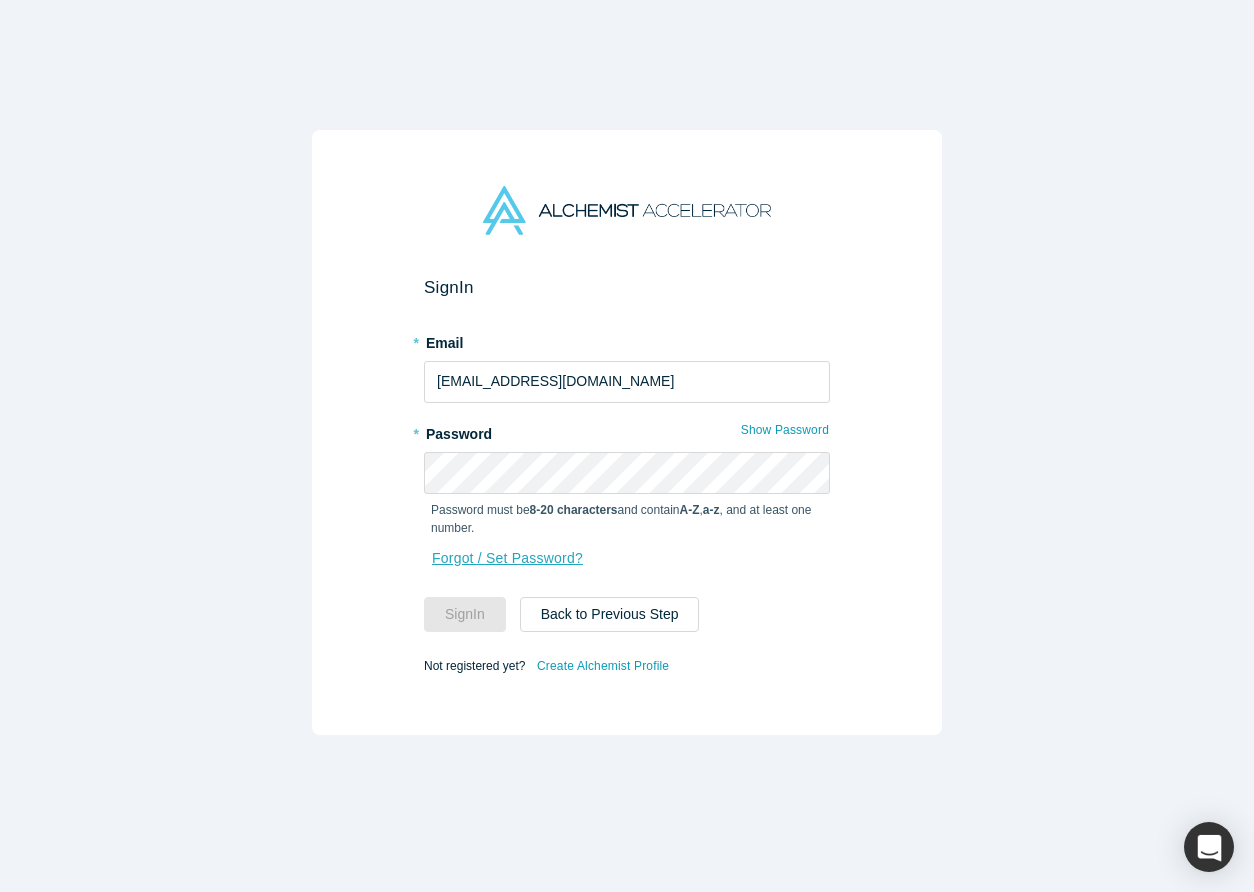click on "Forgot / Set Password?" at bounding box center [507, 558] 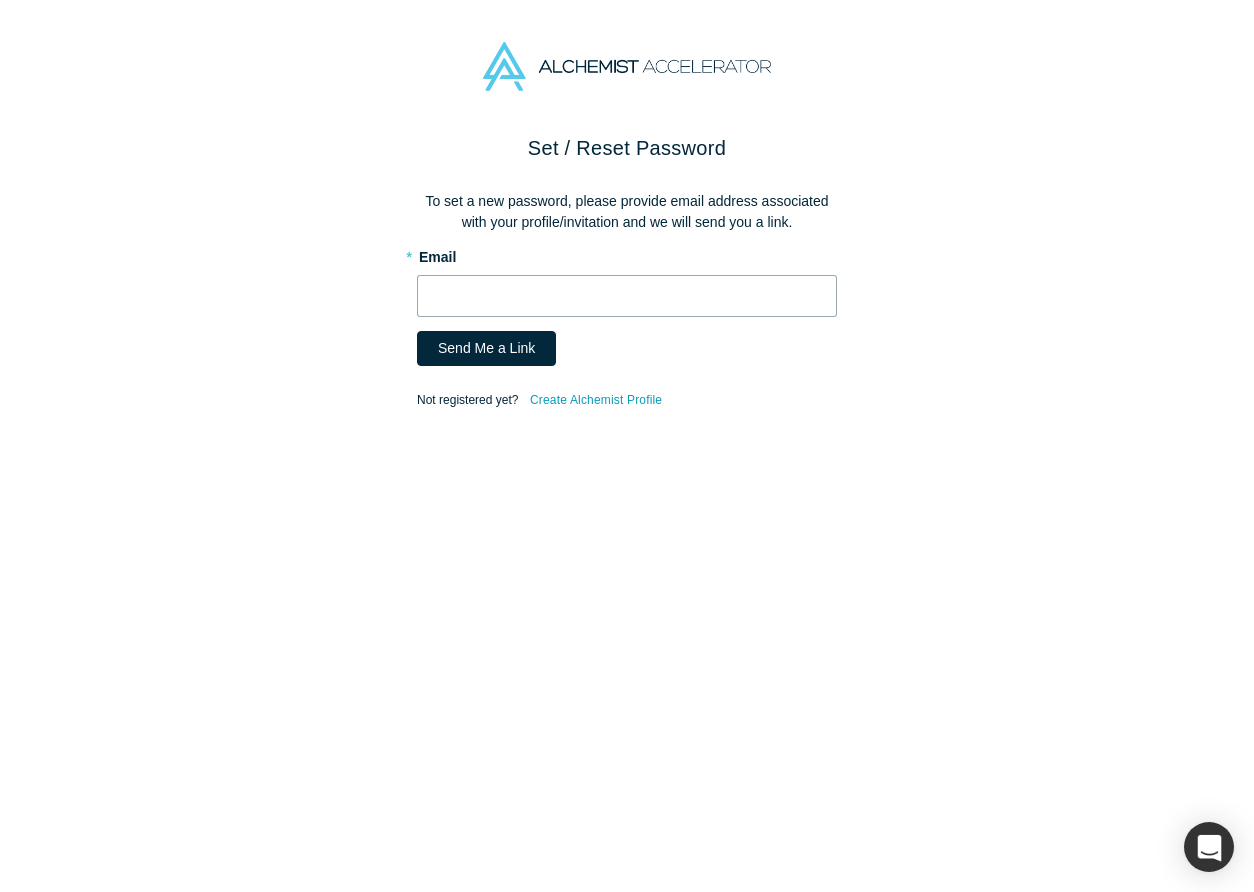click at bounding box center (627, 296) 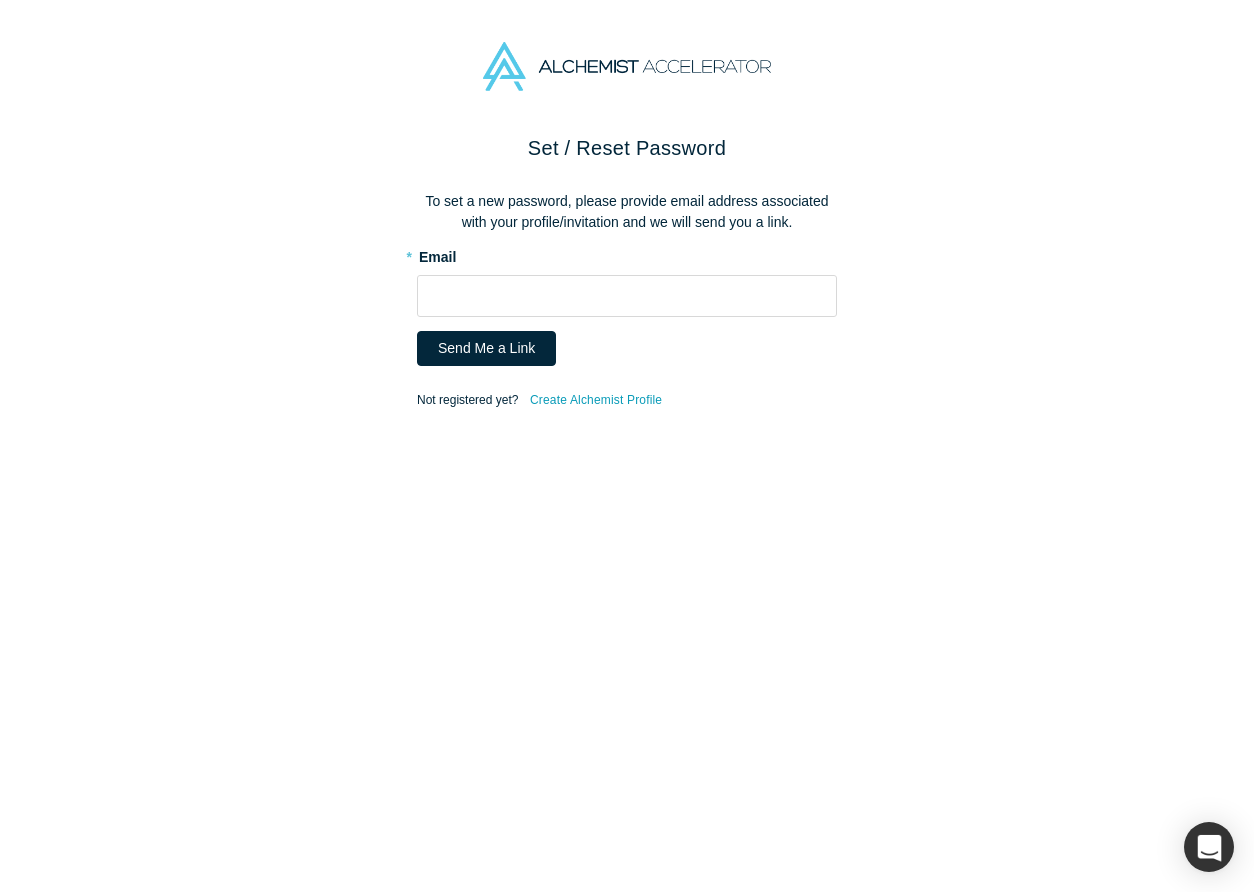 click on "Set / Reset Password To set a new password, please provide email address associated with your profile/invitation and we will send you a link. * Email Send Me a Link Not registered yet? Create Alchemist Profile" at bounding box center [627, 512] 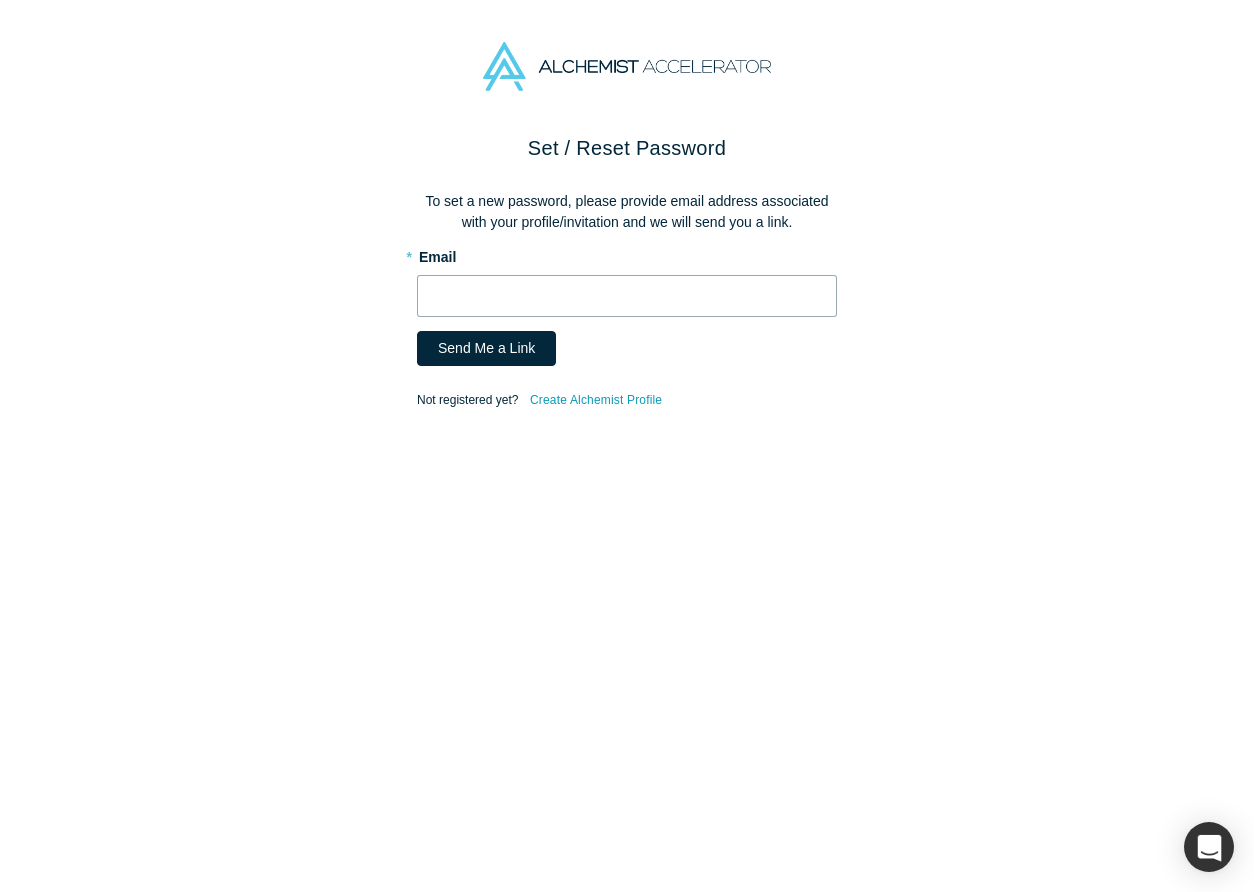 click at bounding box center (627, 296) 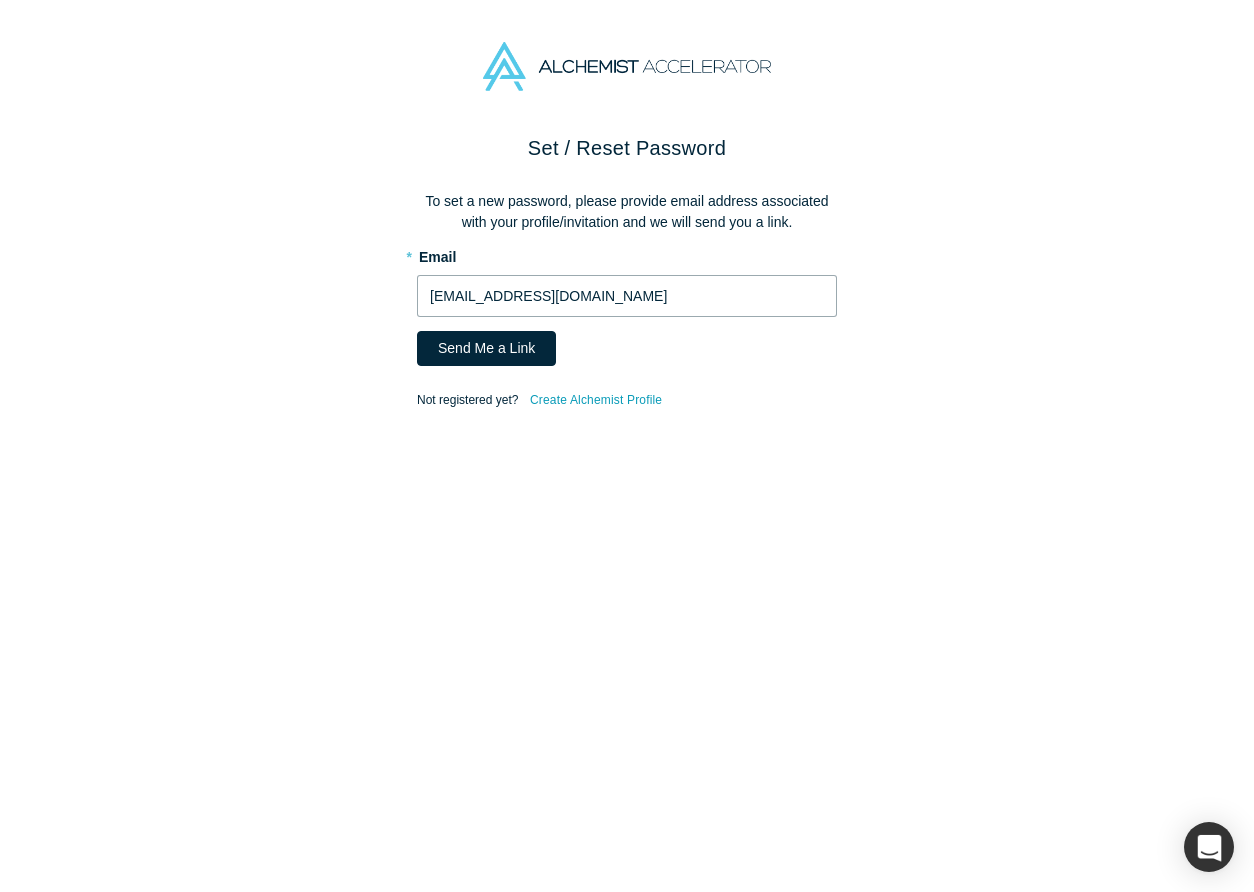 type on "[EMAIL_ADDRESS][DOMAIN_NAME]" 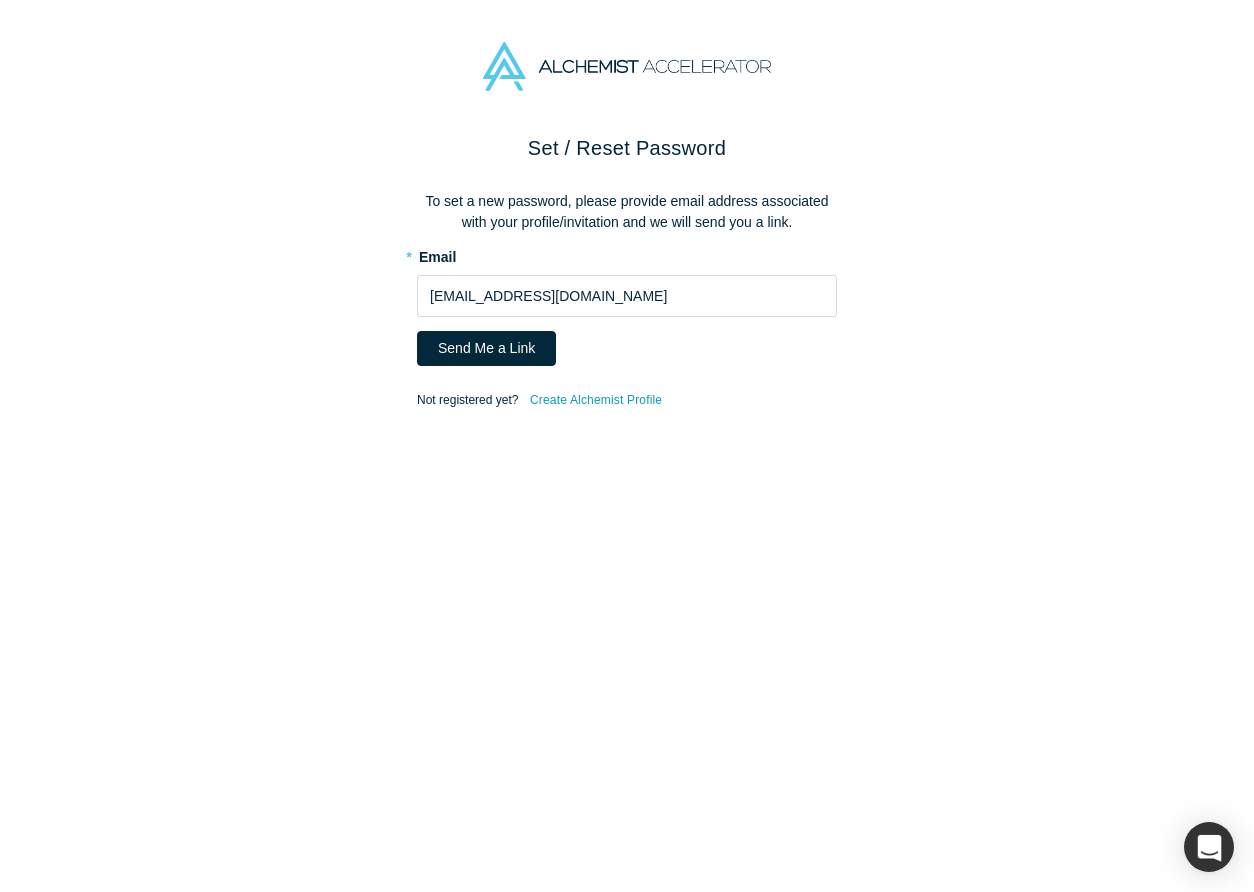 click on "* Email [EMAIL_ADDRESS][DOMAIN_NAME] Send Me a Link Not registered yet? Create Alchemist Profile" at bounding box center [627, 326] 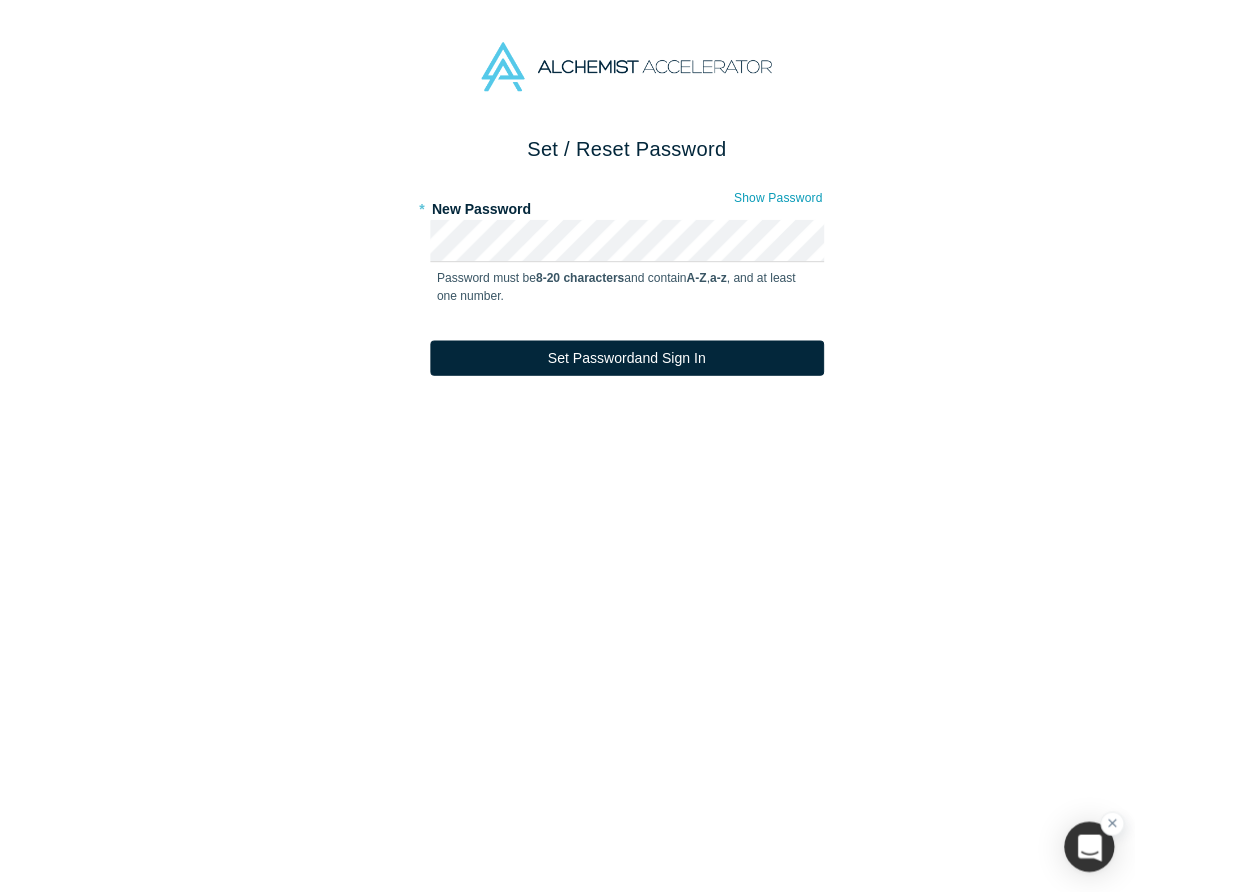 scroll, scrollTop: 0, scrollLeft: 0, axis: both 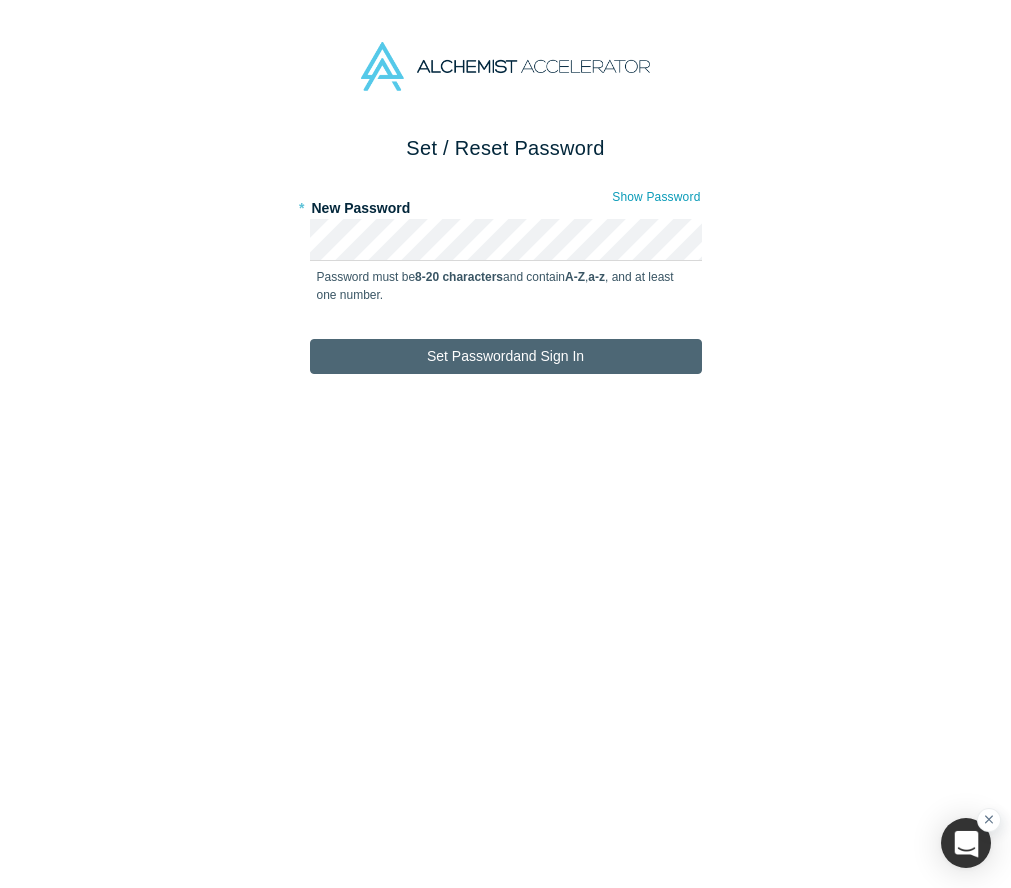 click on "Set Password  and Sign In" at bounding box center [506, 356] 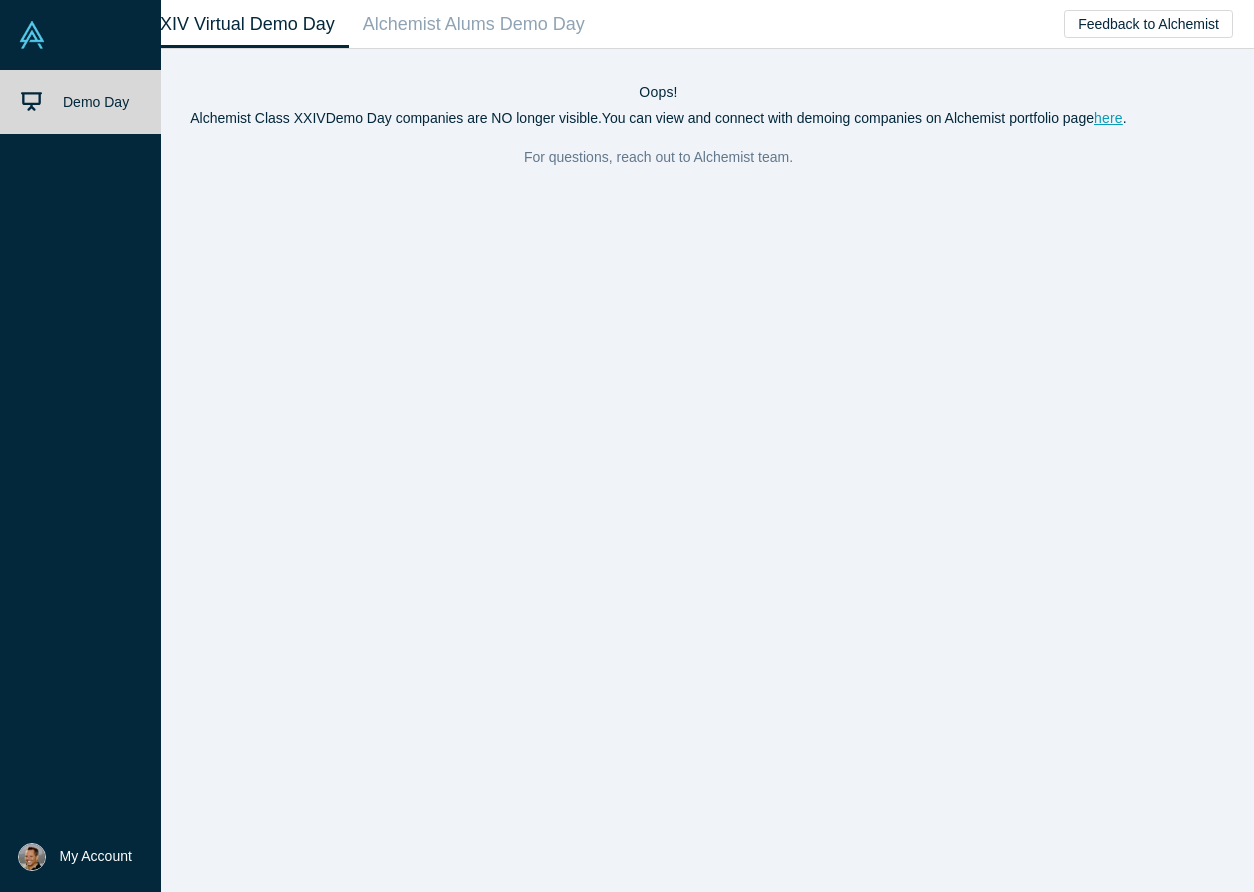 click at bounding box center (32, 857) 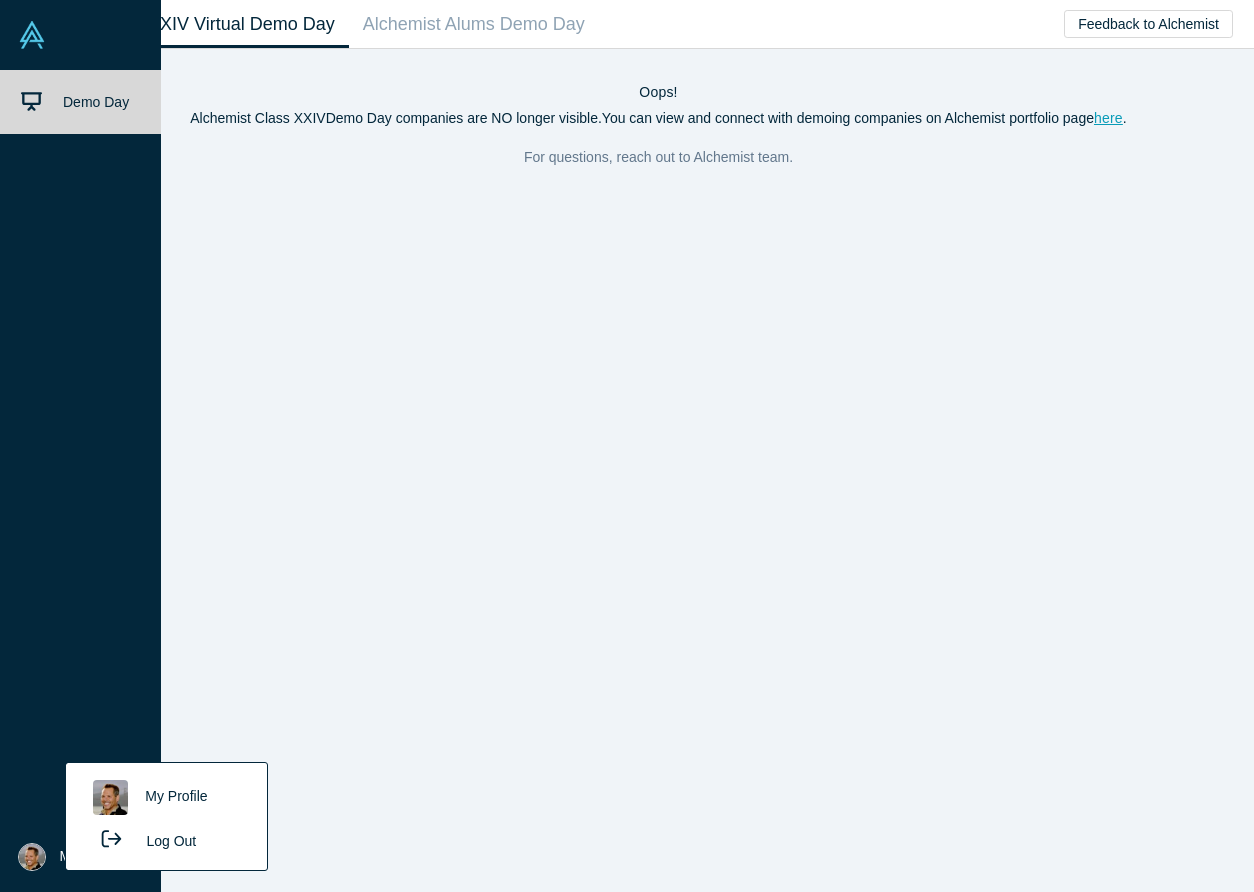 click on "My Profile" at bounding box center (166, 797) 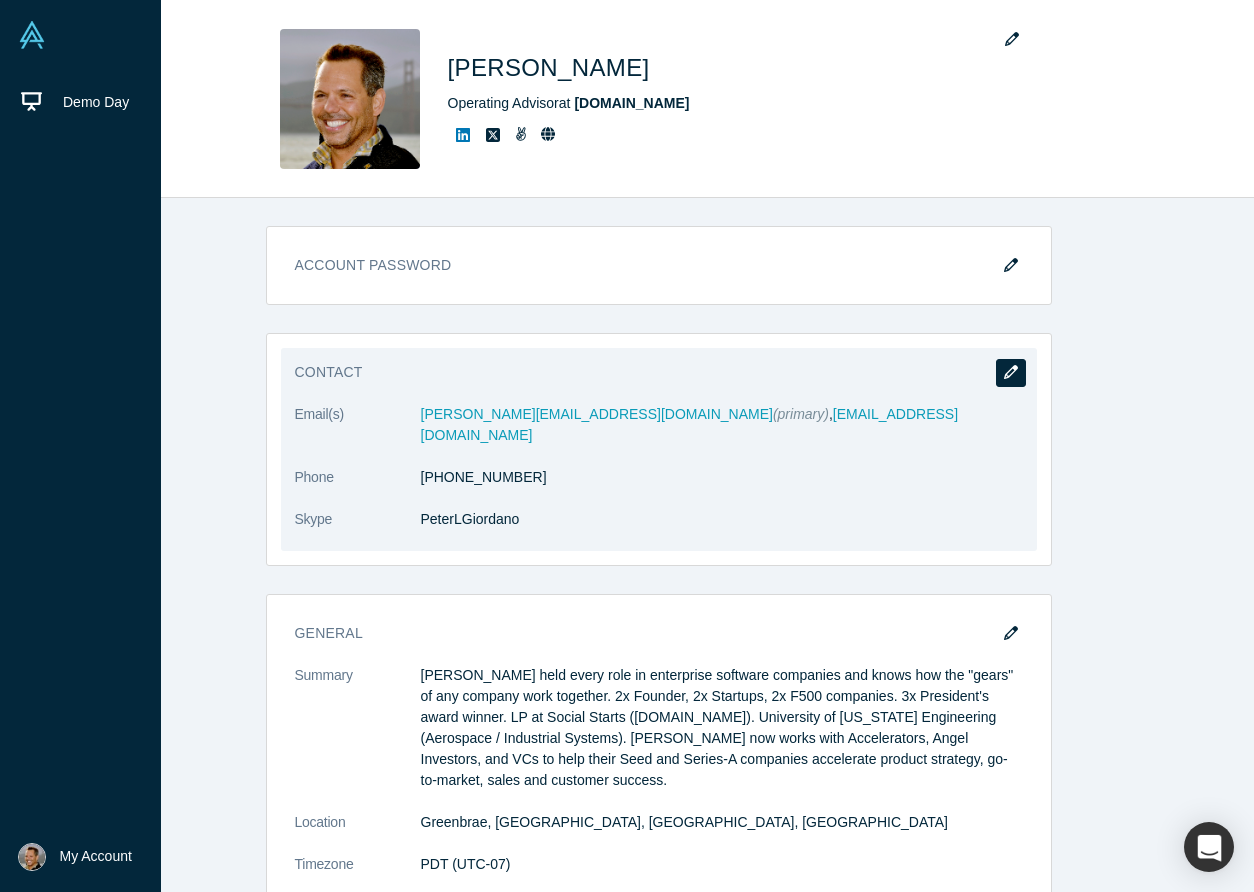 click 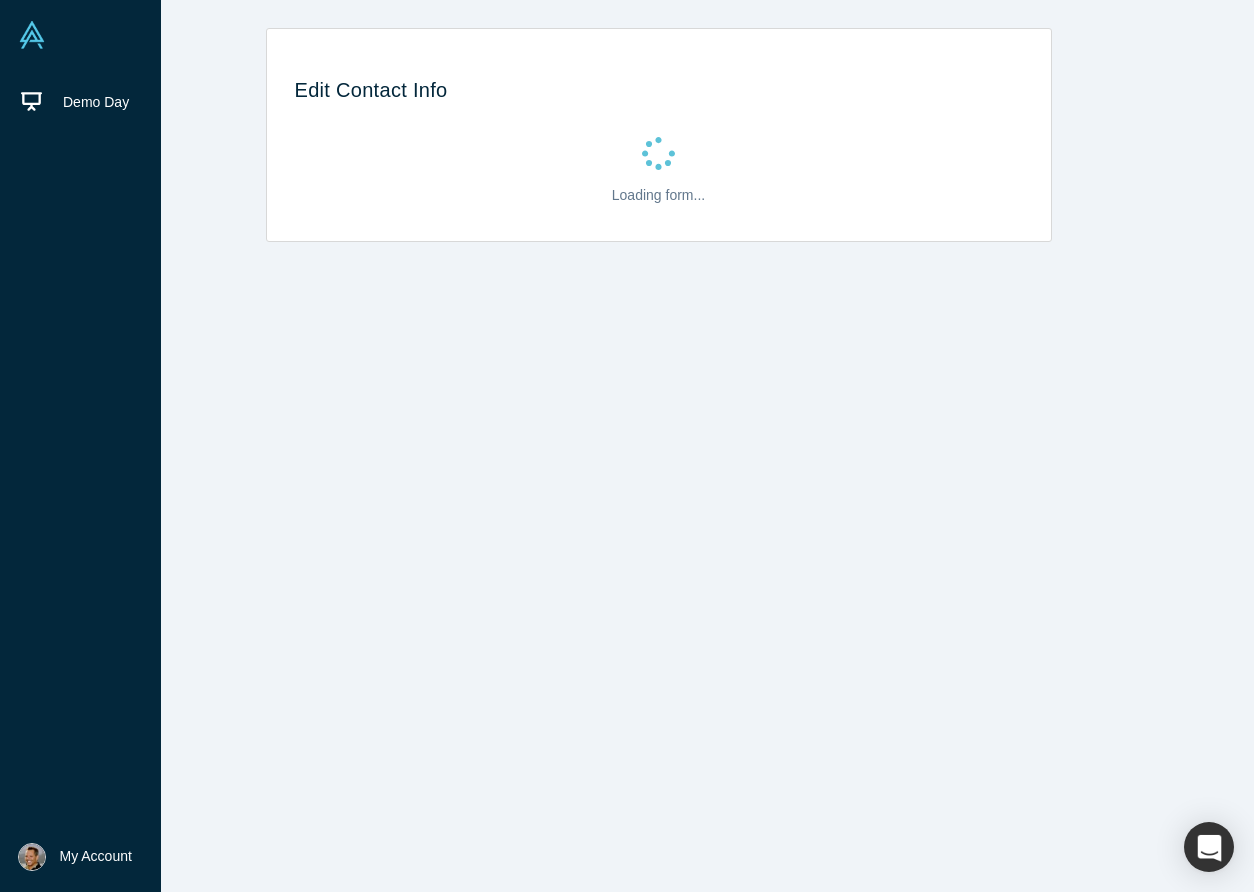 select on "US" 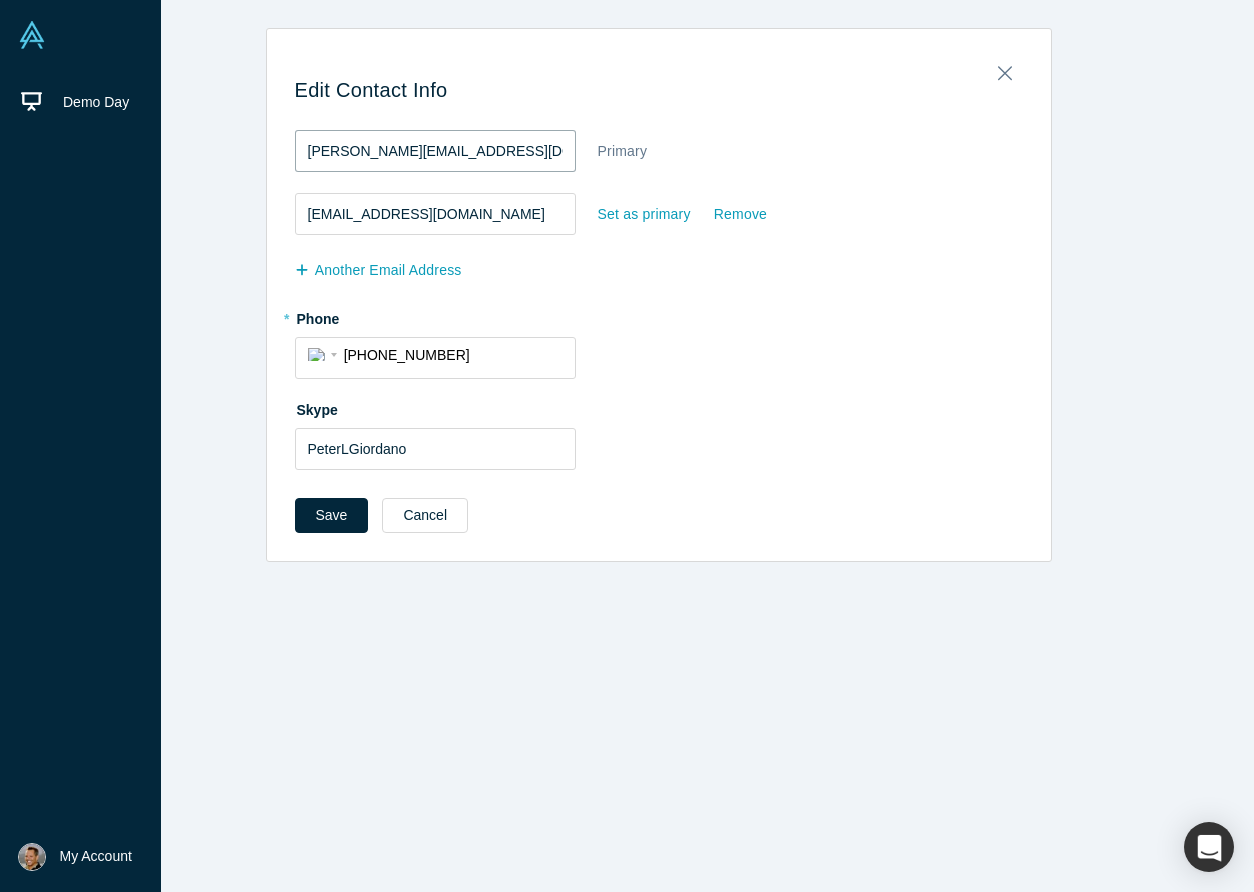 click on "pete@gostart.co" at bounding box center (435, 151) 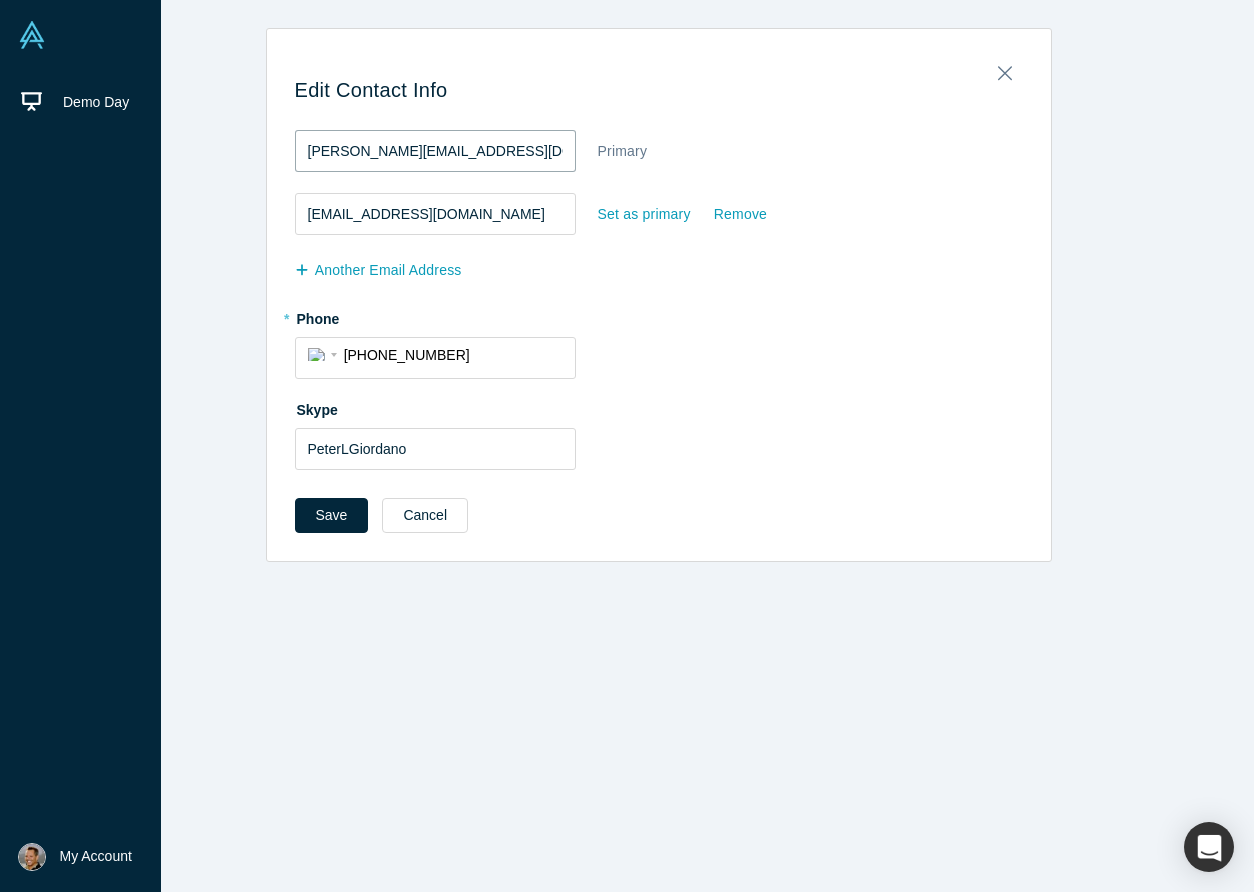 type on "pete@overdrivegtm.com" 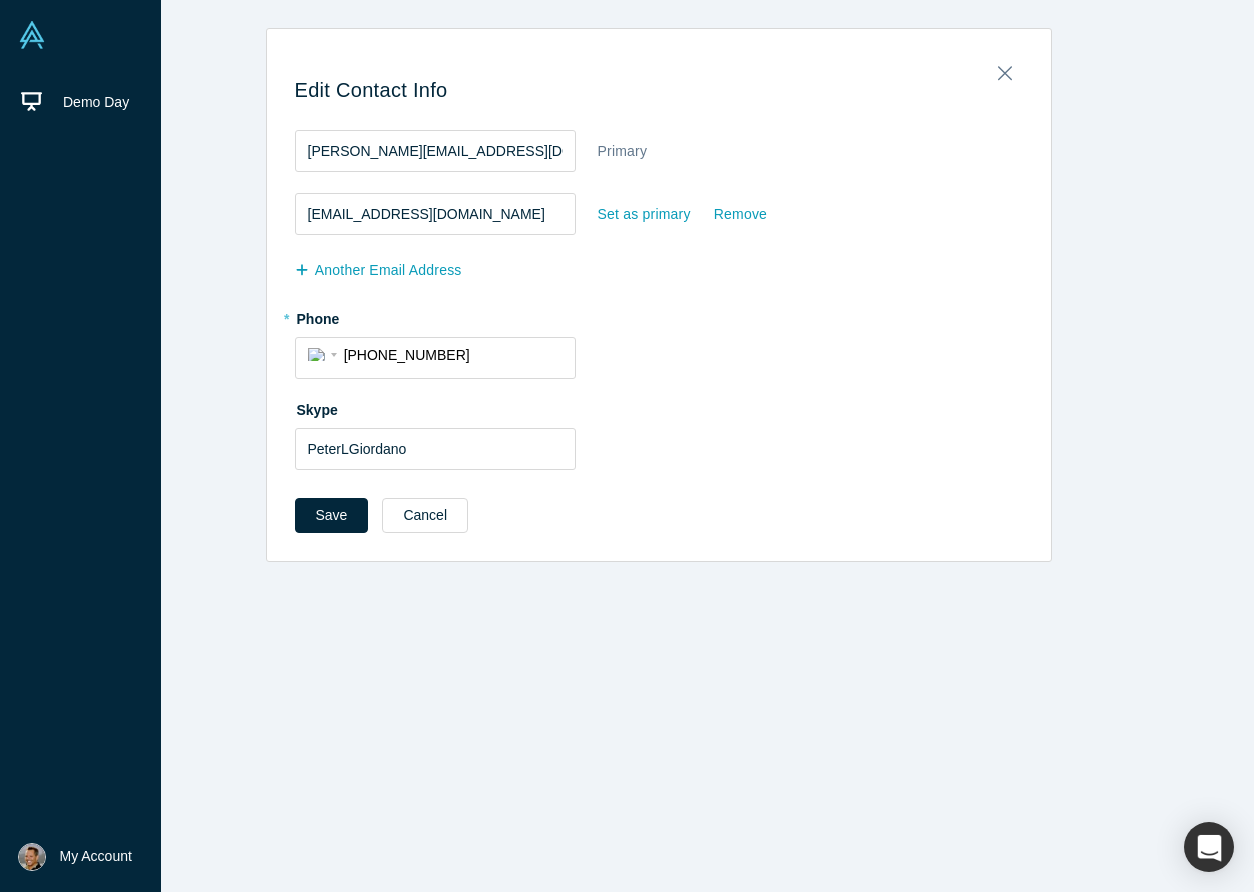 click on "* Phone" at bounding box center (659, 316) 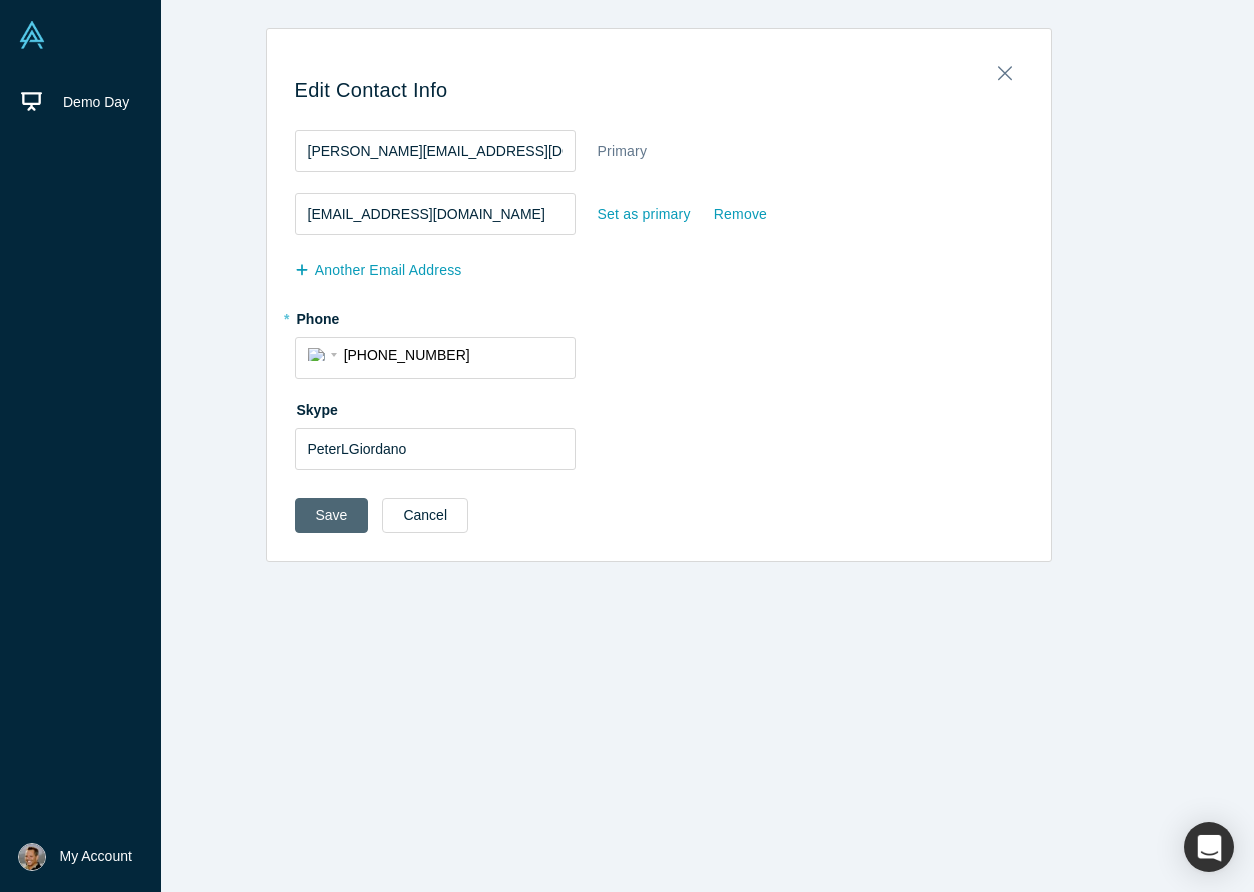 click on "Save" at bounding box center [332, 515] 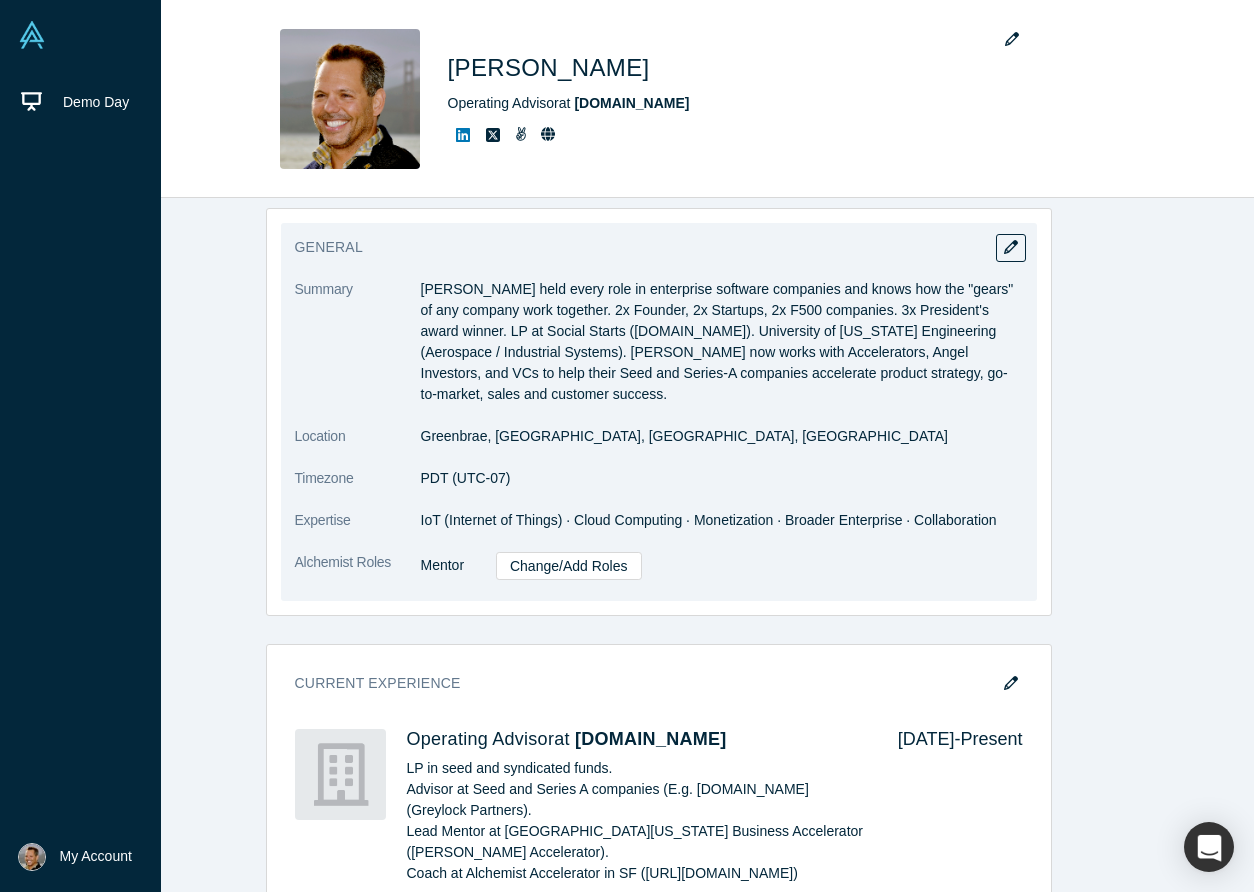 scroll, scrollTop: 396, scrollLeft: 0, axis: vertical 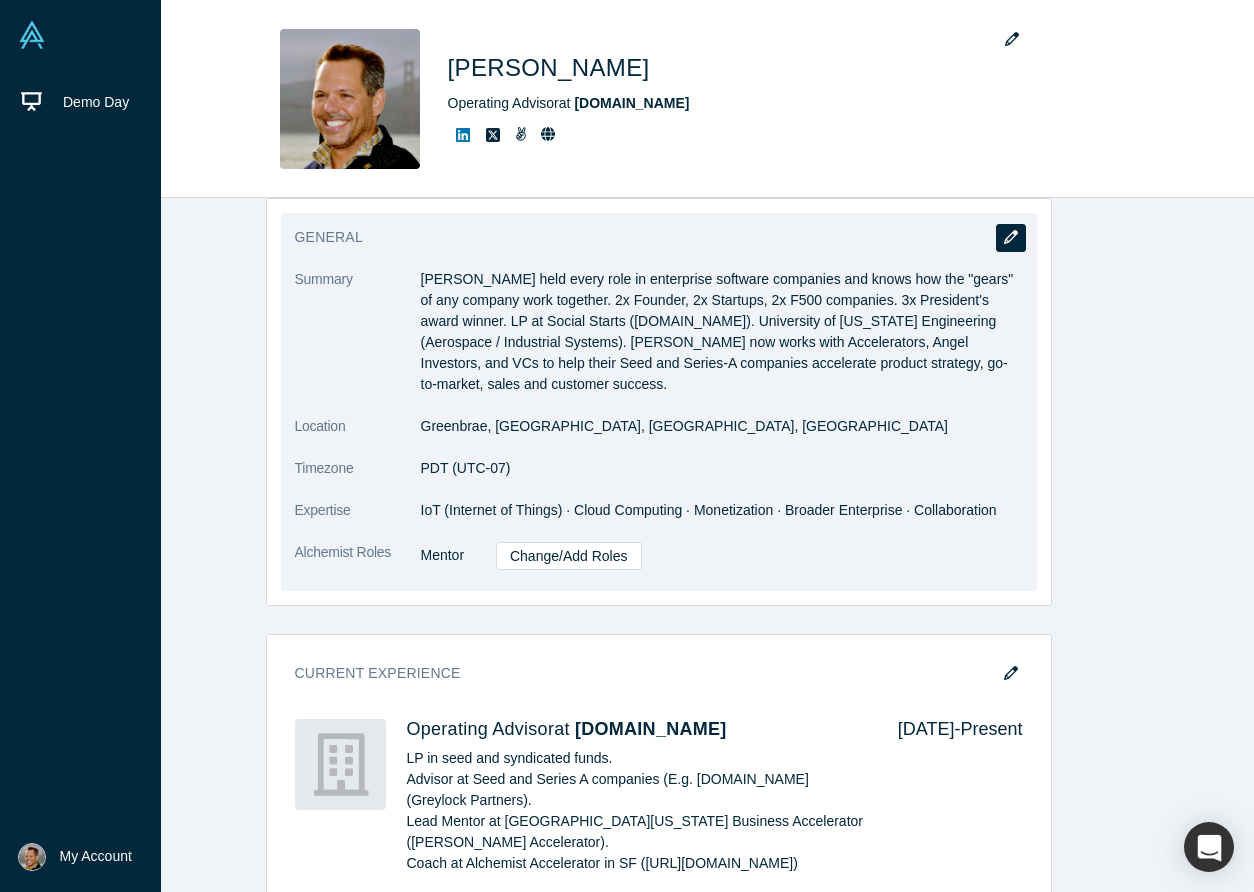 click 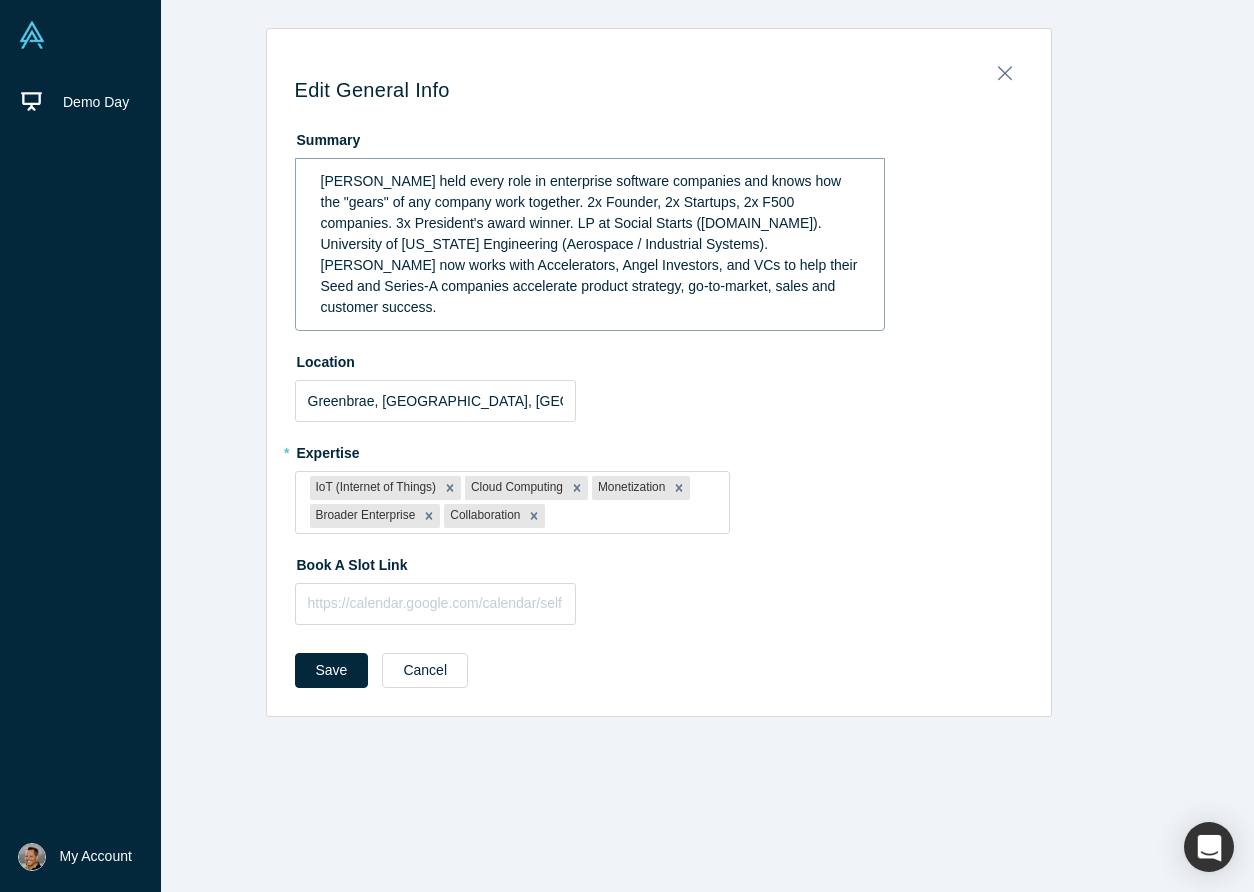 click on "Pete held every role in enterprise software companies and knows how the "gears" of any company work together. 2x Founder, 2x Startups, 2x F500 companies. 3x President's award winner. LP at Social Starts (socialstarts.com). University of Michigan Engineering (Aerospace / Industrial Systems). Pete now works with Accelerators, Angel Investors, and VCs to help their Seed and Series-A companies accelerate product strategy, go-to-market, sales and customer success." at bounding box center (591, 244) 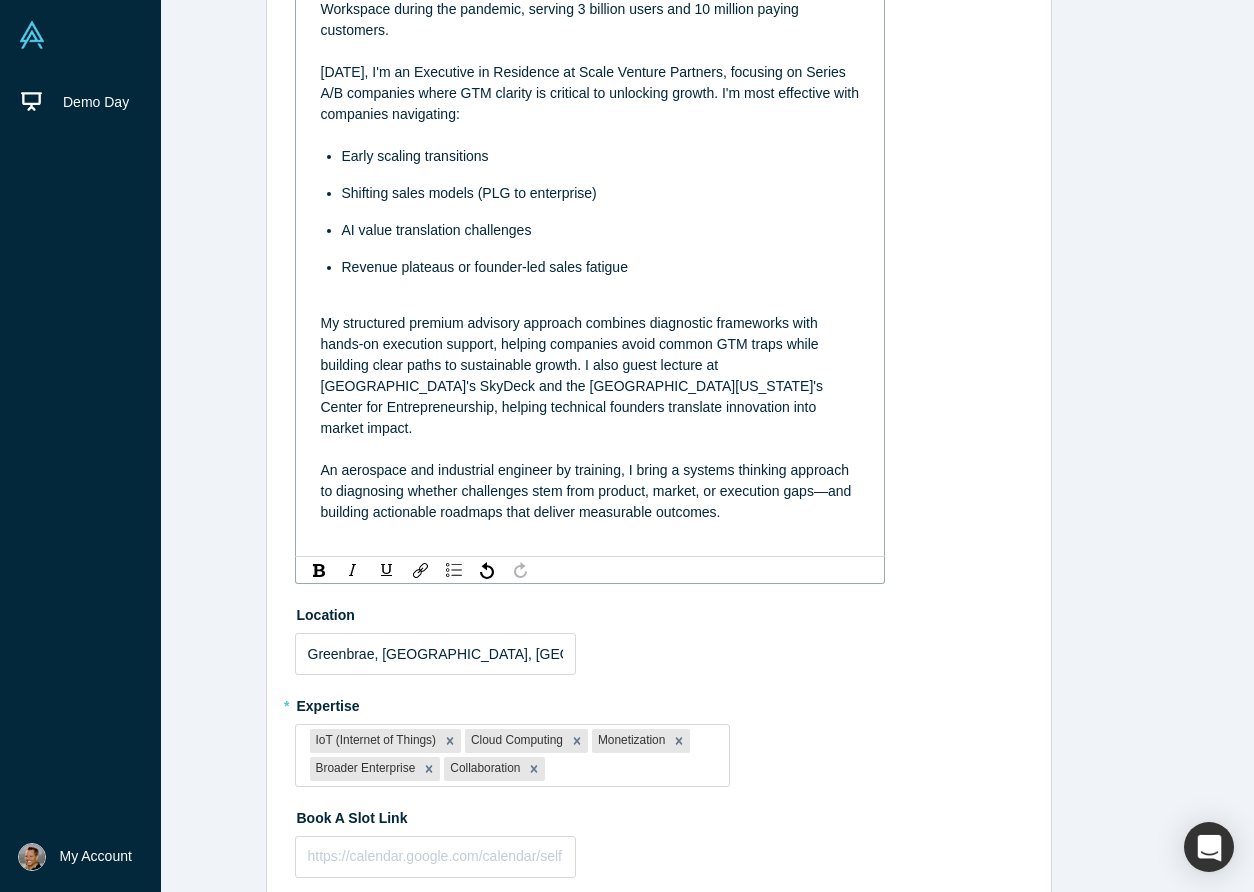 scroll, scrollTop: 499, scrollLeft: 0, axis: vertical 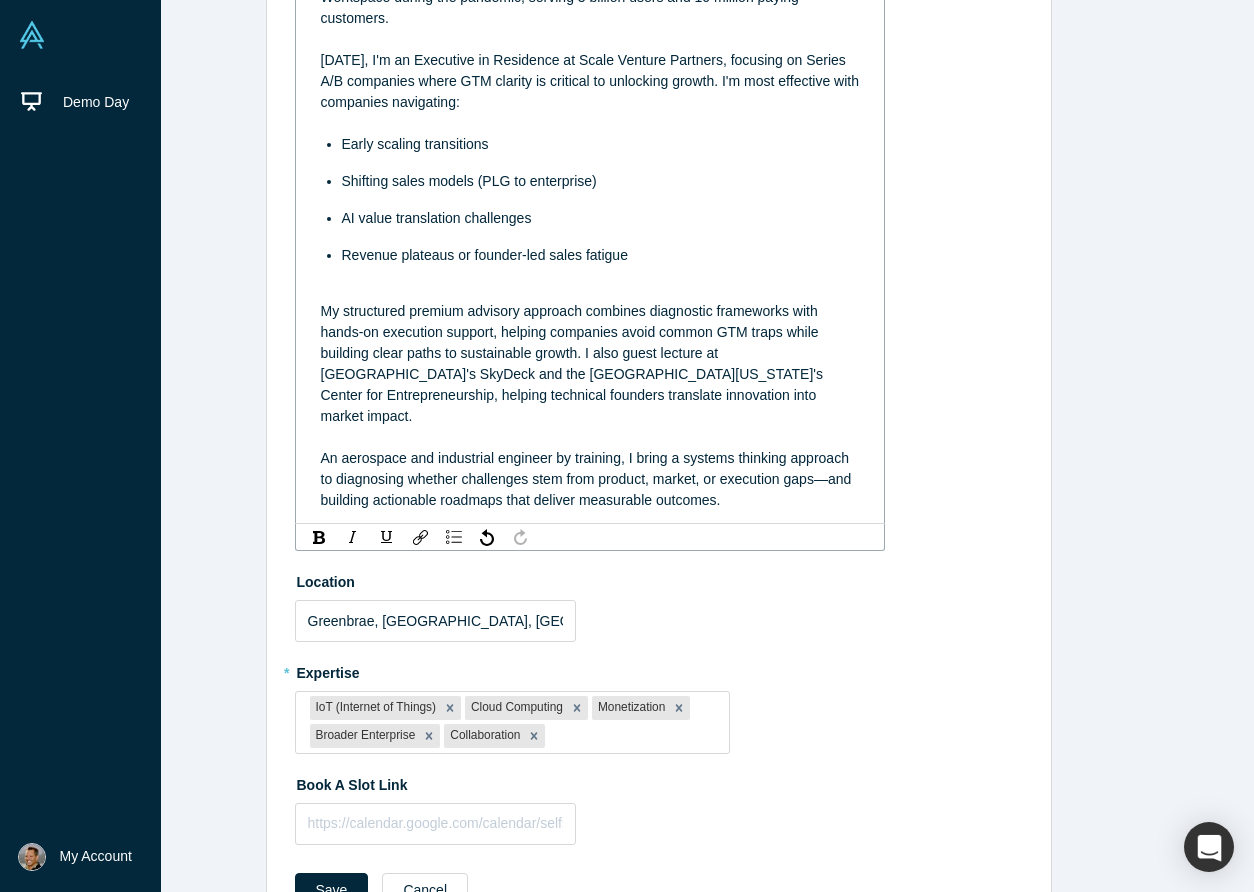 click at bounding box center [590, 290] 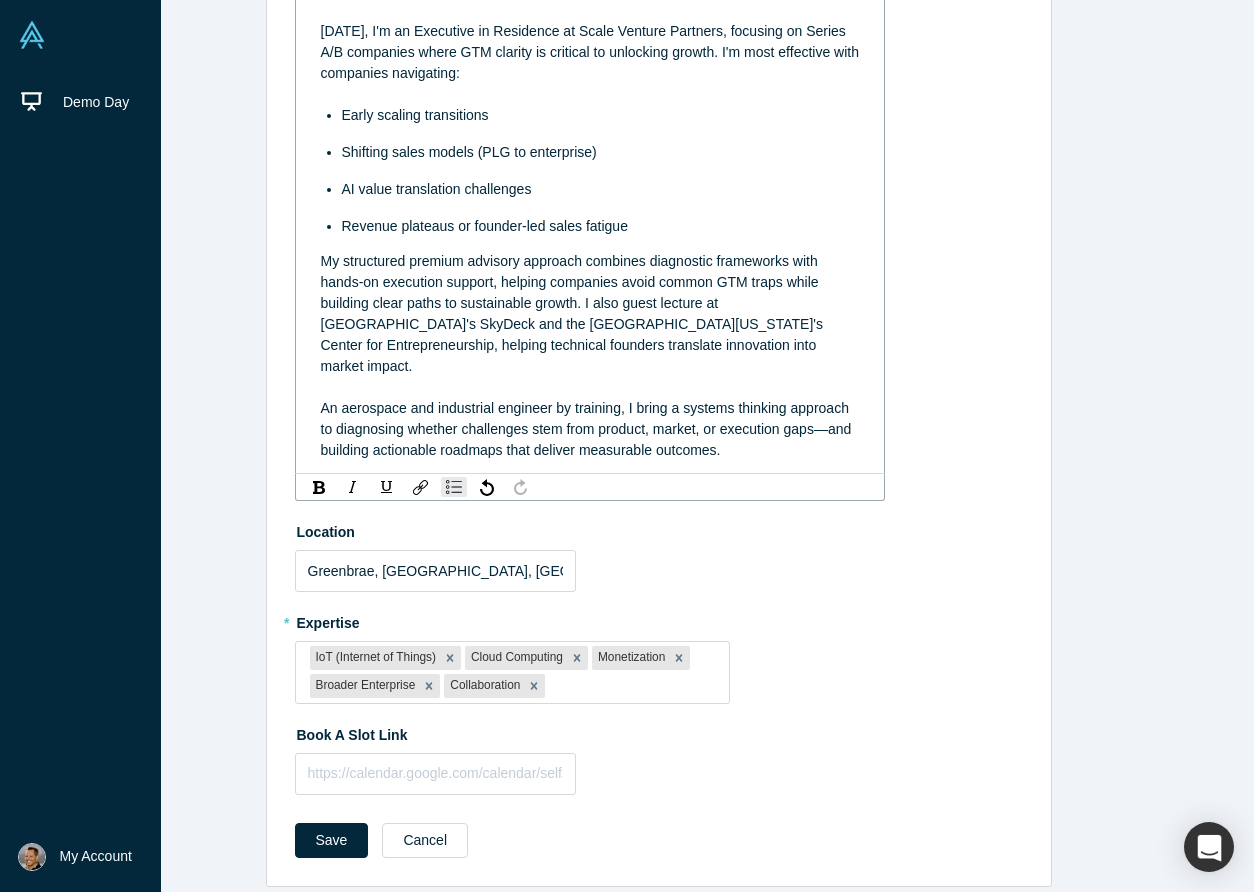 scroll, scrollTop: 530, scrollLeft: 0, axis: vertical 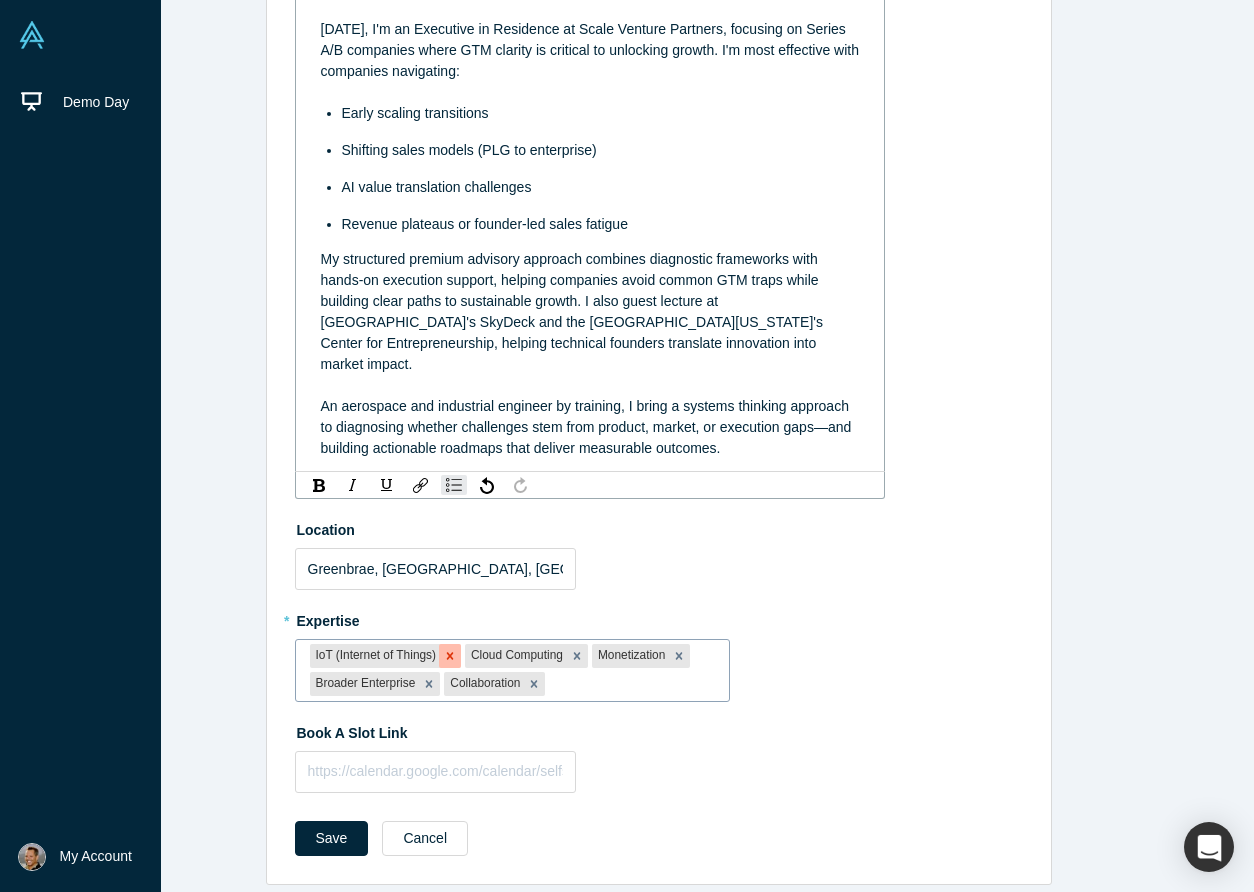 click 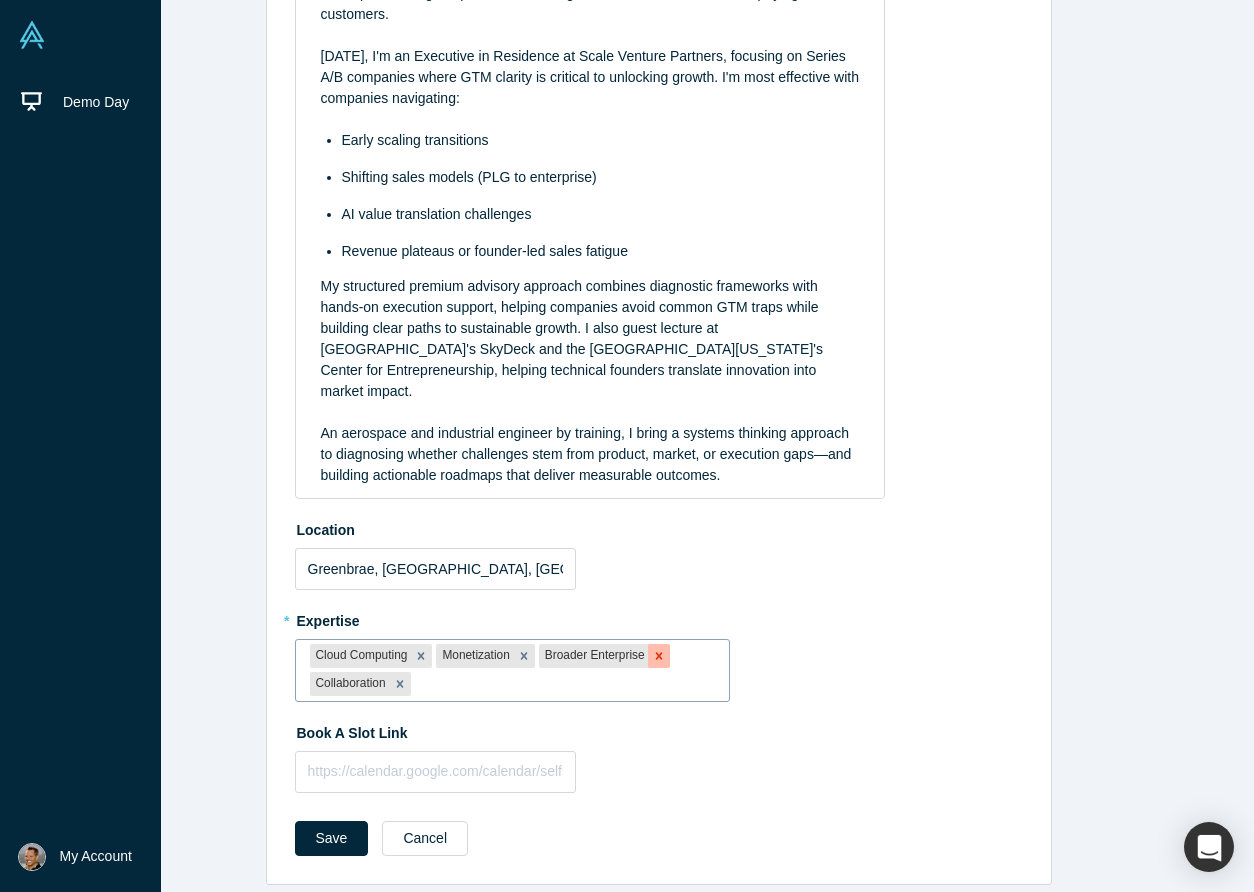 click 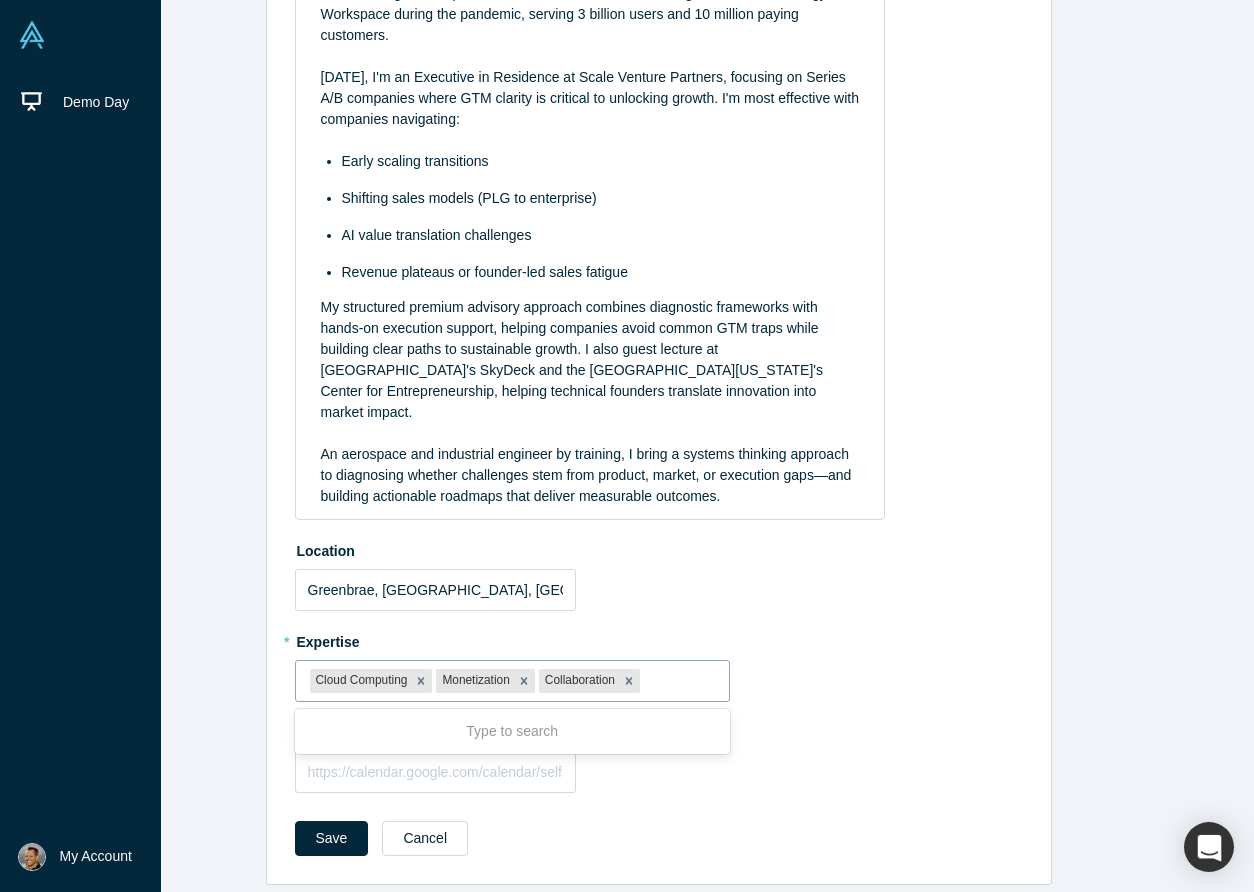 click at bounding box center (679, 681) 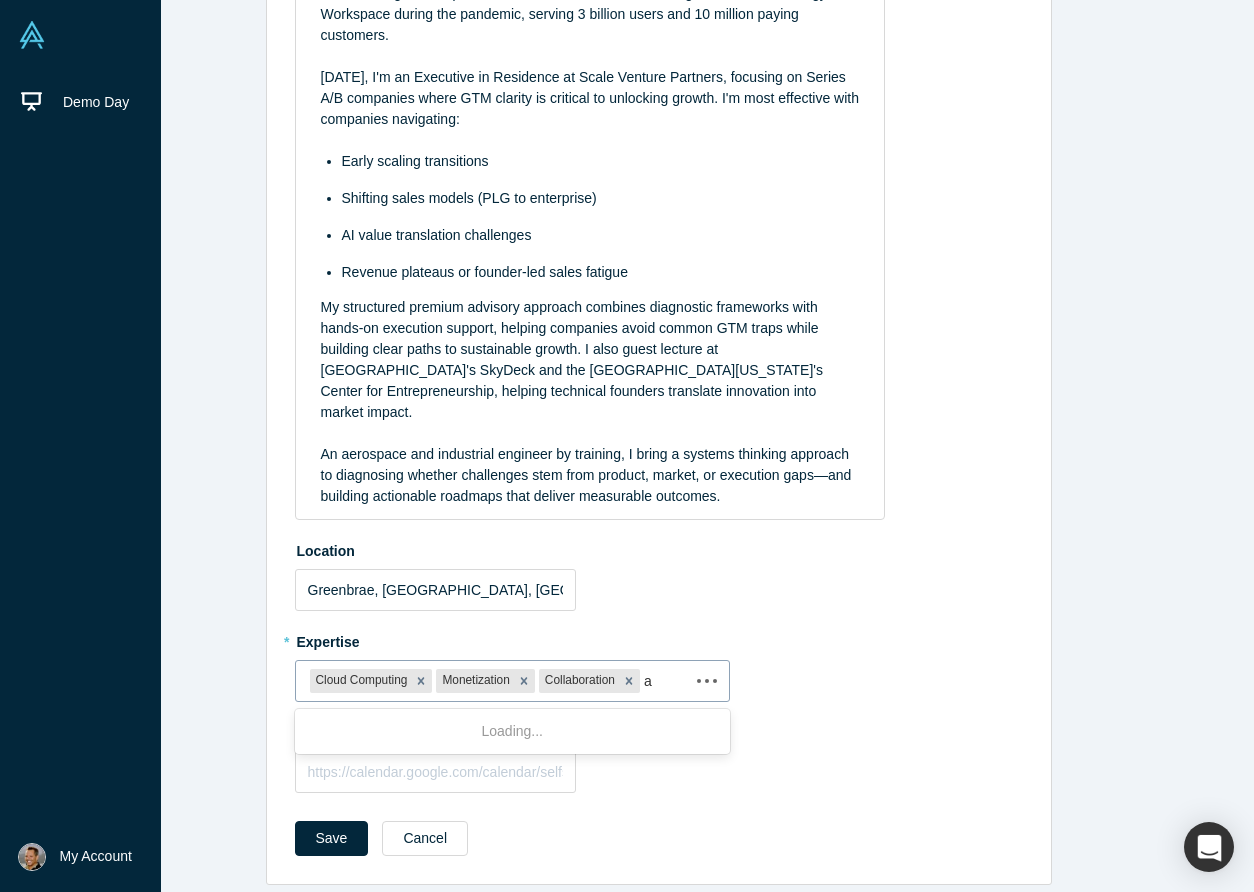 type on "ai" 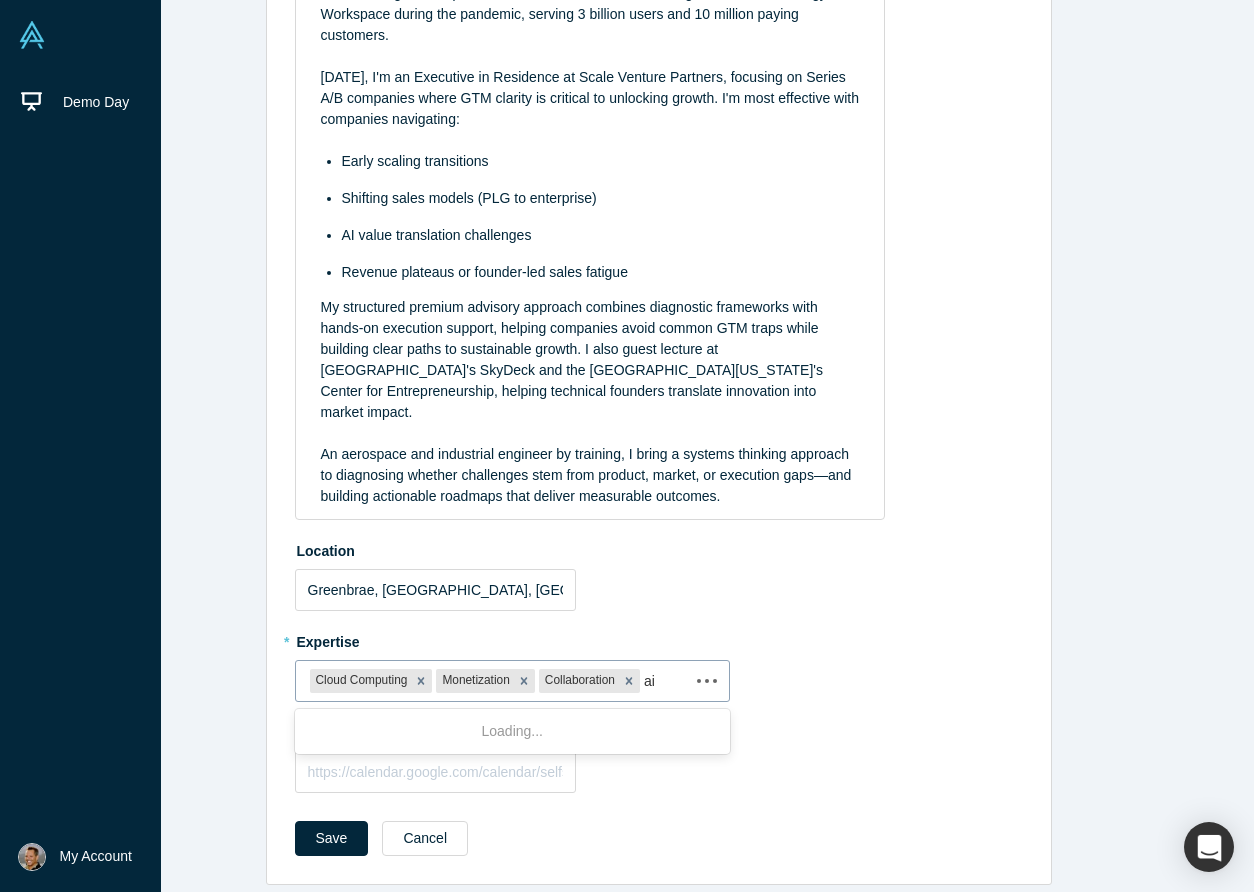 scroll, scrollTop: 530, scrollLeft: 0, axis: vertical 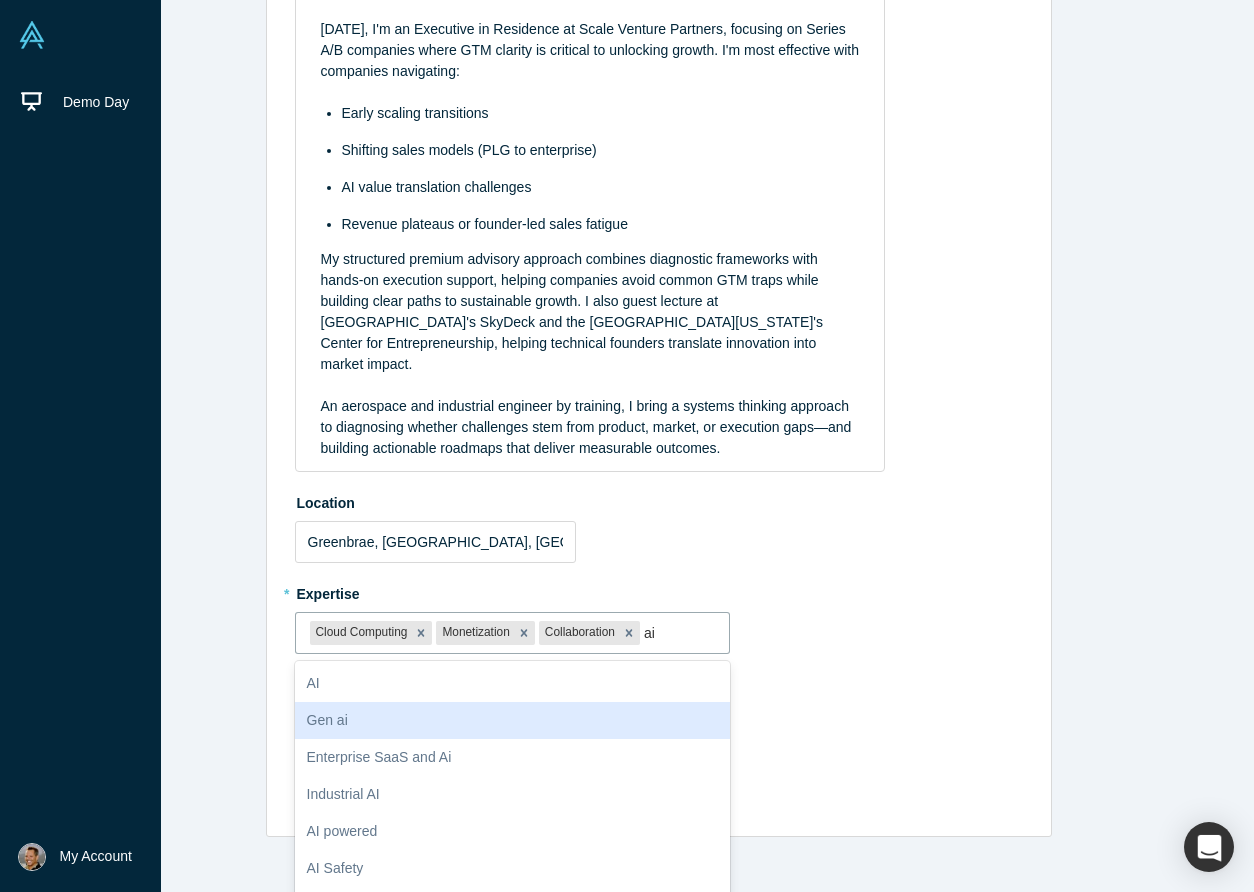 click on "Gen ai" at bounding box center (513, 720) 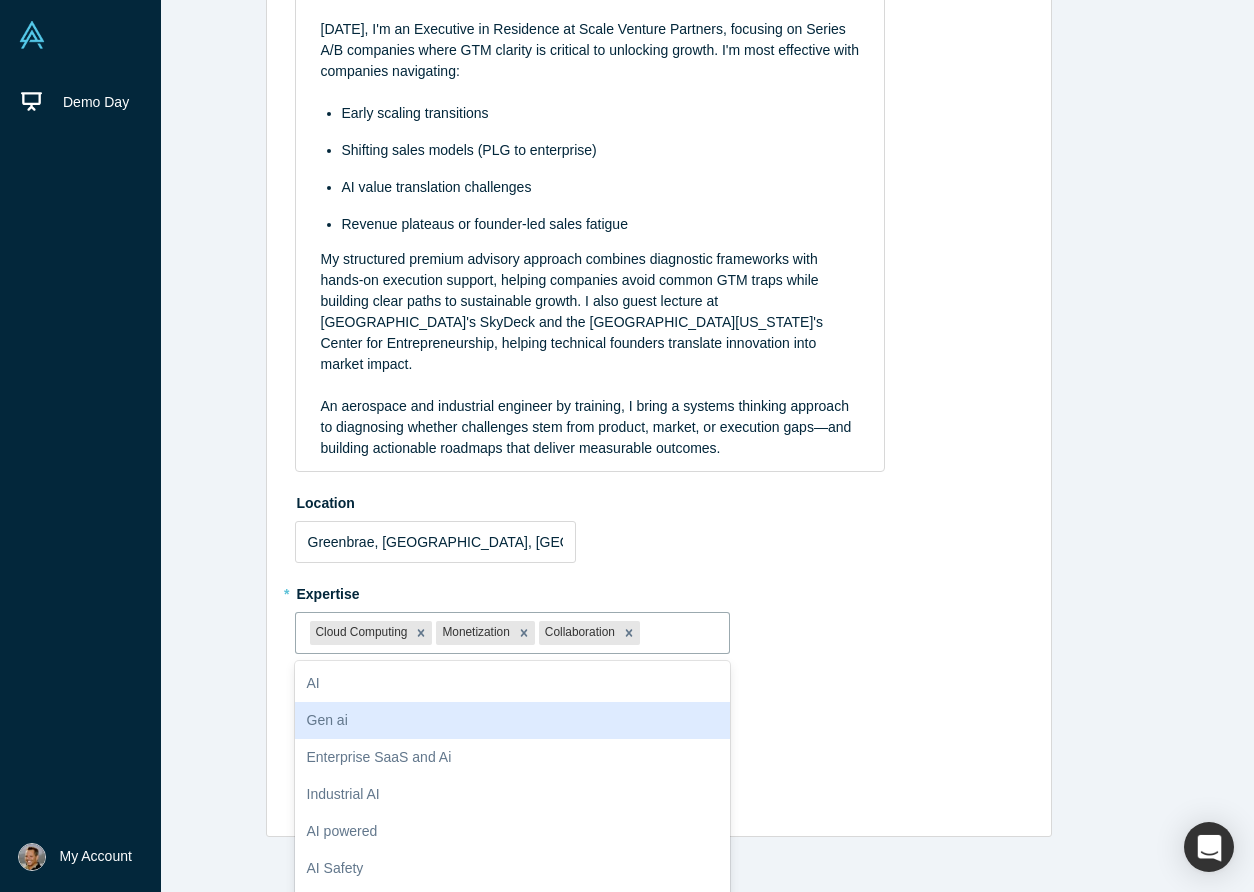 scroll, scrollTop: 503, scrollLeft: 0, axis: vertical 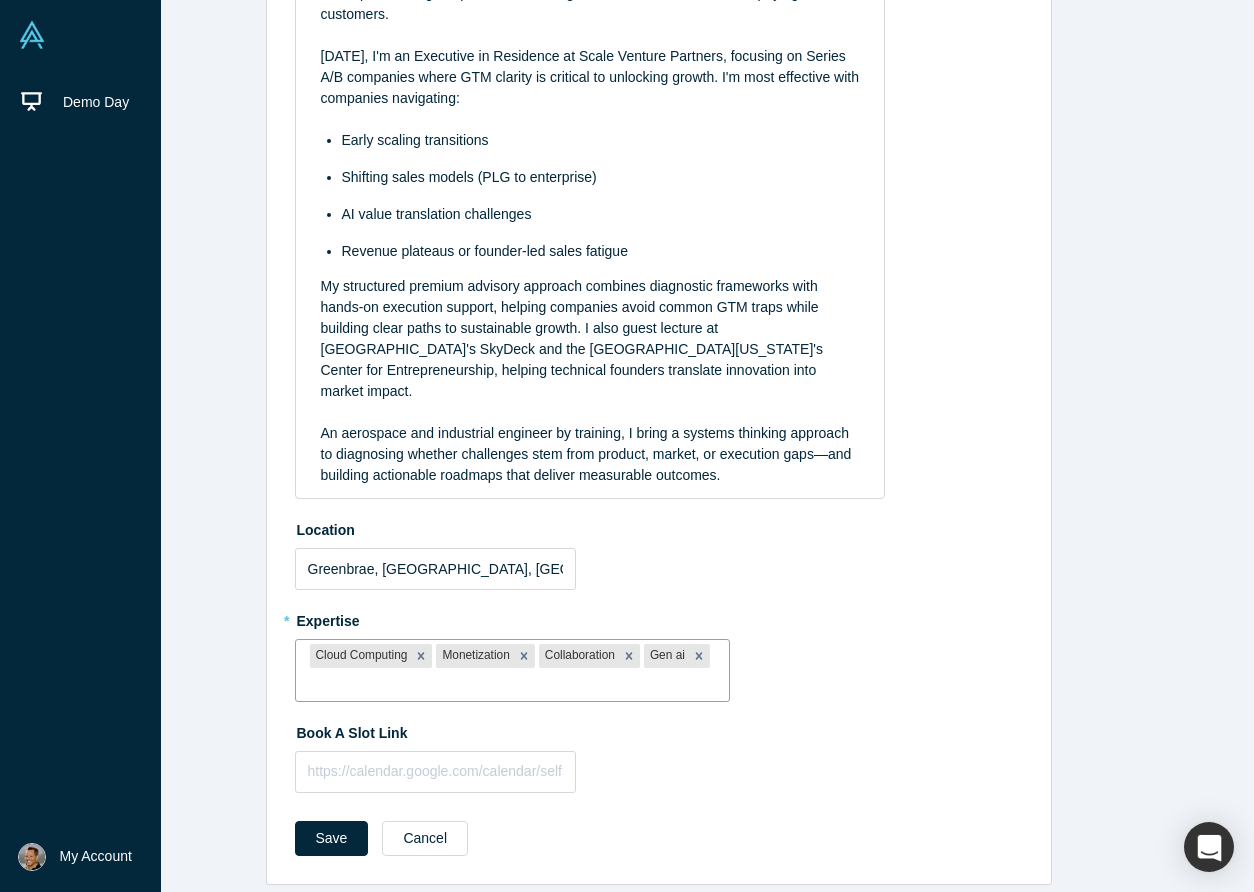 click at bounding box center [513, 684] 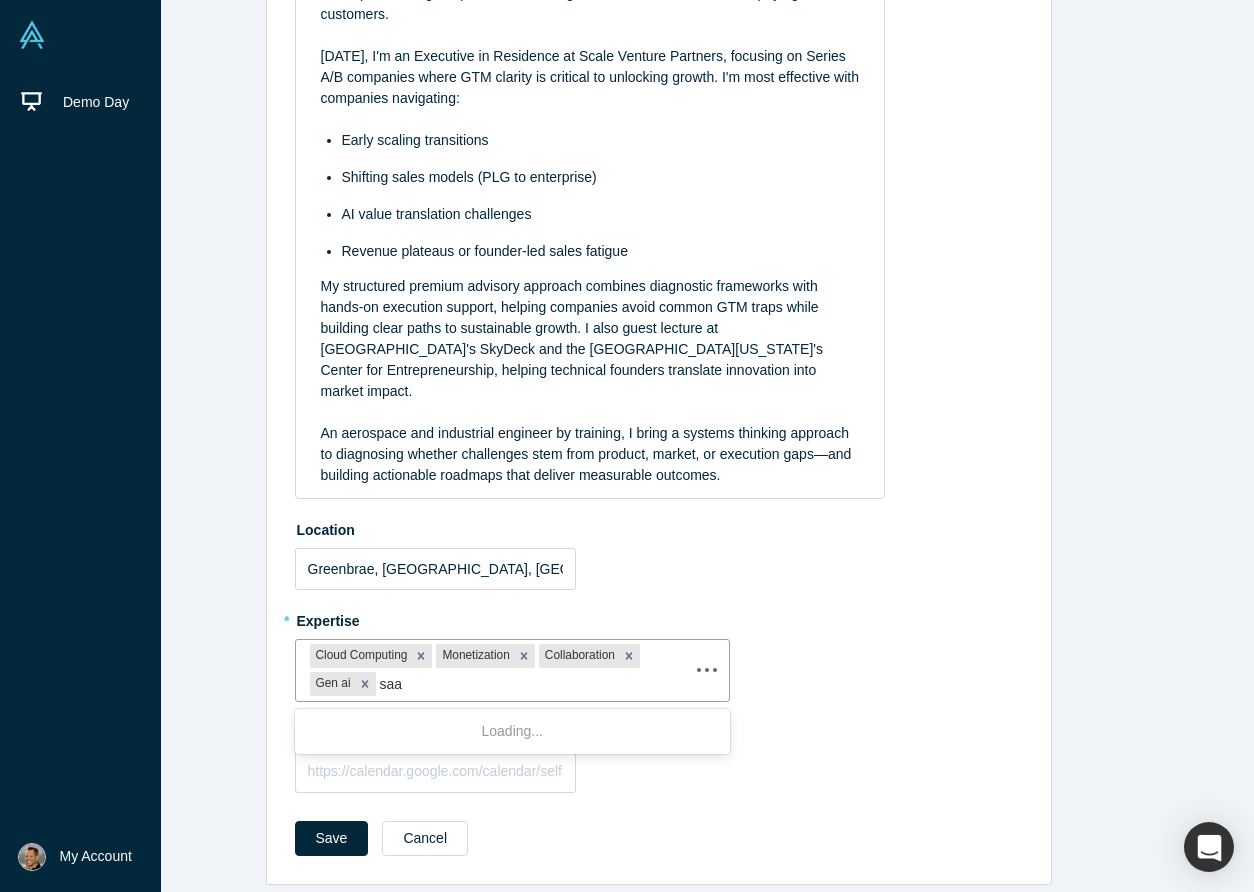 type on "saas" 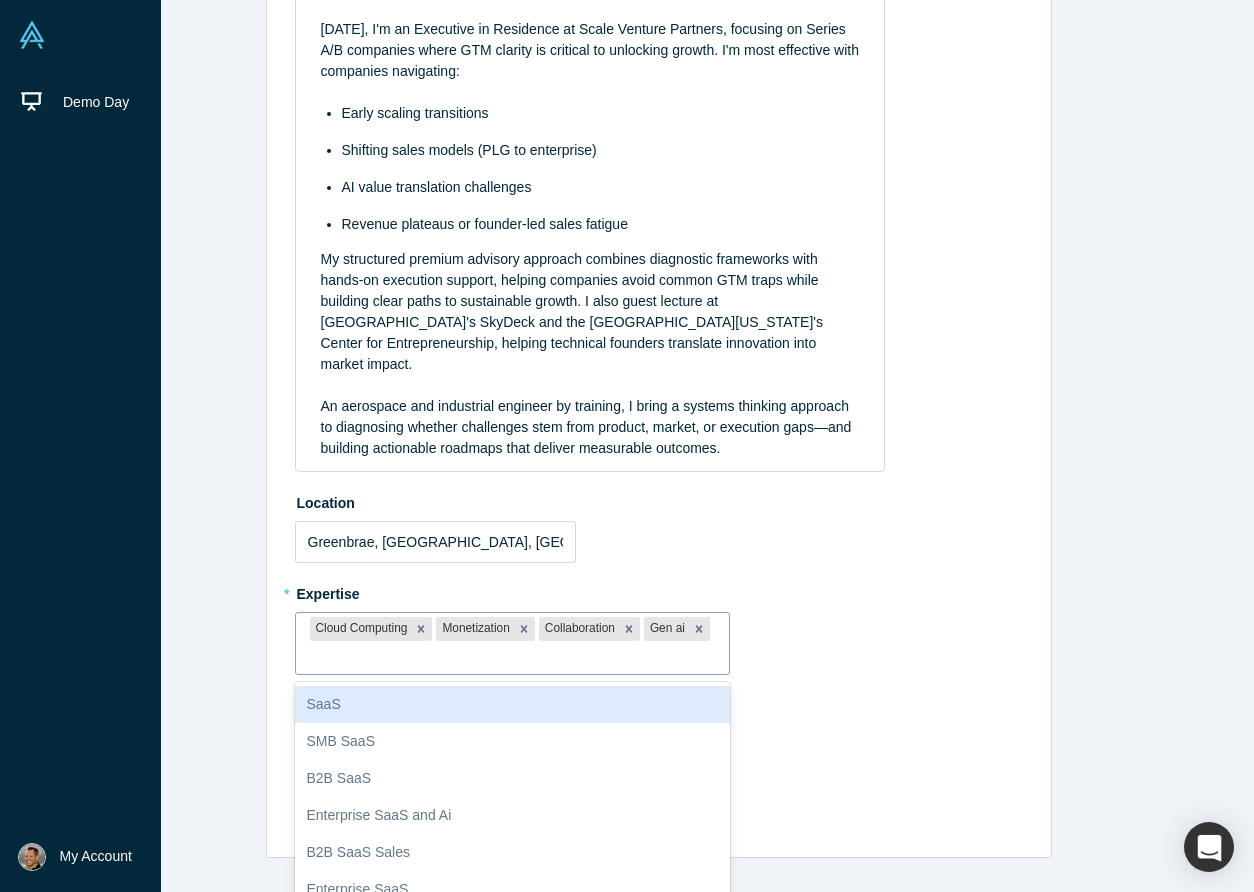 scroll, scrollTop: 503, scrollLeft: 0, axis: vertical 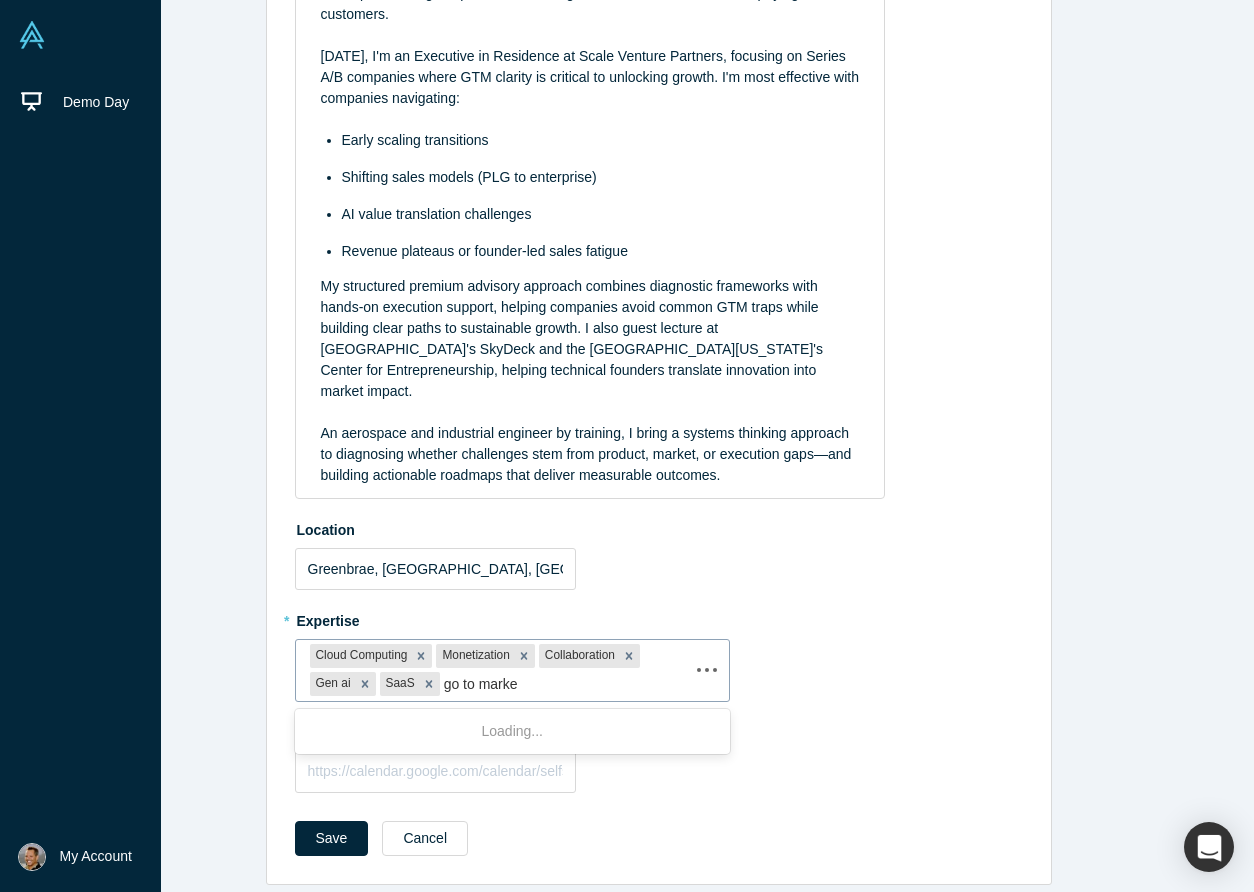 type on "go to market" 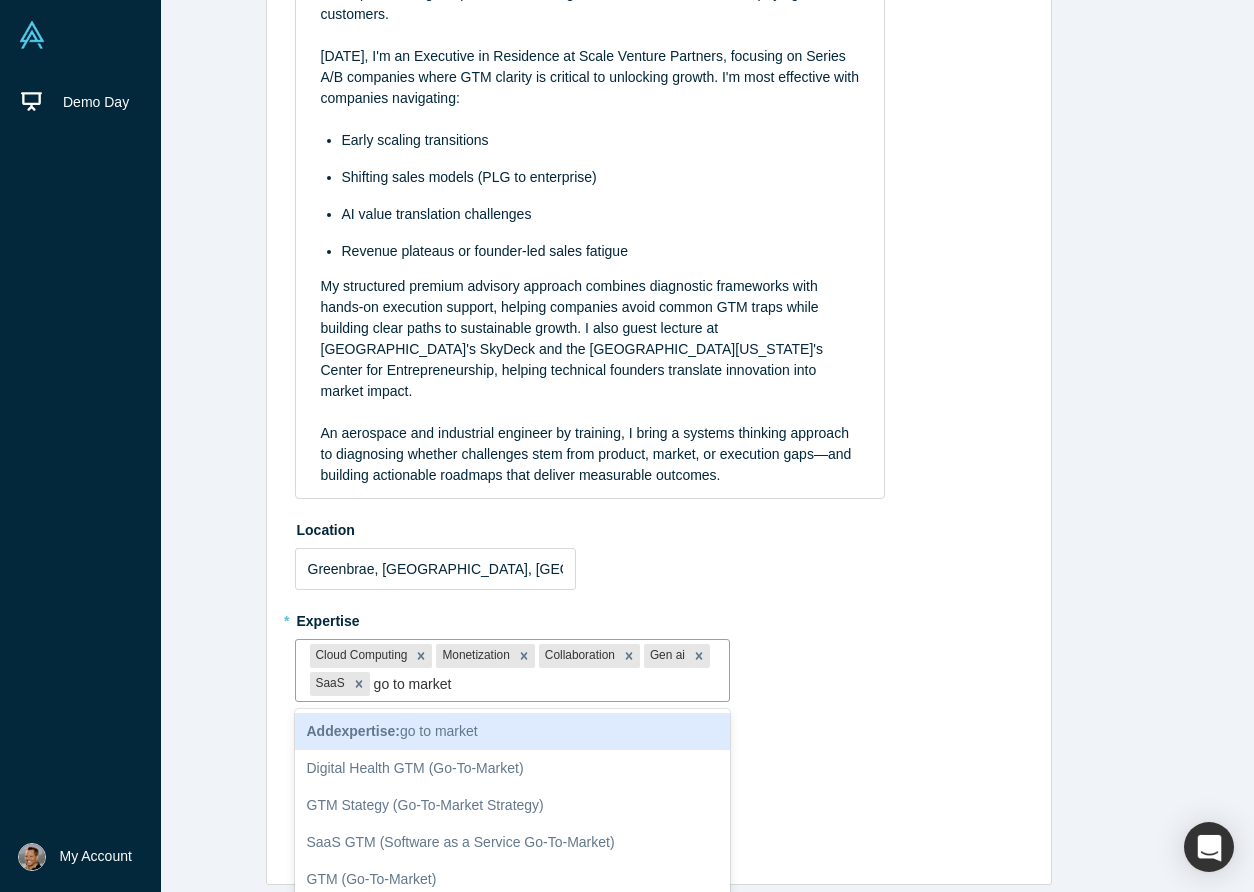 scroll, scrollTop: 530, scrollLeft: 0, axis: vertical 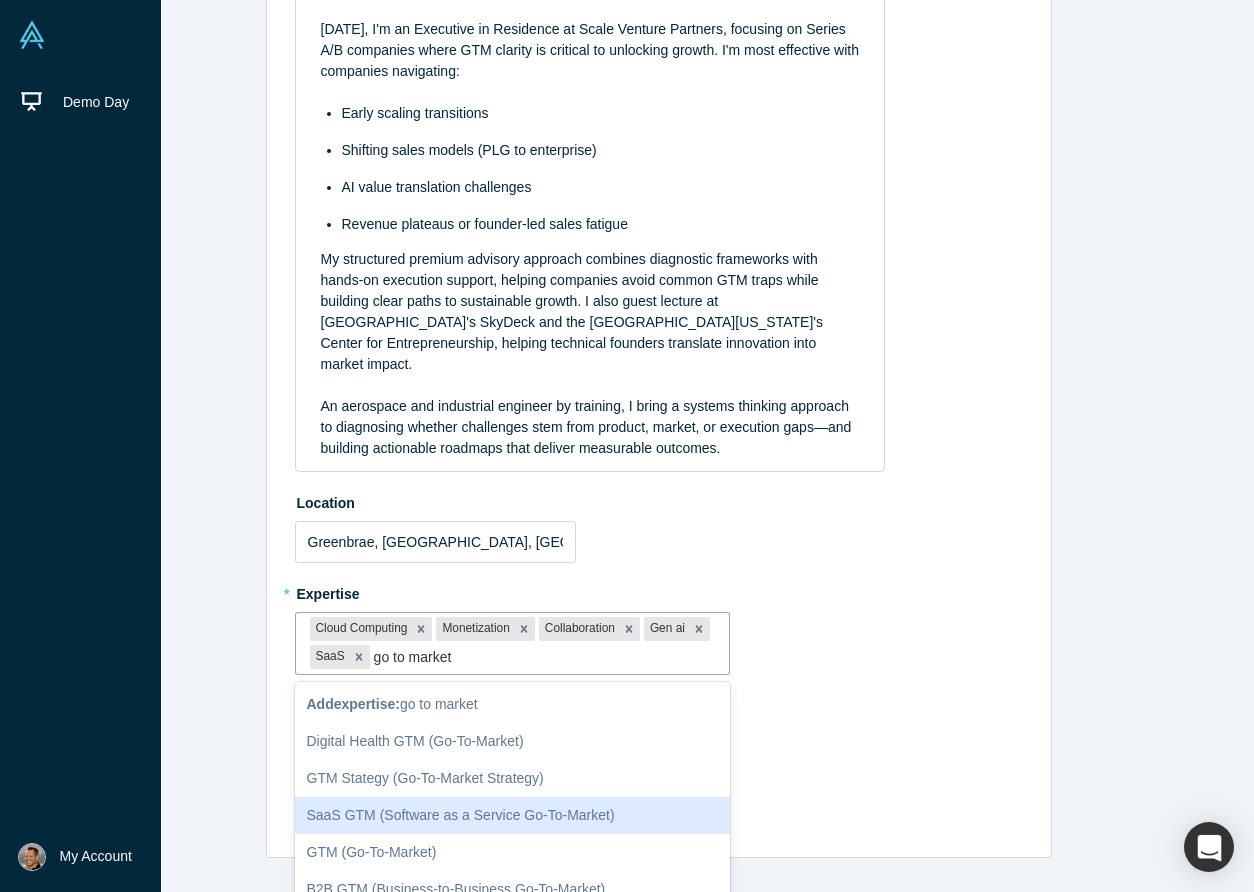 click on "SaaS GTM (Software as a Service Go-To-Market)" at bounding box center [513, 815] 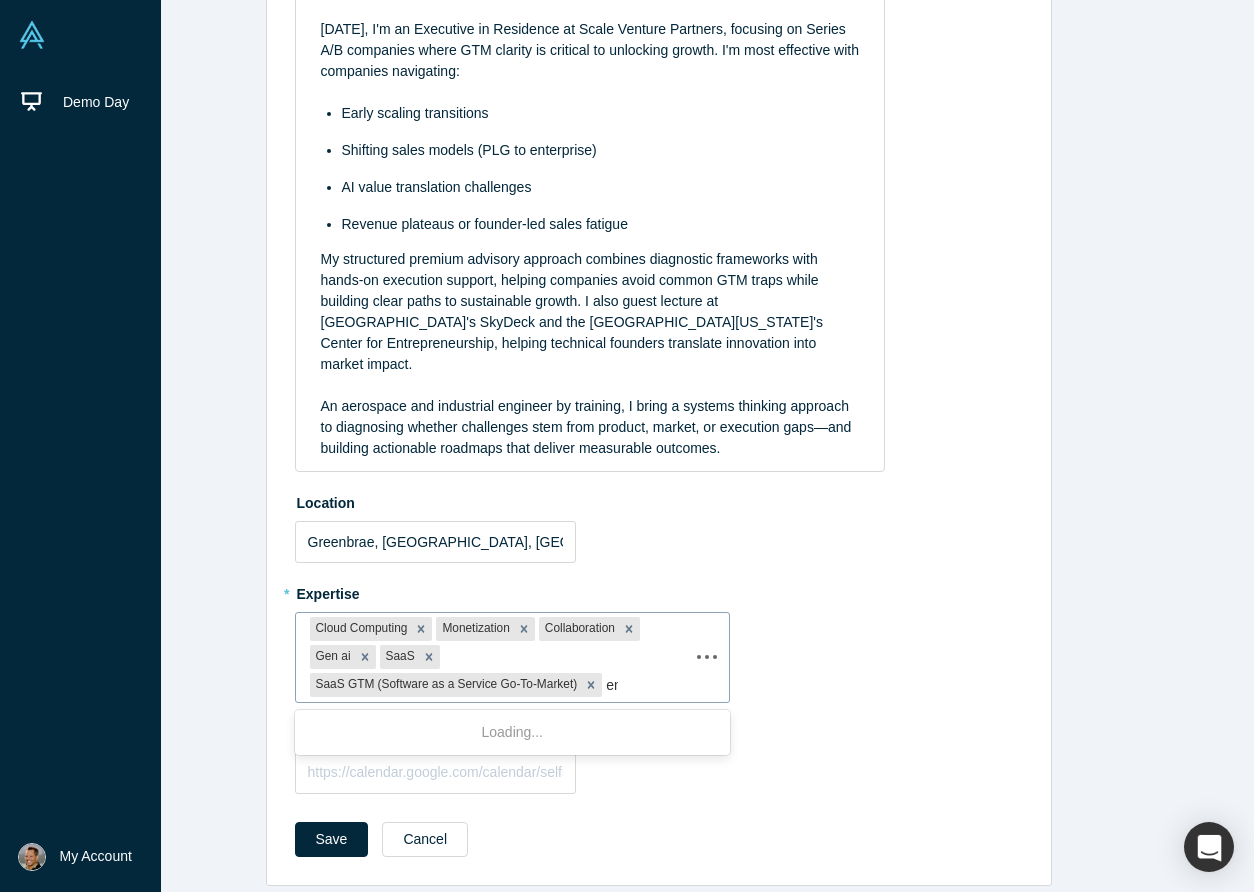 scroll, scrollTop: 530, scrollLeft: 0, axis: vertical 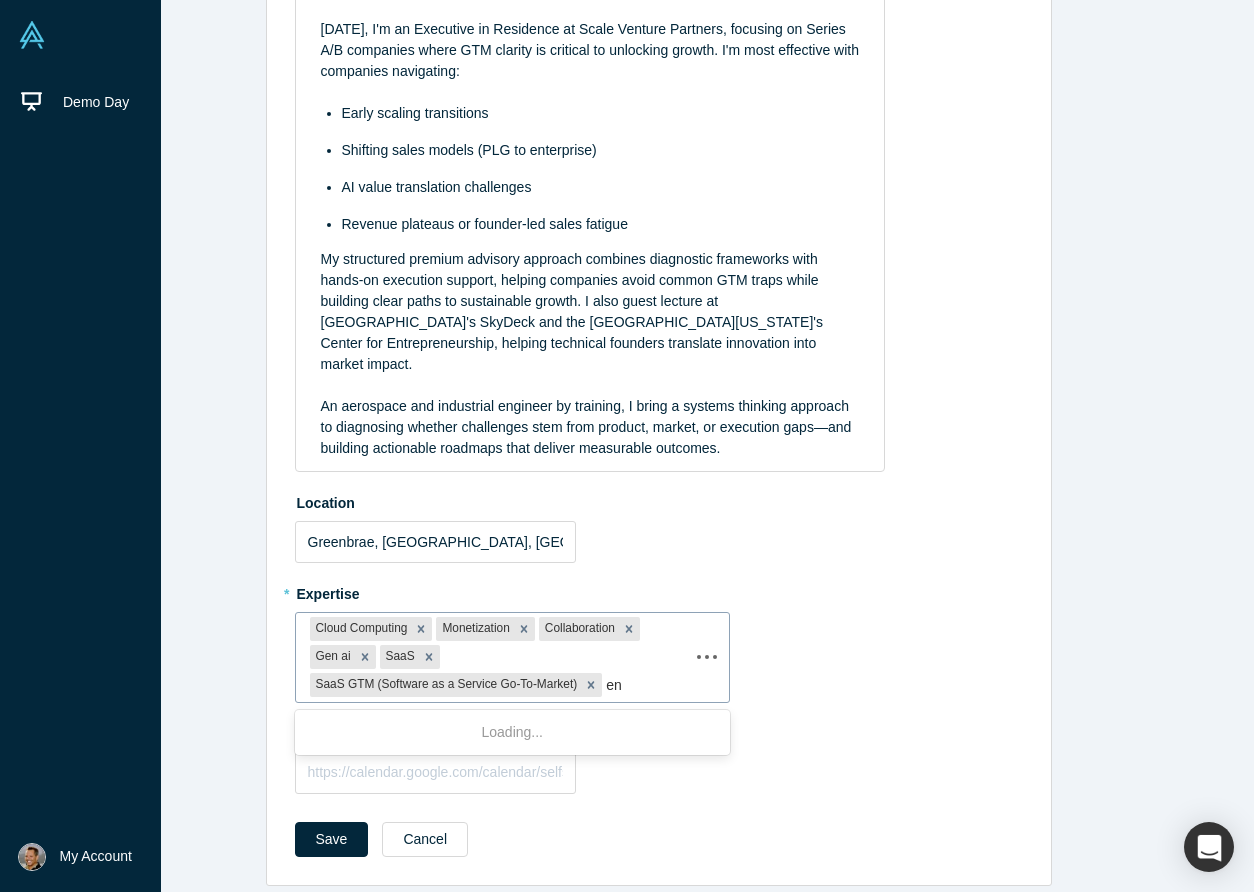 type on "ent" 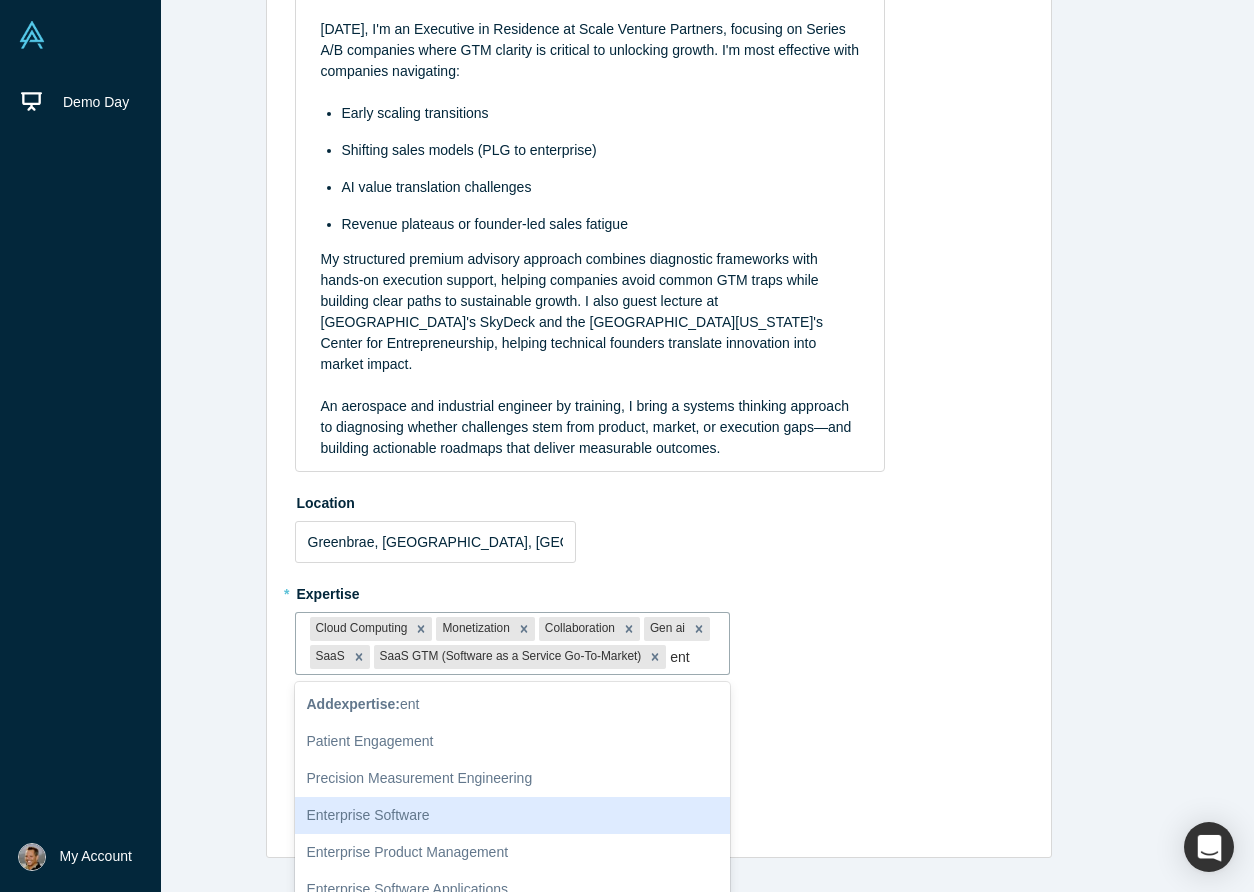 click on "Enterprise Software" at bounding box center (513, 815) 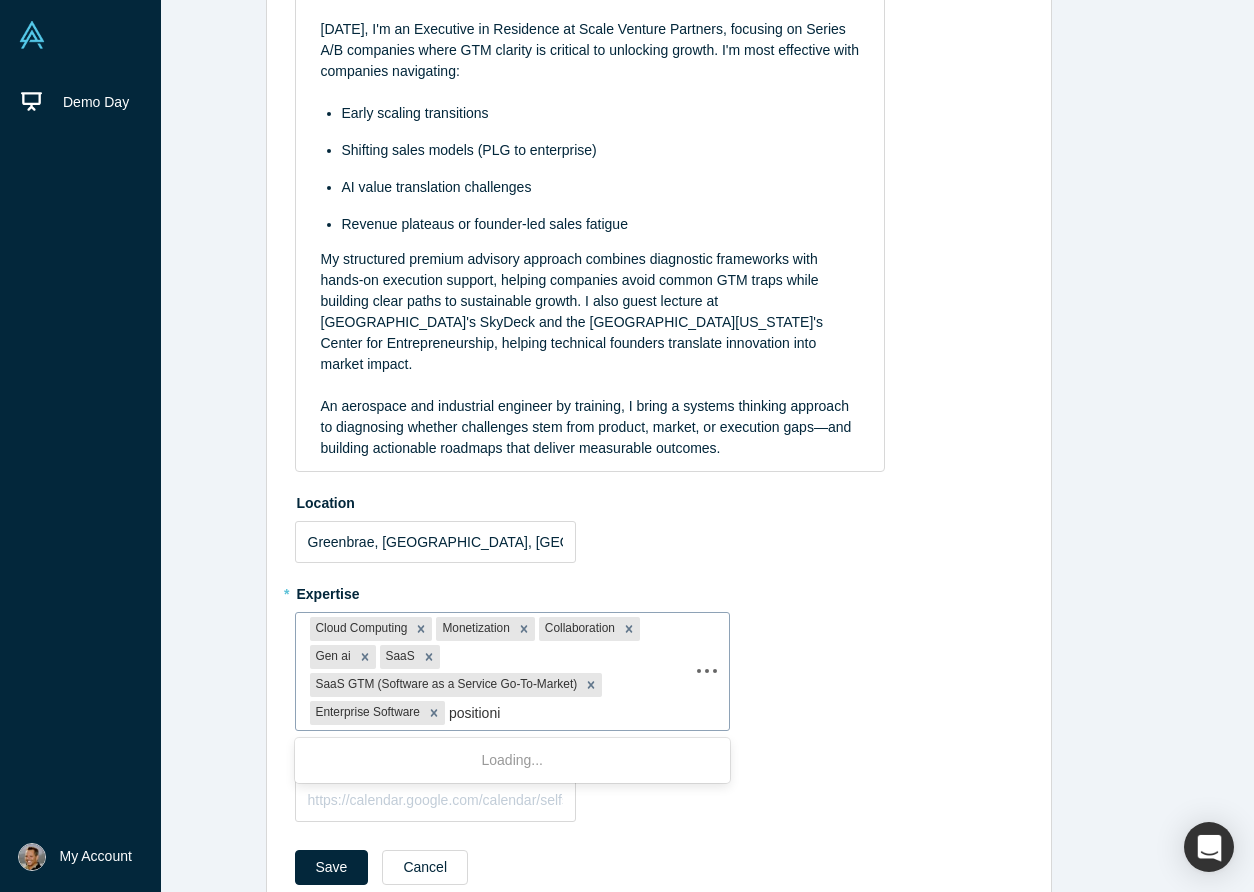 type on "positioning" 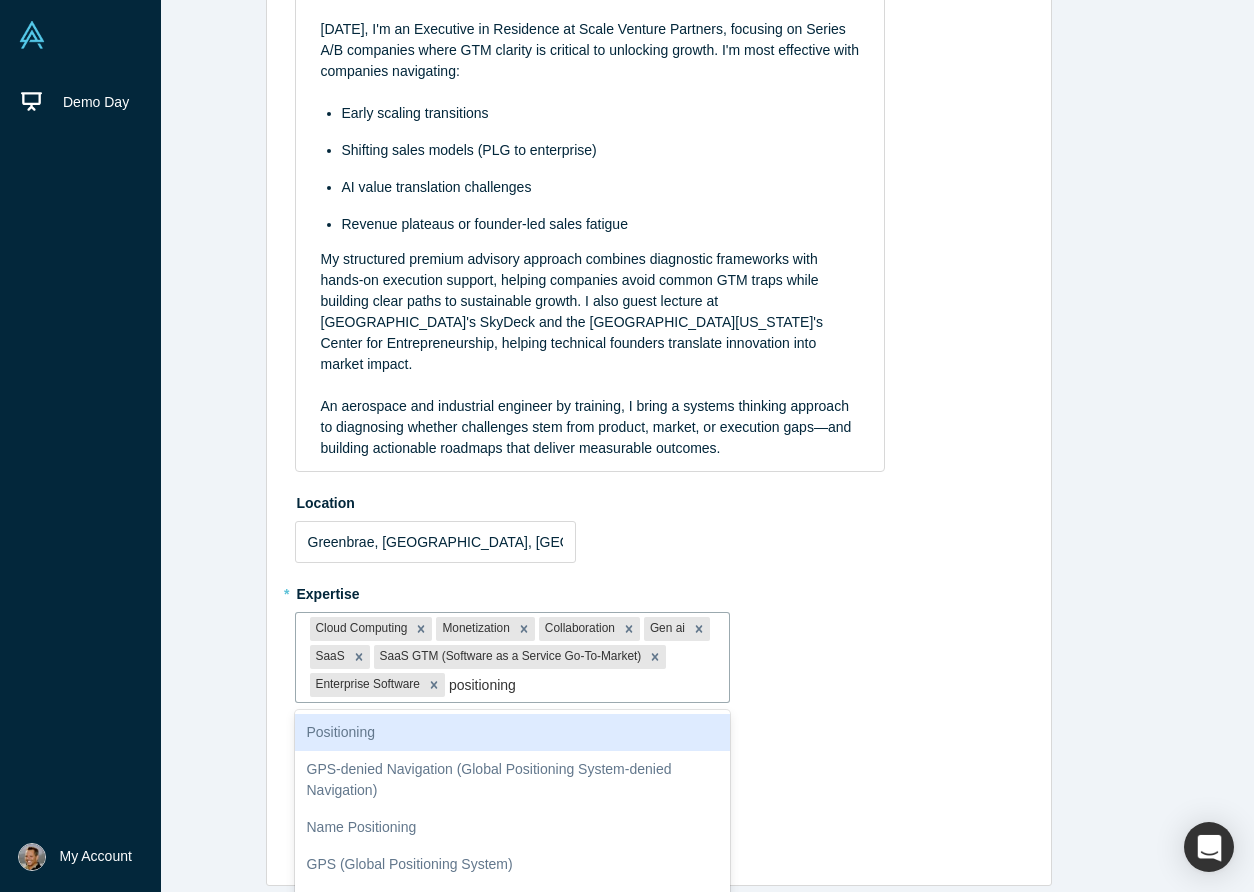 click on "Positioning" at bounding box center (513, 732) 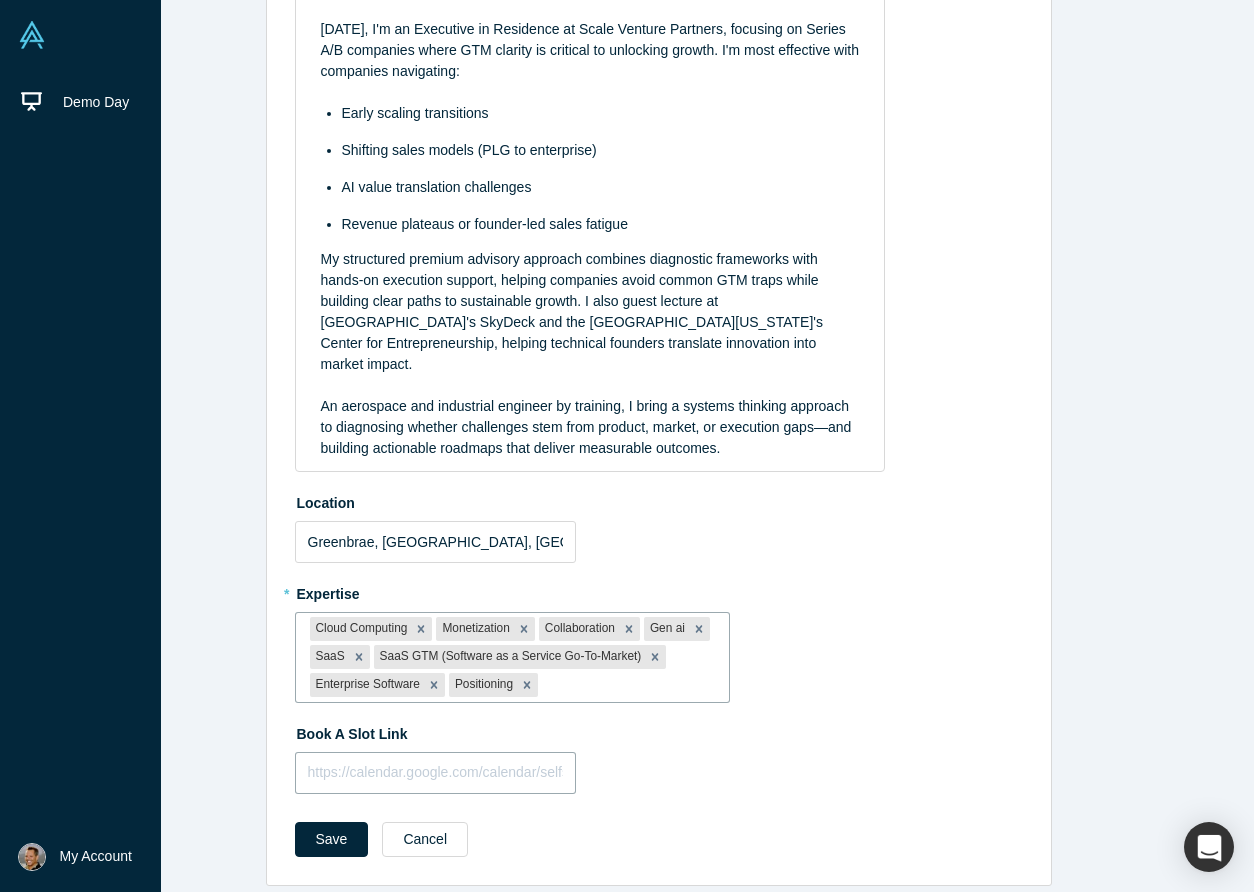 click at bounding box center (435, 773) 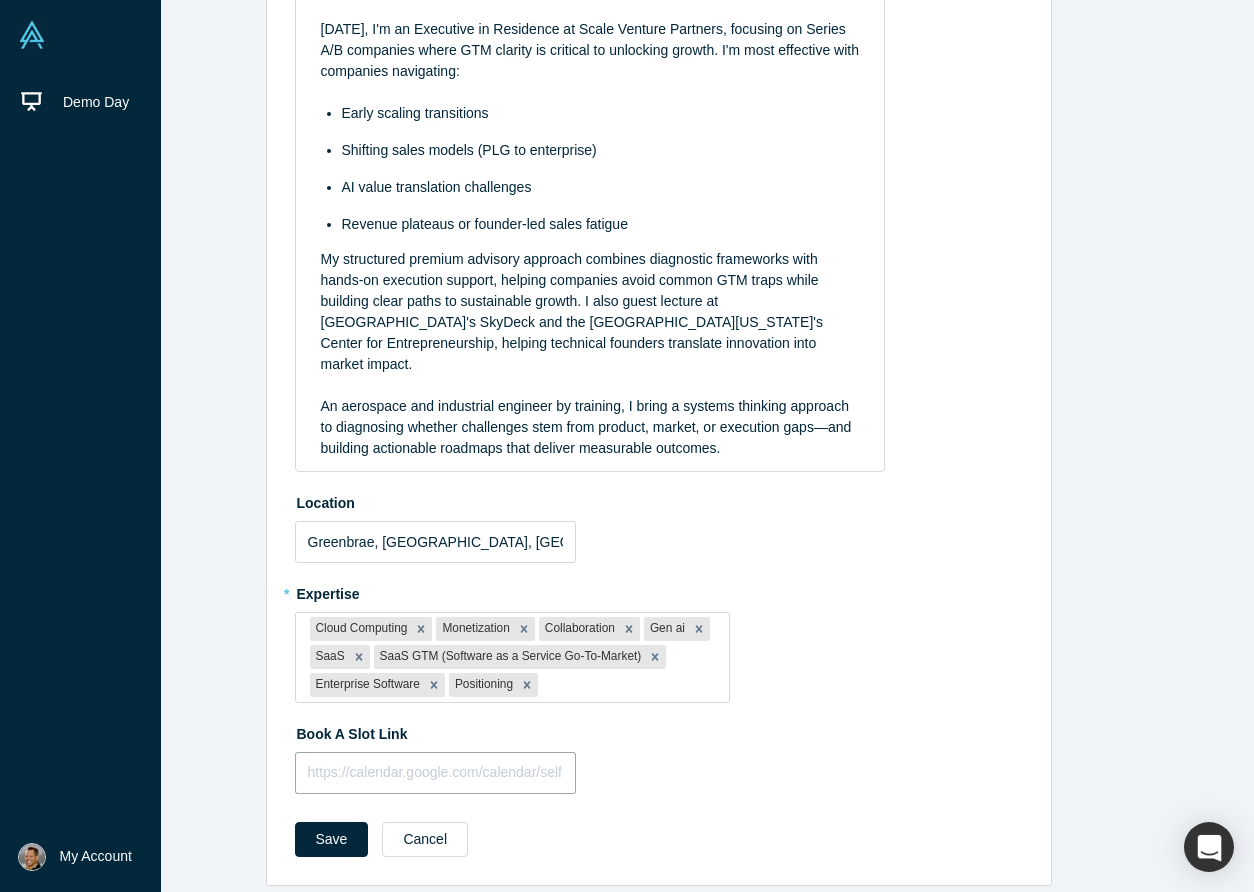 click at bounding box center (435, 773) 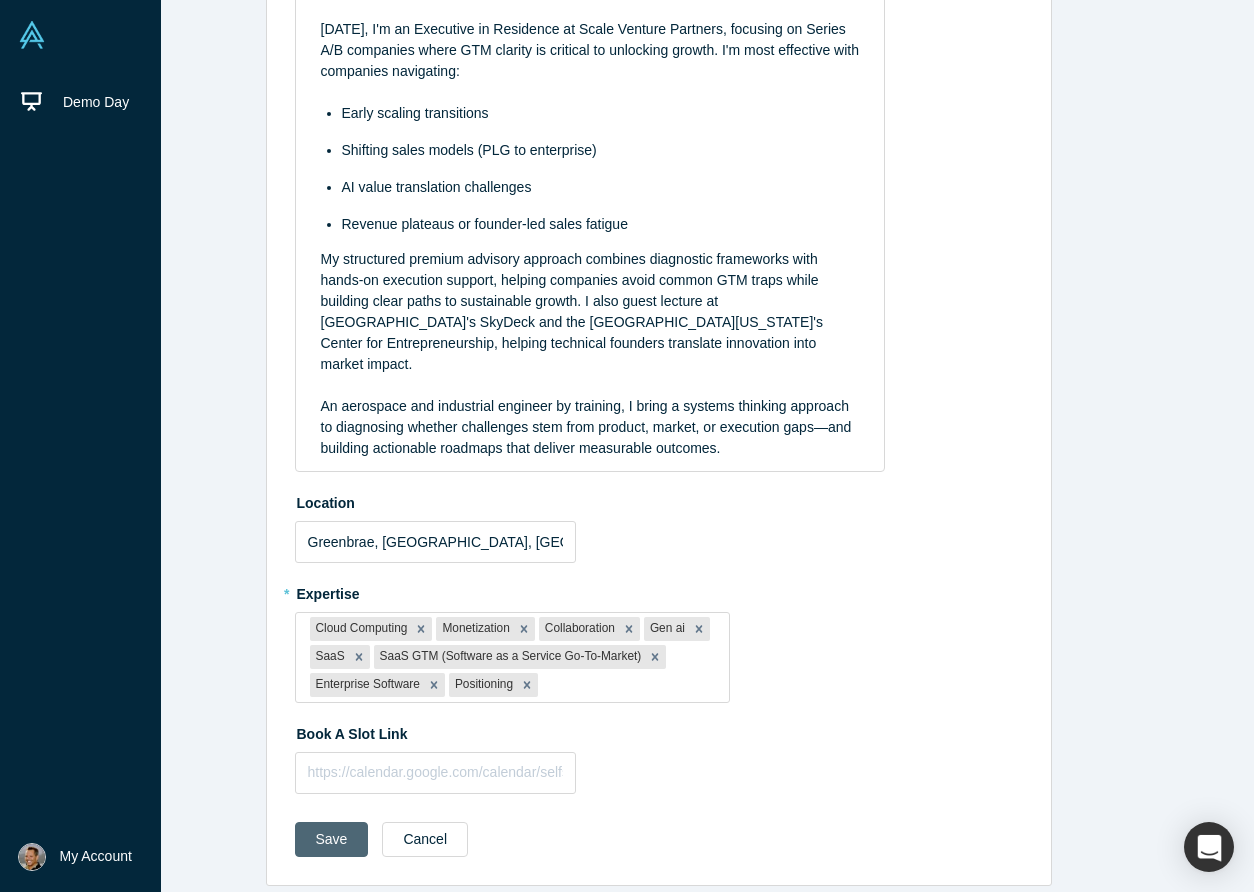 click on "Save" at bounding box center [332, 839] 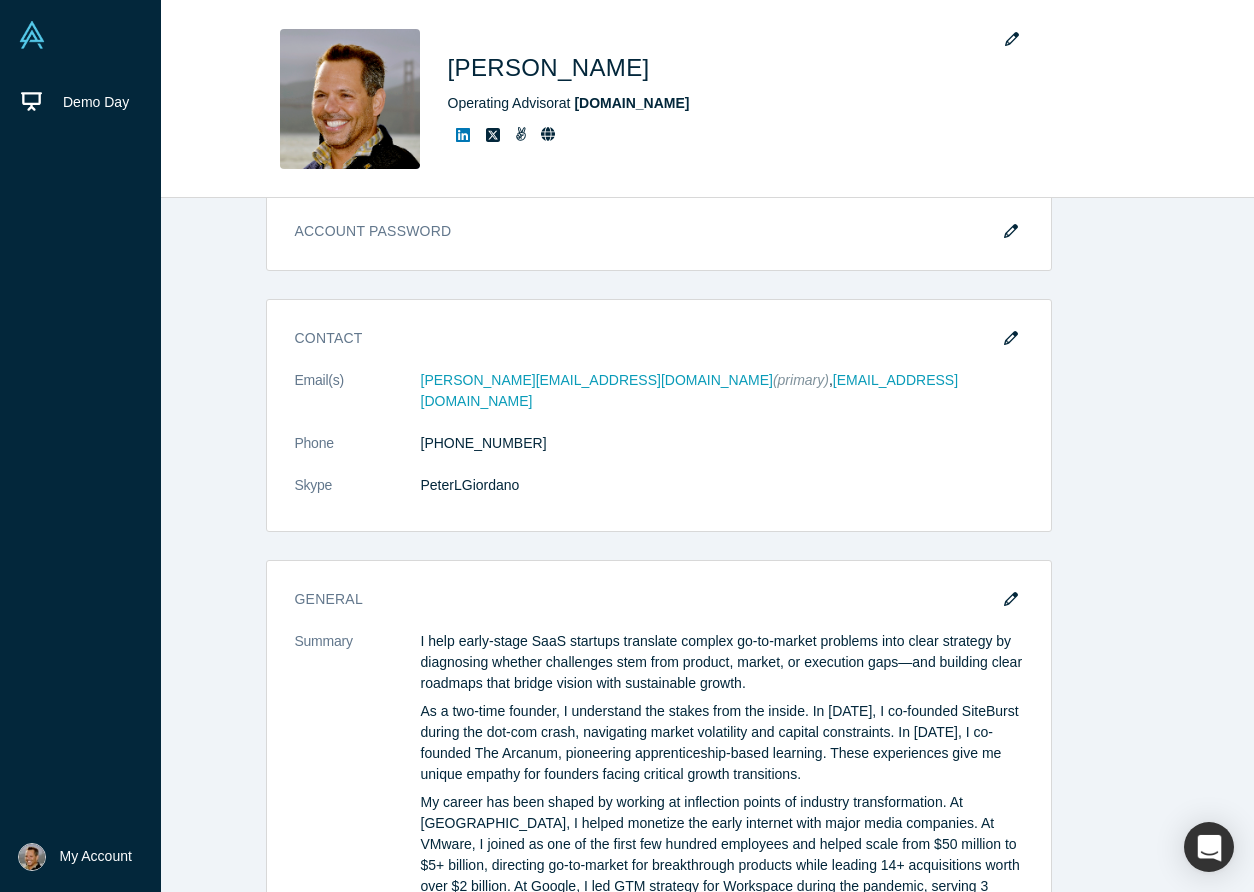 scroll, scrollTop: 33, scrollLeft: 0, axis: vertical 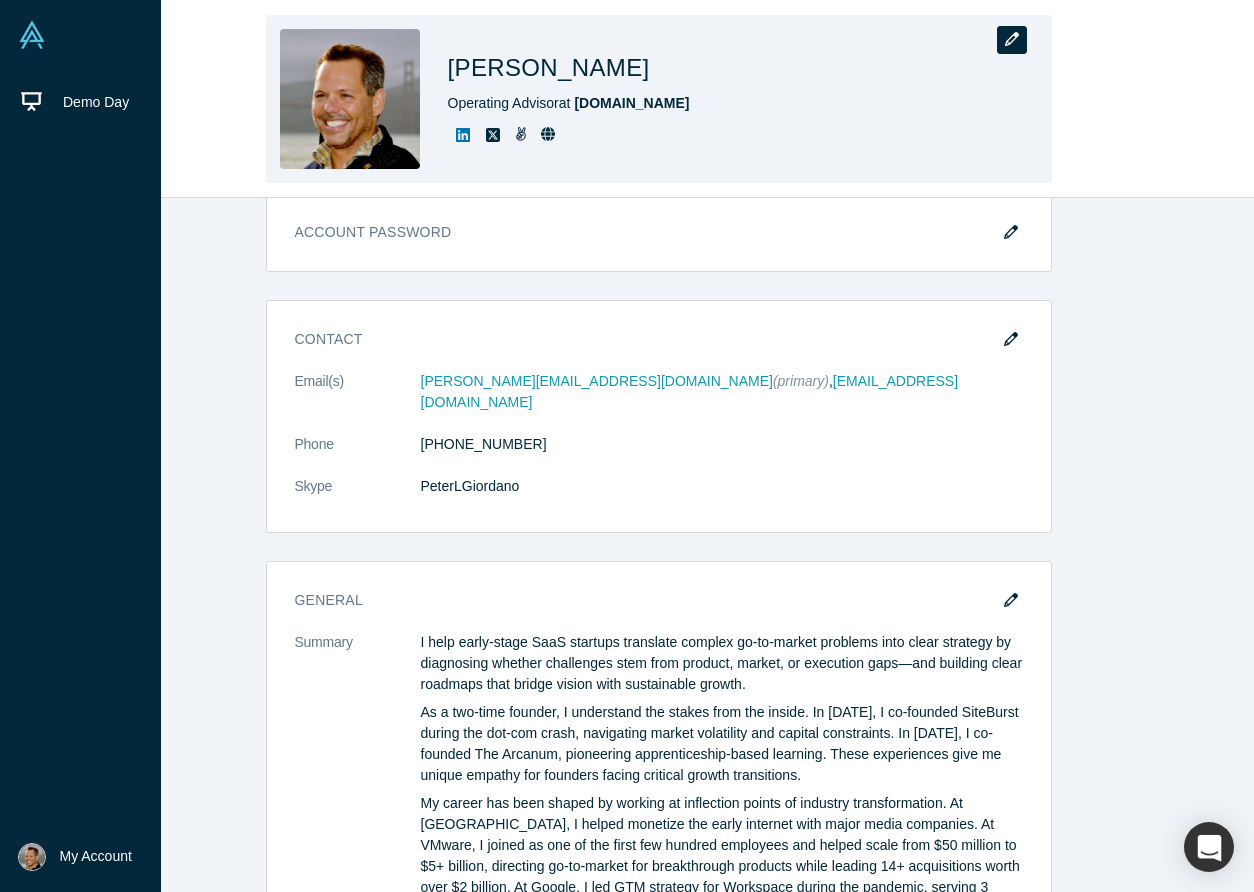 click 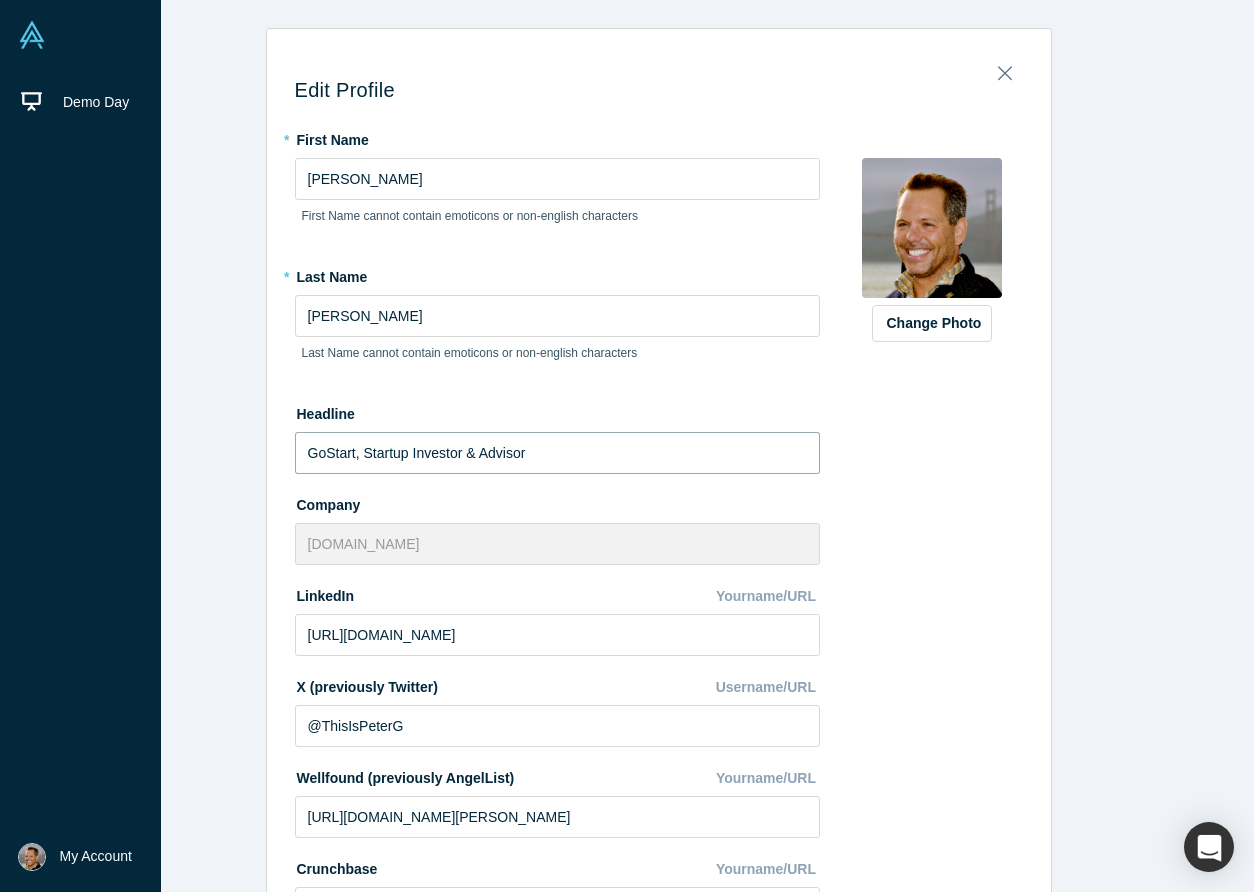 click on "GoStart, Startup Investor & Advisor" at bounding box center [557, 453] 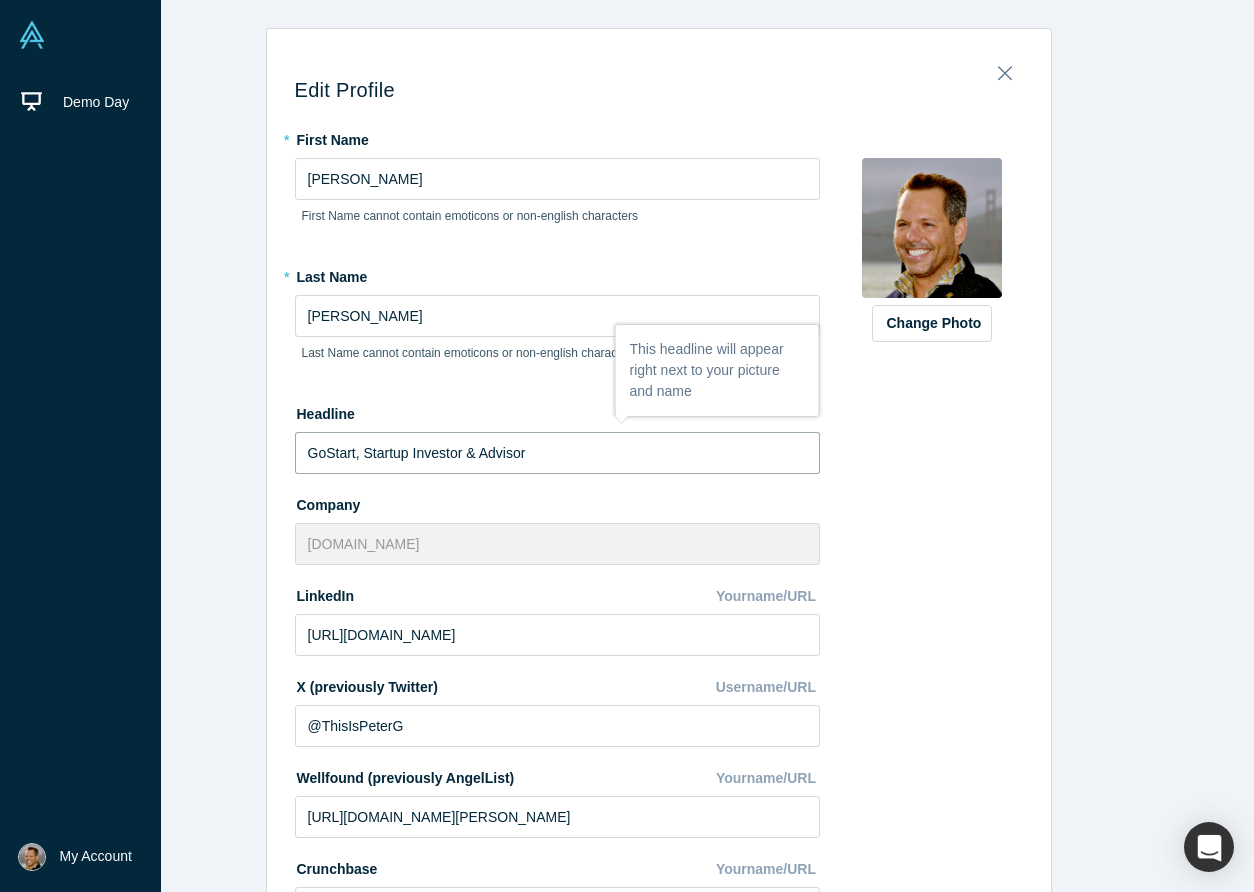 click on "GoStart, Startup Investor & Advisor" at bounding box center (557, 453) 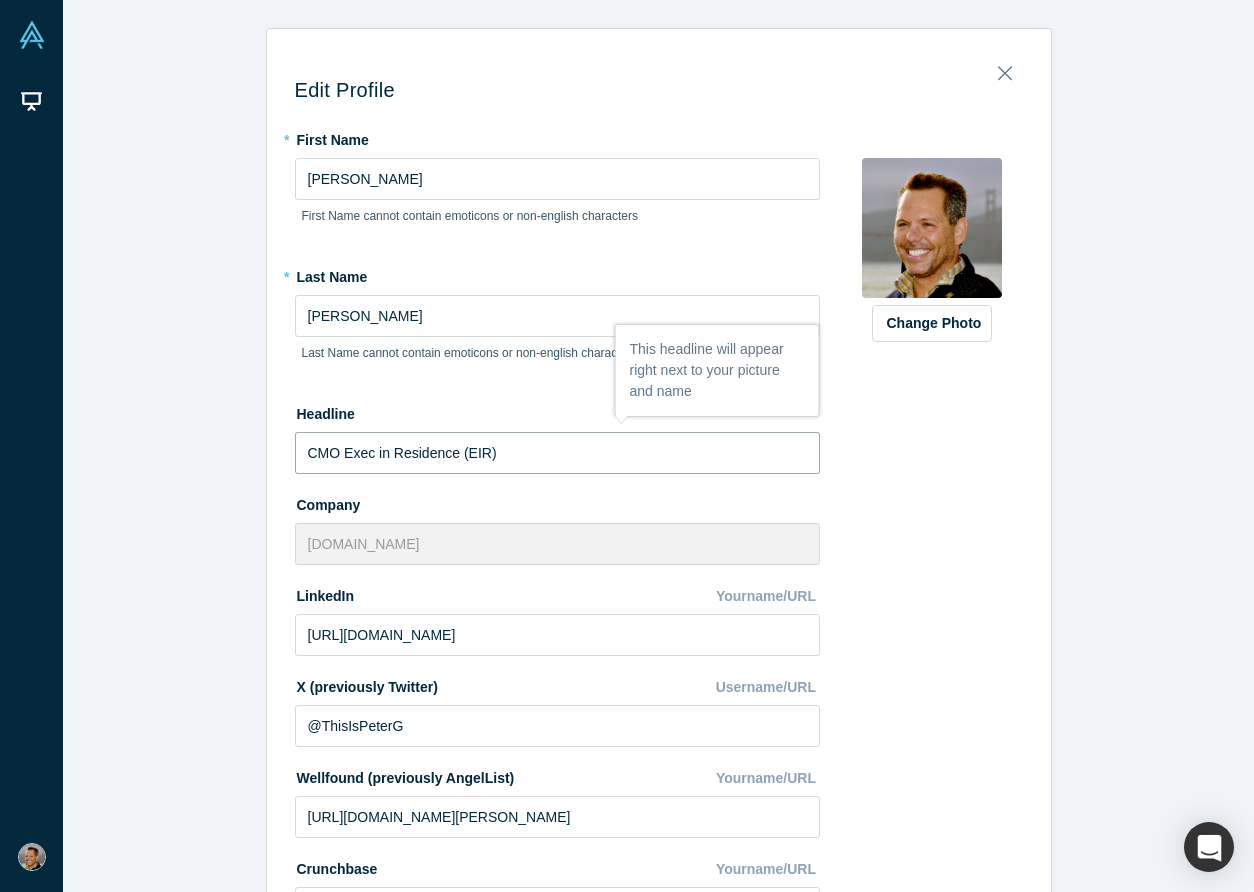 type on "CMO Exec in Residence (EIR)" 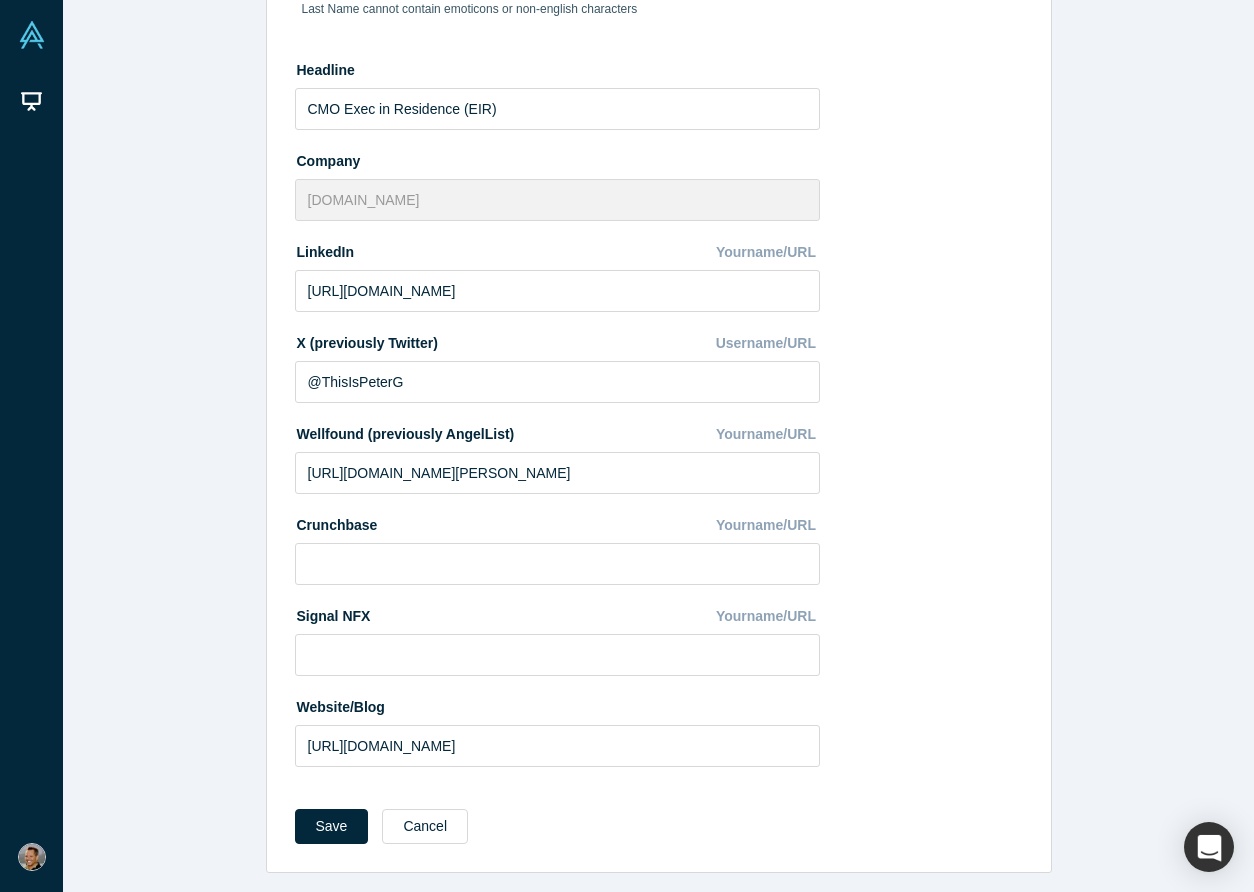 scroll, scrollTop: 353, scrollLeft: 0, axis: vertical 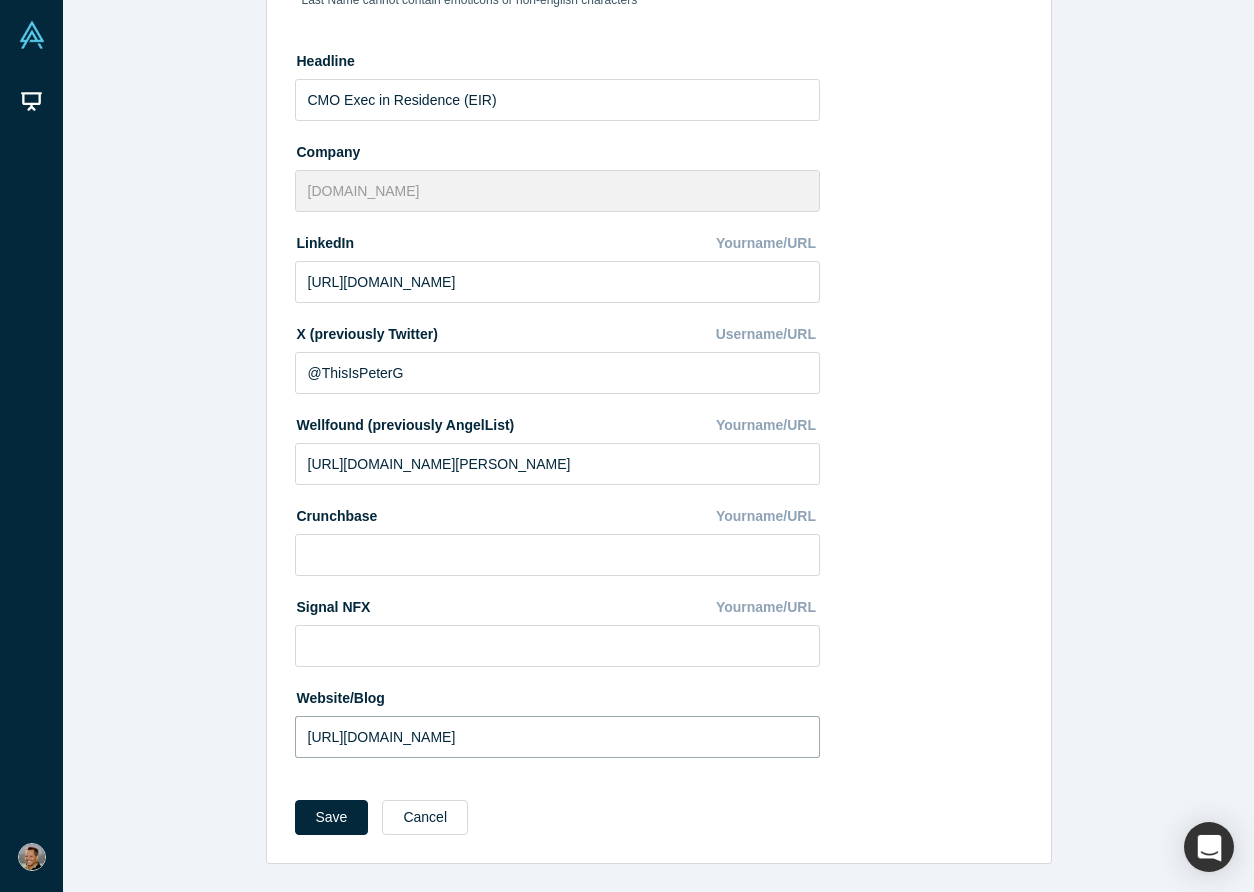 click on "https://petergiordano.com" at bounding box center [557, 737] 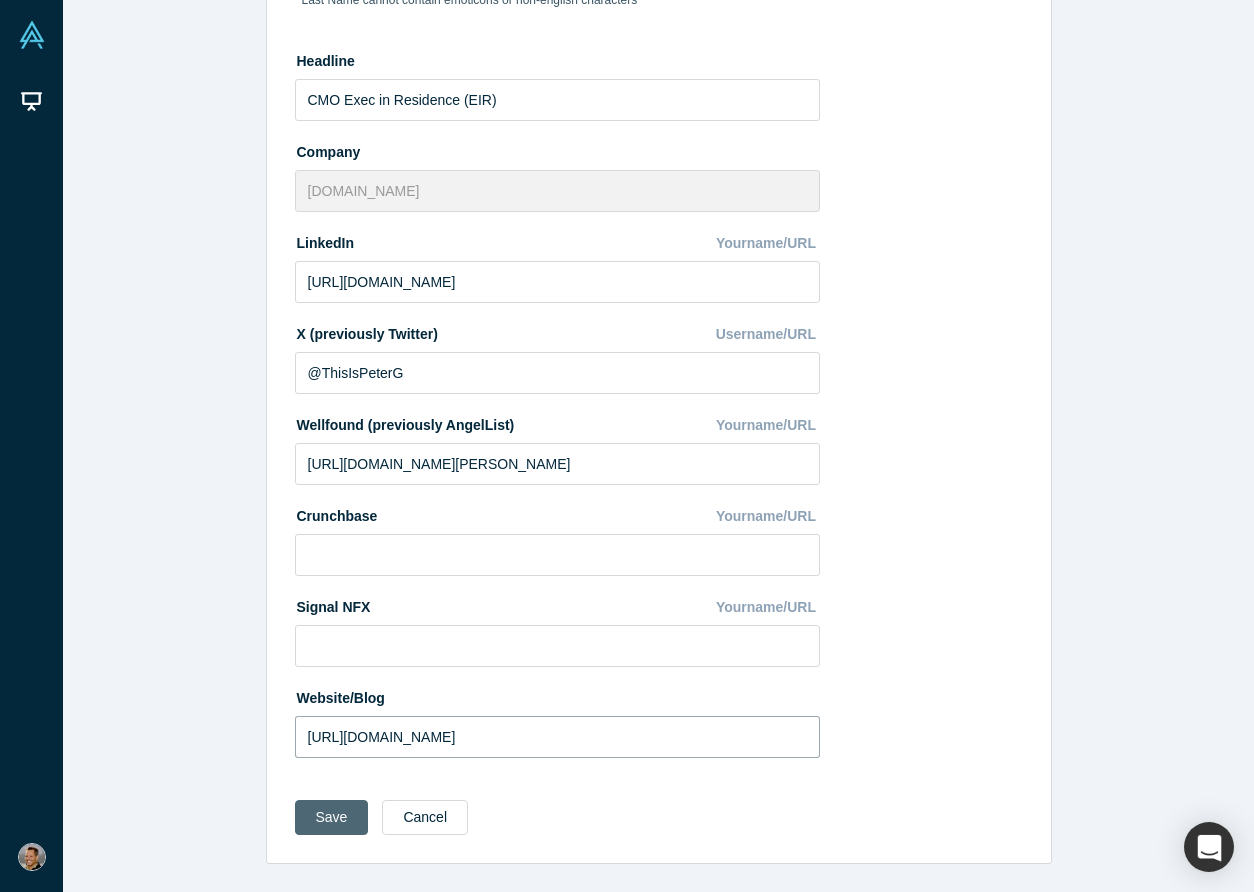 type on "https://www.gostart.co" 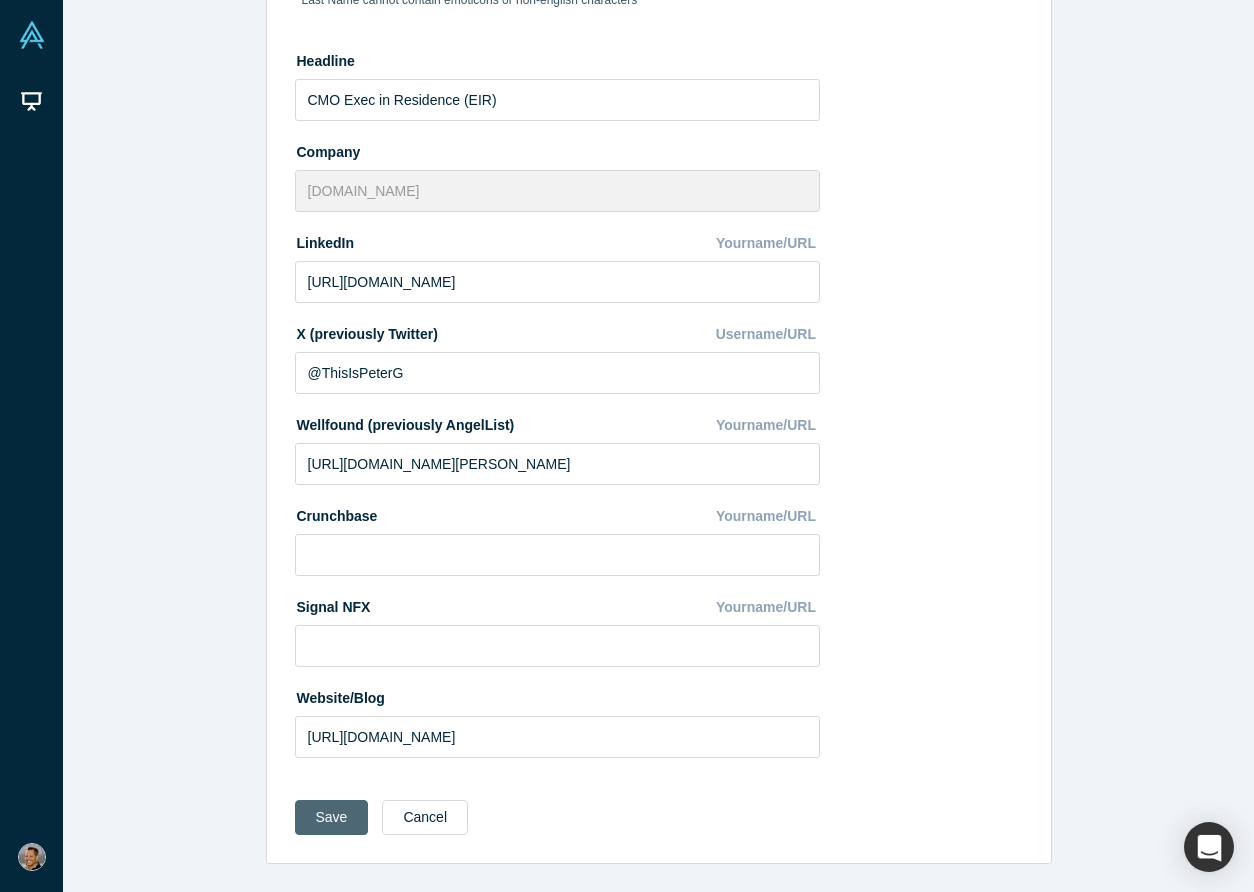 click on "Save" at bounding box center (332, 817) 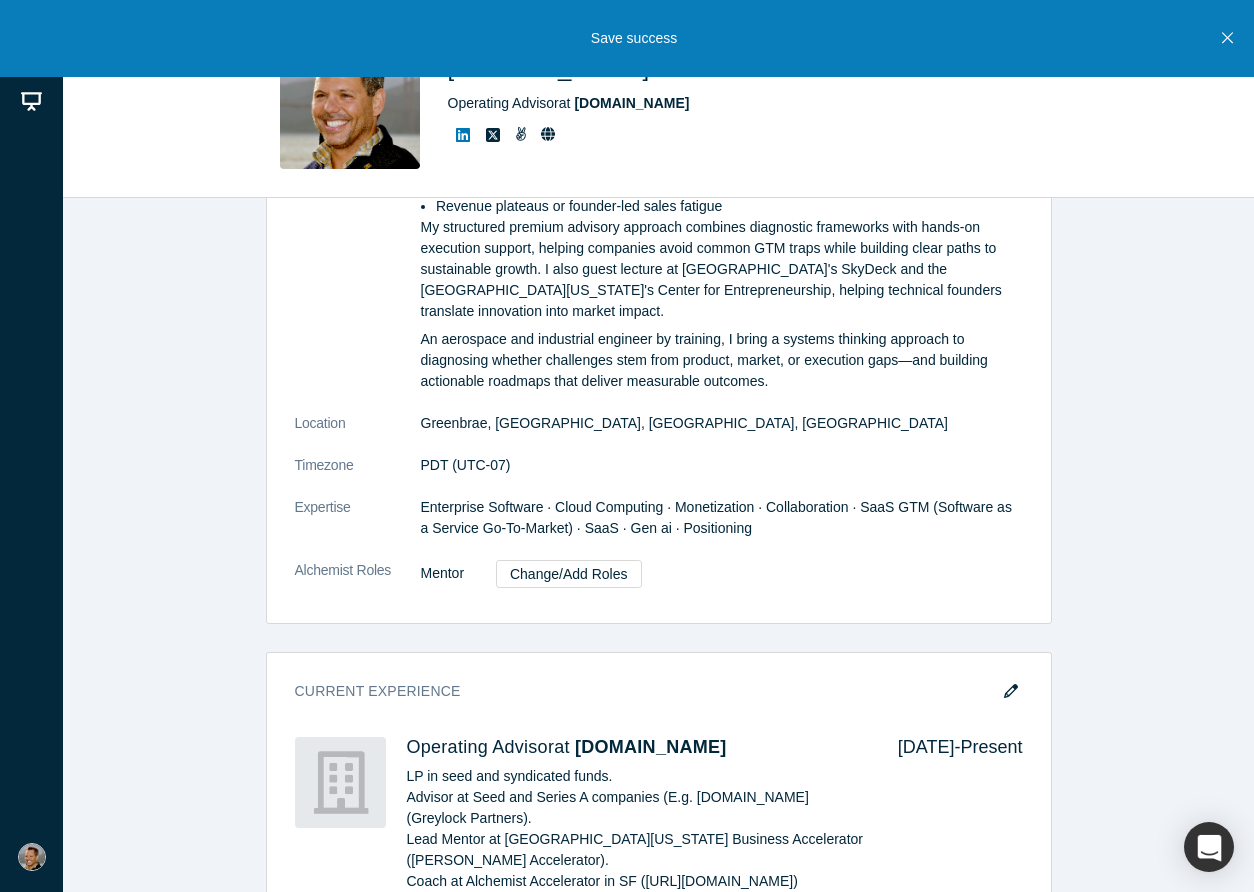 scroll, scrollTop: 1306, scrollLeft: 0, axis: vertical 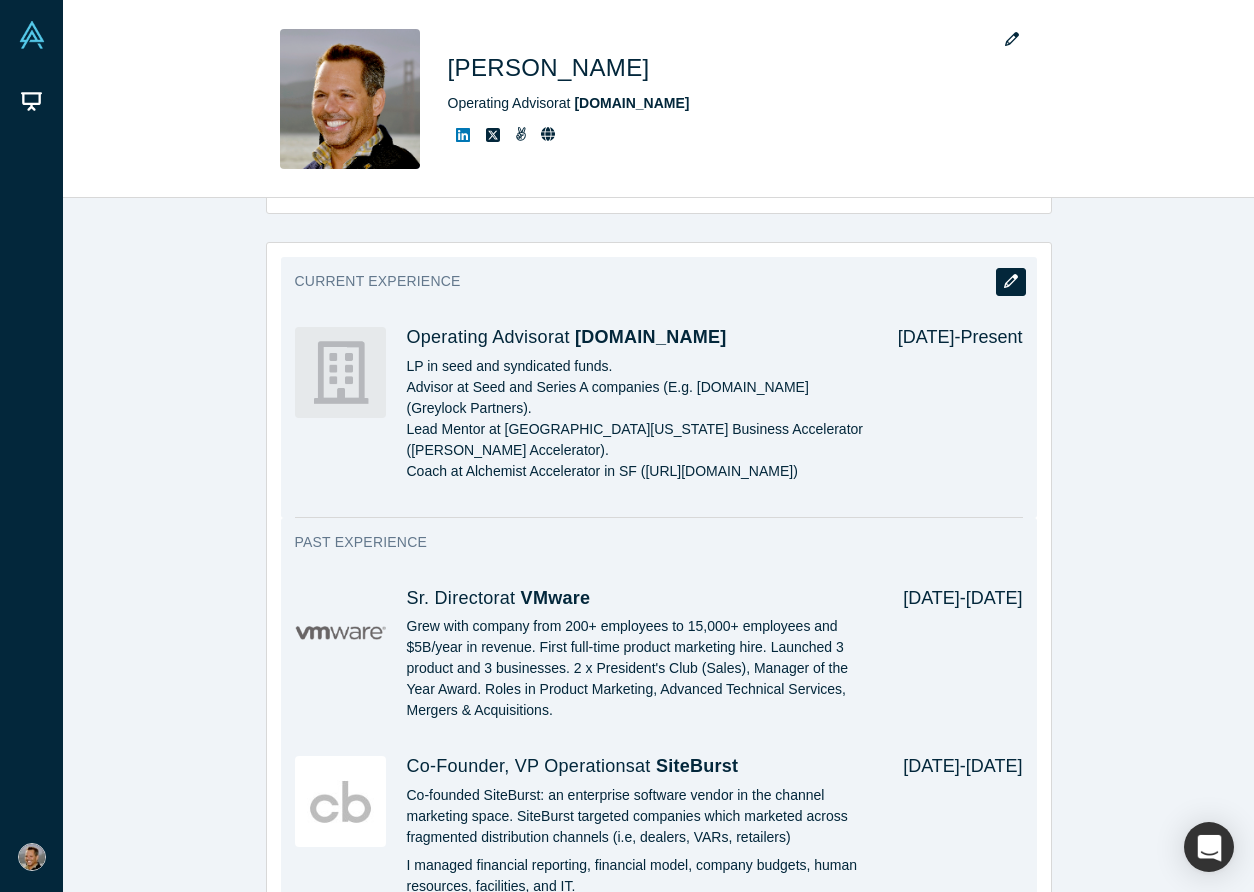 click at bounding box center (1011, 282) 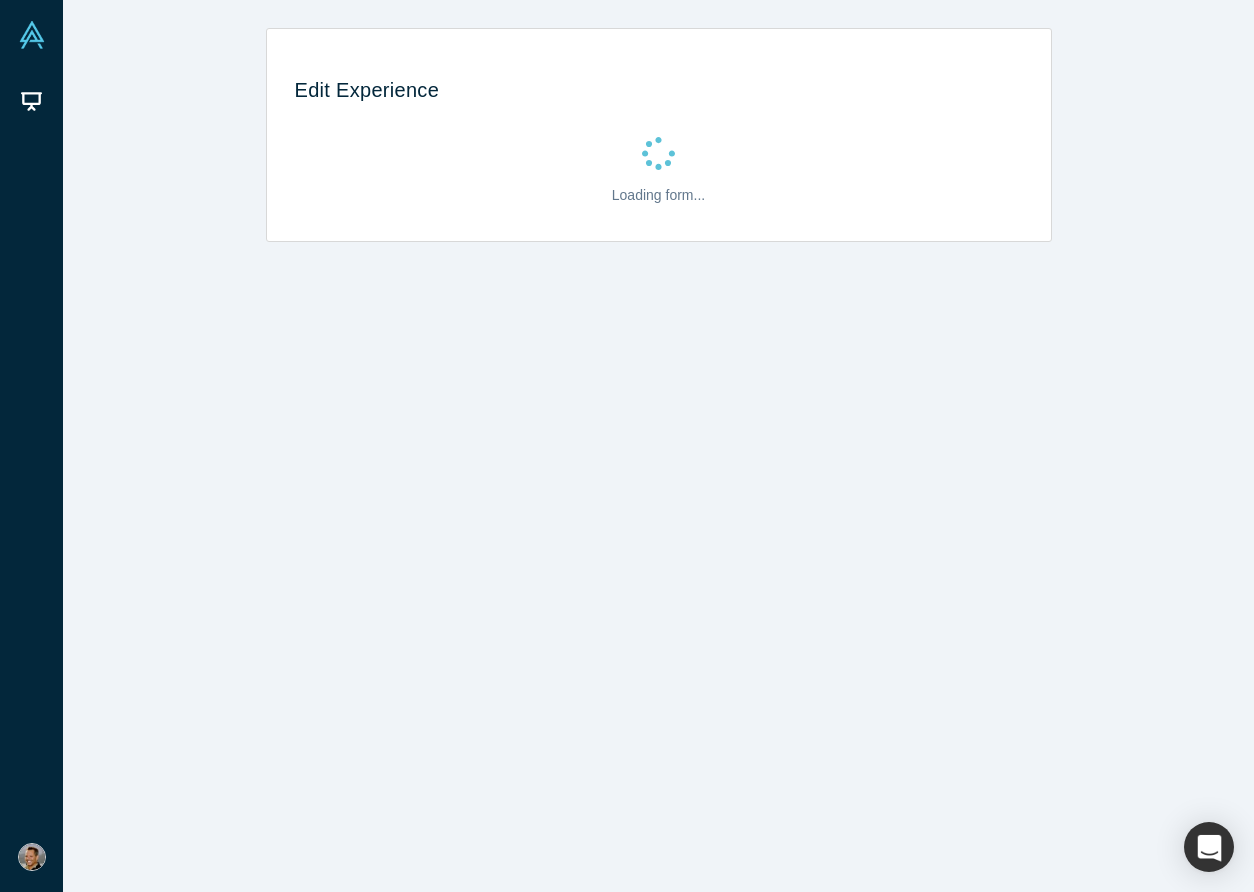 scroll, scrollTop: 0, scrollLeft: 0, axis: both 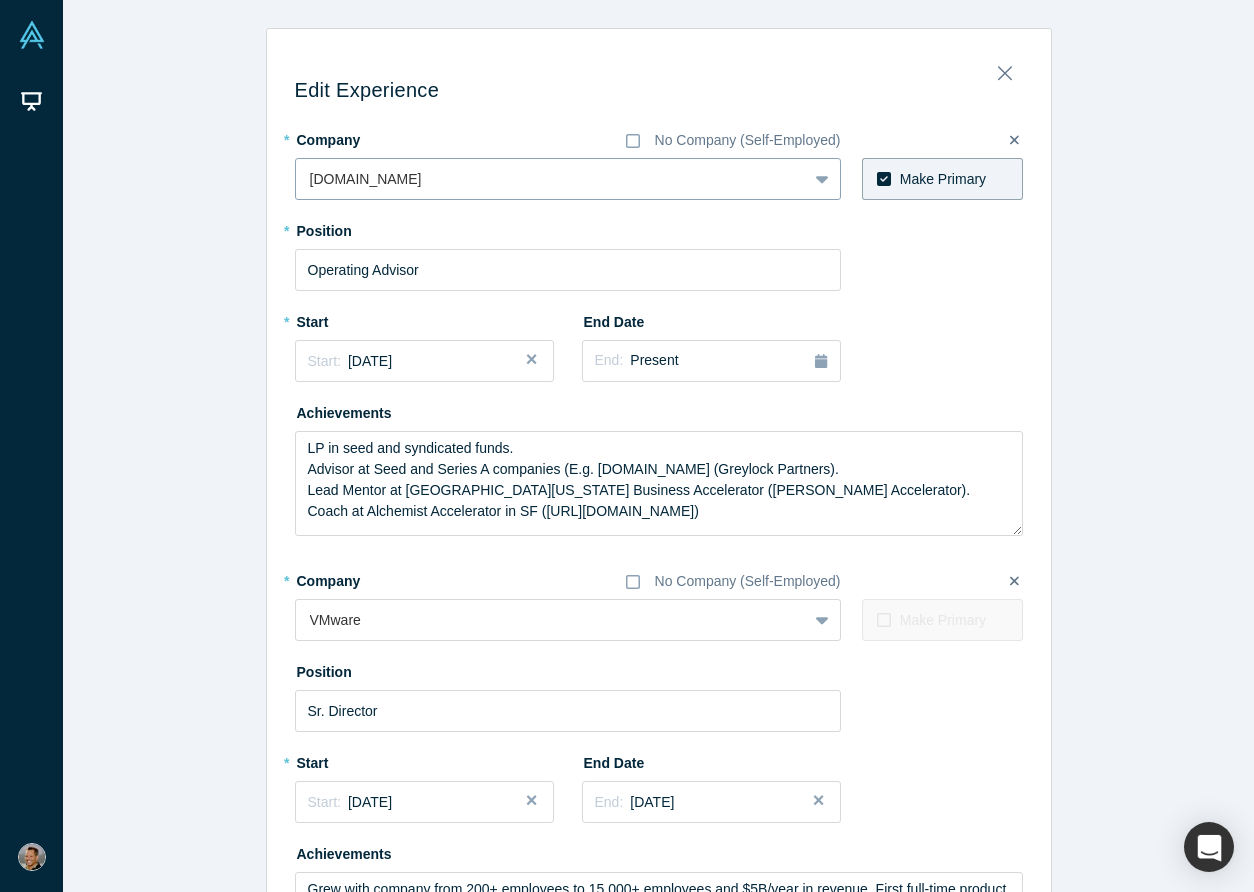 click at bounding box center (551, 179) 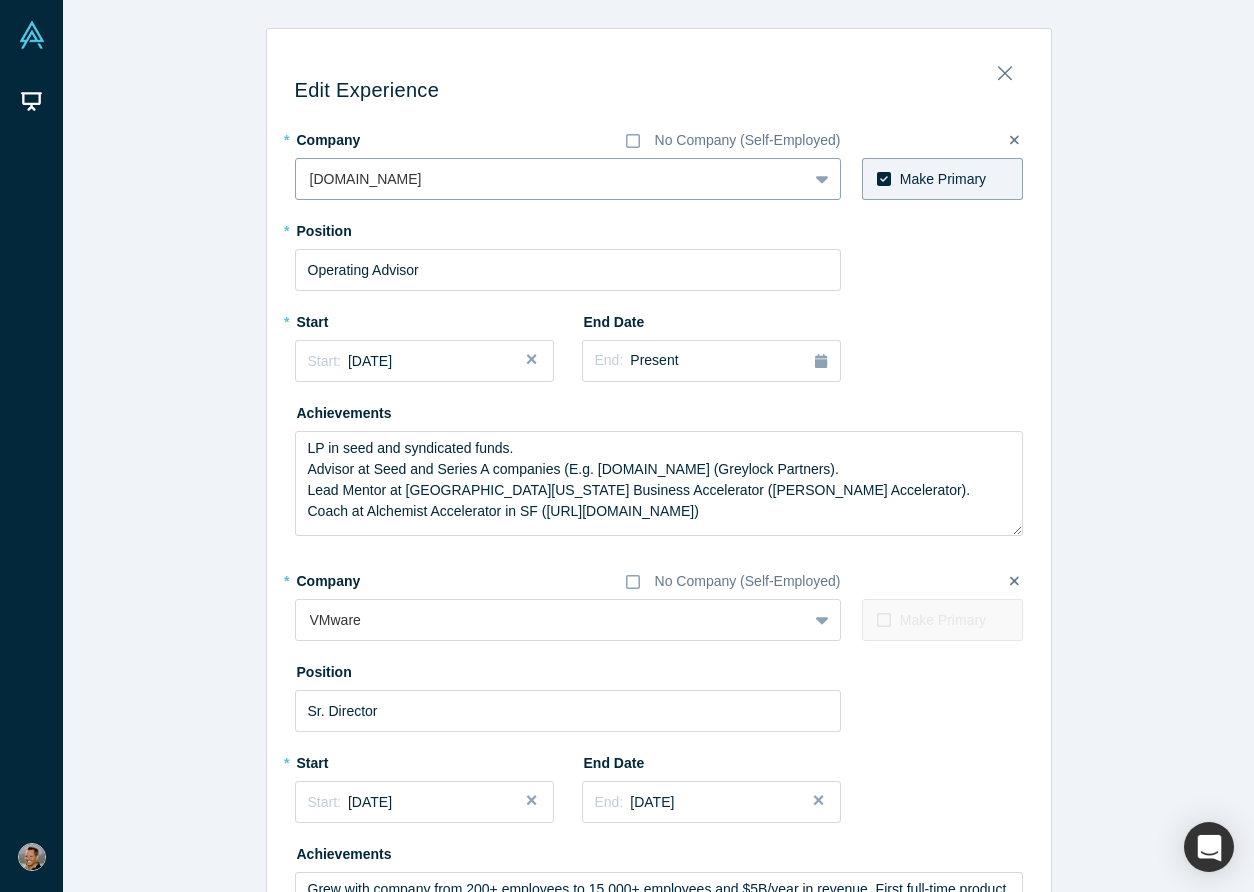 click at bounding box center [551, 179] 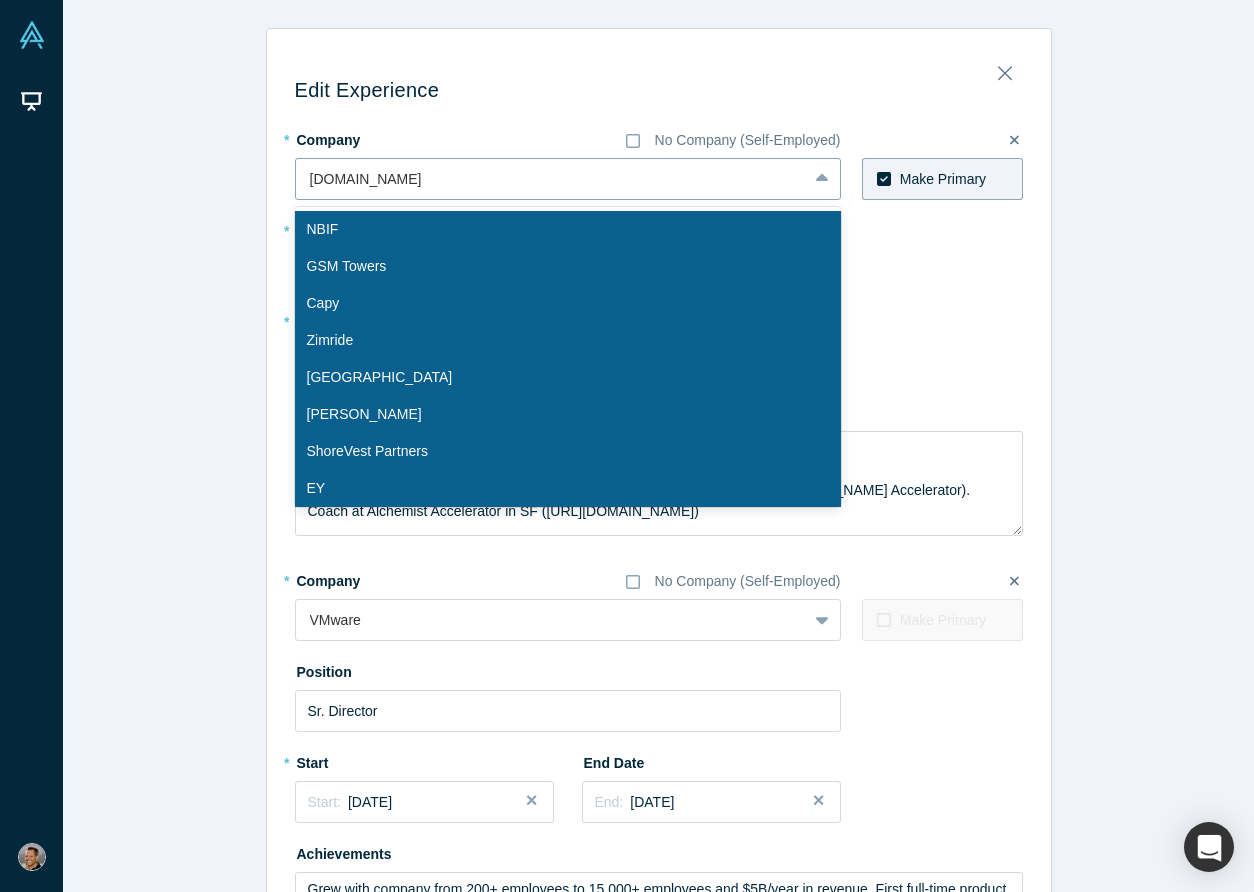 click at bounding box center (551, 179) 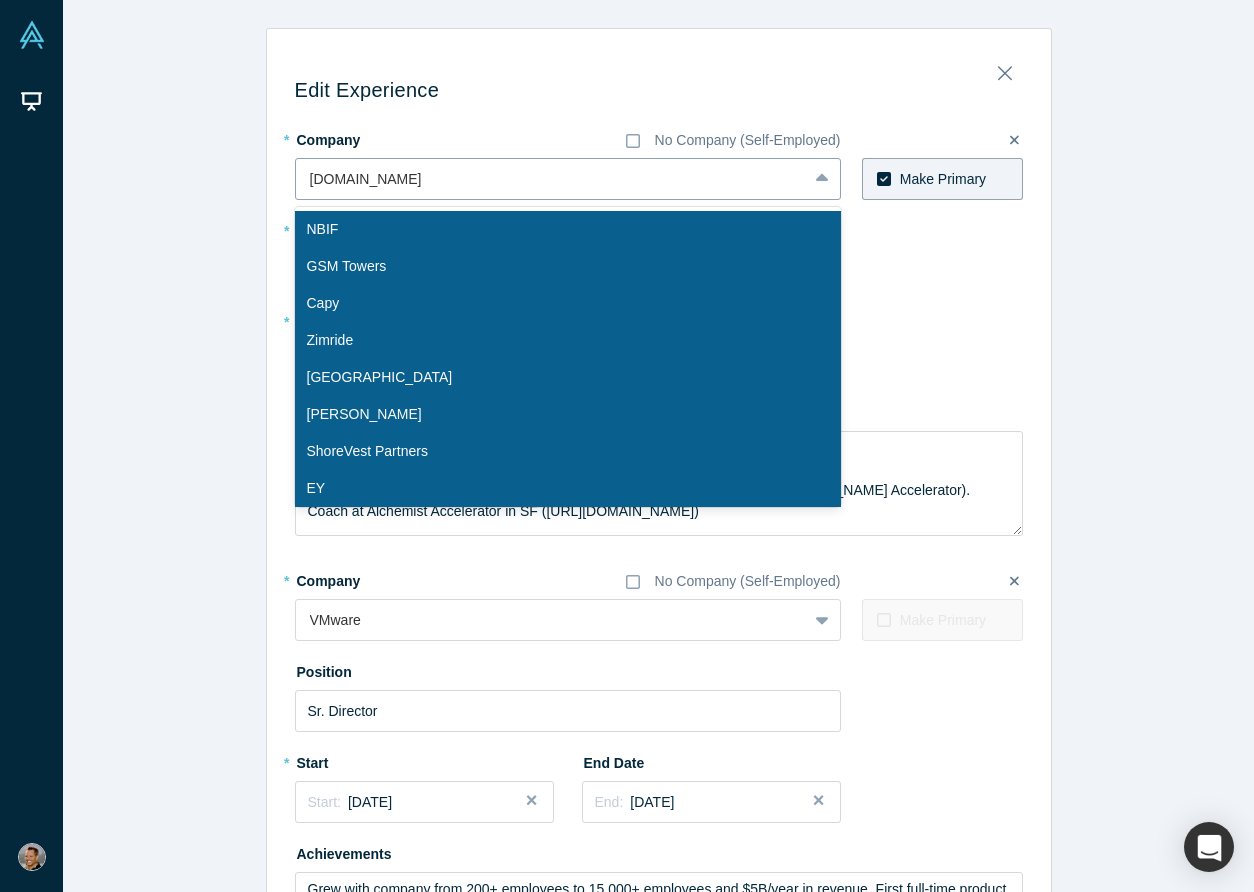 click at bounding box center (551, 179) 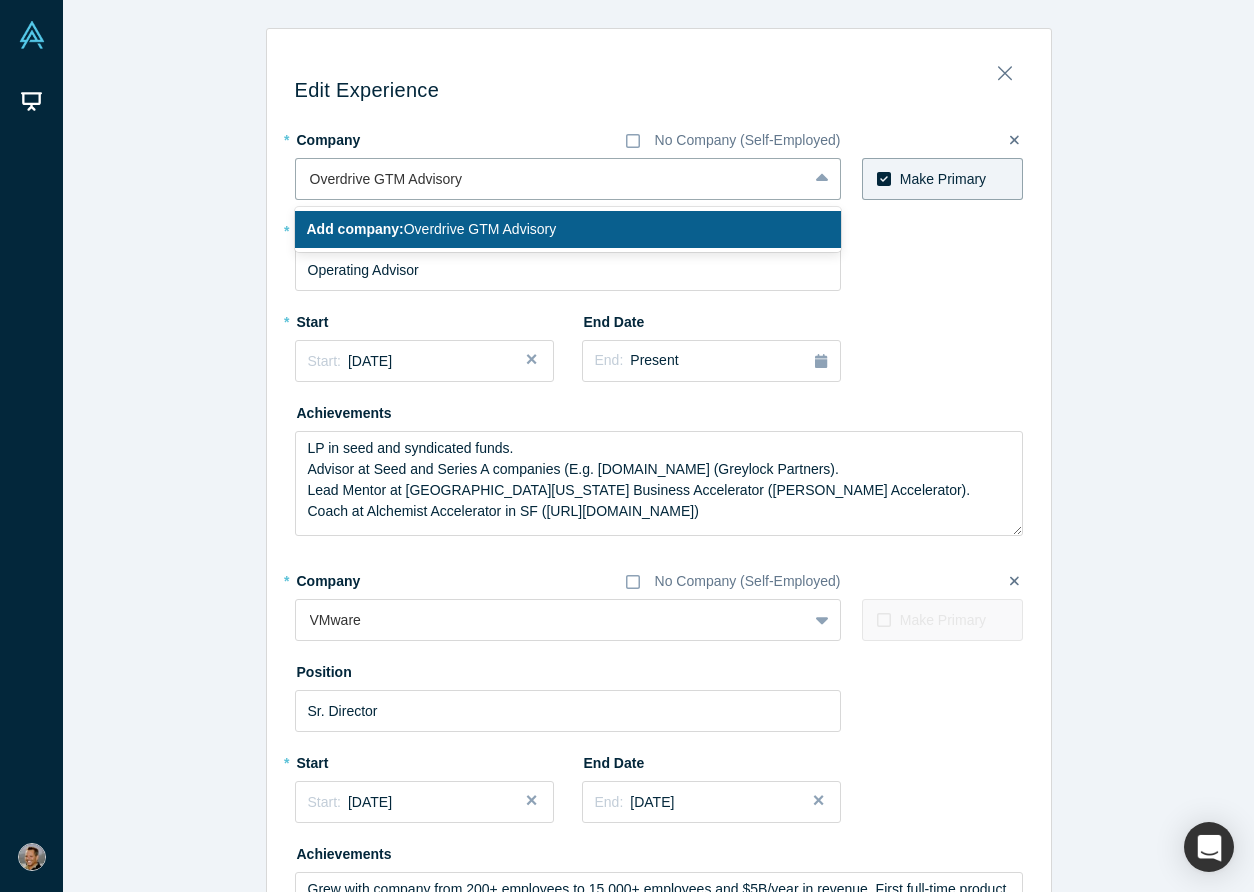 type on "Overdrive GTM Advisory" 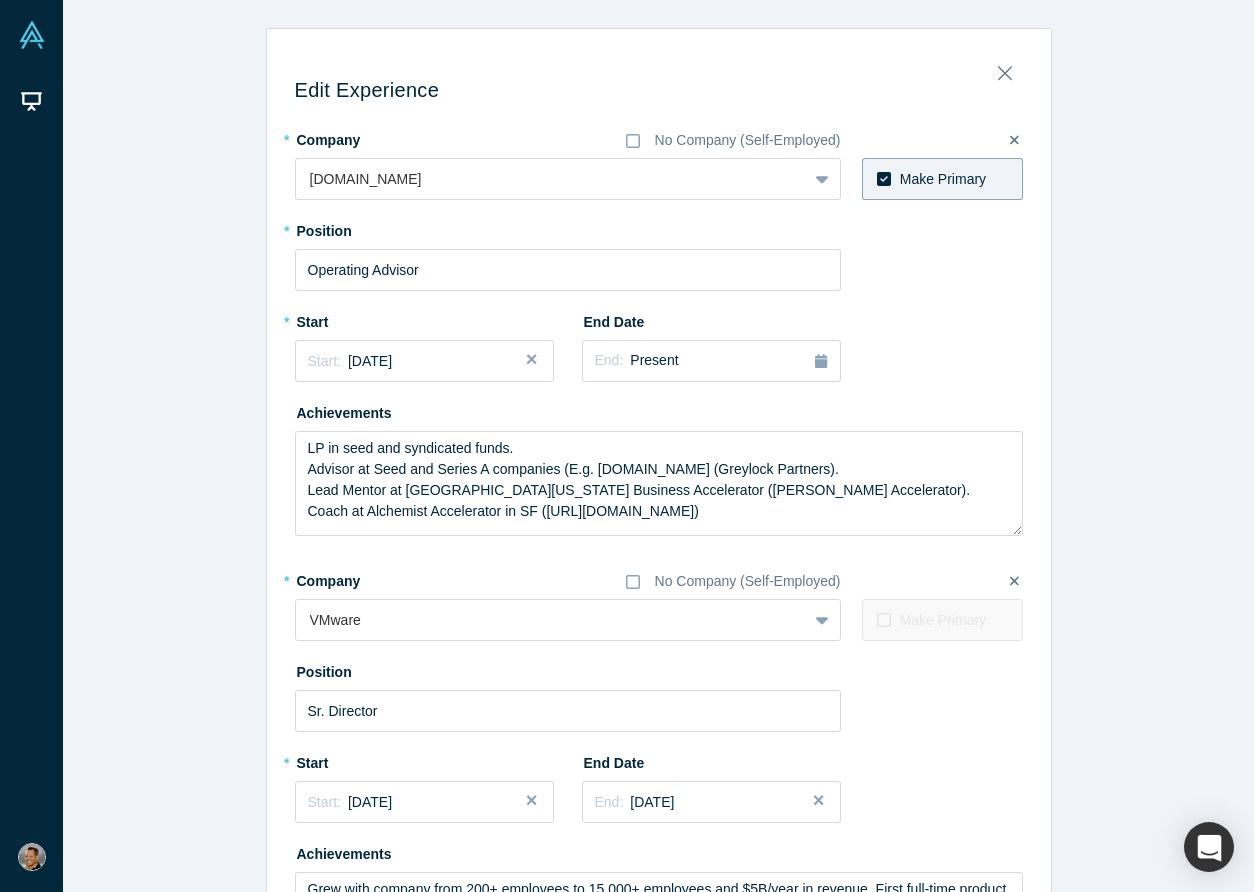 click 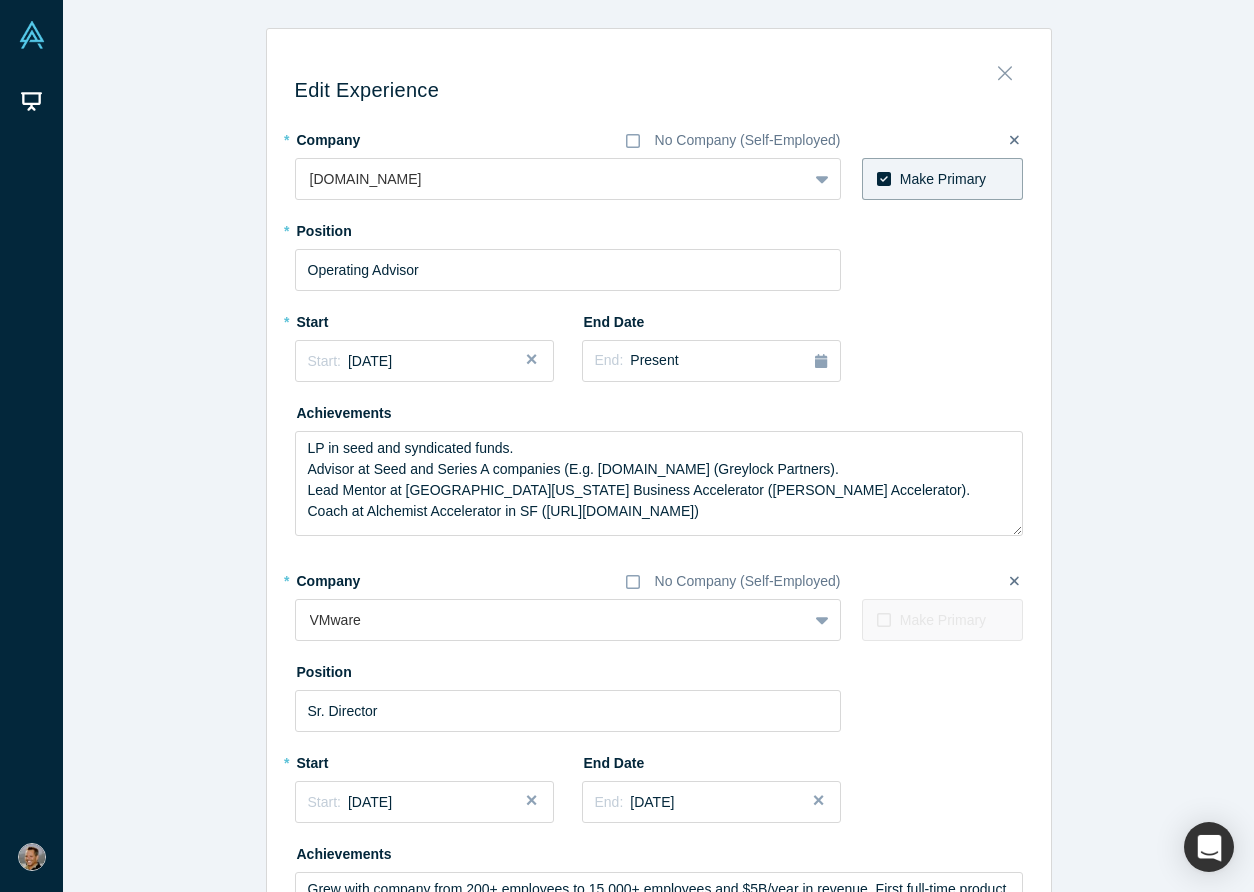 click 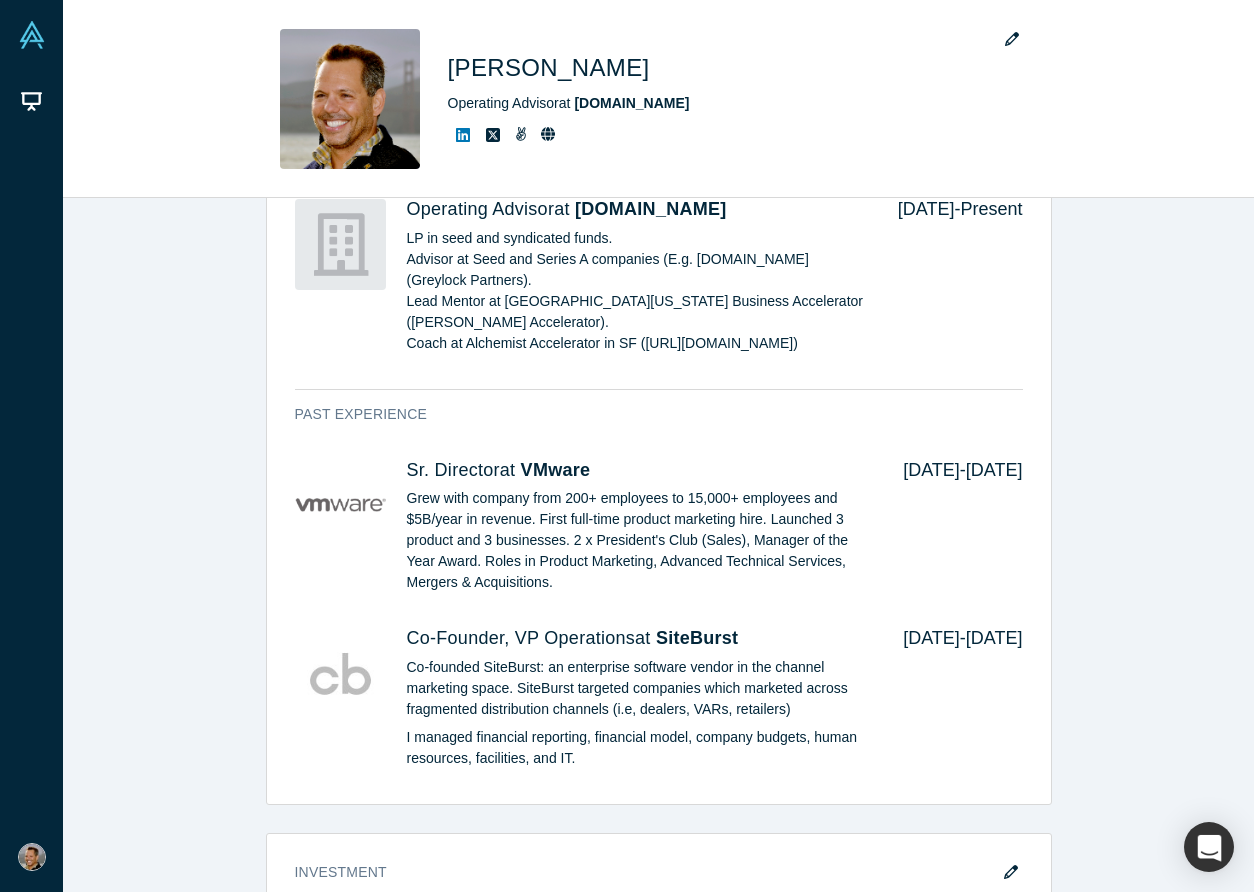 scroll, scrollTop: 1318, scrollLeft: 0, axis: vertical 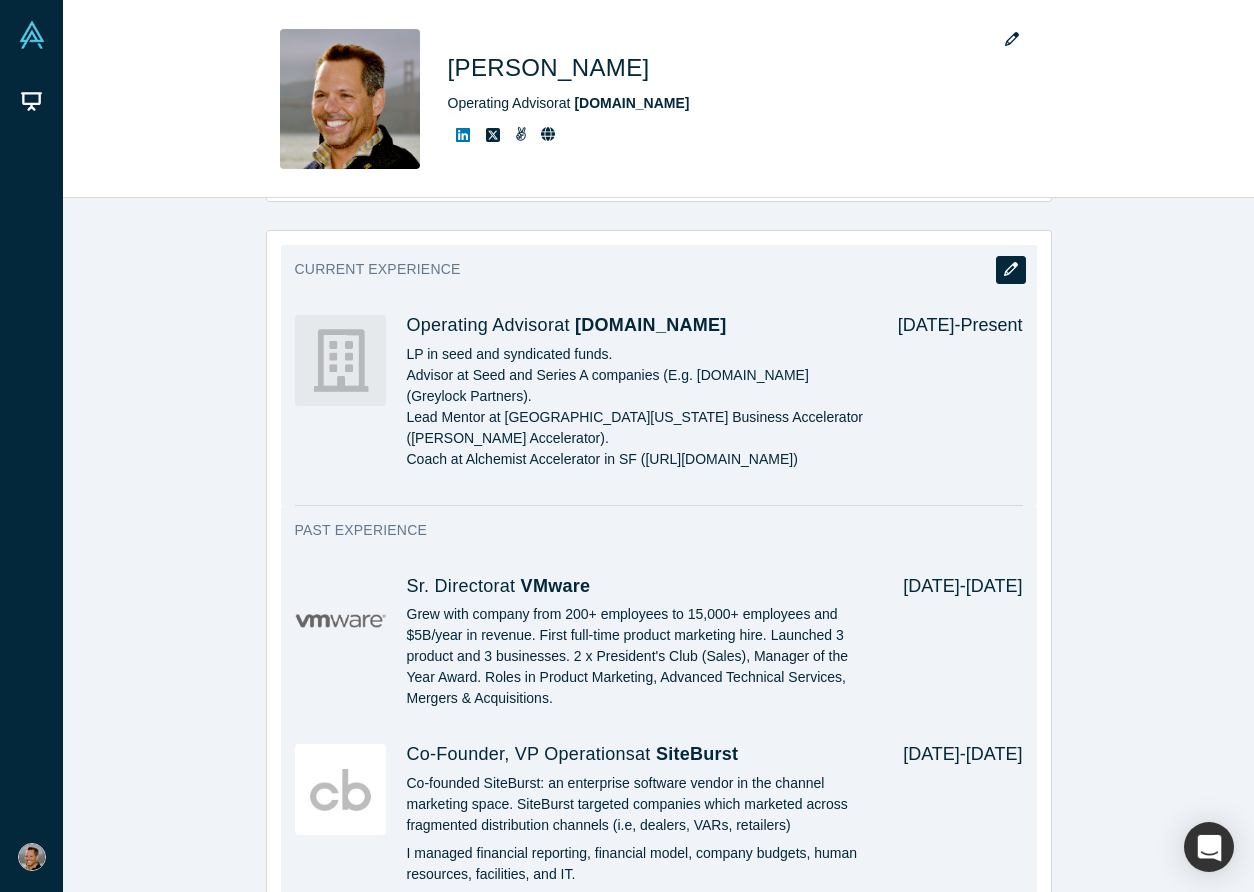 click at bounding box center (1011, 270) 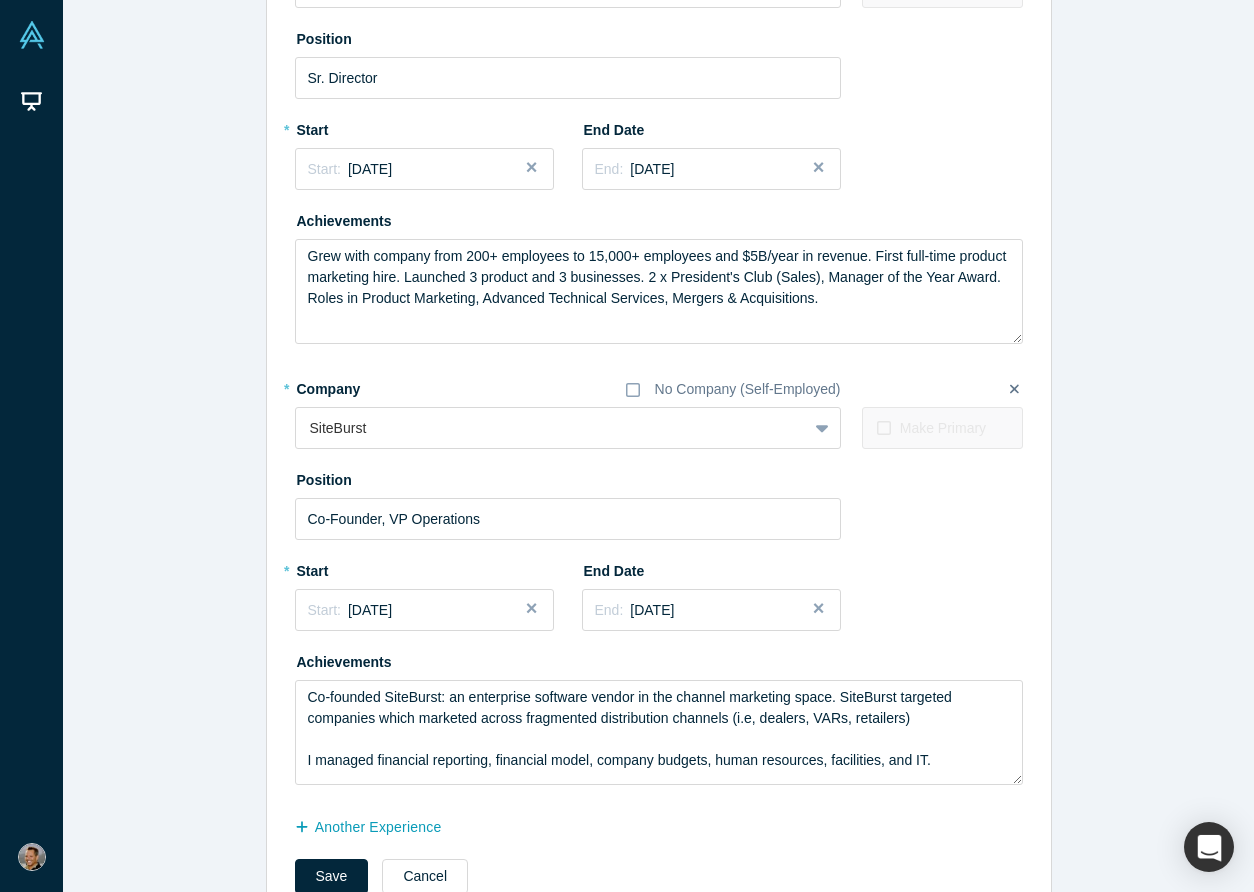 scroll, scrollTop: 692, scrollLeft: 0, axis: vertical 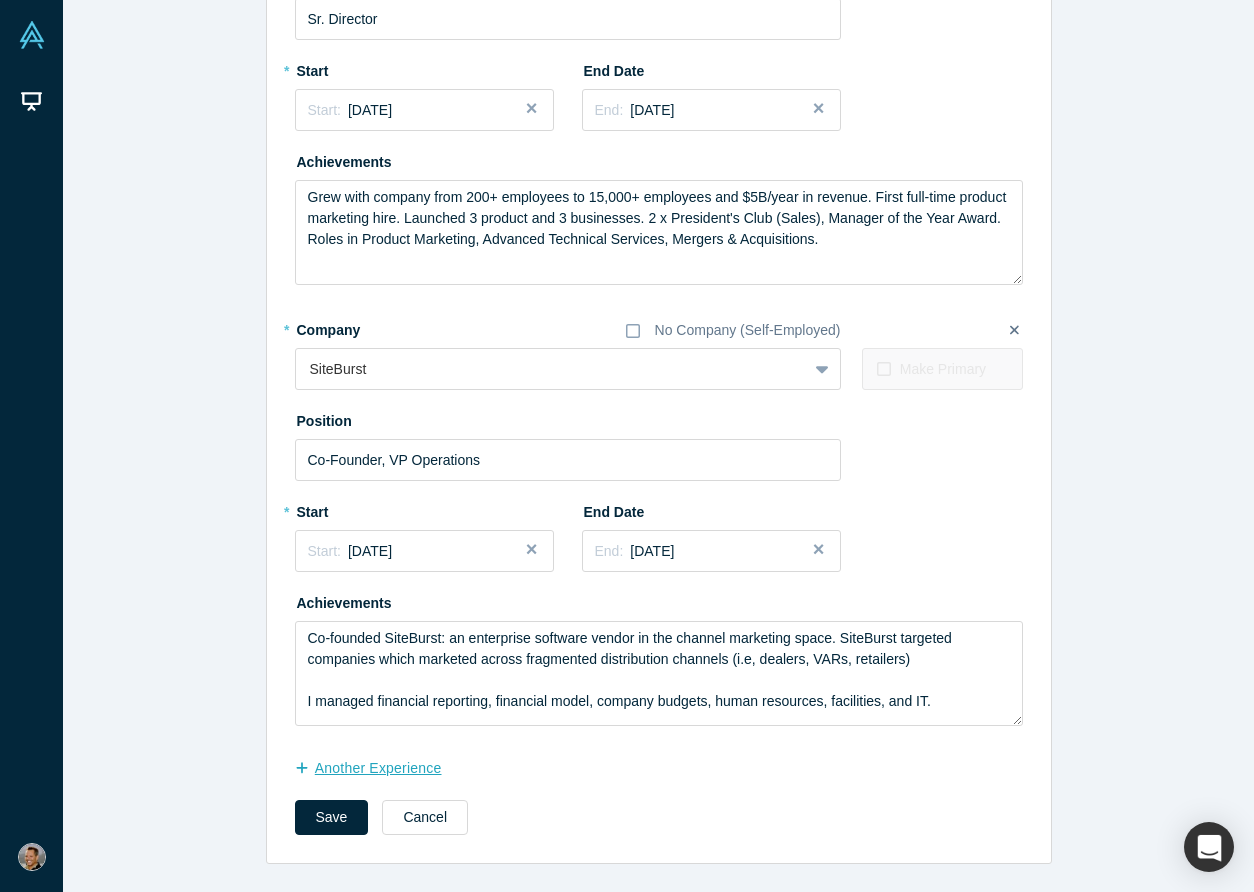 click on "another Experience" at bounding box center (379, 768) 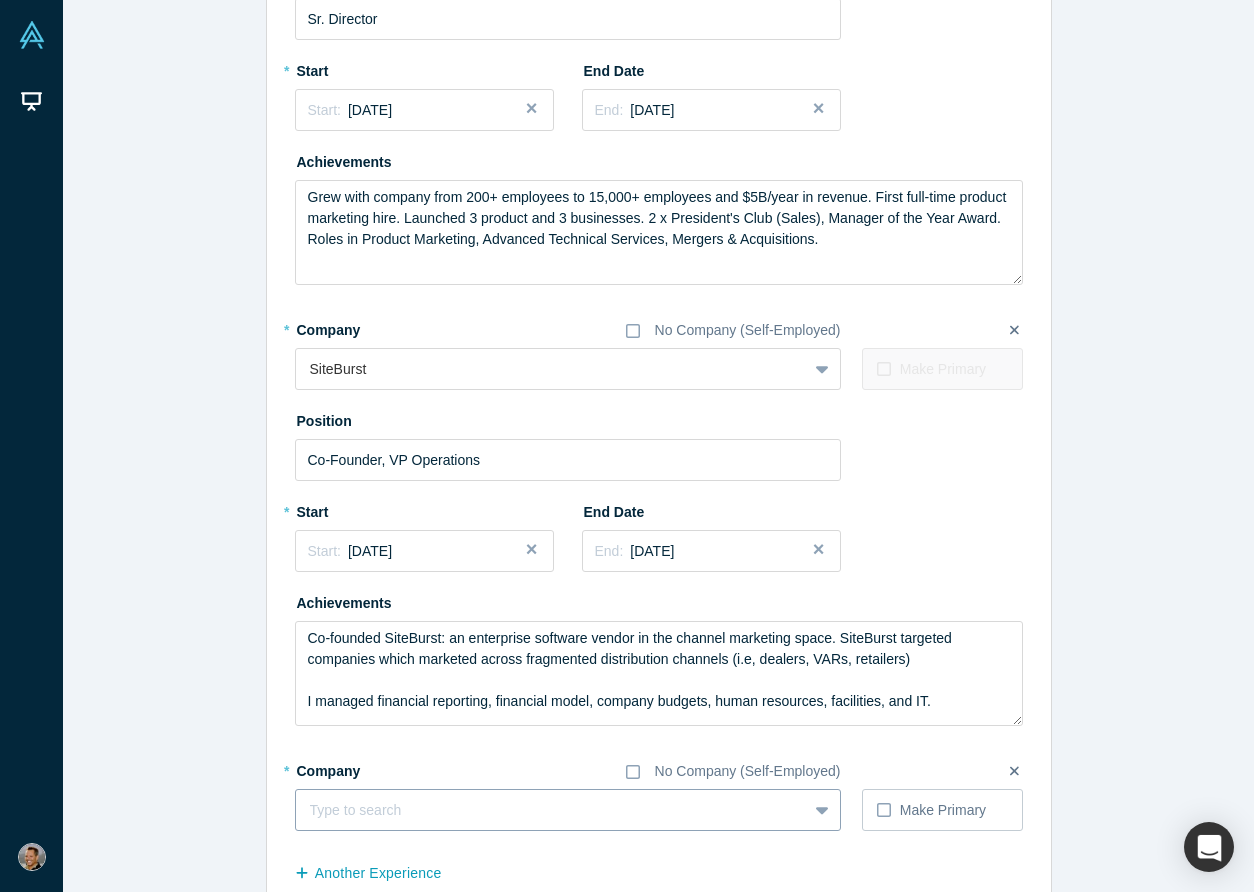 click at bounding box center (551, 810) 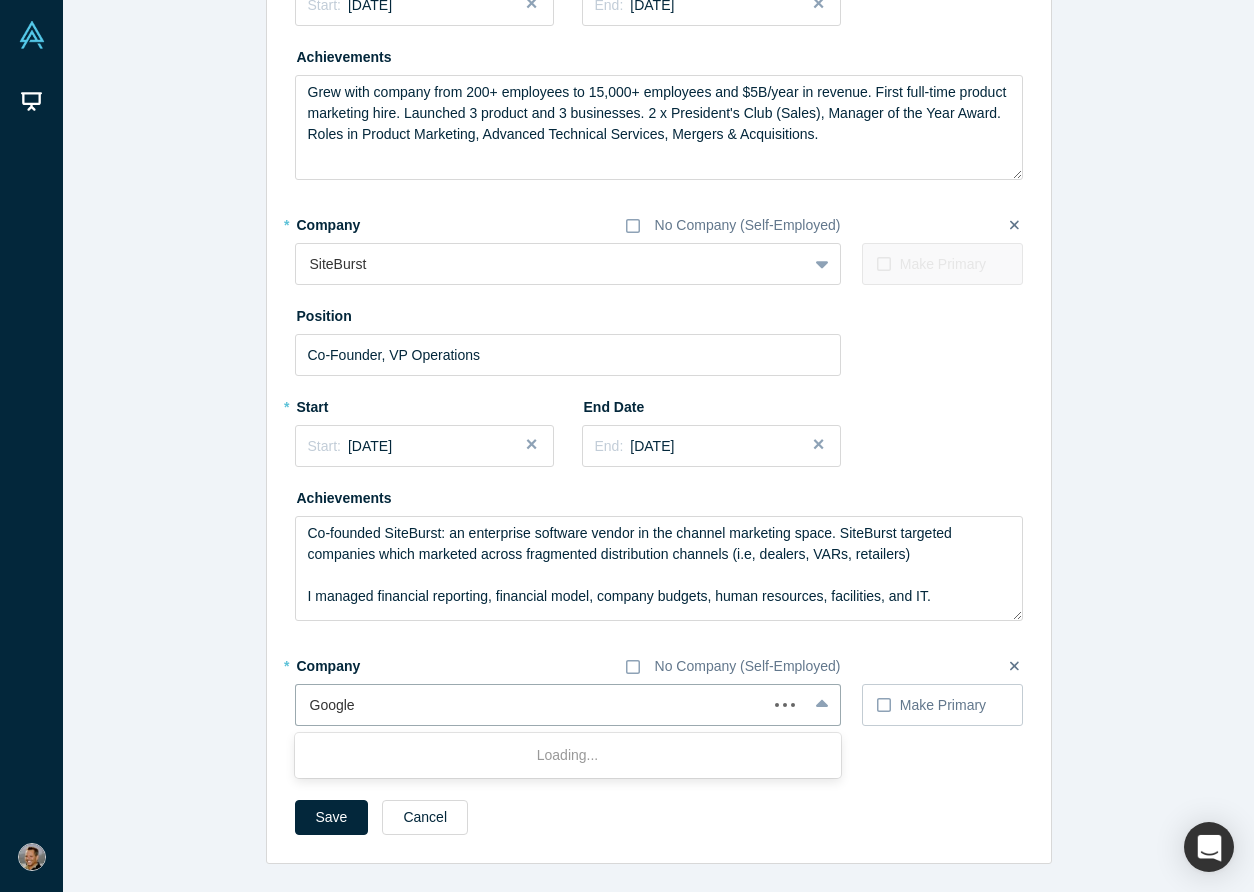 scroll, scrollTop: 797, scrollLeft: 0, axis: vertical 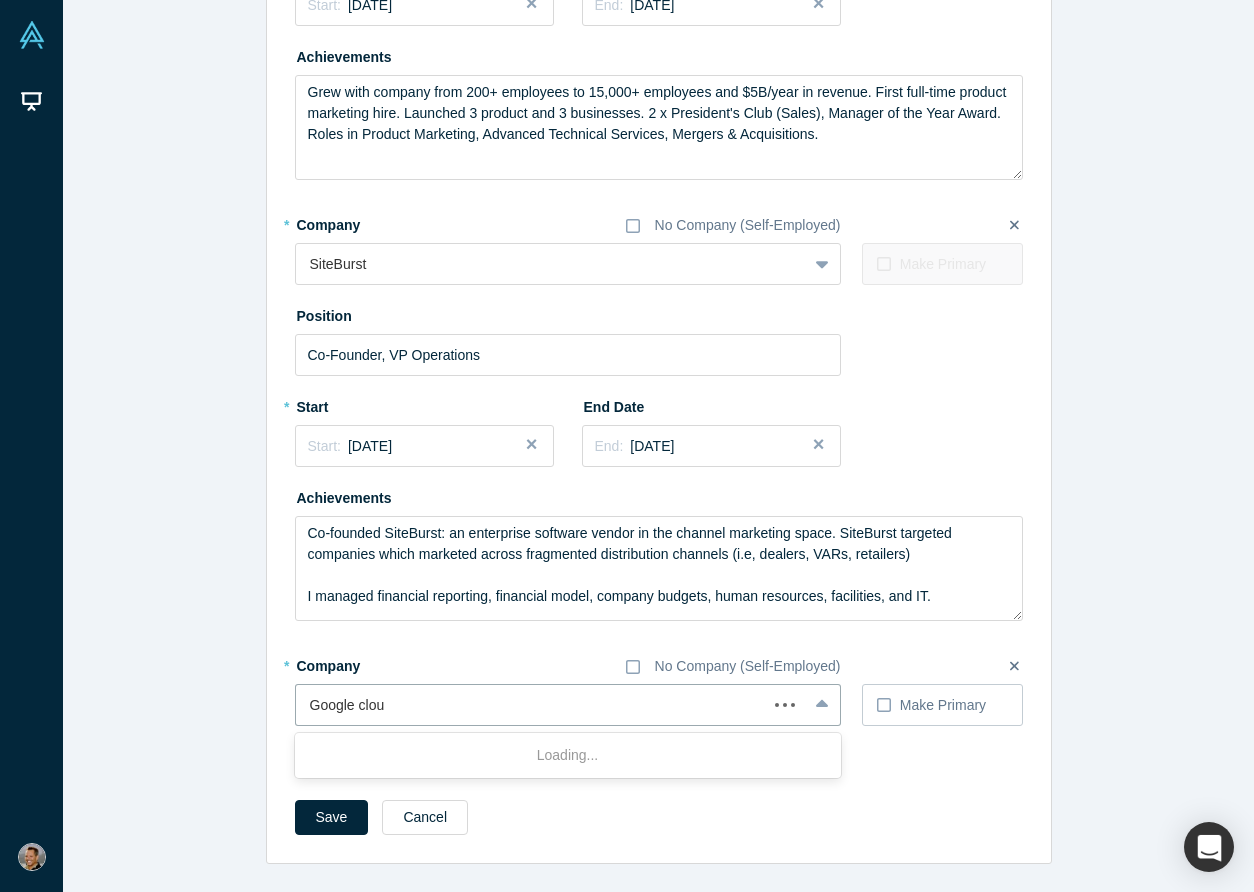 type on "Google cloud" 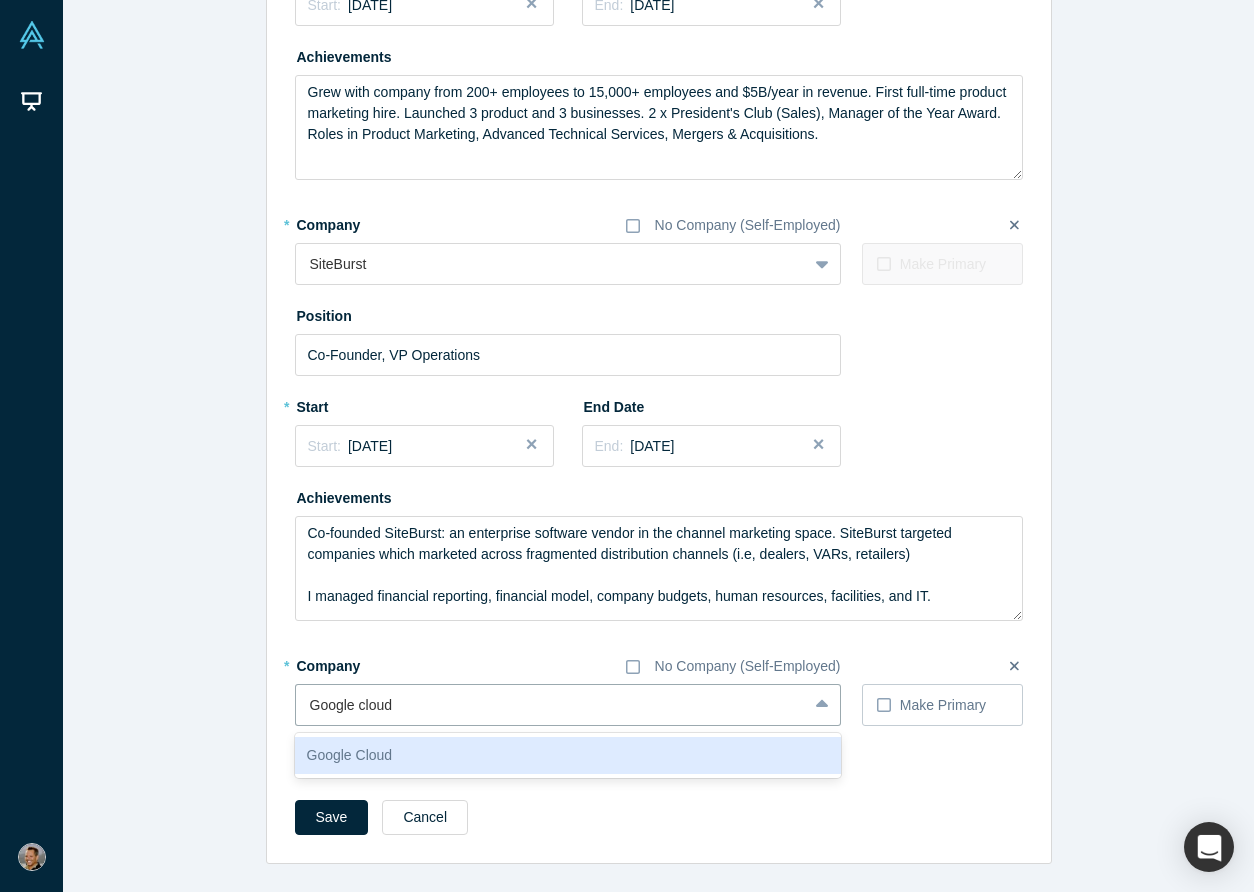 click on "Google Cloud" at bounding box center (568, 755) 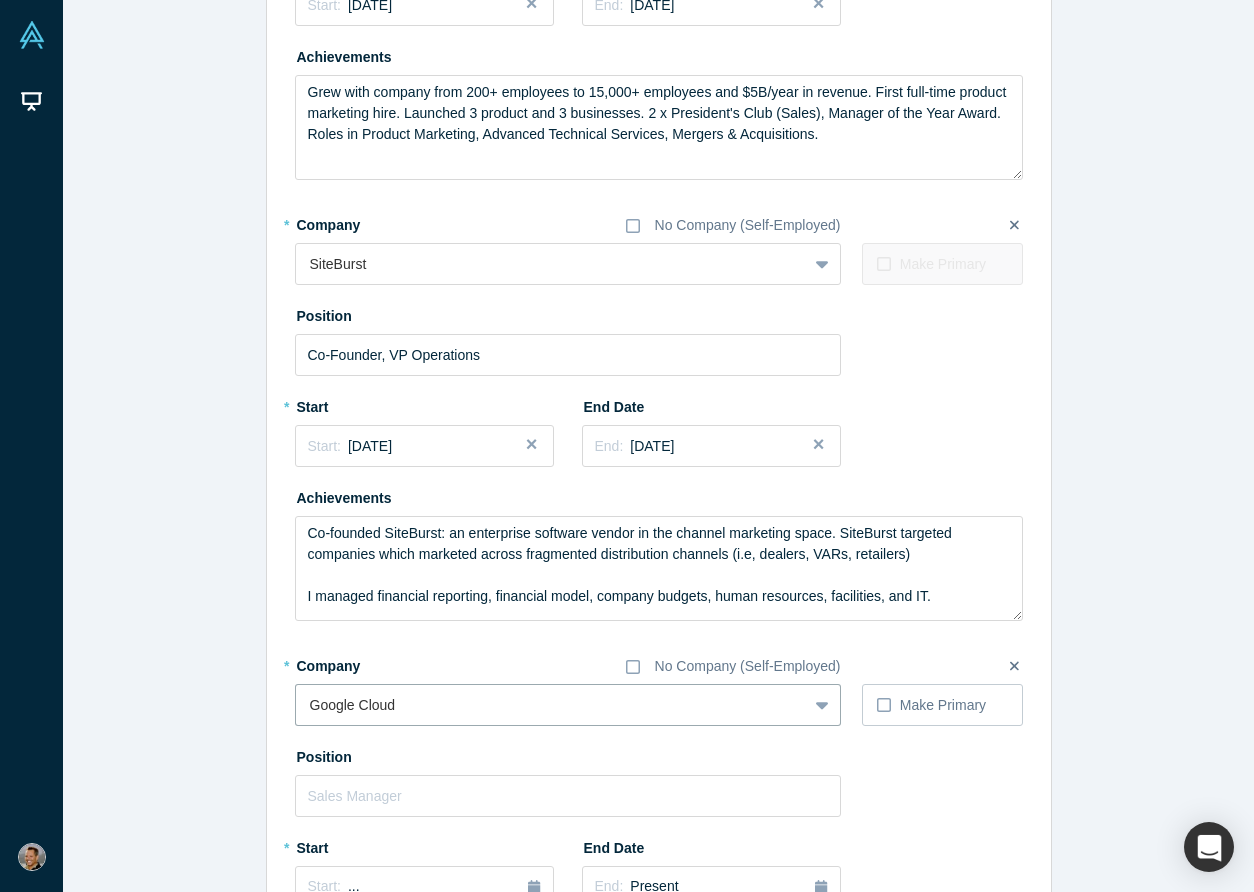scroll, scrollTop: 938, scrollLeft: 0, axis: vertical 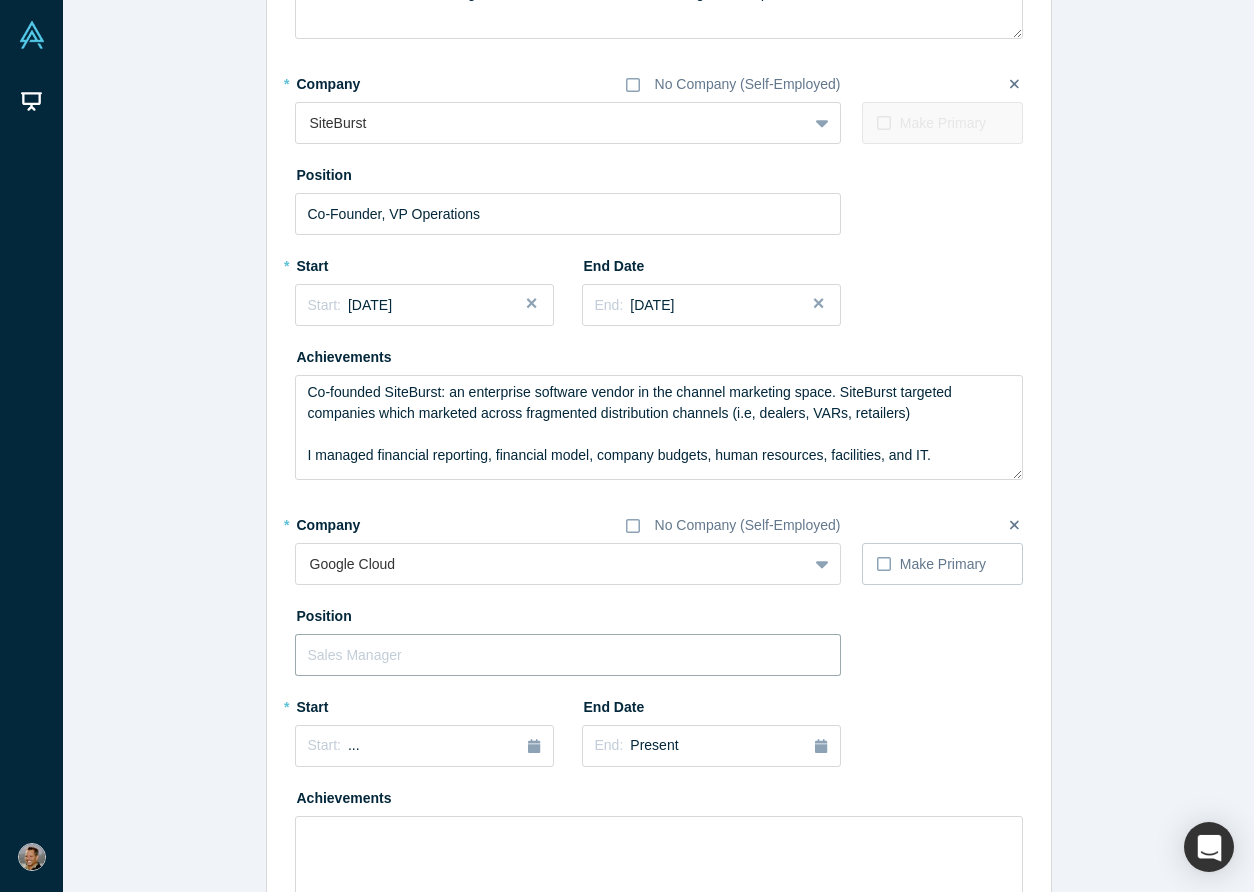 click at bounding box center [568, 655] 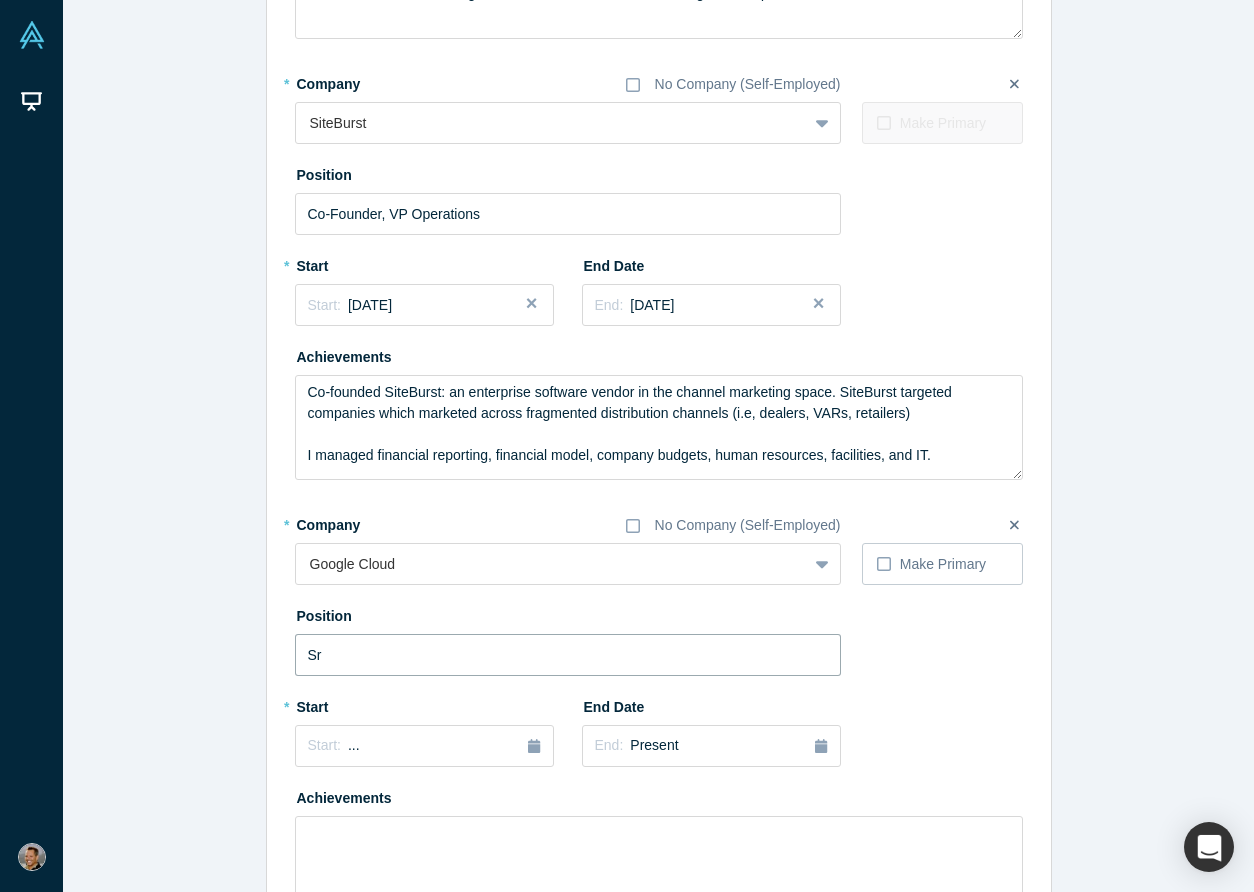 type on "S" 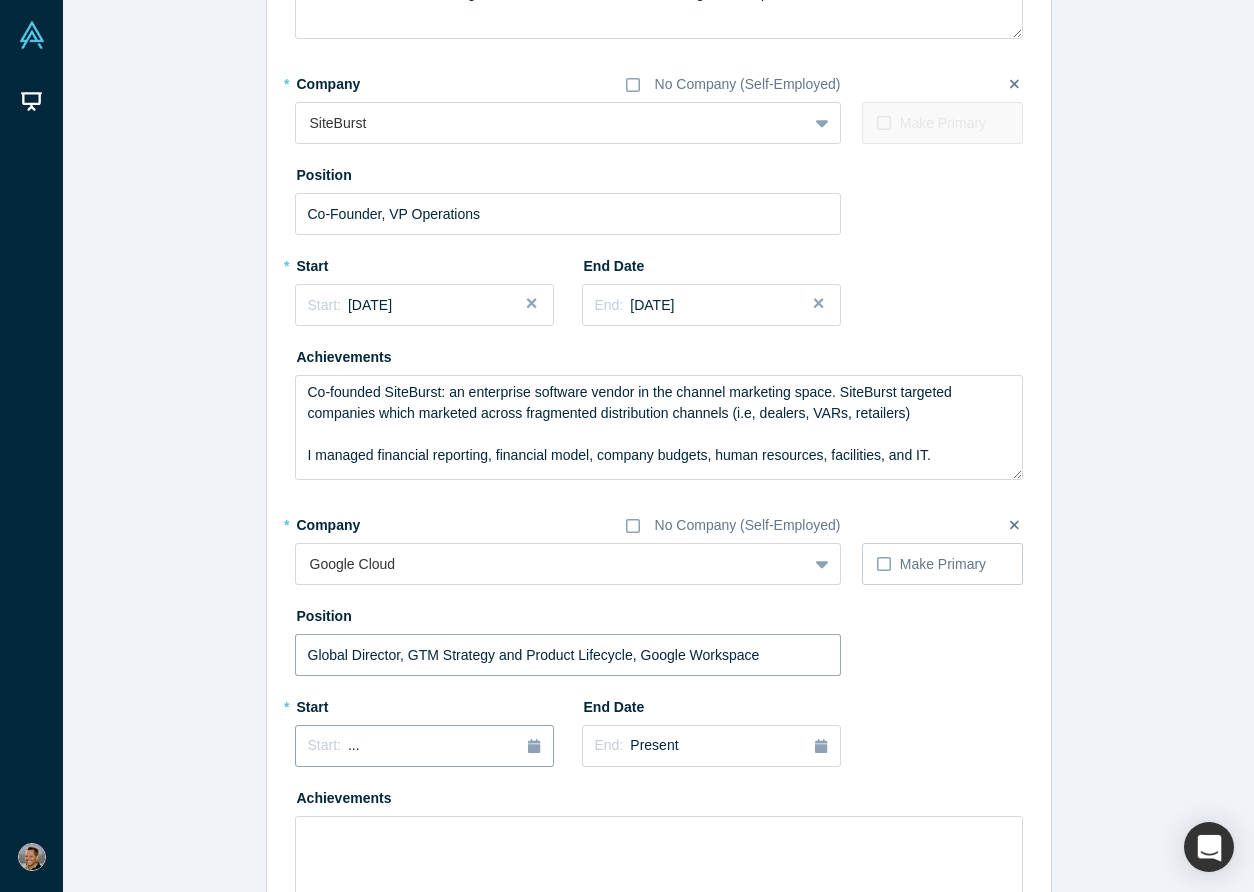 type on "Global Director, GTM Strategy and Product Lifecycle, Google Workspace" 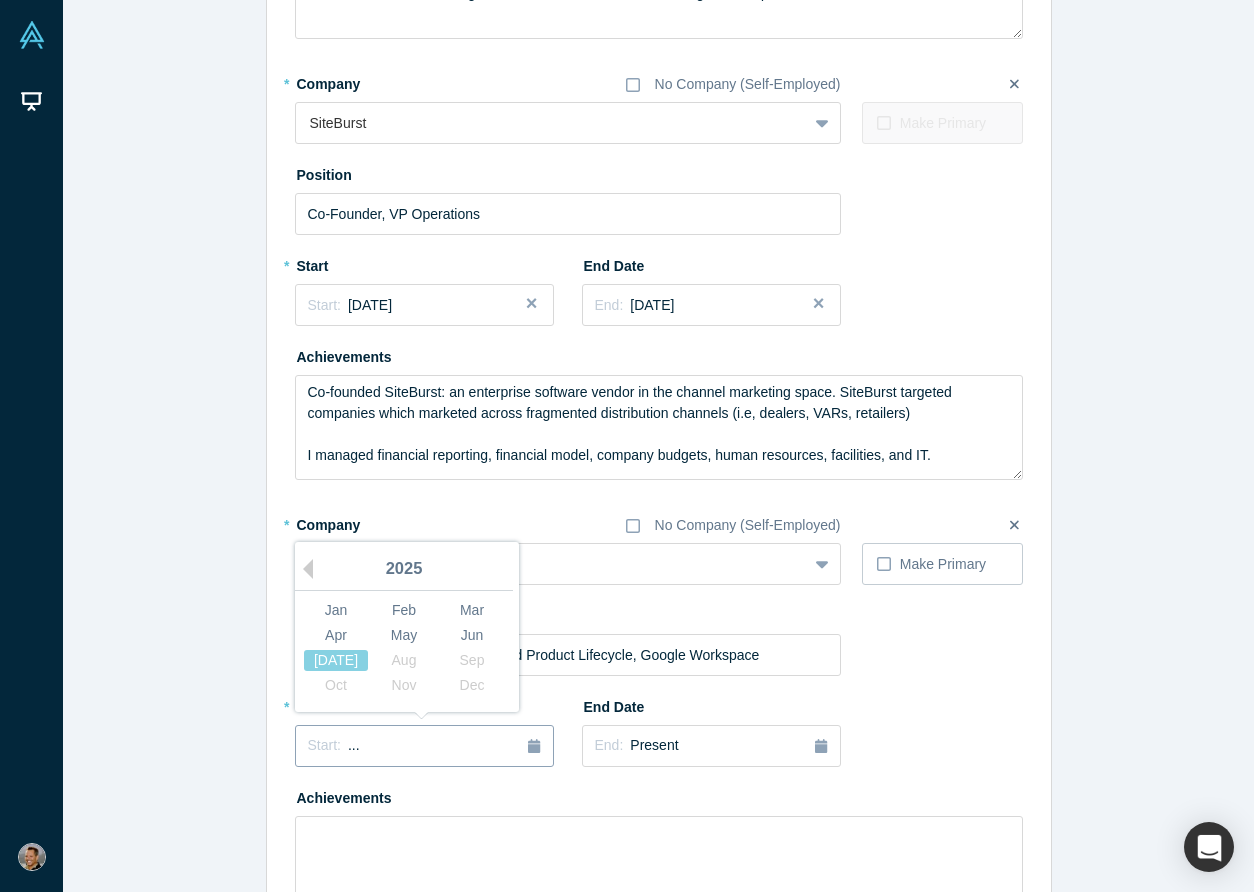 click 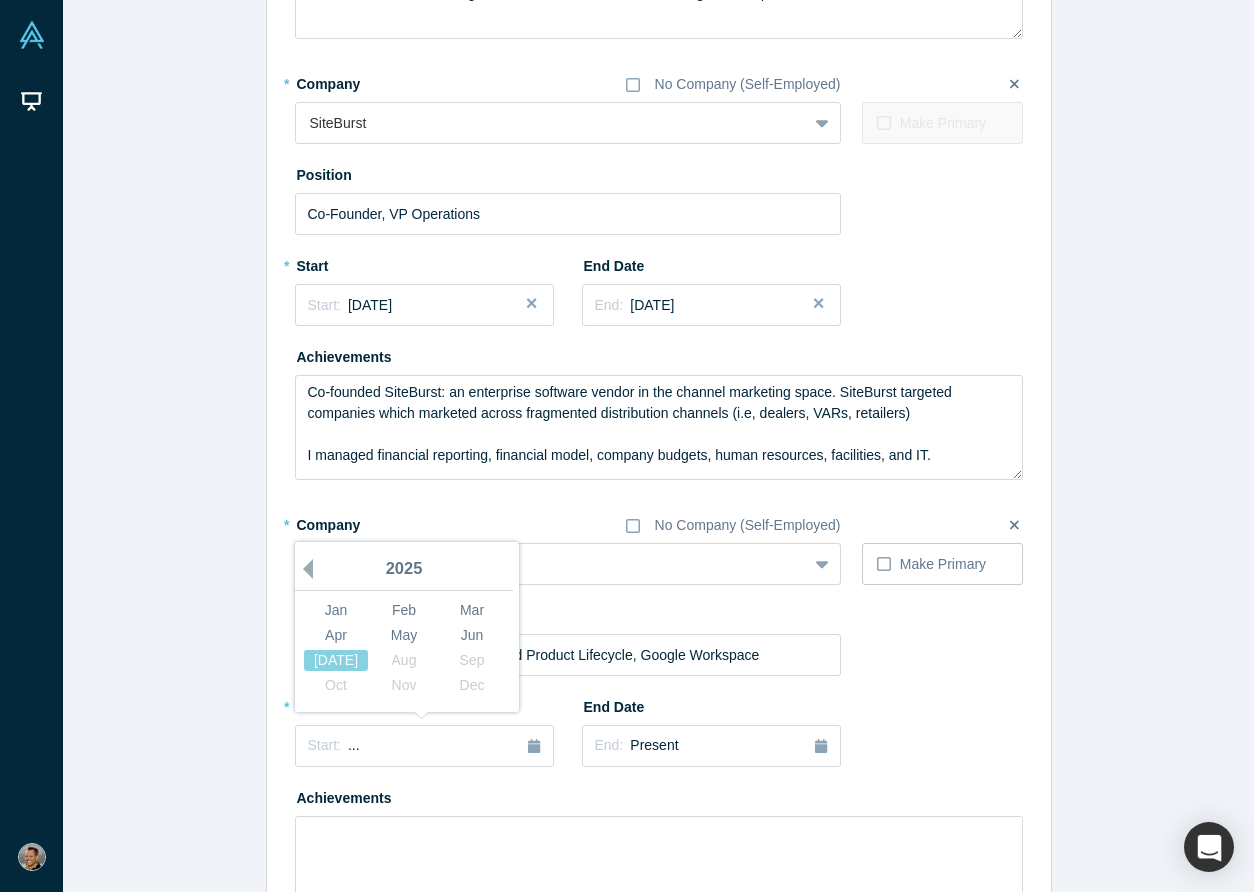 click on "Previous Year" at bounding box center (303, 569) 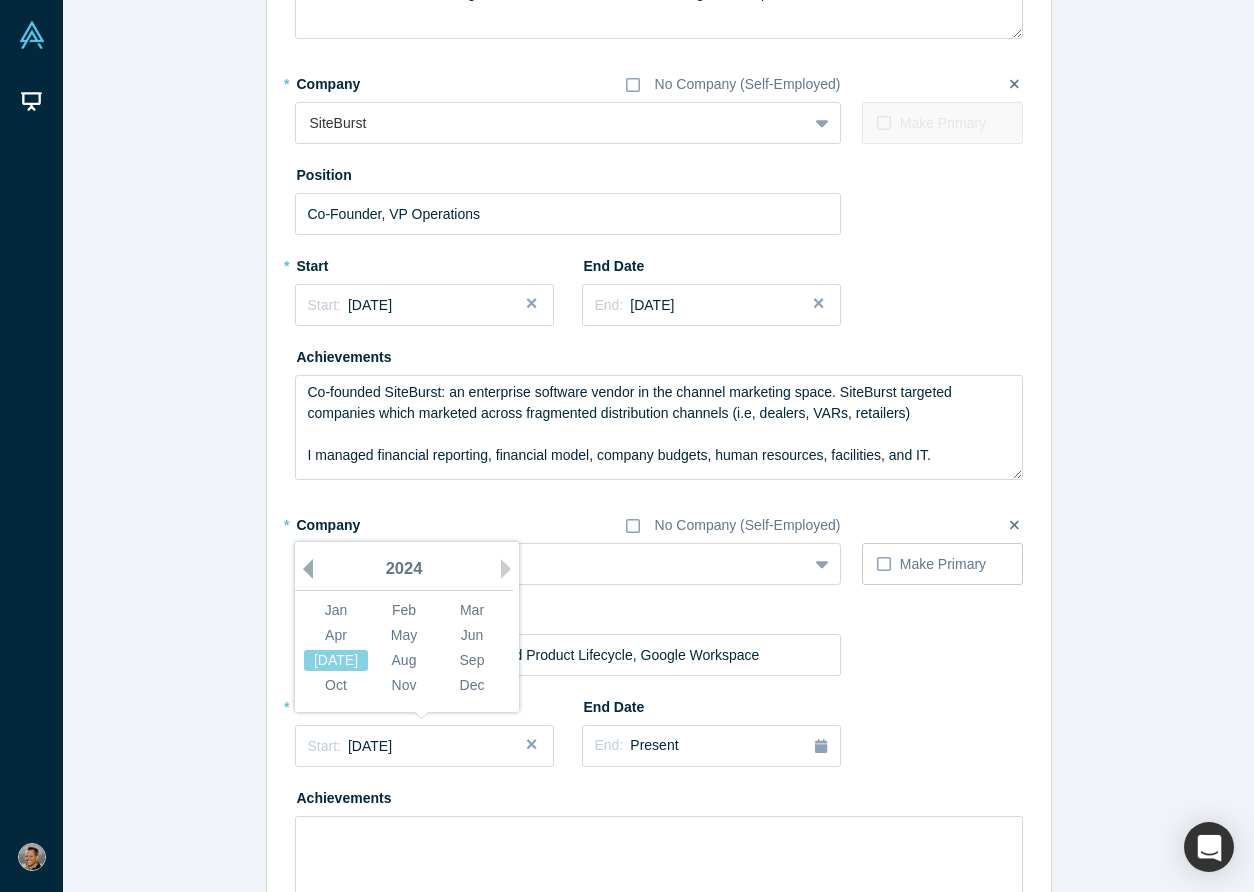 click on "Previous Year" at bounding box center (303, 569) 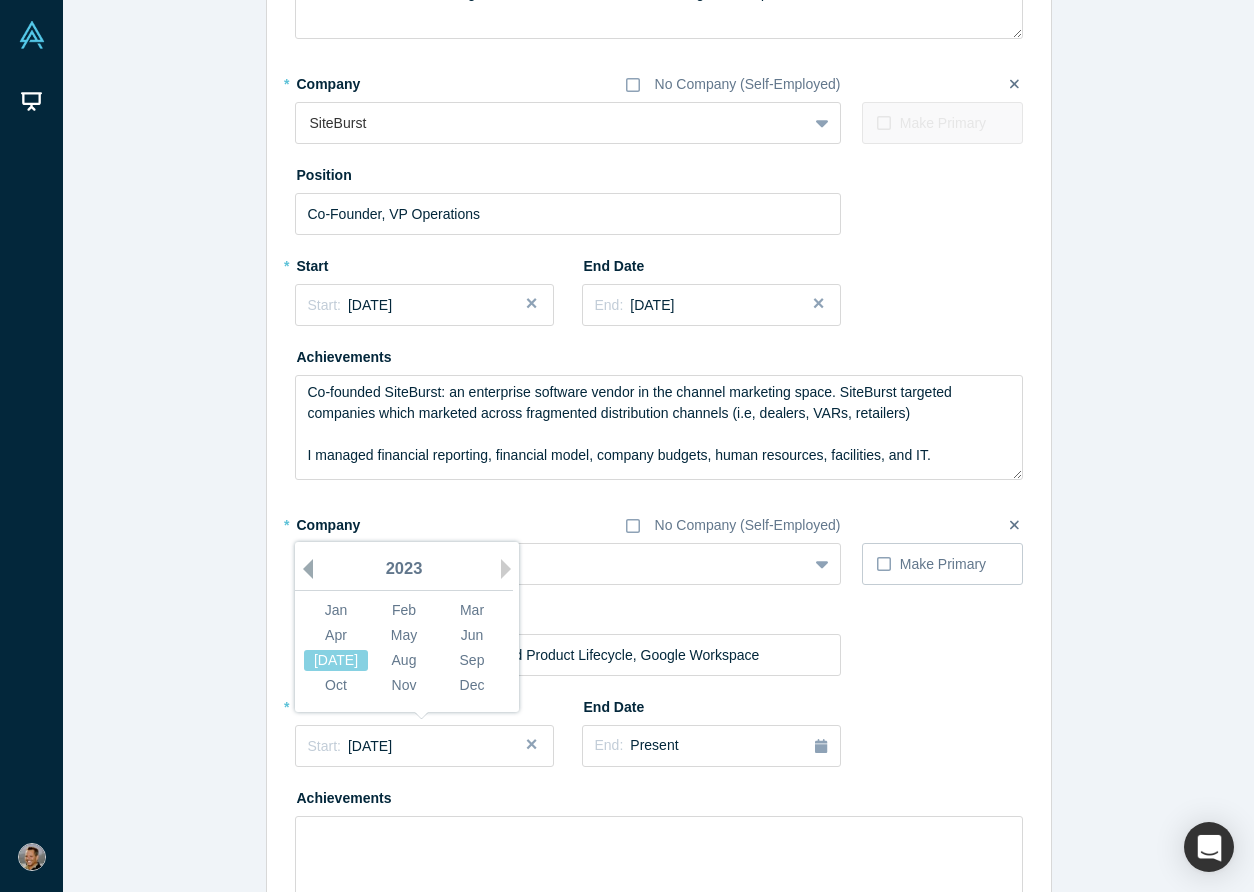 click on "Previous Year" at bounding box center (303, 569) 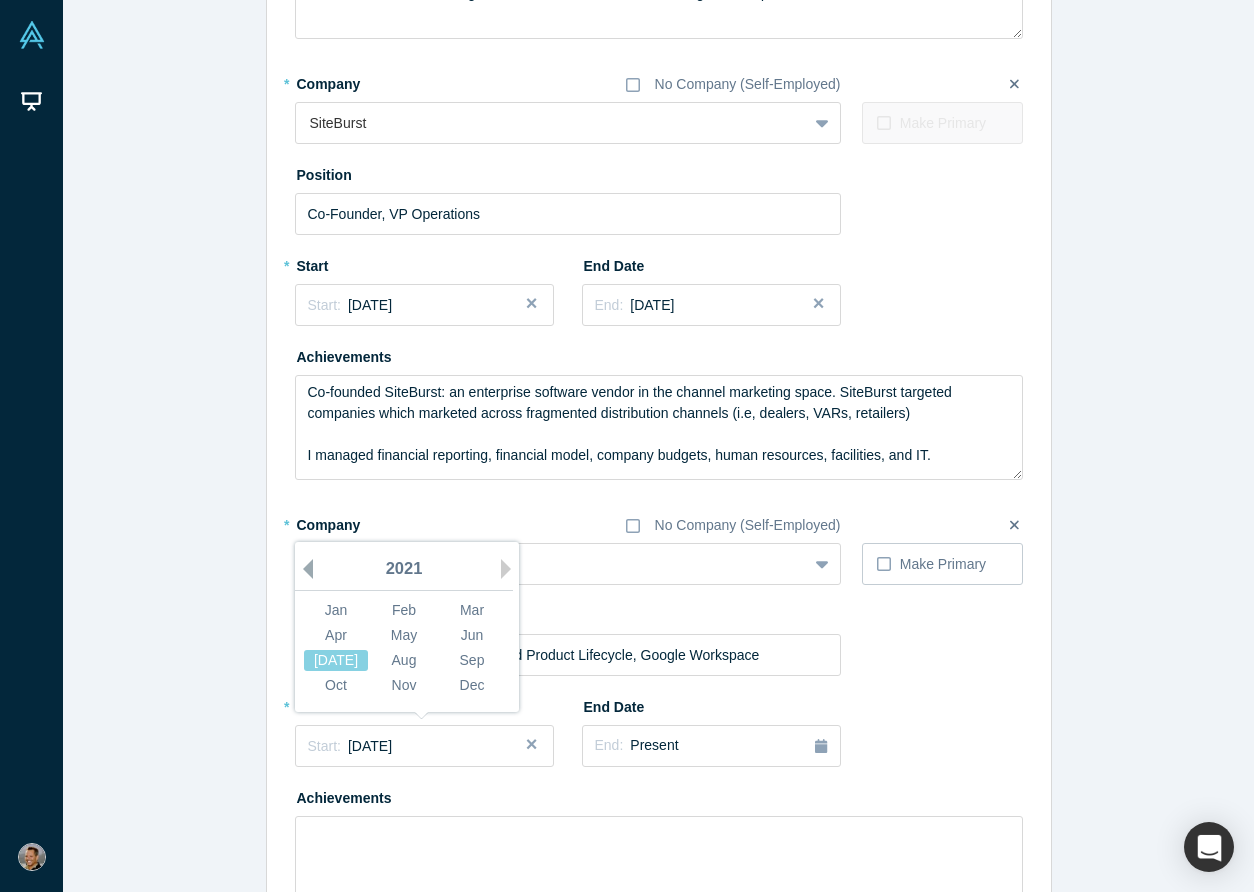 click on "Previous Year" at bounding box center [303, 569] 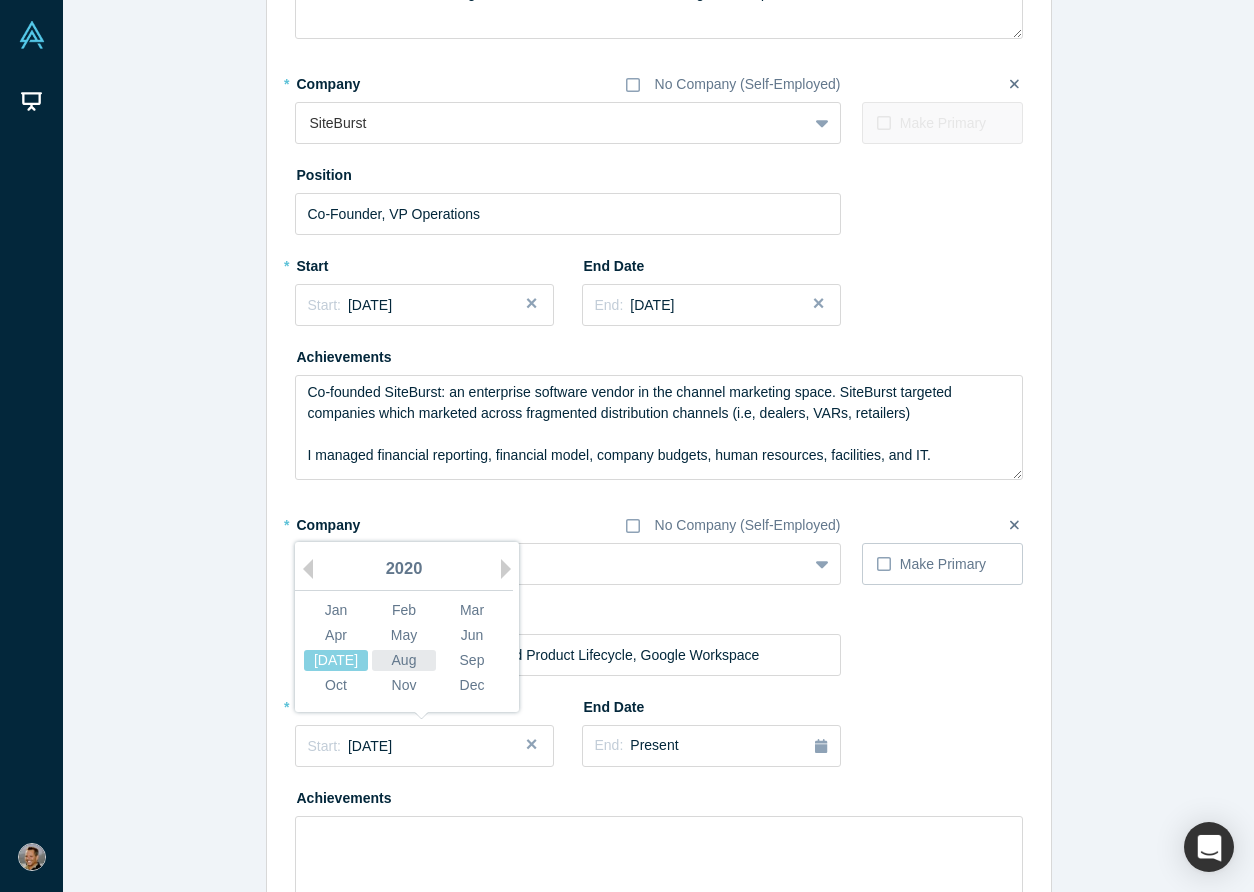 click on "Aug" at bounding box center (404, 660) 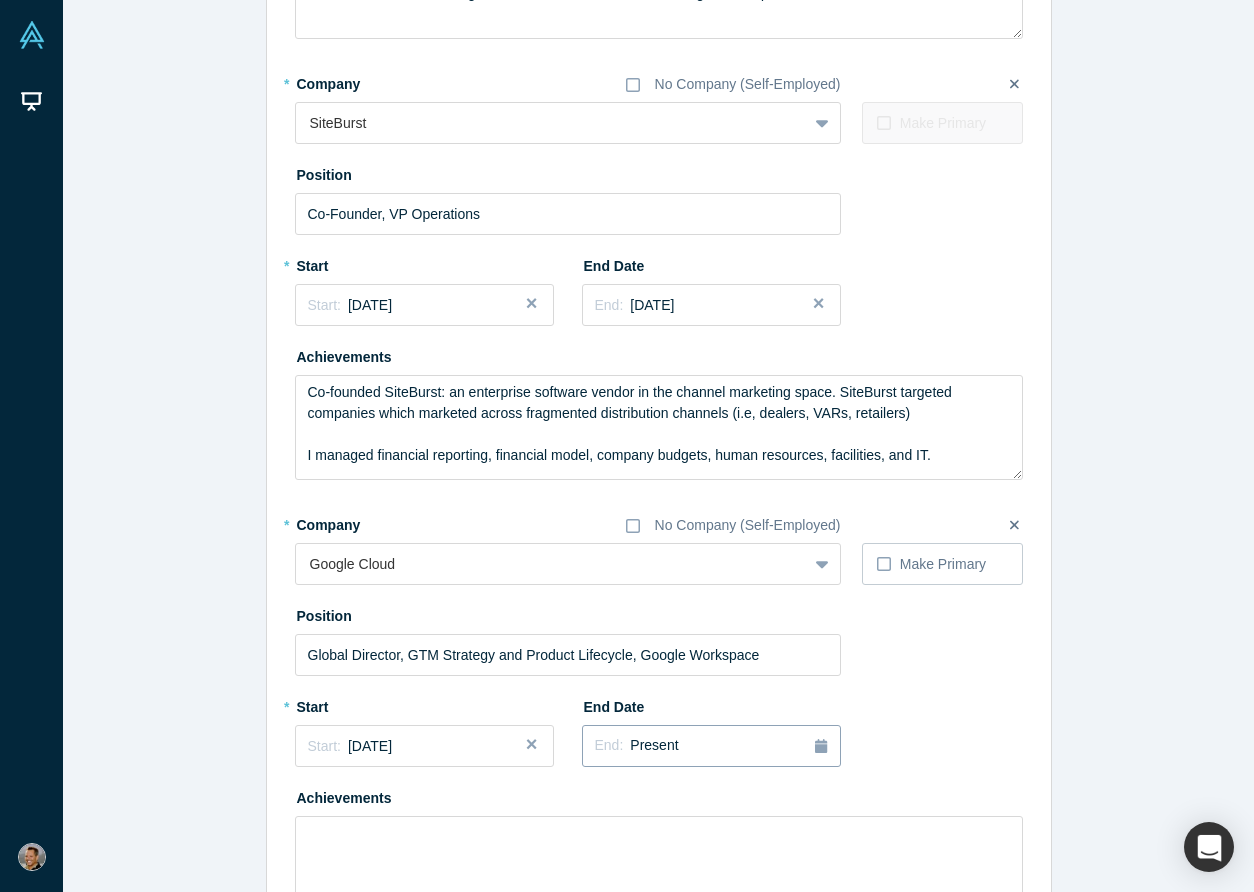 click 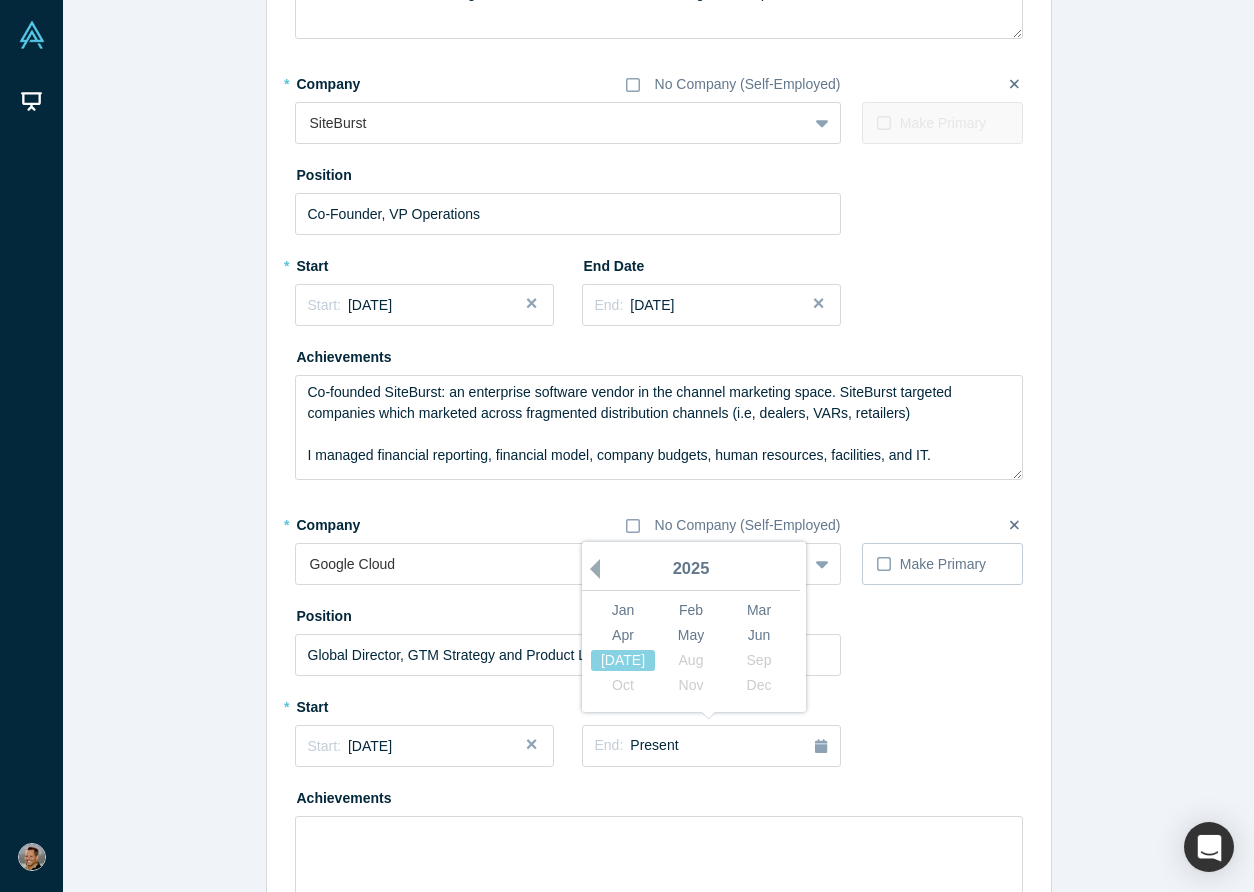 click on "Previous Year" at bounding box center [590, 569] 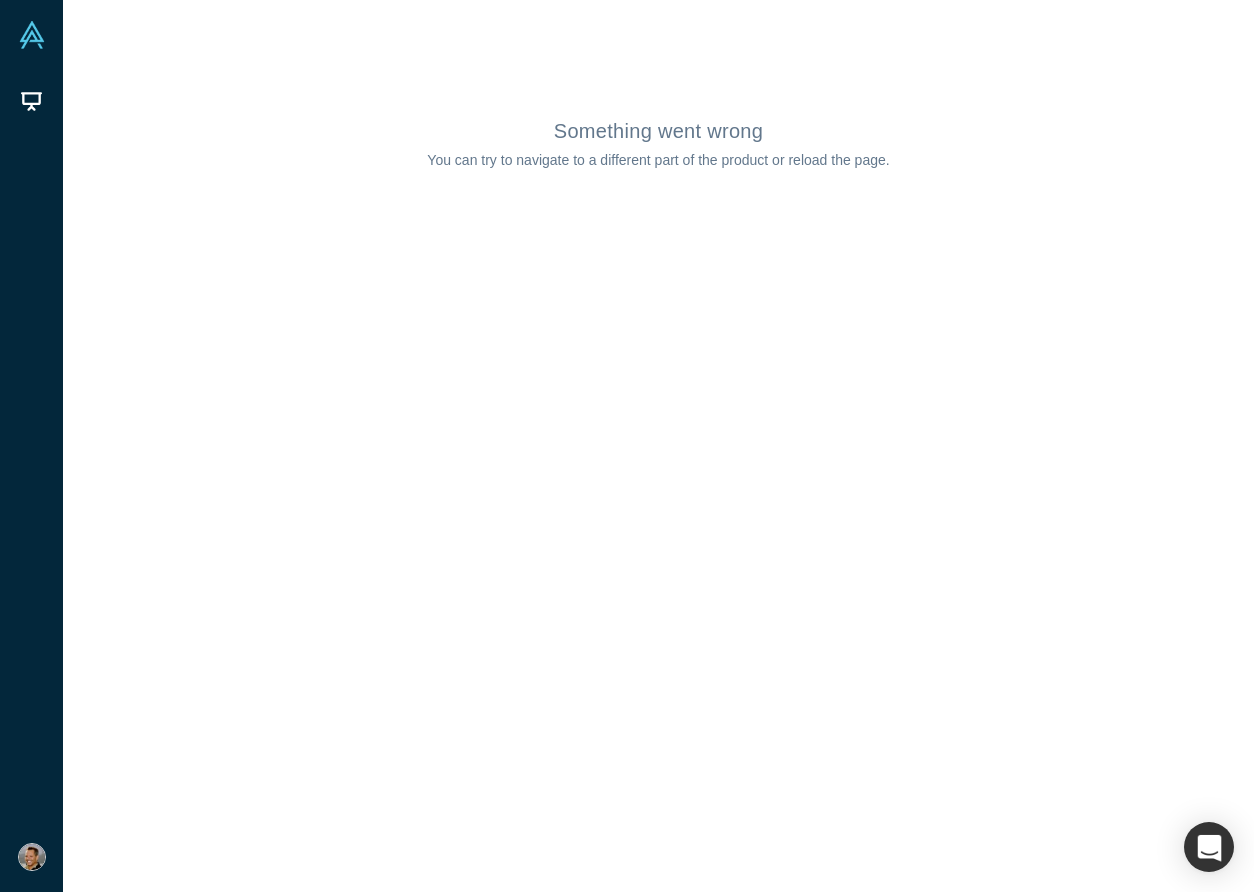 click on "Something went wrong  You can try to navigate to a different part of the product or reload the page." at bounding box center (658, 446) 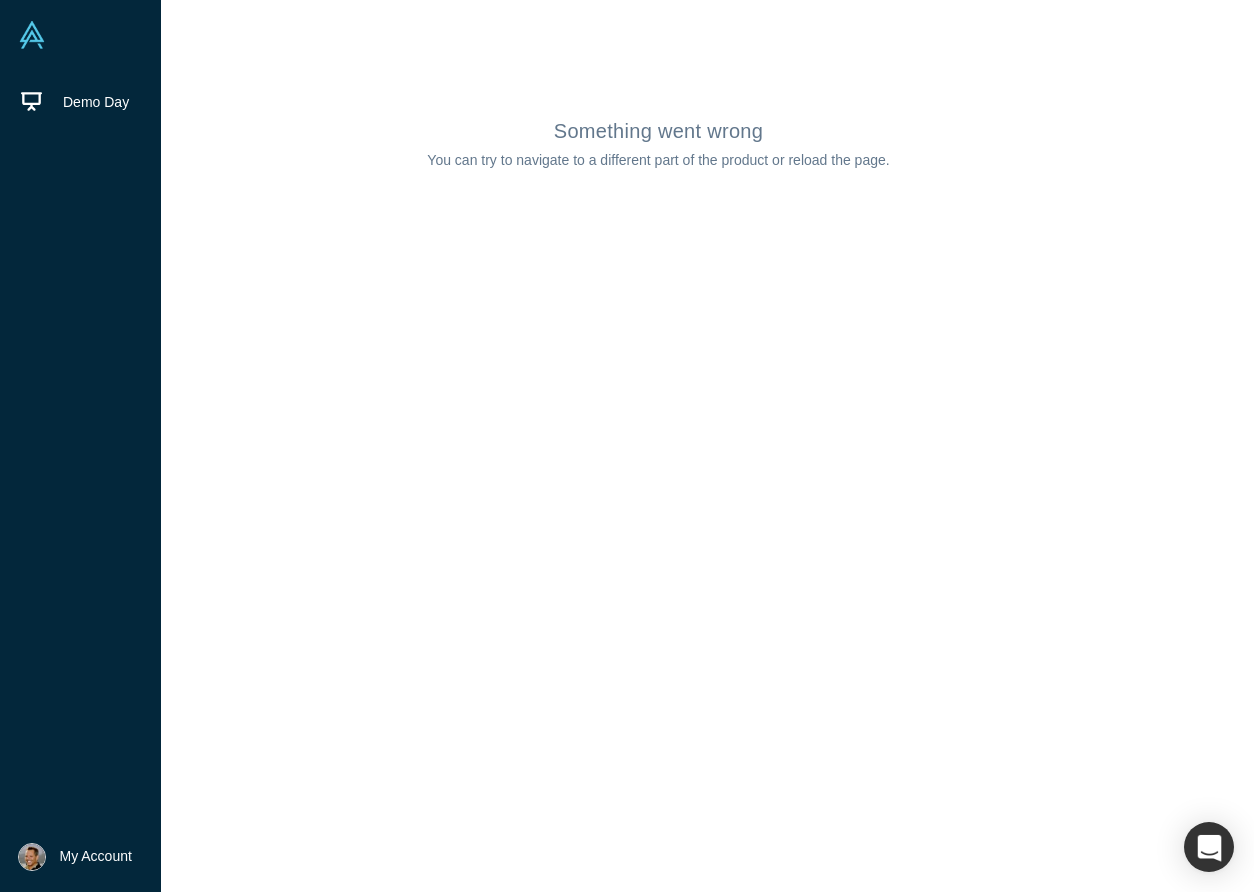 drag, startPoint x: 109, startPoint y: 241, endPoint x: 109, endPoint y: 579, distance: 338 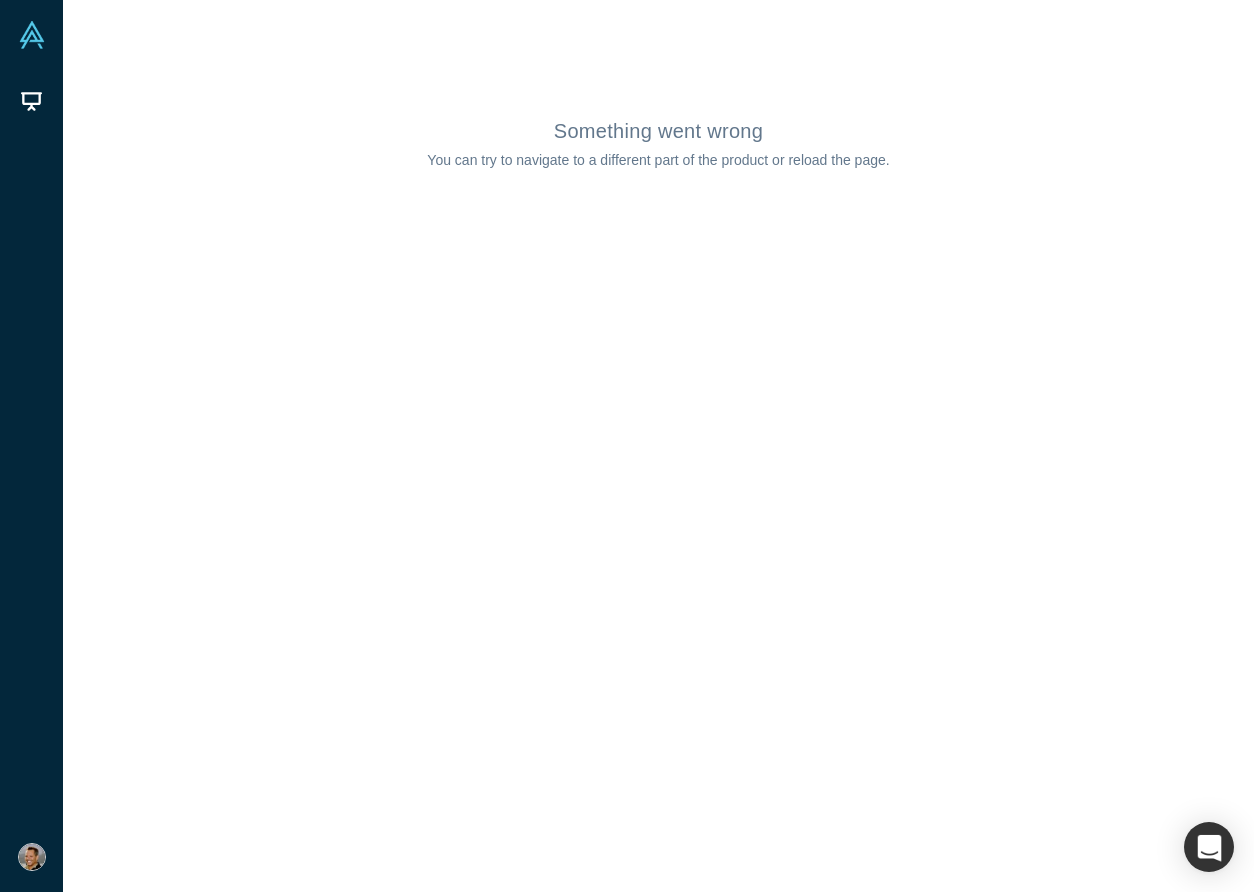 click on "My Account" at bounding box center (60, 856) 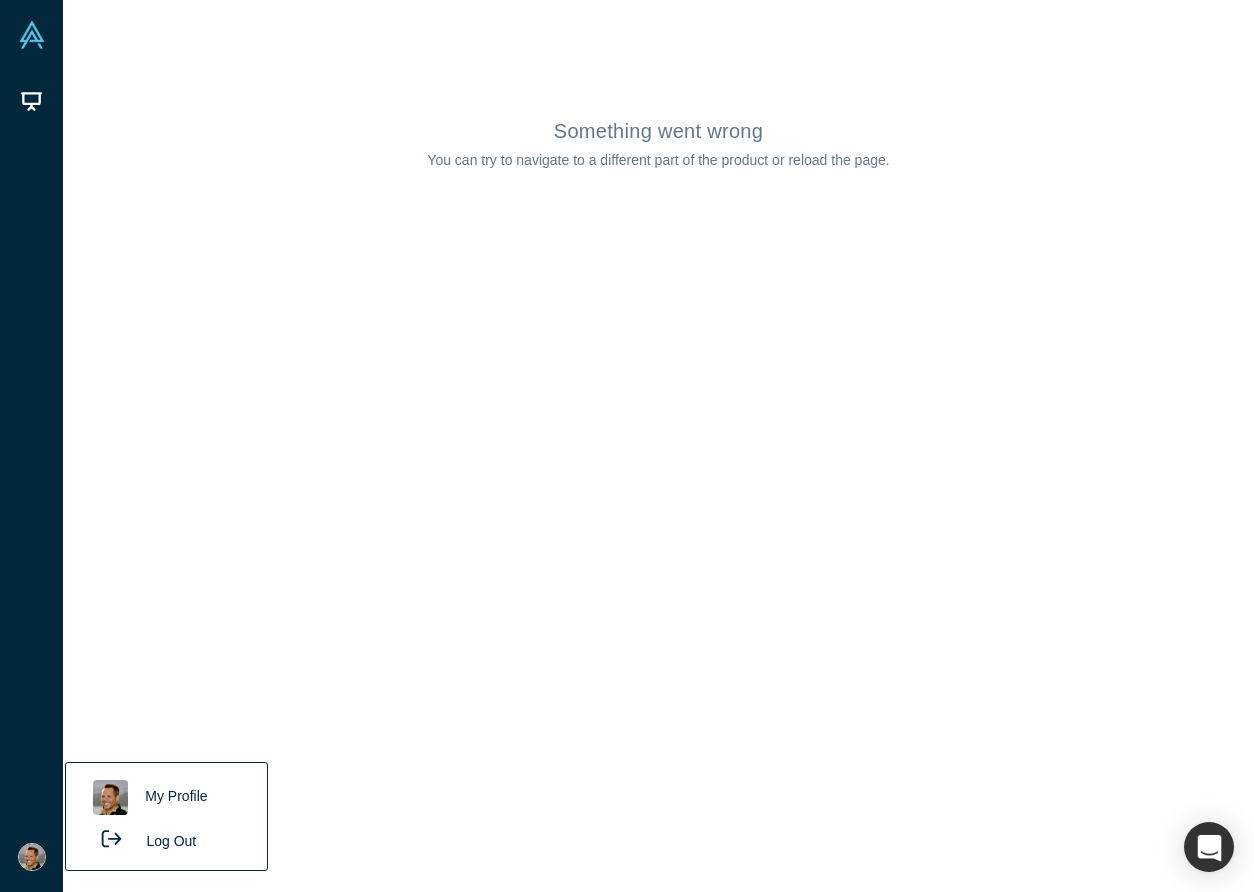 click on "Something went wrong  You can try to navigate to a different part of the product or reload the page." at bounding box center [658, 89] 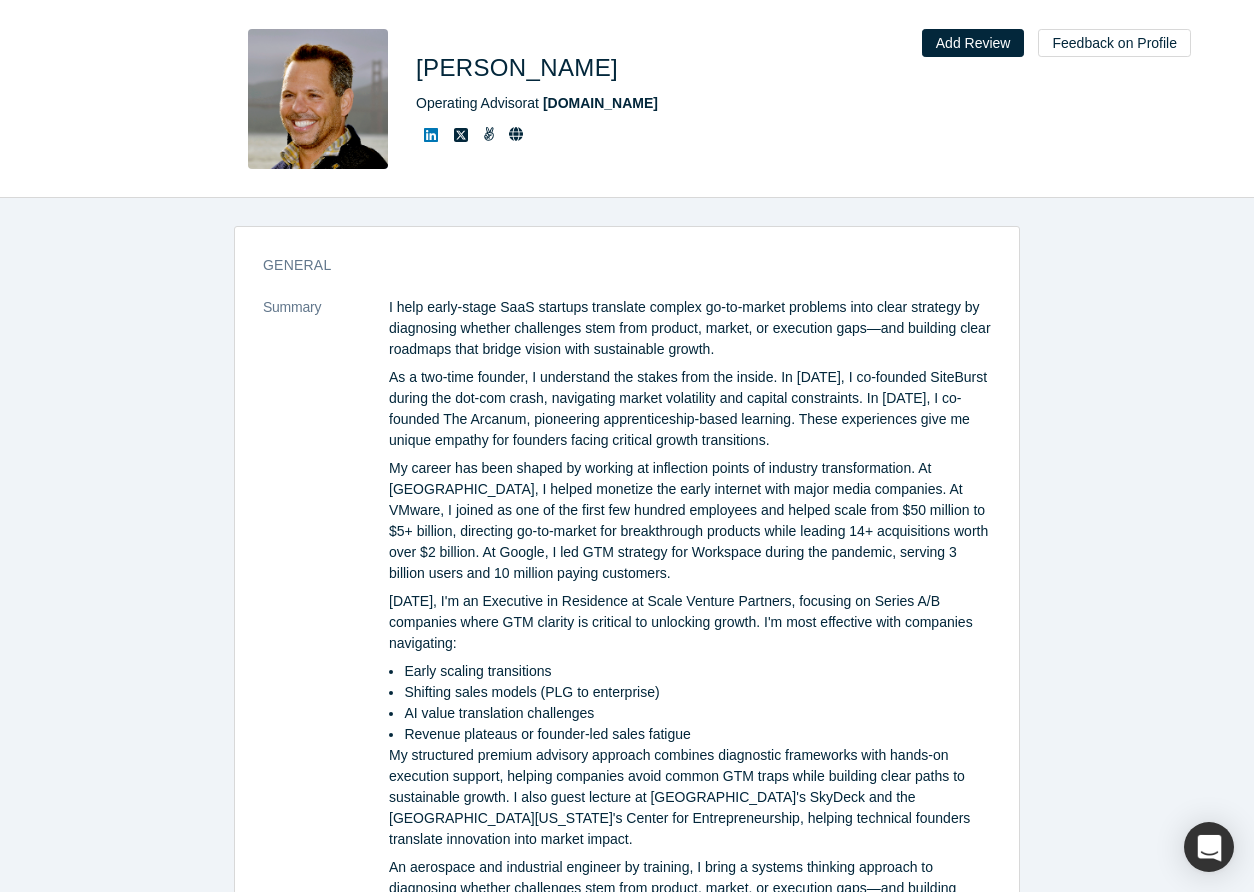 scroll, scrollTop: 0, scrollLeft: 0, axis: both 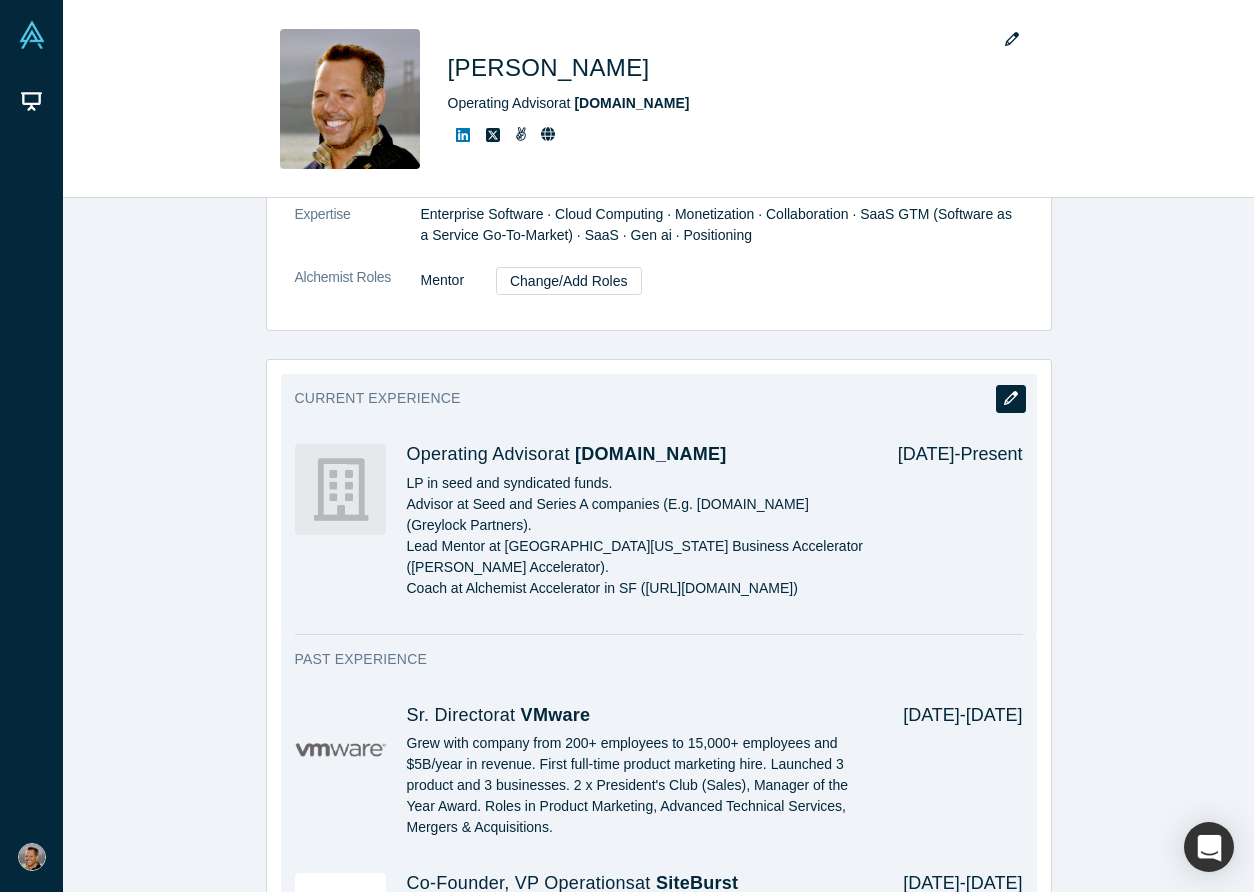 click 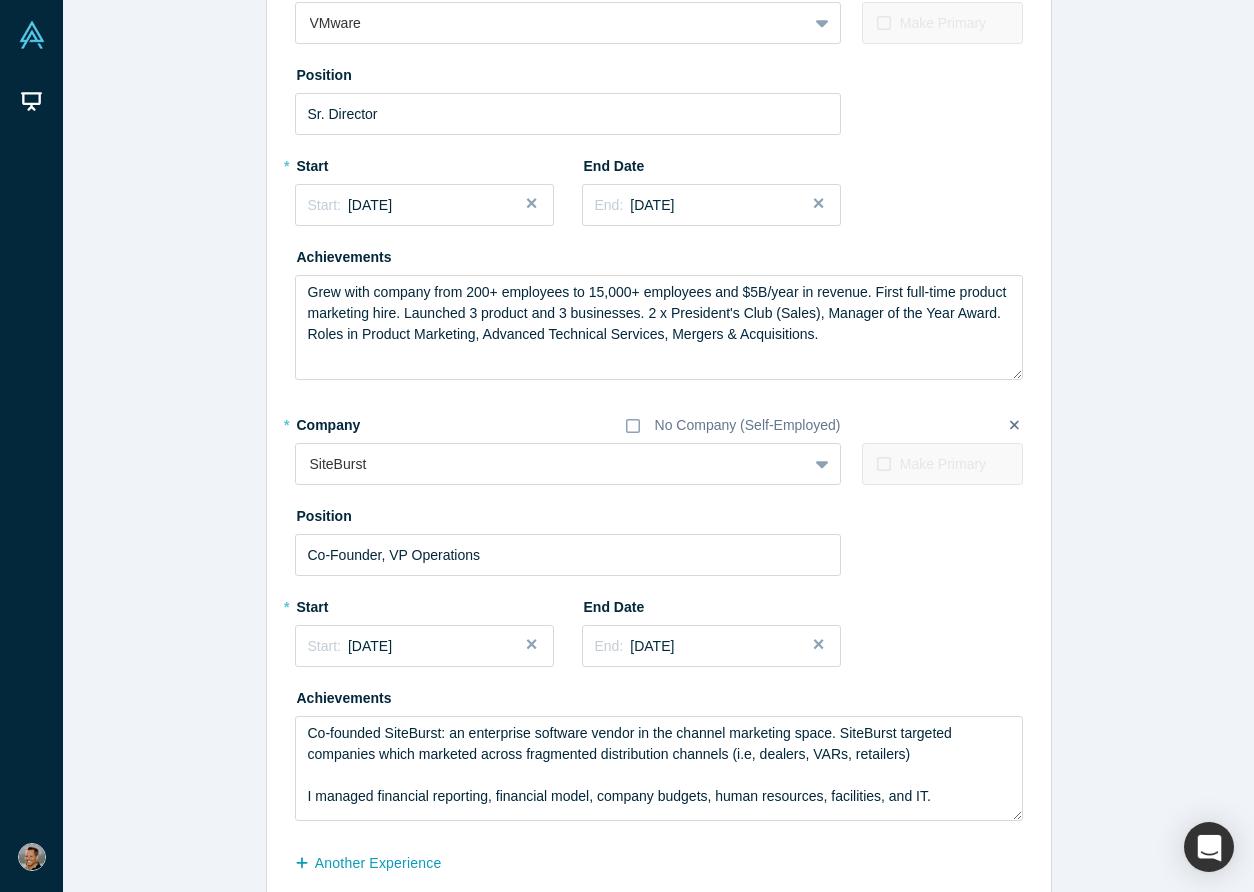 scroll, scrollTop: 692, scrollLeft: 0, axis: vertical 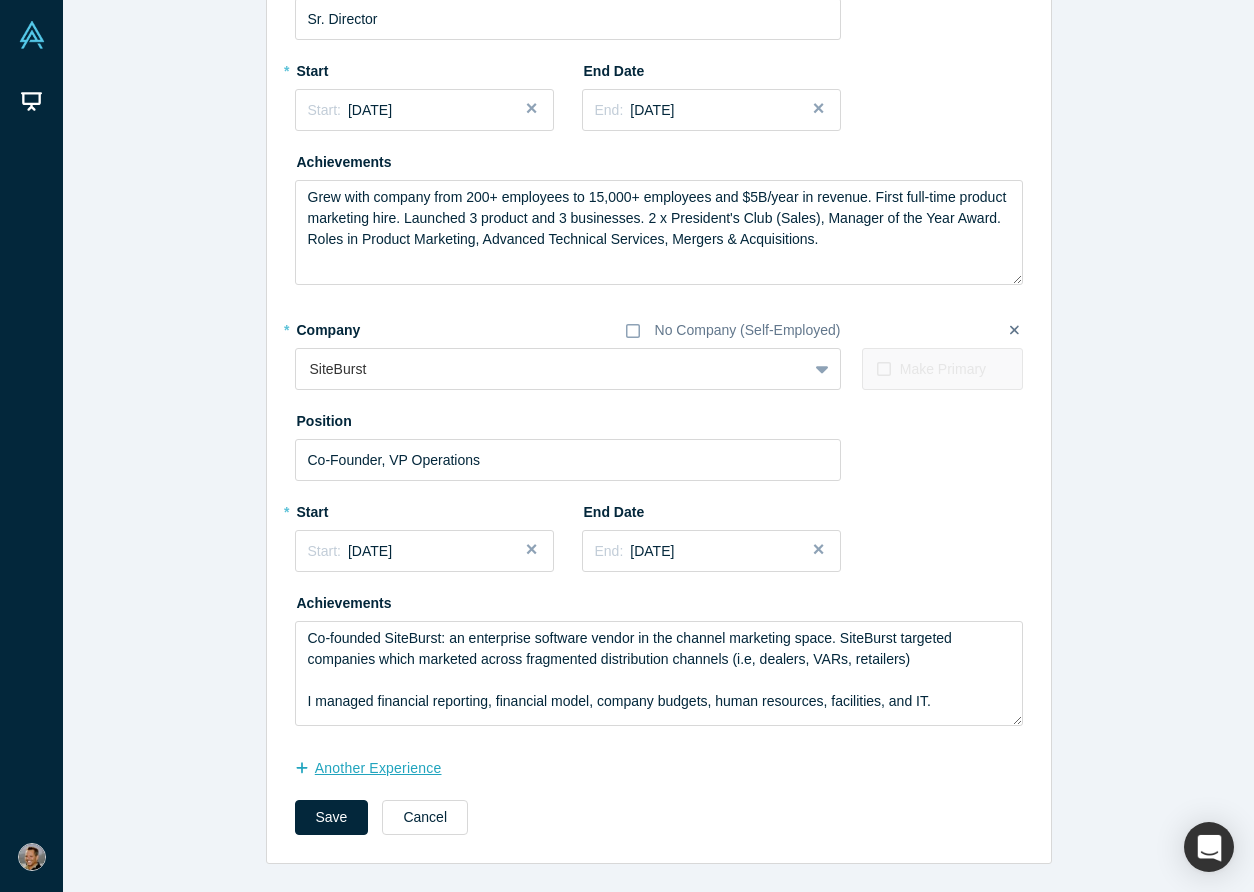 click on "another Experience" at bounding box center (379, 768) 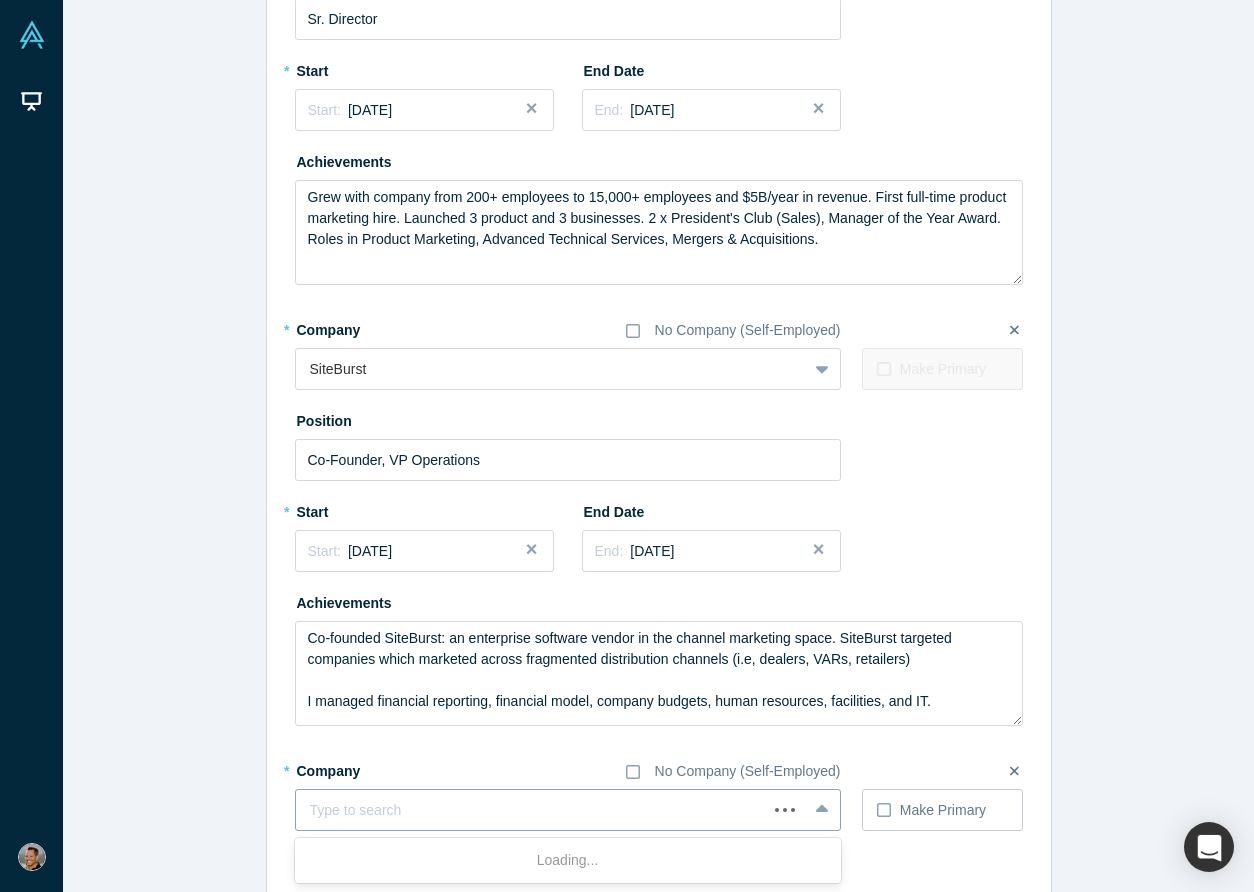 click at bounding box center [531, 810] 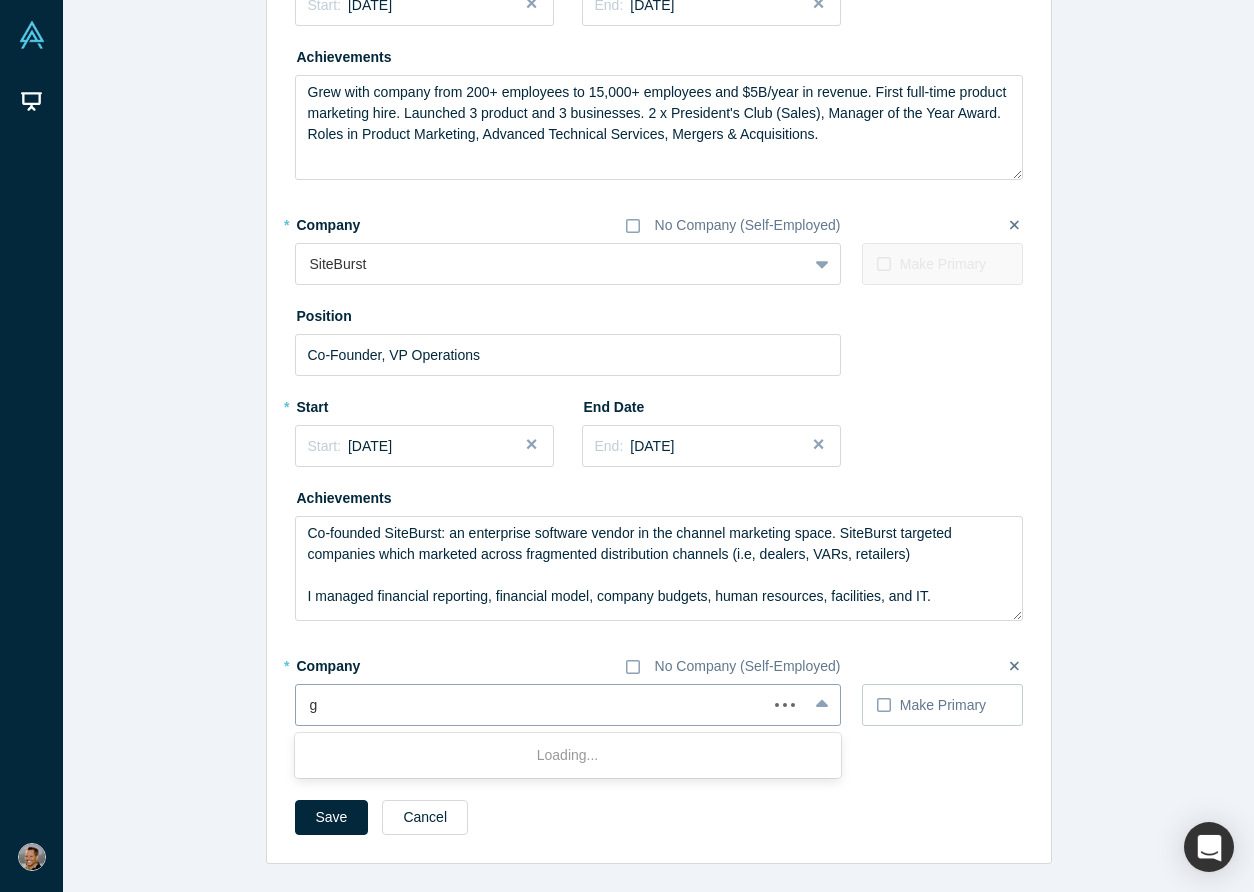scroll, scrollTop: 797, scrollLeft: 0, axis: vertical 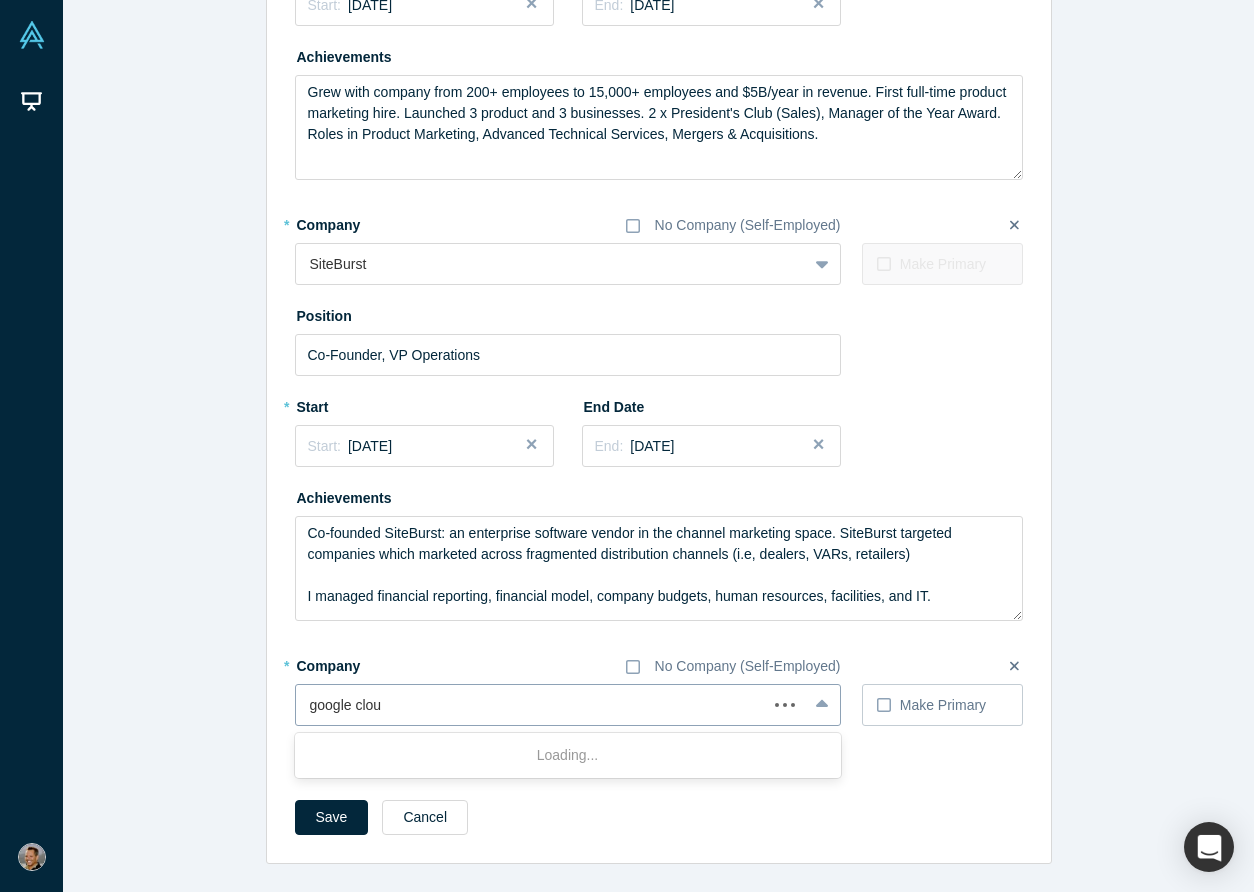 type on "google cloud" 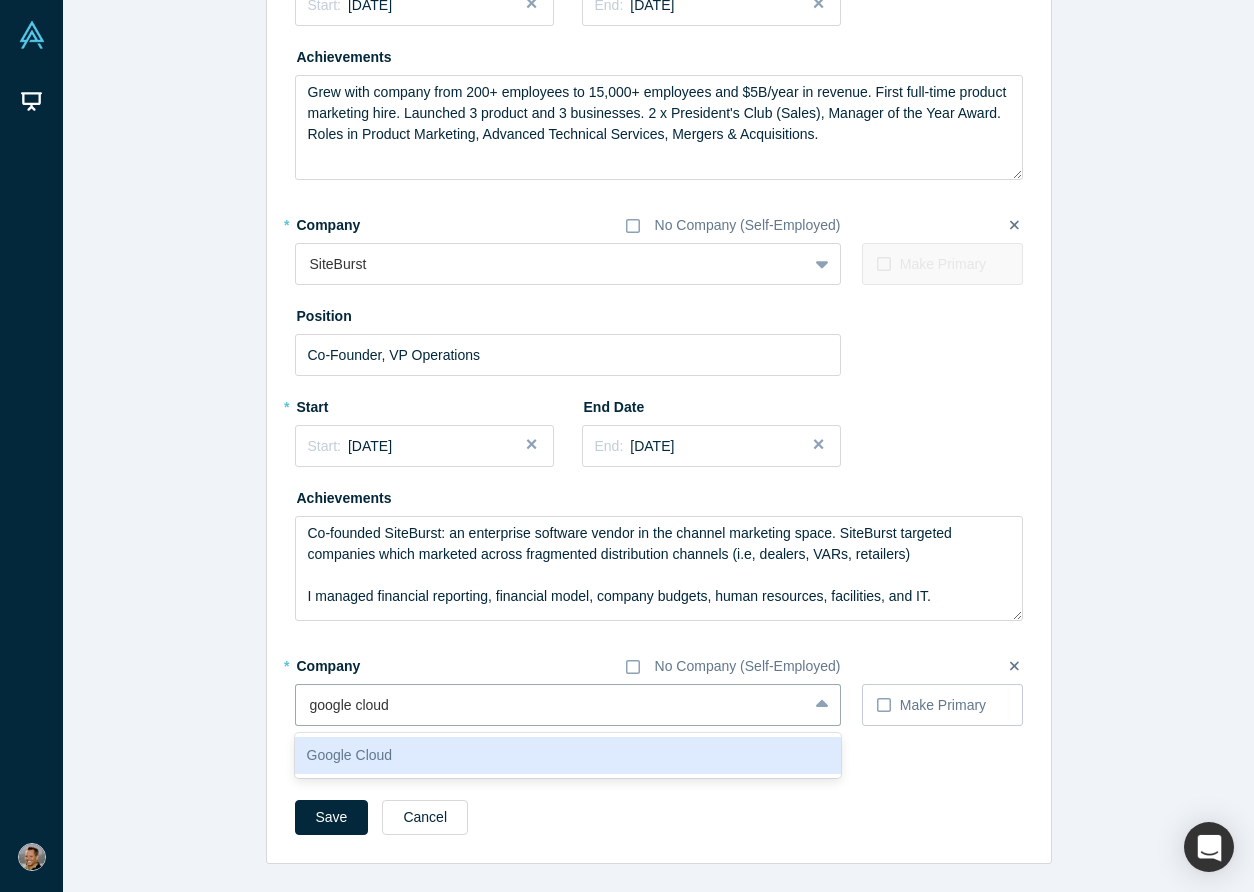 click on "Google Cloud" at bounding box center [568, 755] 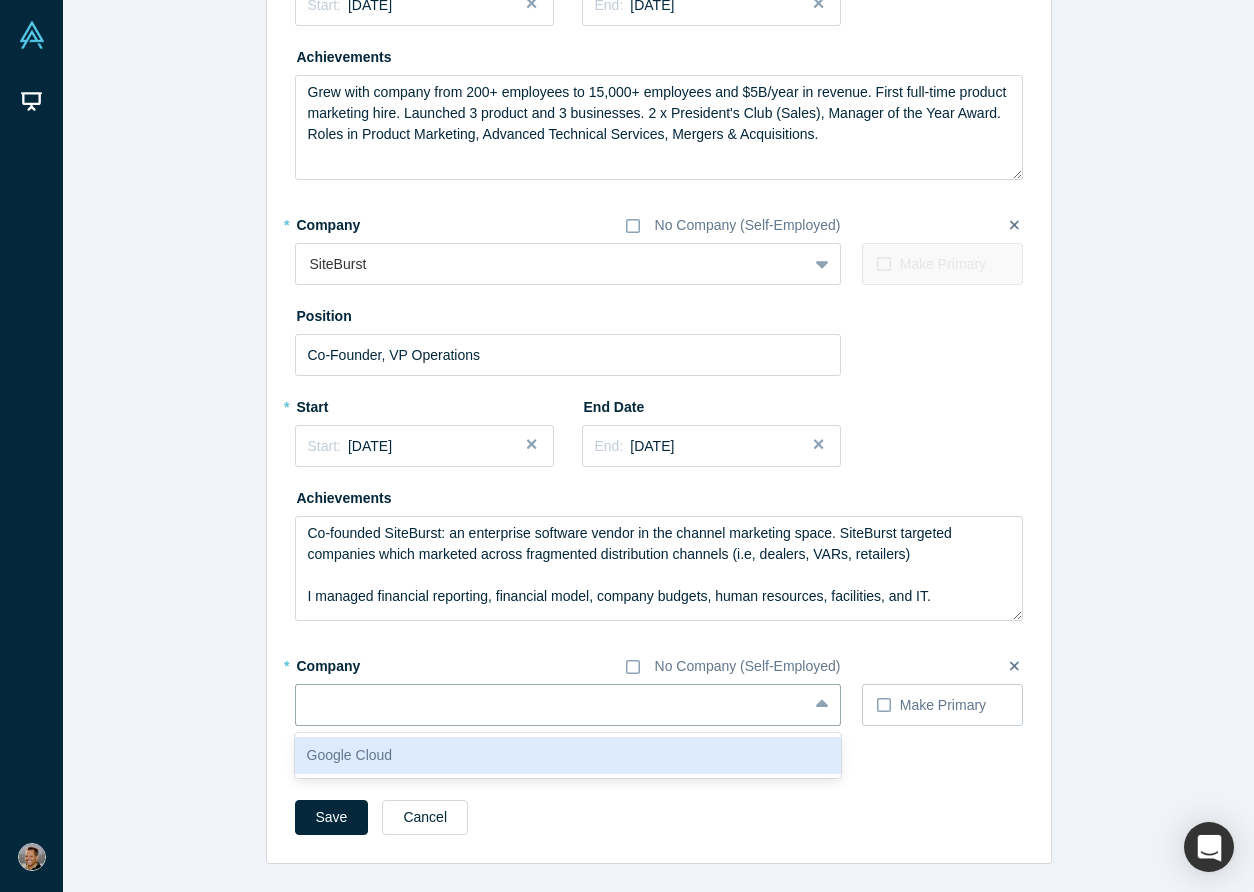 scroll, scrollTop: 938, scrollLeft: 0, axis: vertical 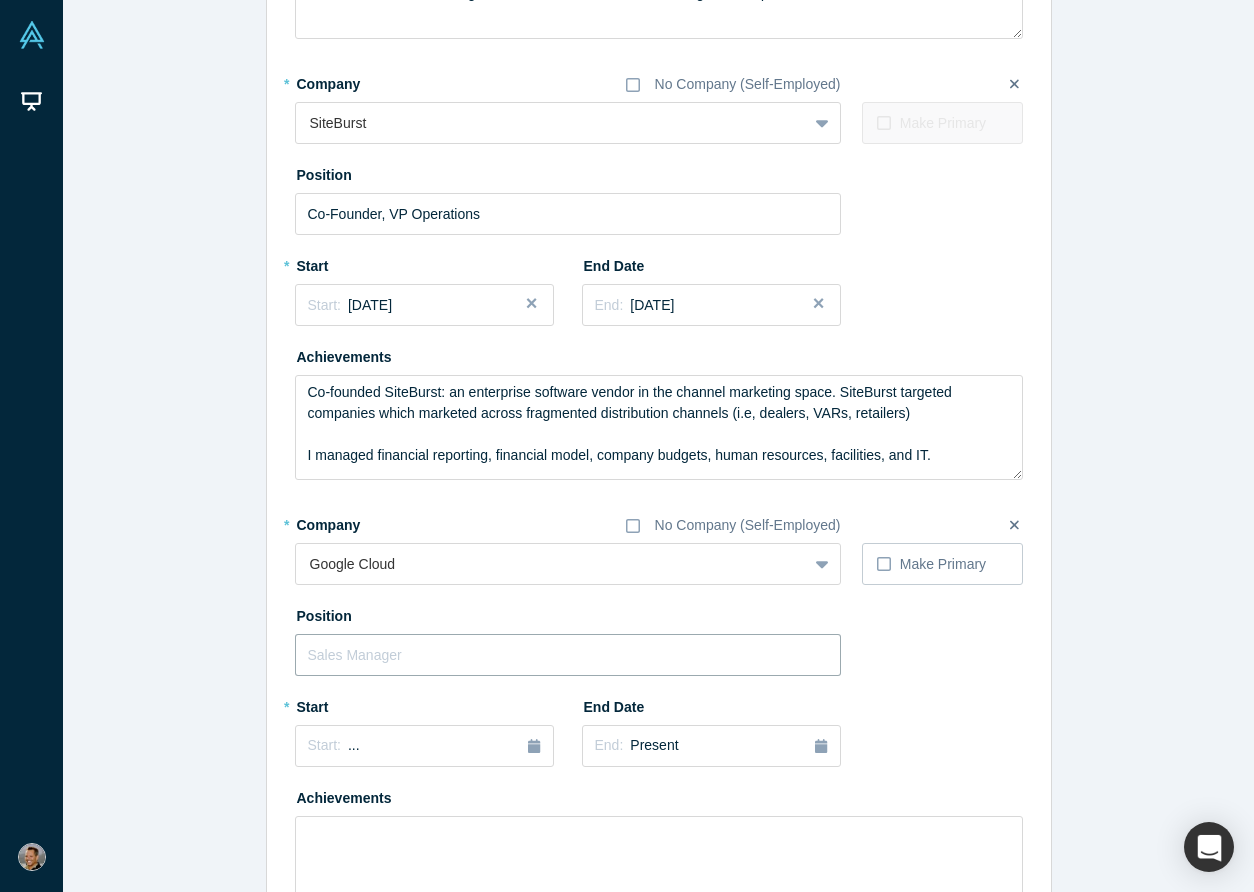 click at bounding box center [568, 655] 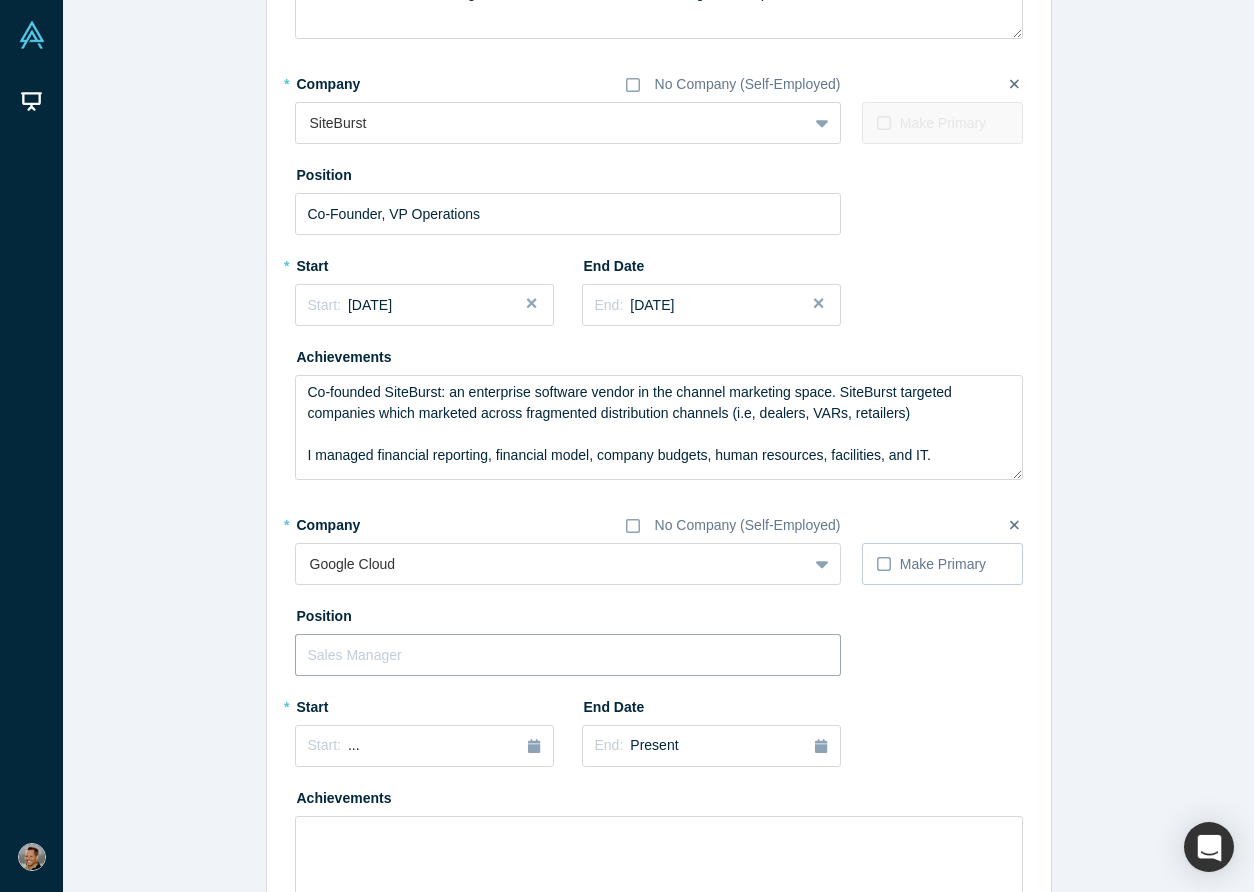 type on "Global Director, GTM Strategy and Product Lifecycle, Google Workspace" 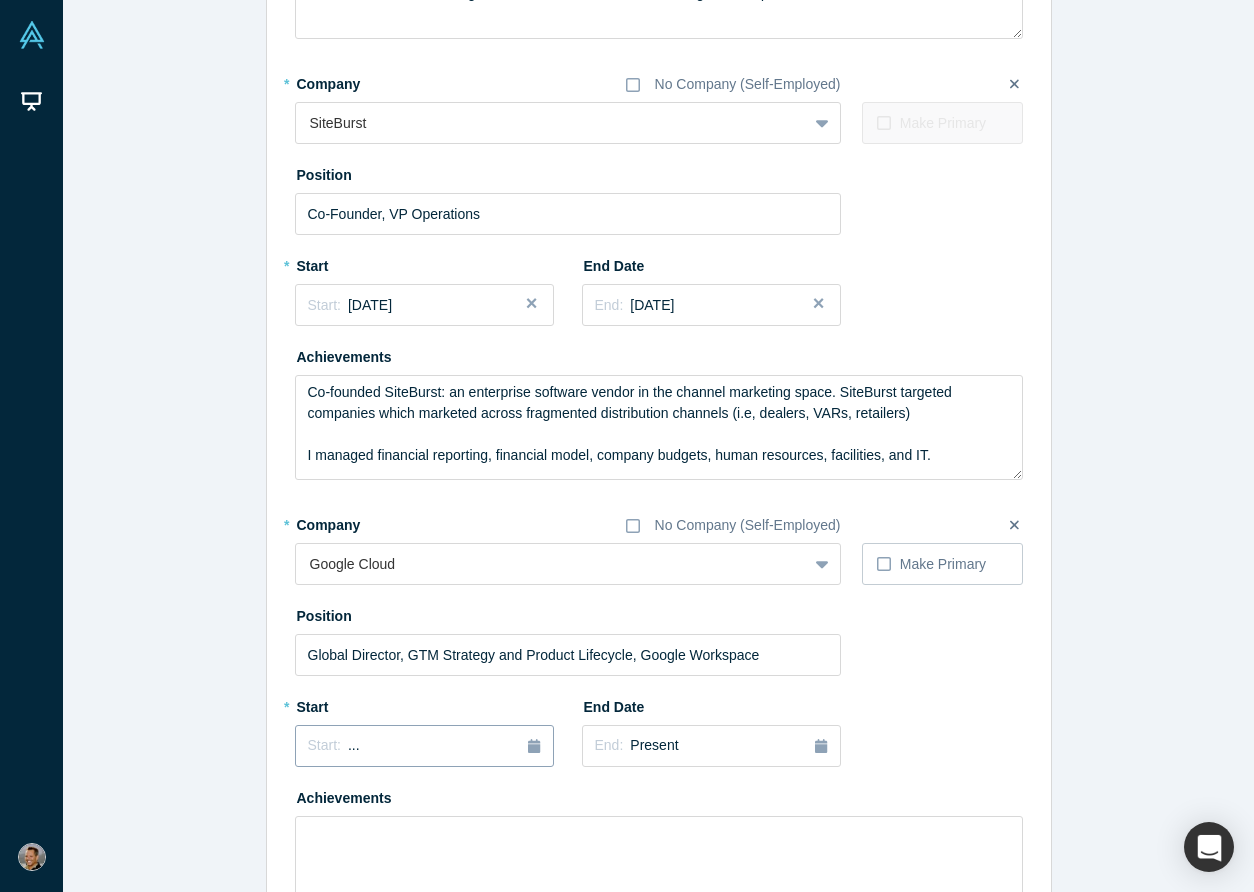 click on "Start: ..." at bounding box center [424, 746] 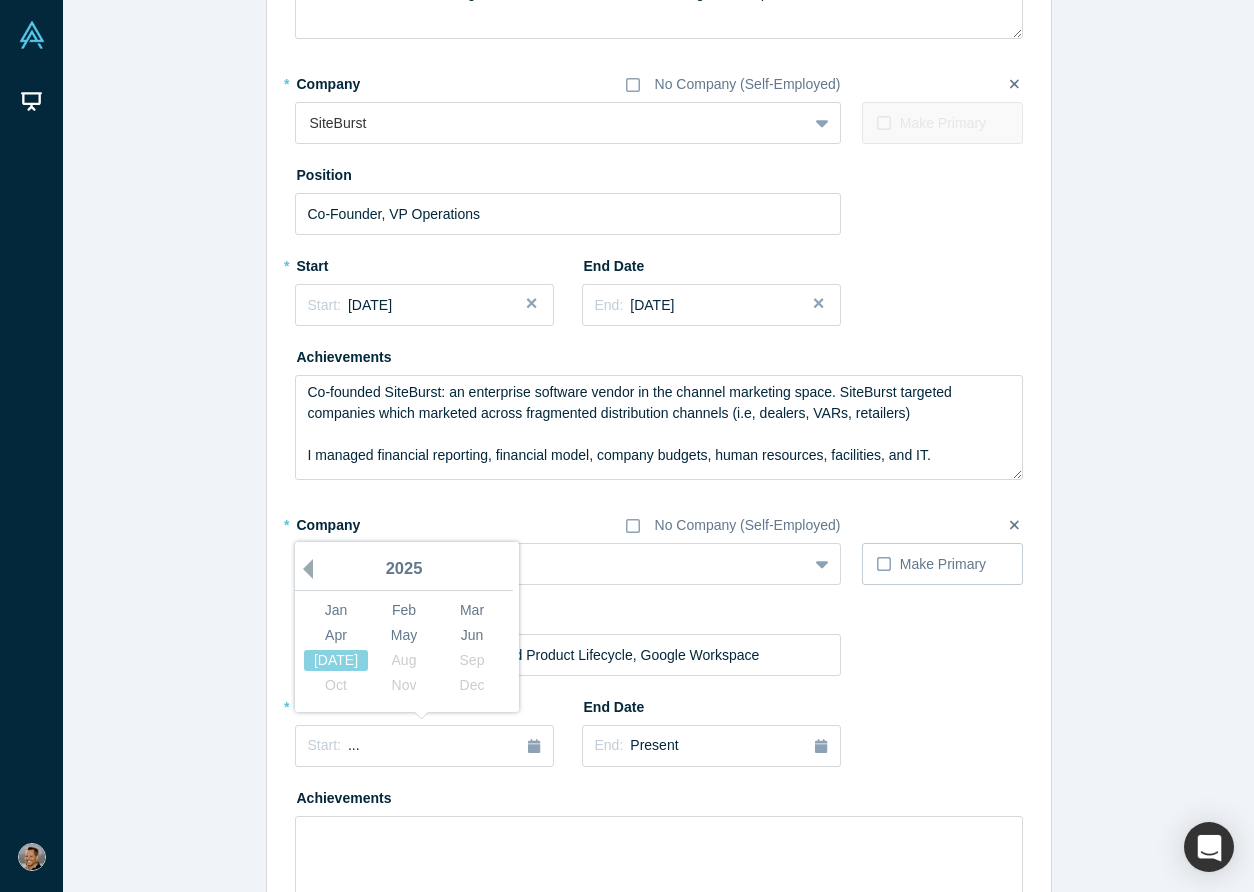 click on "Previous Year" at bounding box center [303, 569] 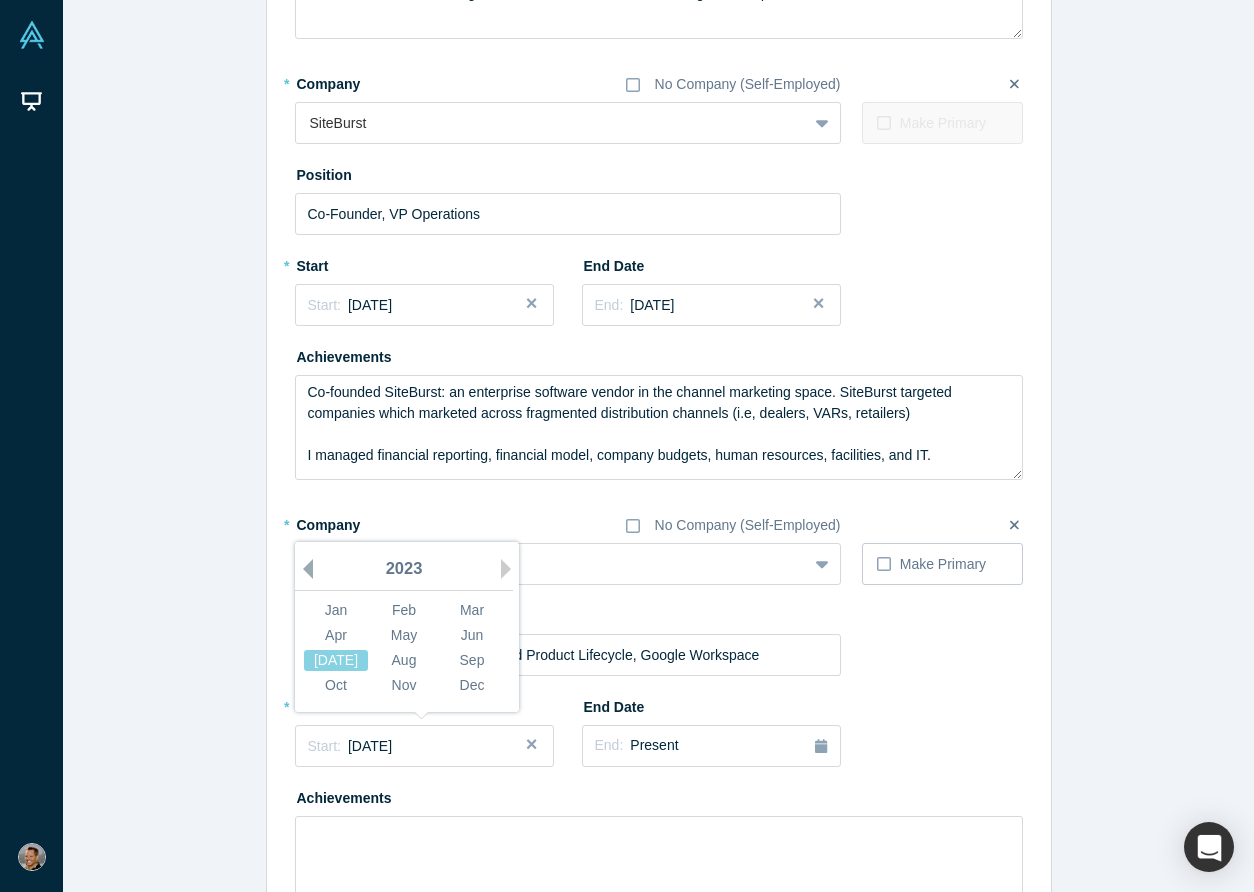 click on "Previous Year" at bounding box center [303, 569] 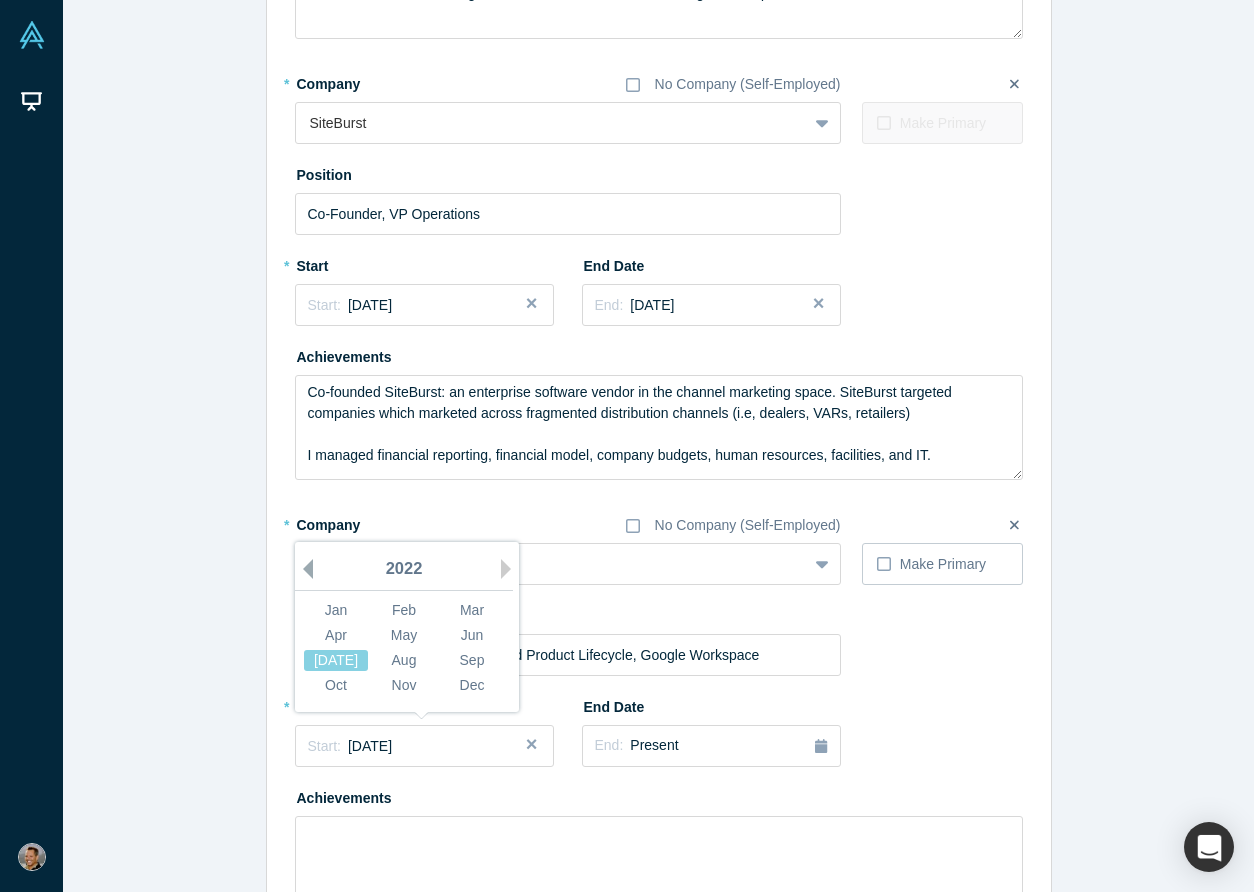 click on "Previous Year" at bounding box center (303, 569) 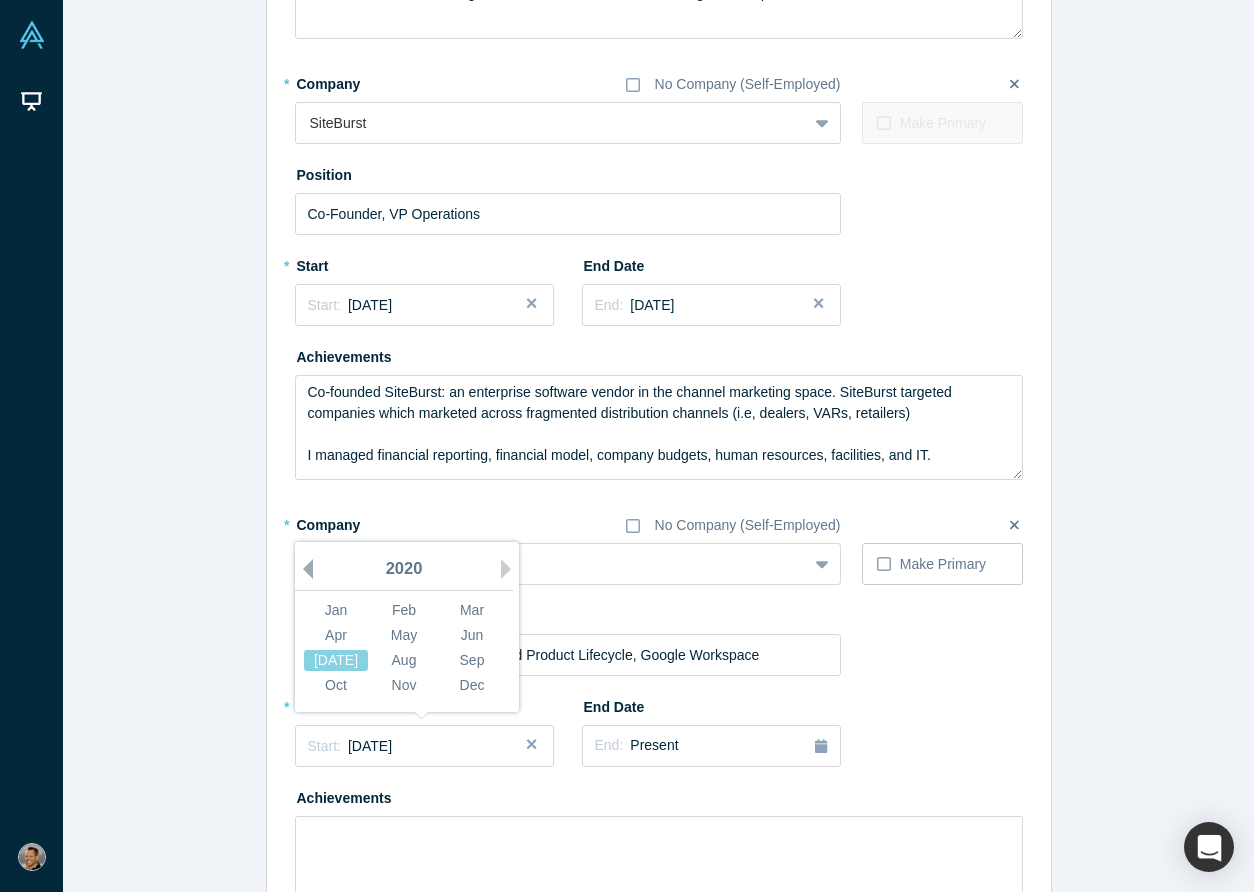 click on "Previous Year" at bounding box center (303, 569) 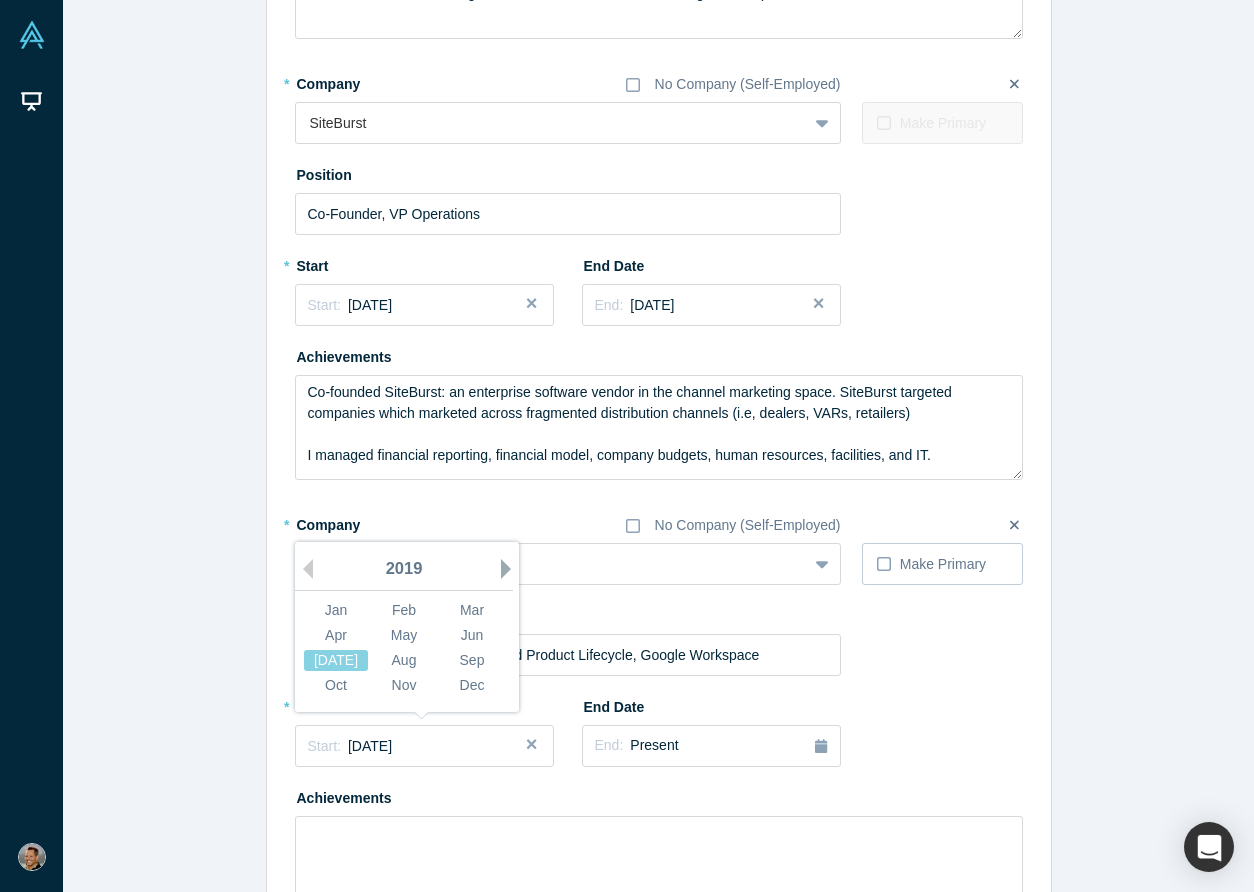 click on "Next Year" at bounding box center (511, 569) 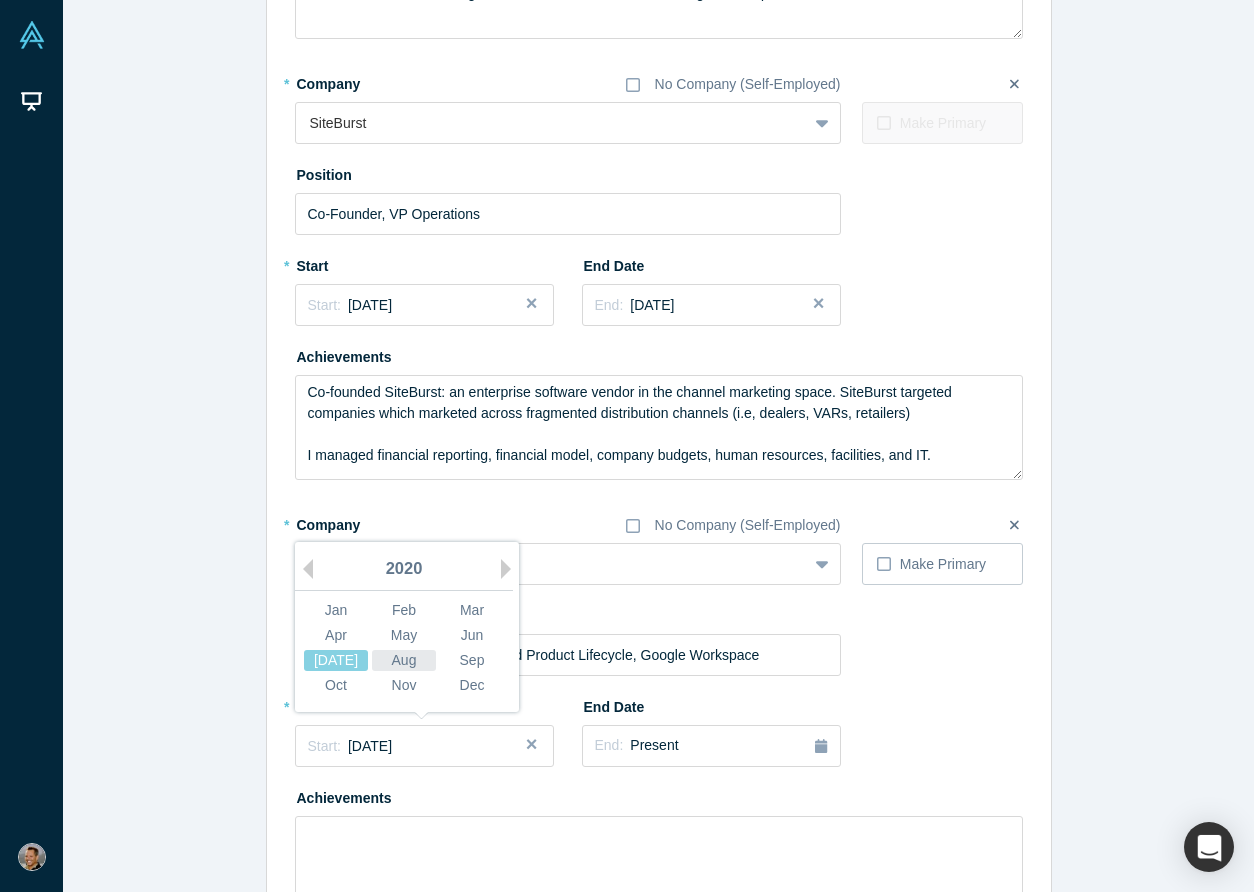 click on "Aug" at bounding box center (404, 660) 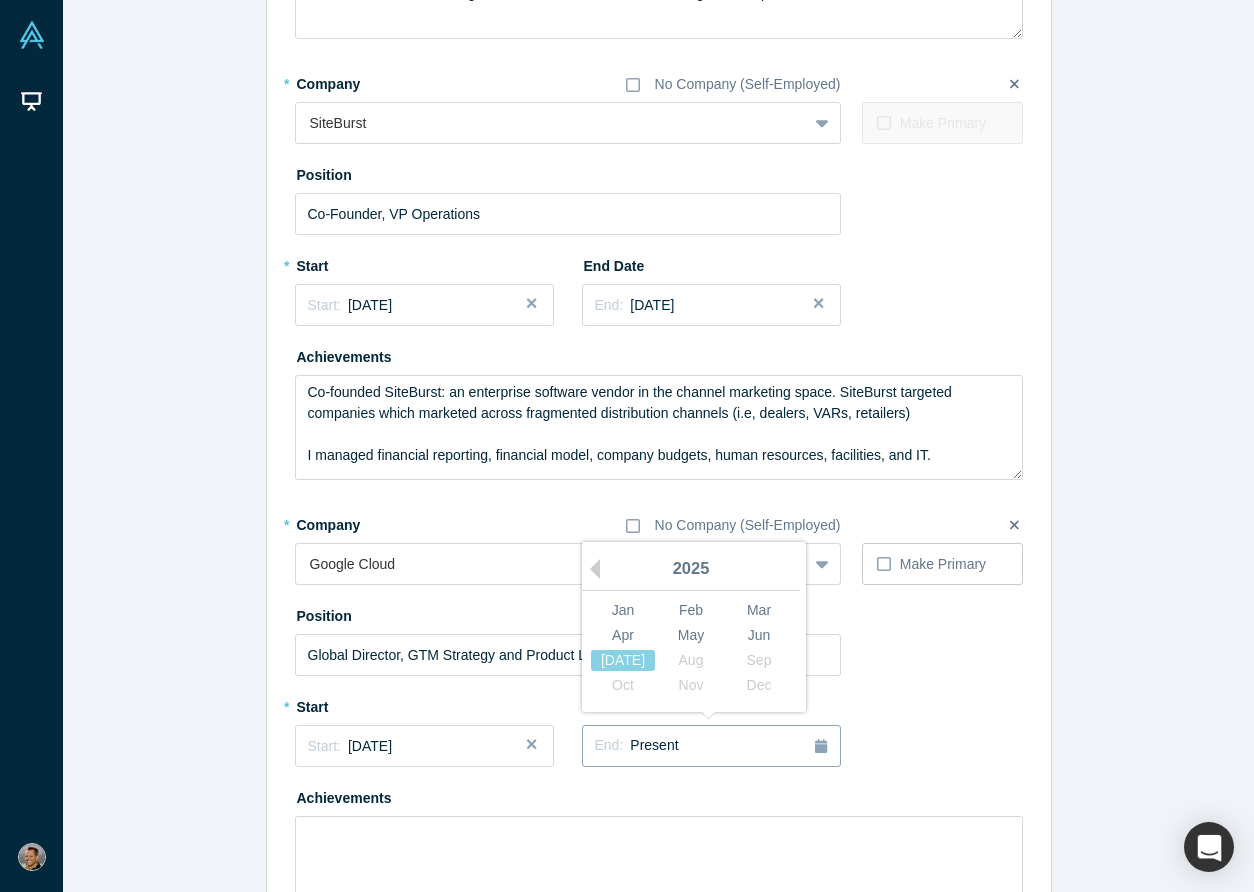 click on "Present" at bounding box center (654, 745) 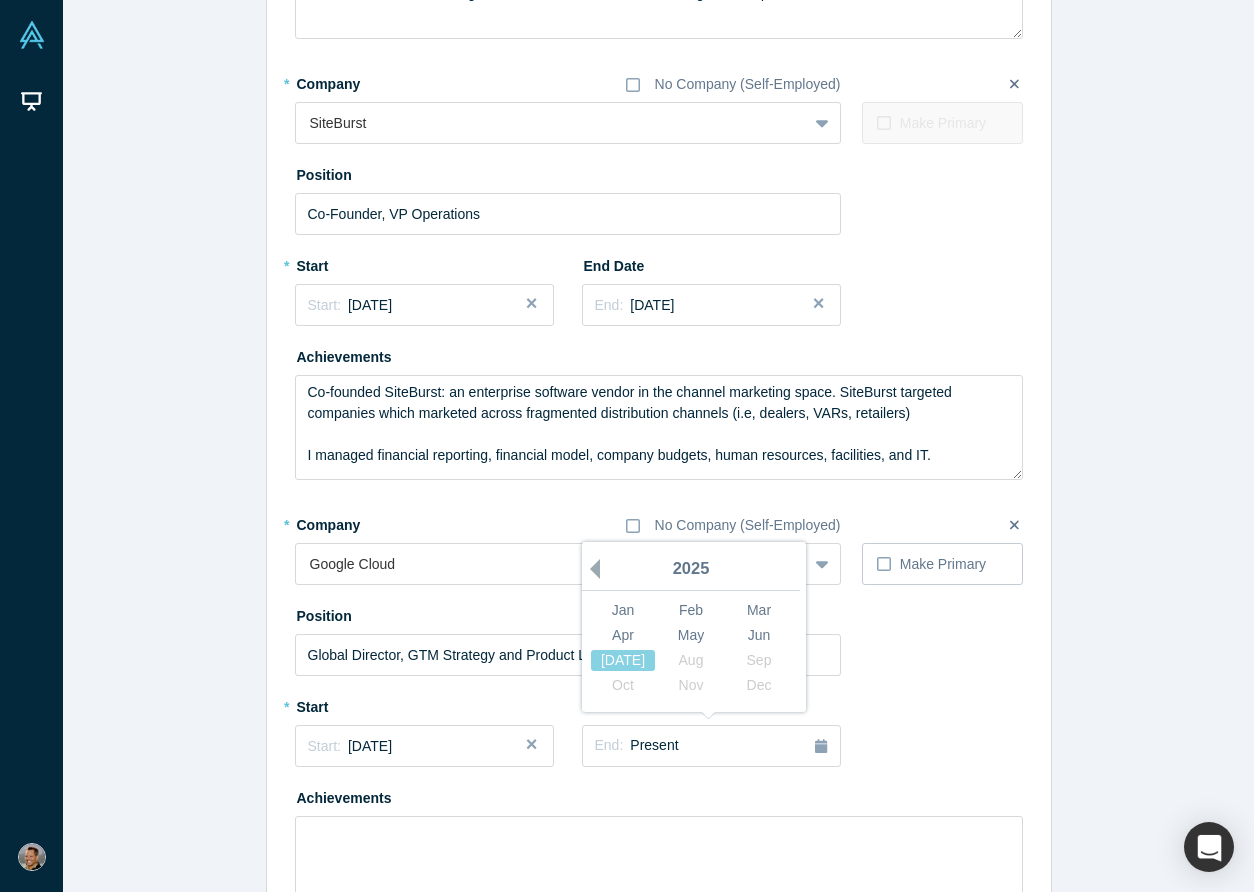 click on "Previous Year" at bounding box center (590, 569) 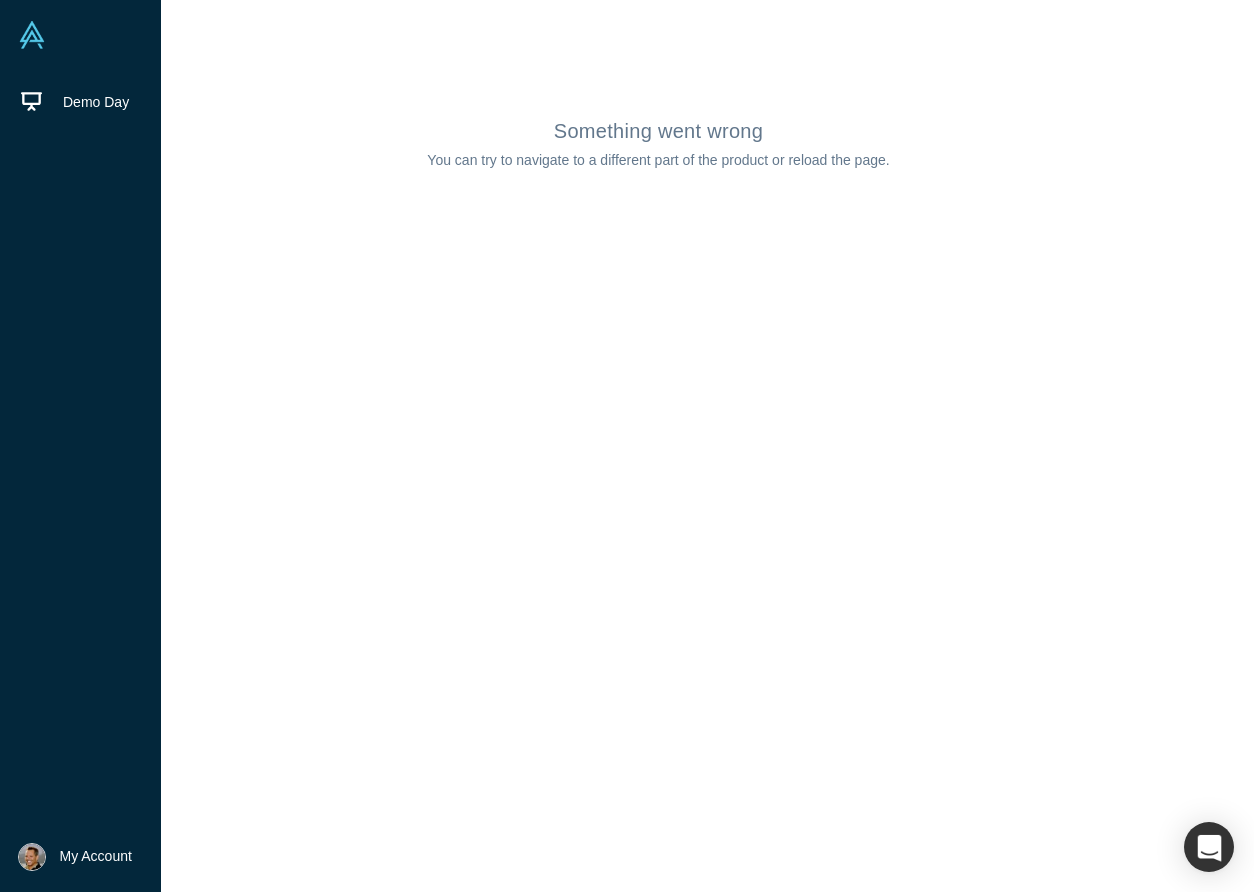 click on "My Account" at bounding box center (96, 856) 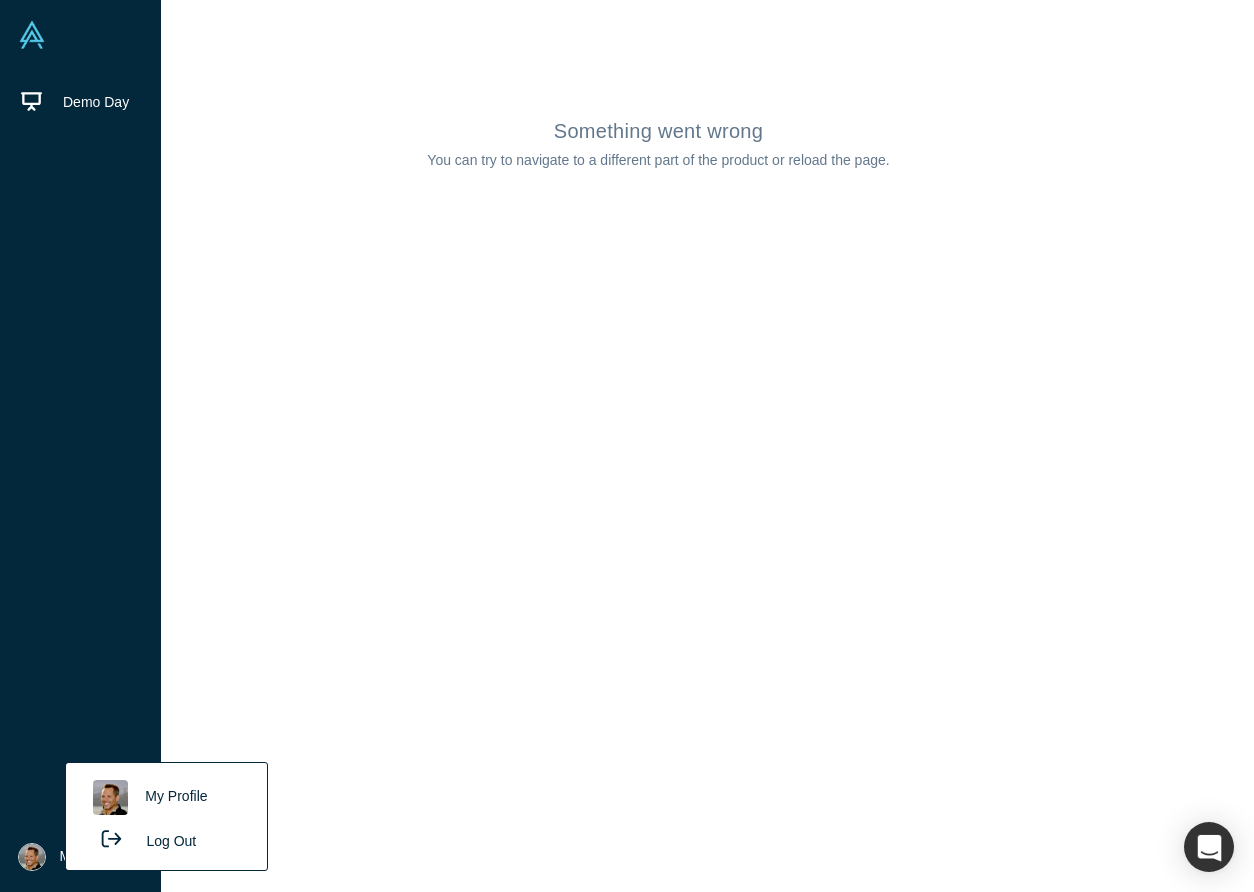 click on "My Profile" at bounding box center [166, 797] 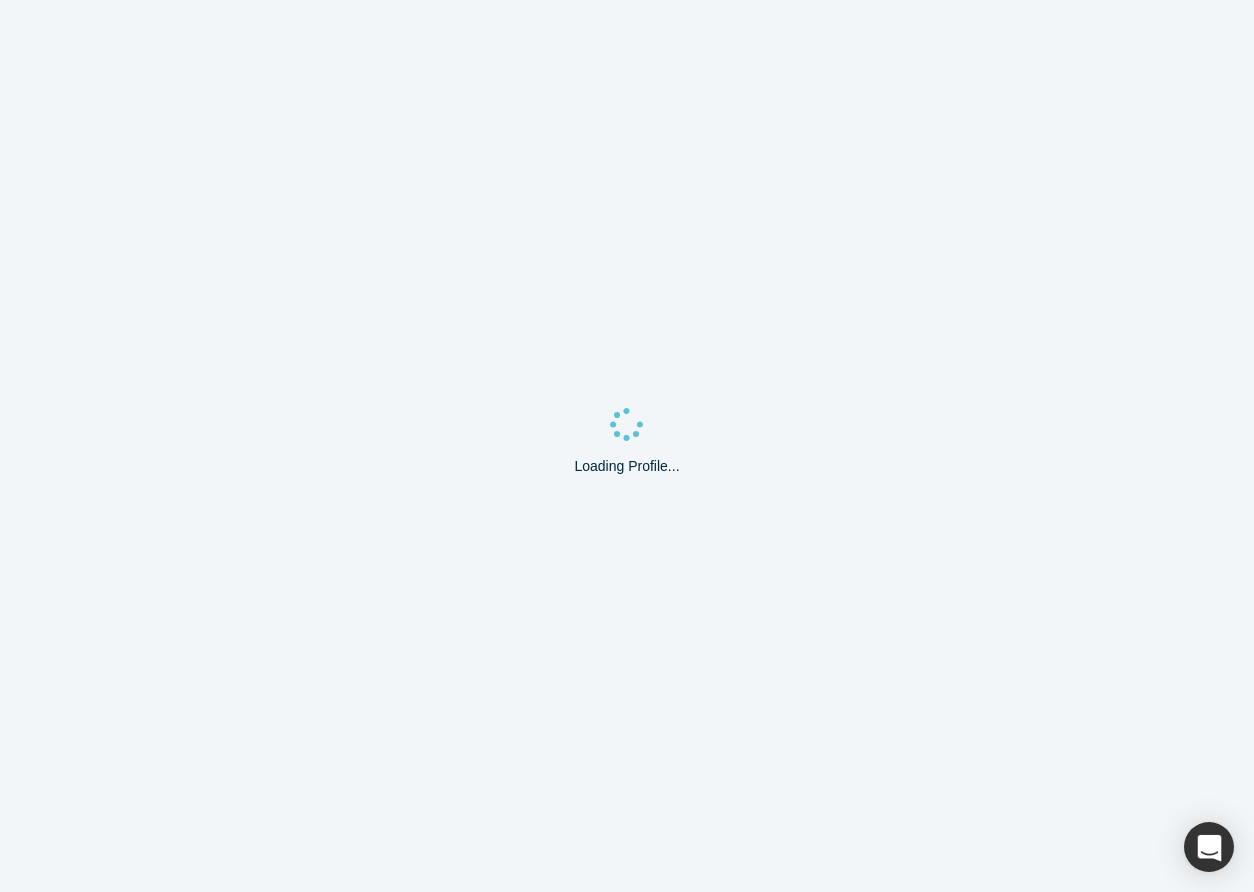 scroll, scrollTop: 0, scrollLeft: 0, axis: both 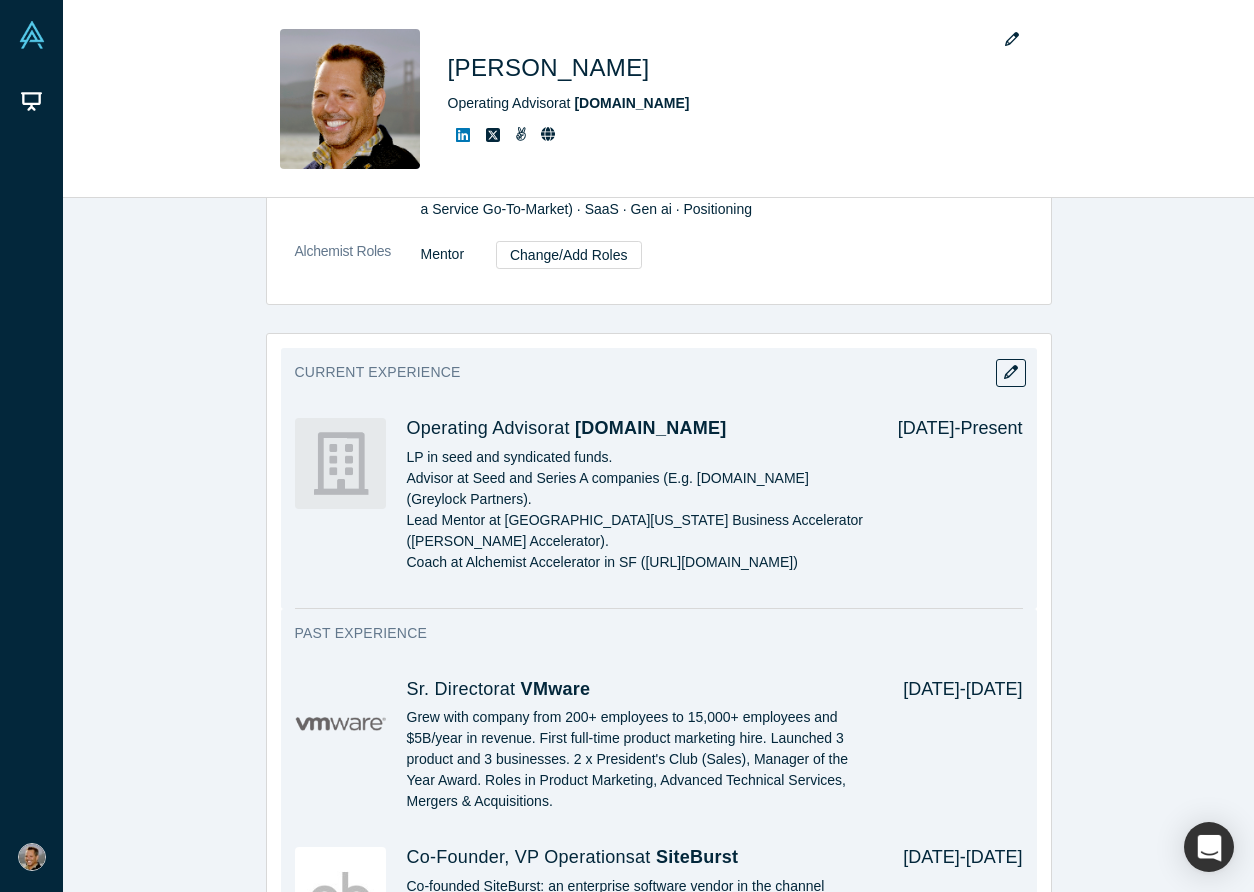 click on "Current Experience   Operating Advisor  at   GoStart.co LP in seed and syndicated funds.
Advisor at Seed and Series A companies (E.g. Rhumbix.com (Greylock Partners).
Lead Mentor at University of Michigan Business Accelerator (Desai Accelerator).
Coach at Alchemist Accelerator in SF (http://alchemistaccelerator.com/) Nov 2017  -  Present" at bounding box center (659, 478) 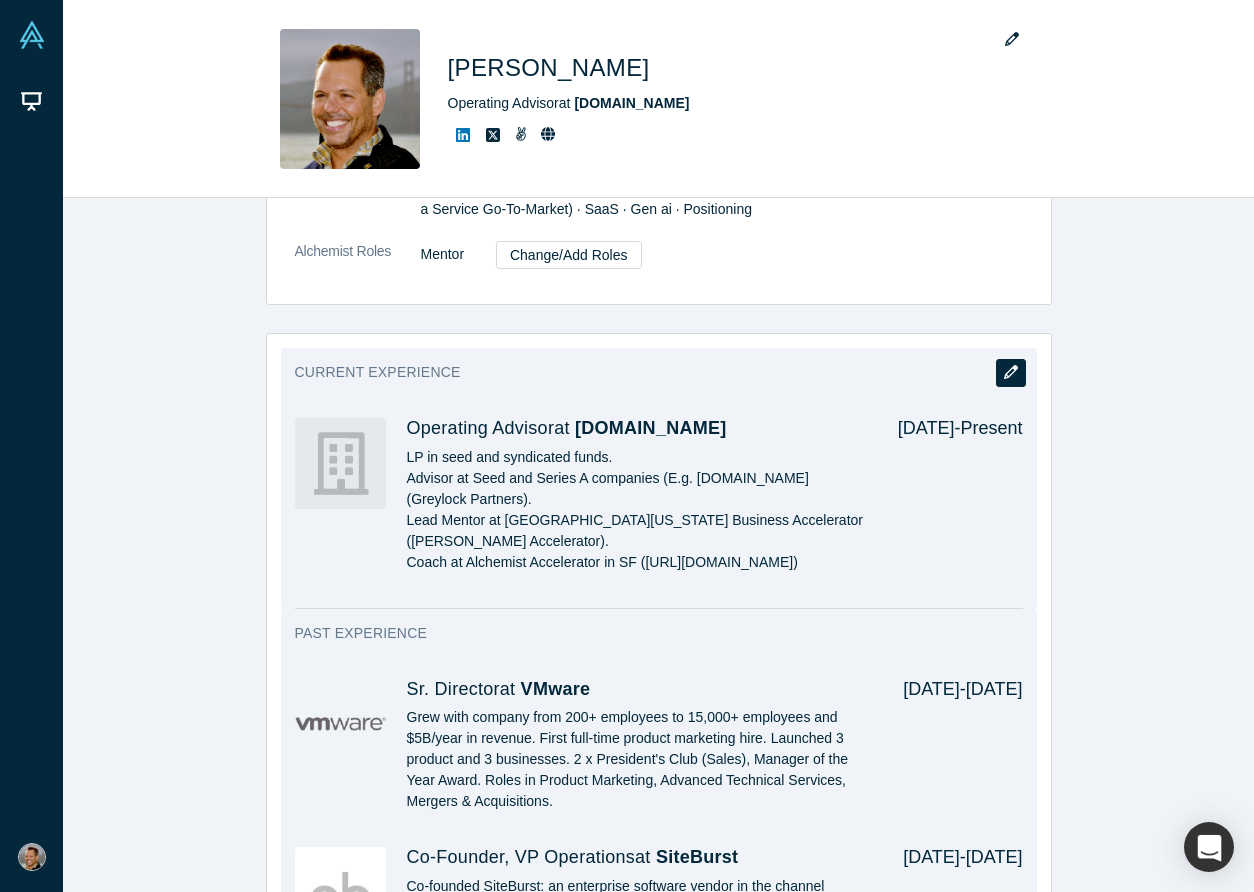 click 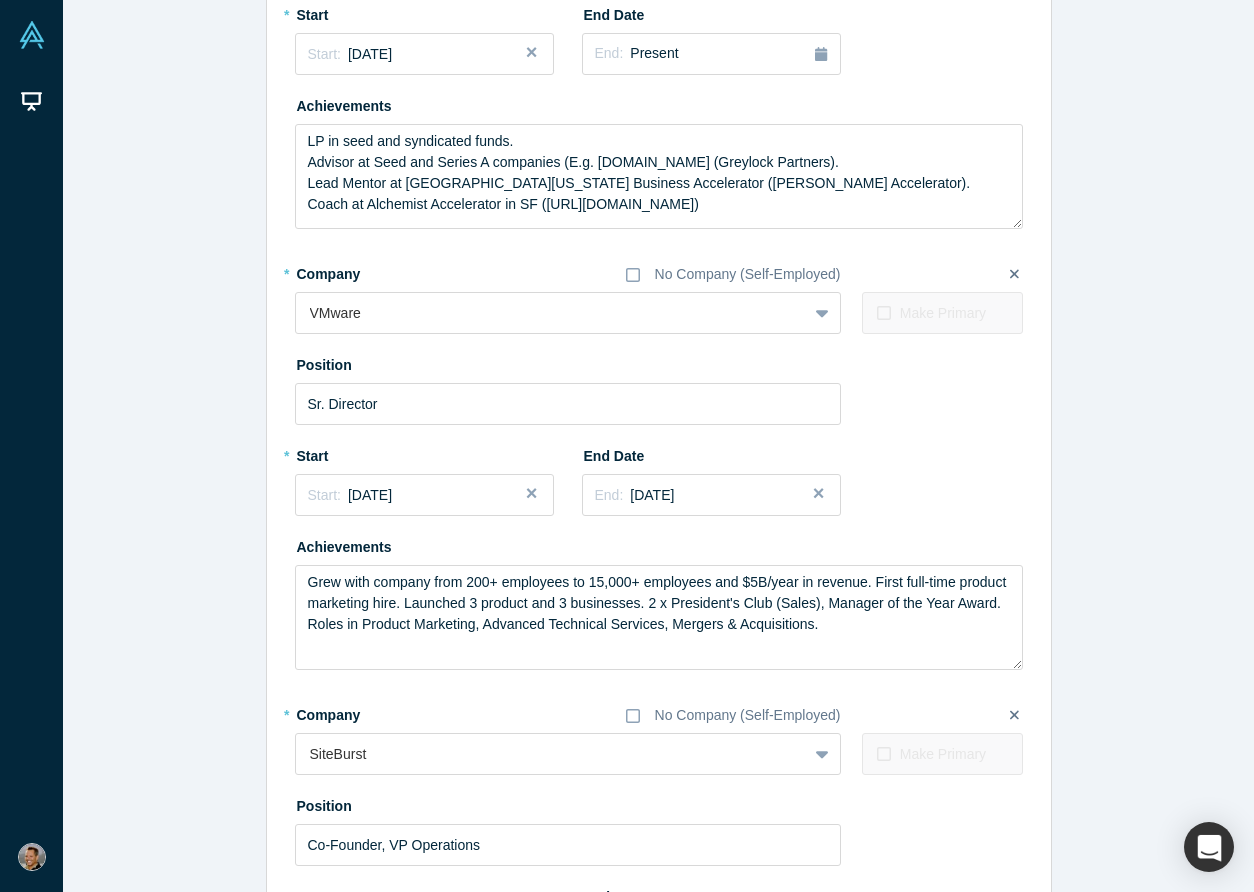 scroll, scrollTop: 692, scrollLeft: 0, axis: vertical 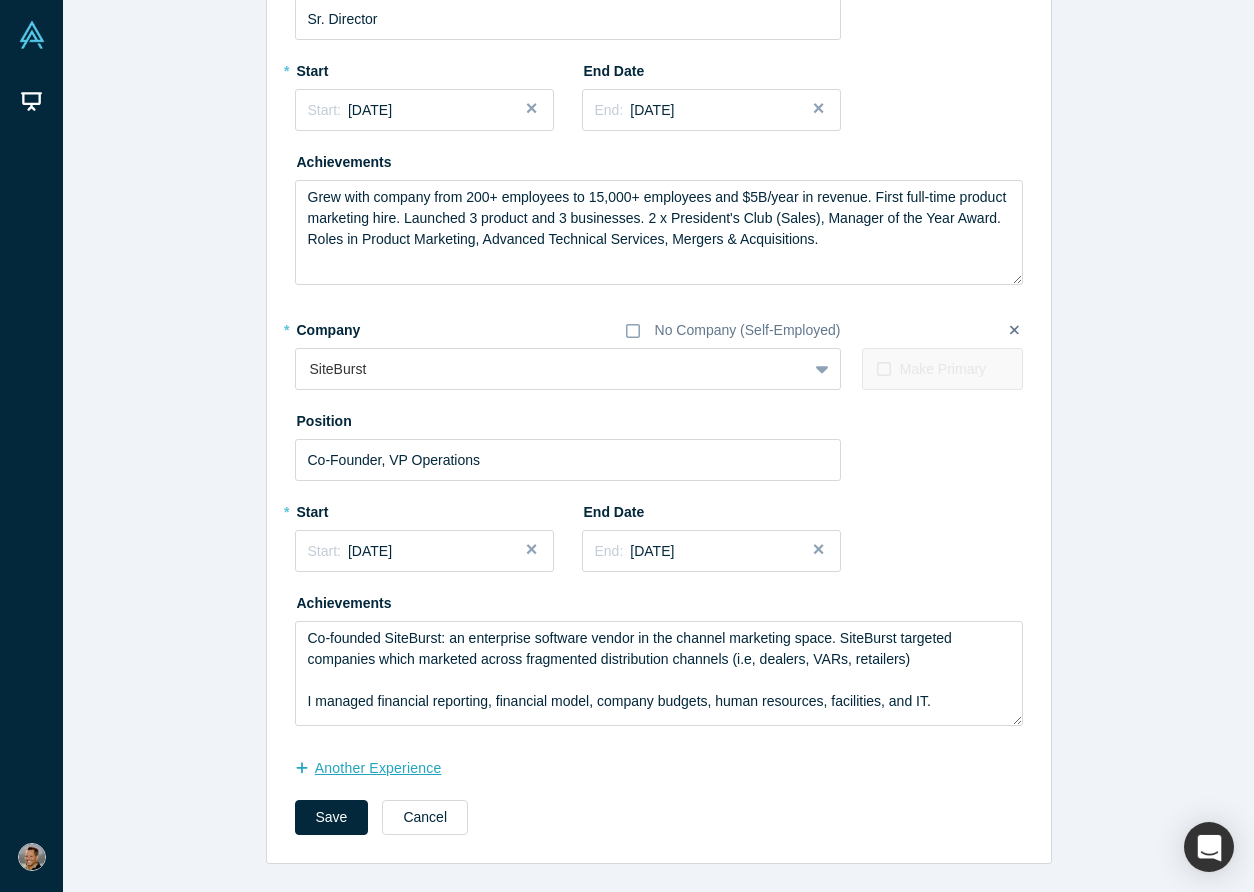 click on "another Experience" at bounding box center (379, 768) 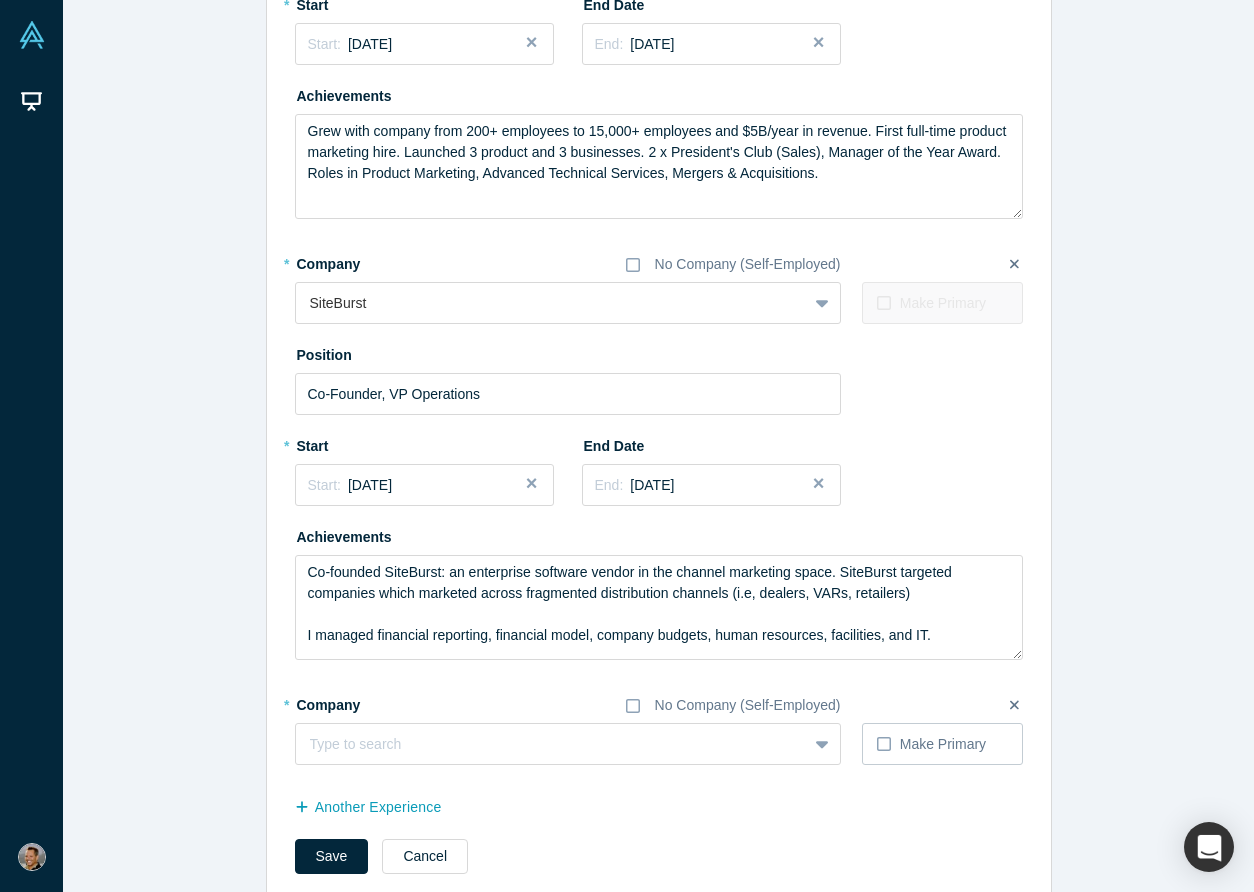 scroll, scrollTop: 797, scrollLeft: 0, axis: vertical 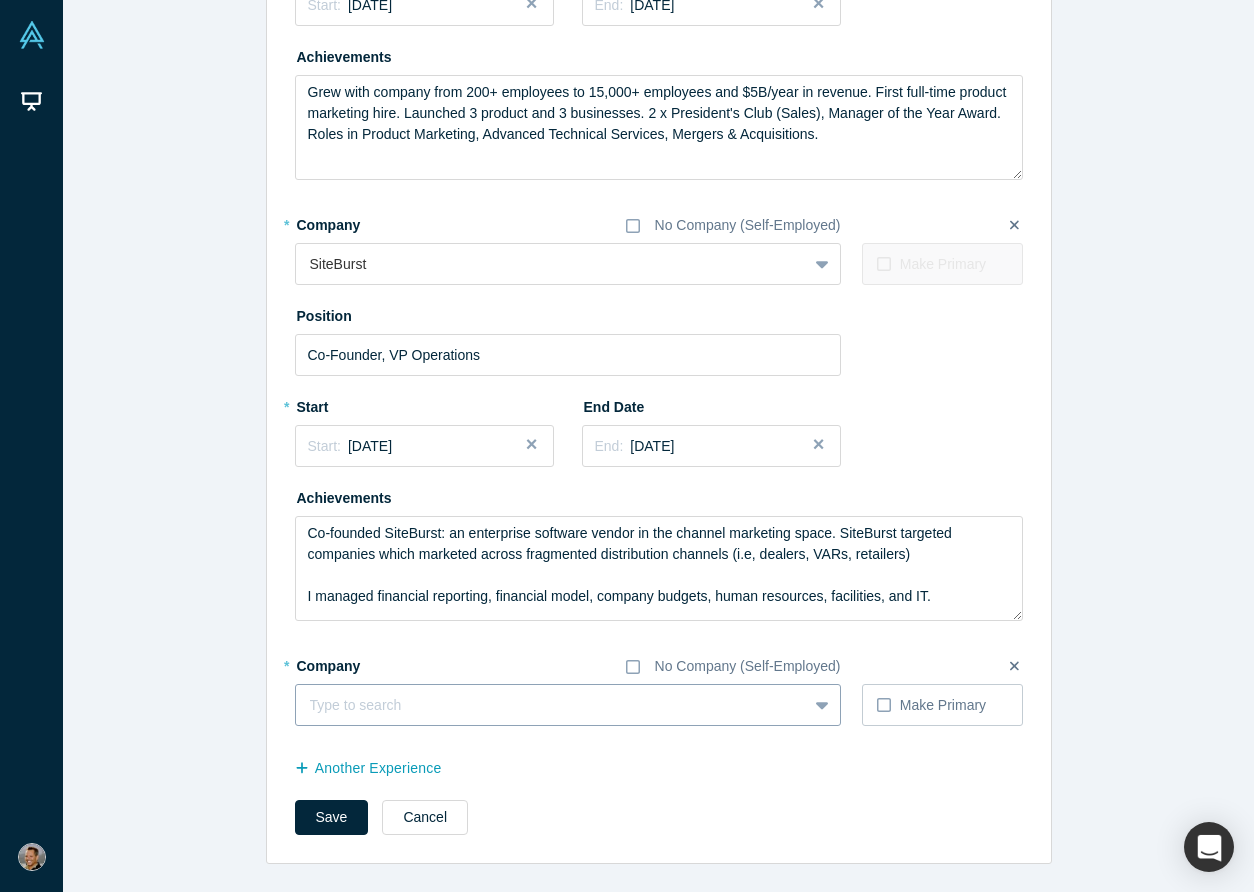 click at bounding box center (551, 705) 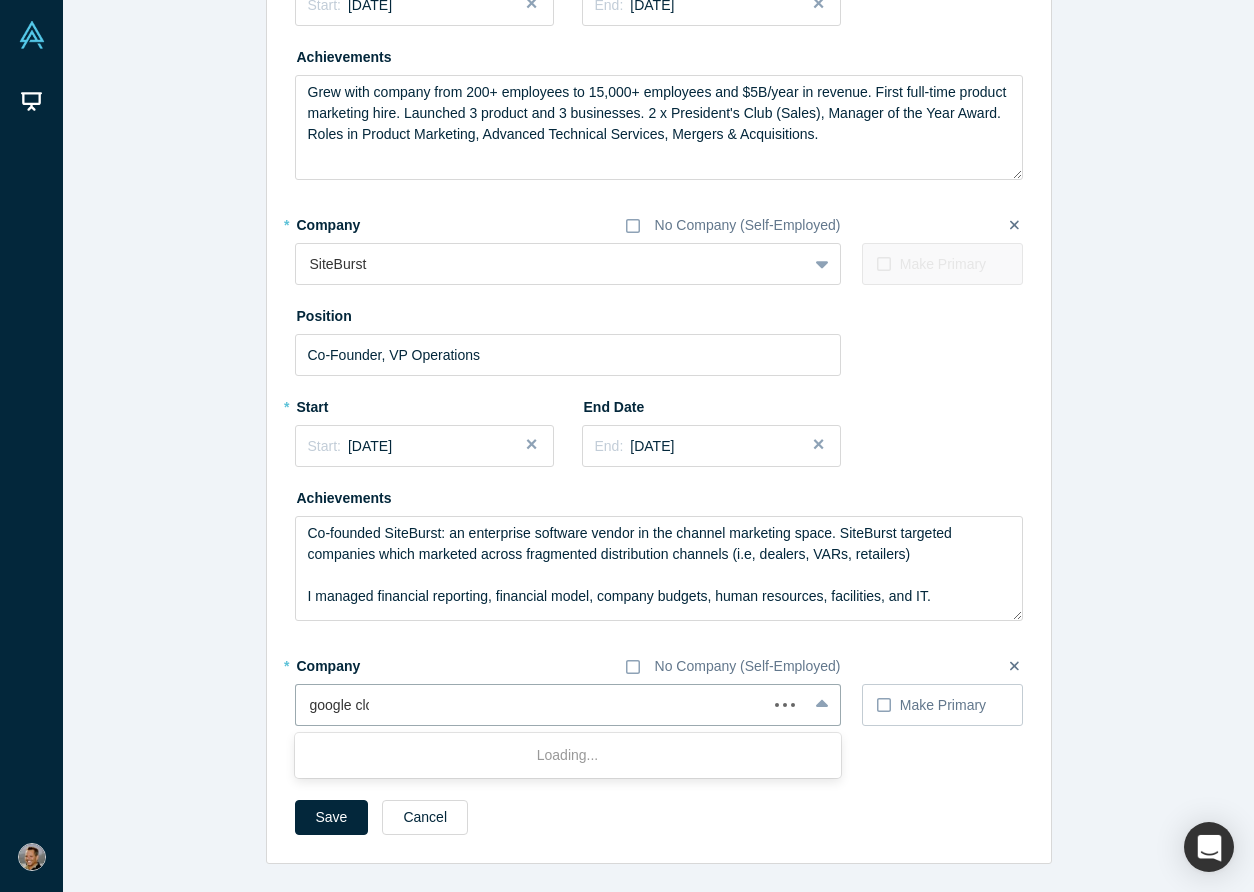 type on "google cloud" 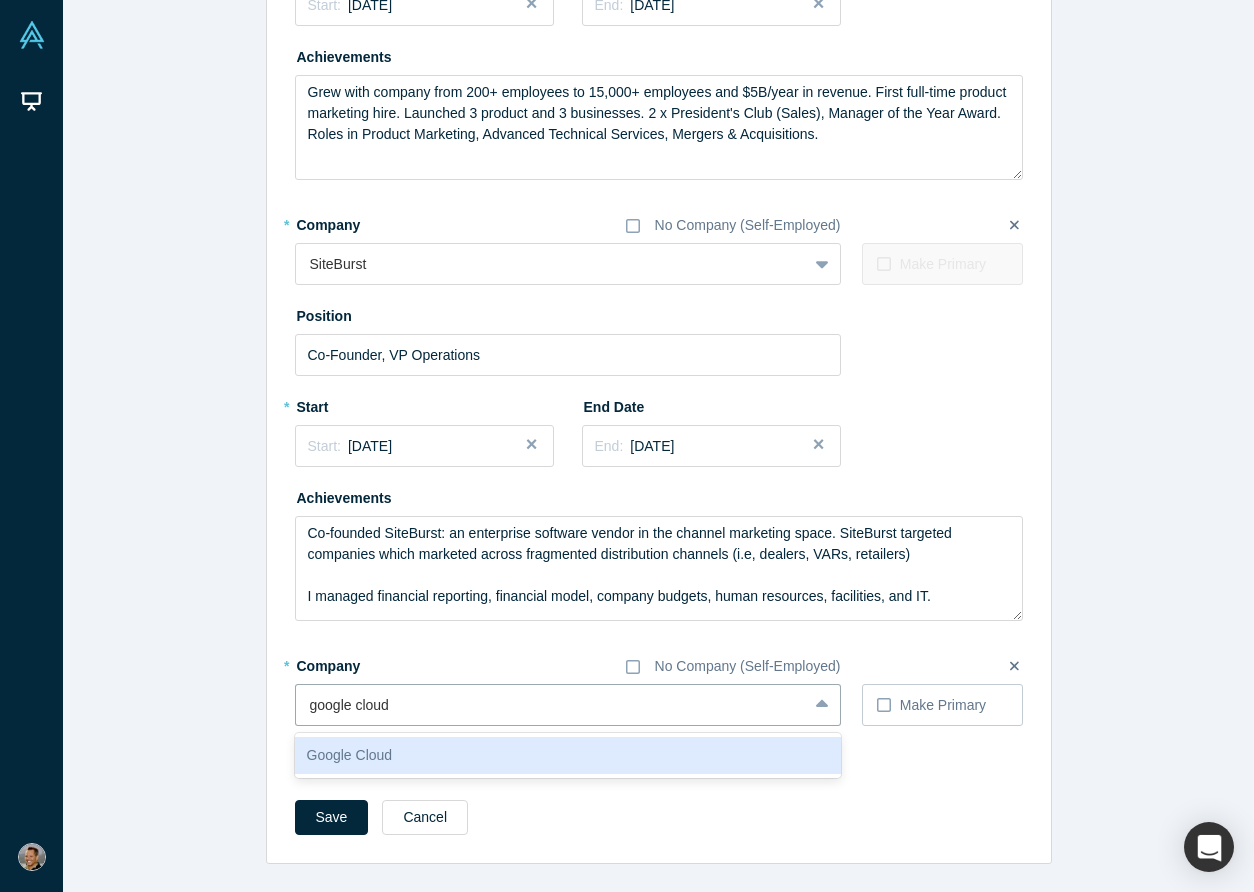 click on "Google Cloud" at bounding box center [568, 755] 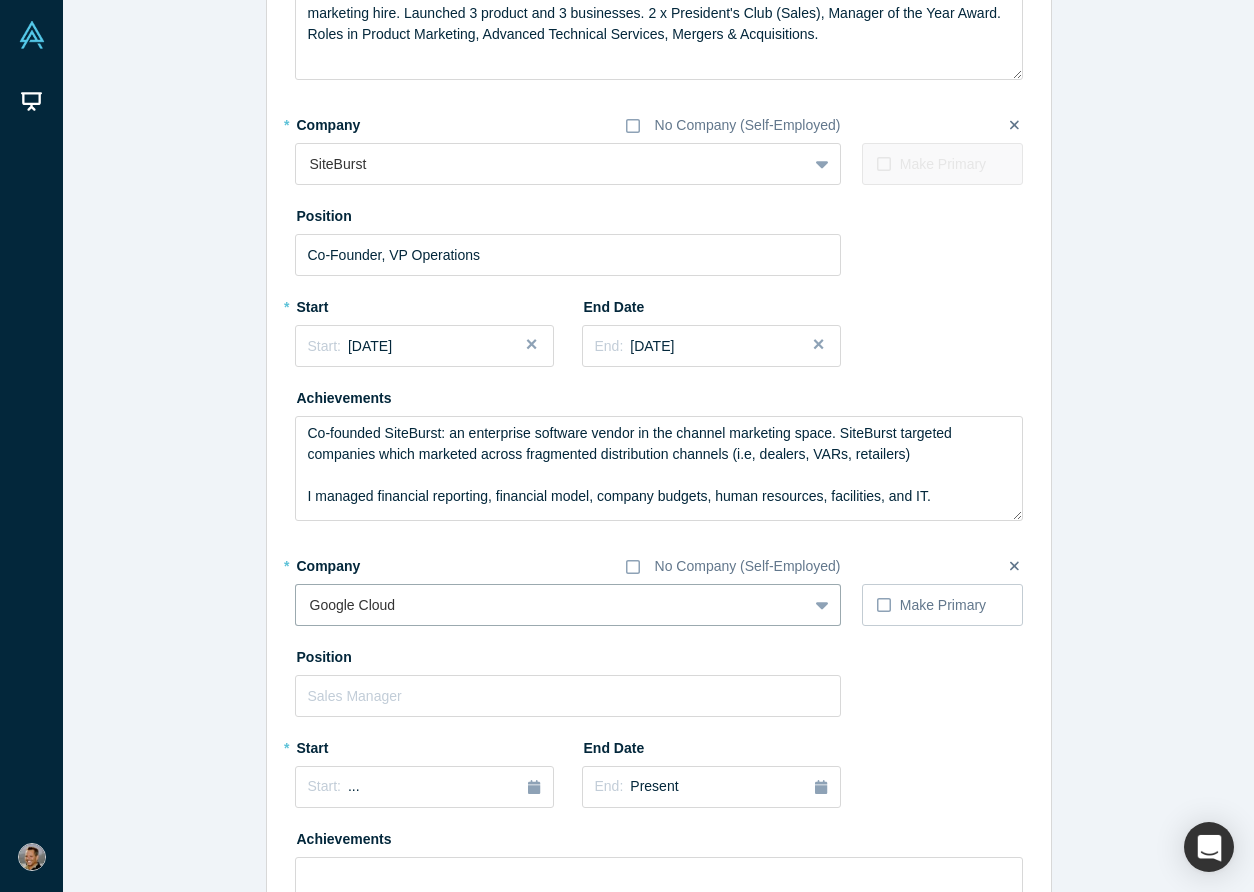 scroll, scrollTop: 912, scrollLeft: 0, axis: vertical 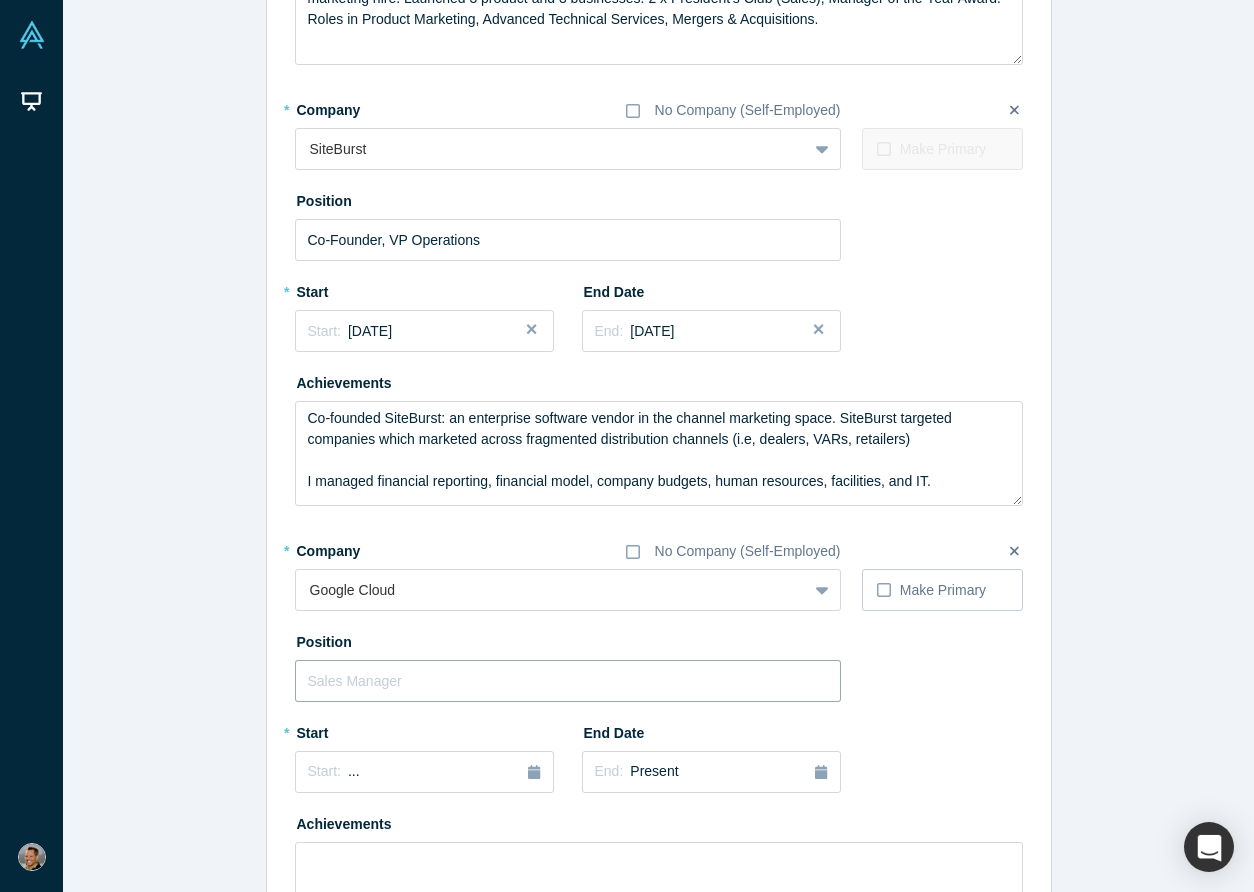 click at bounding box center [568, 681] 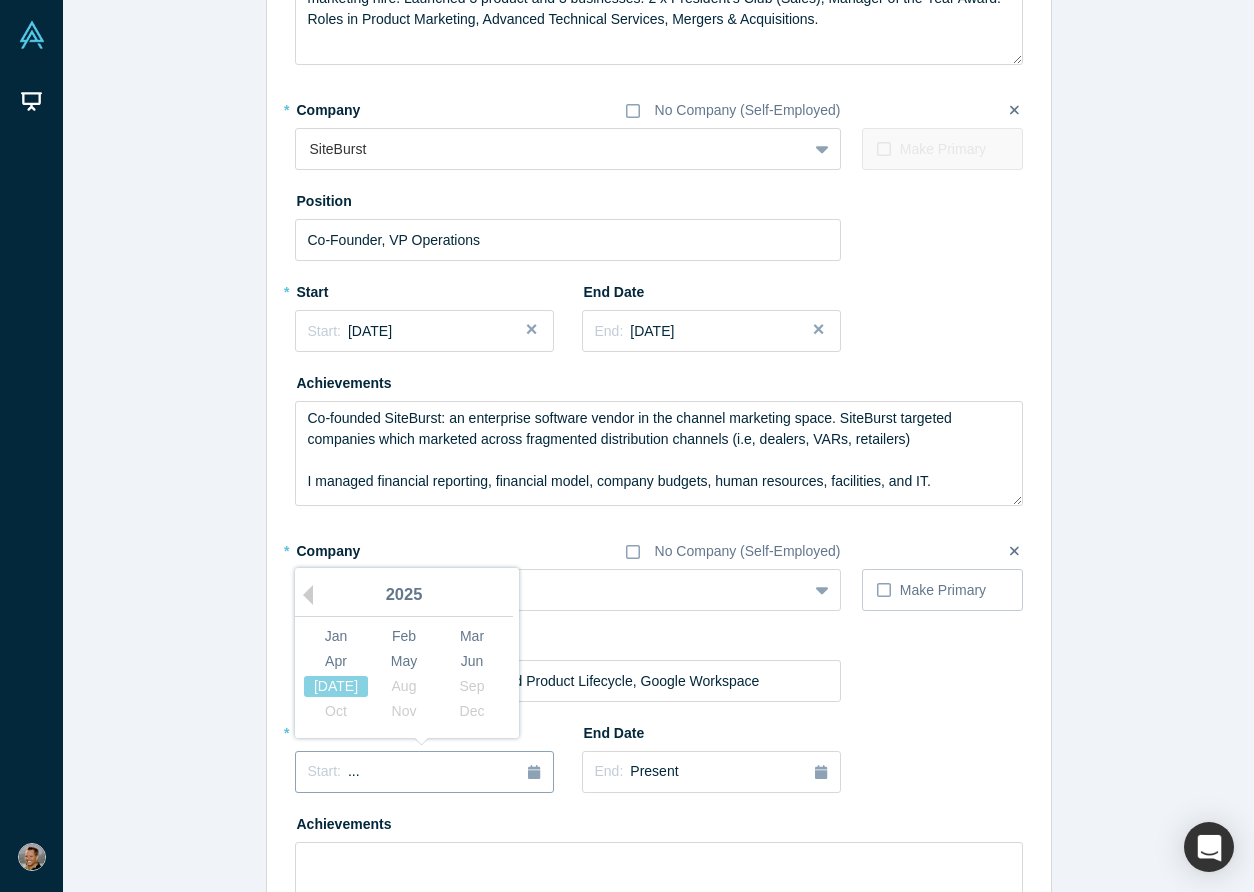 click on "Start: ..." at bounding box center (424, 772) 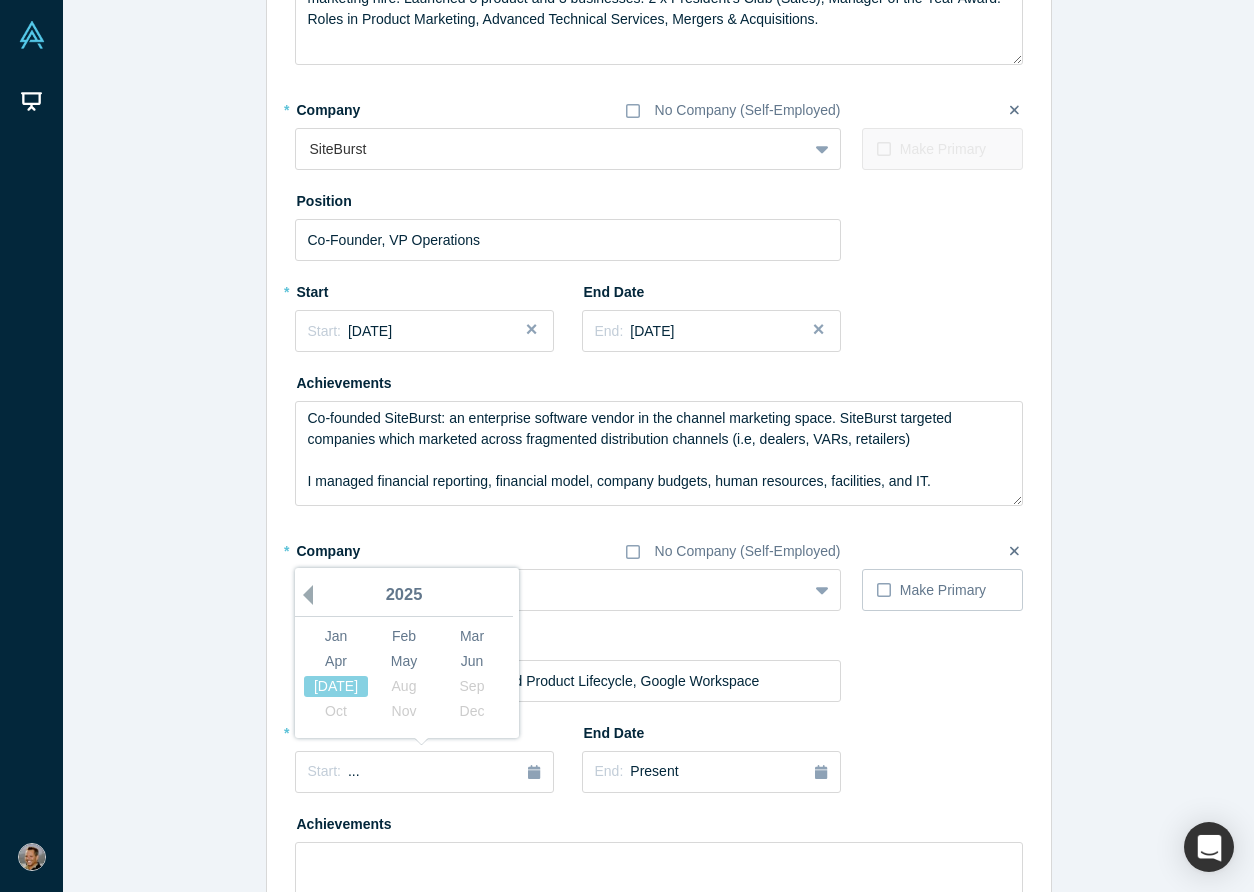 click on "Previous Year" at bounding box center [303, 595] 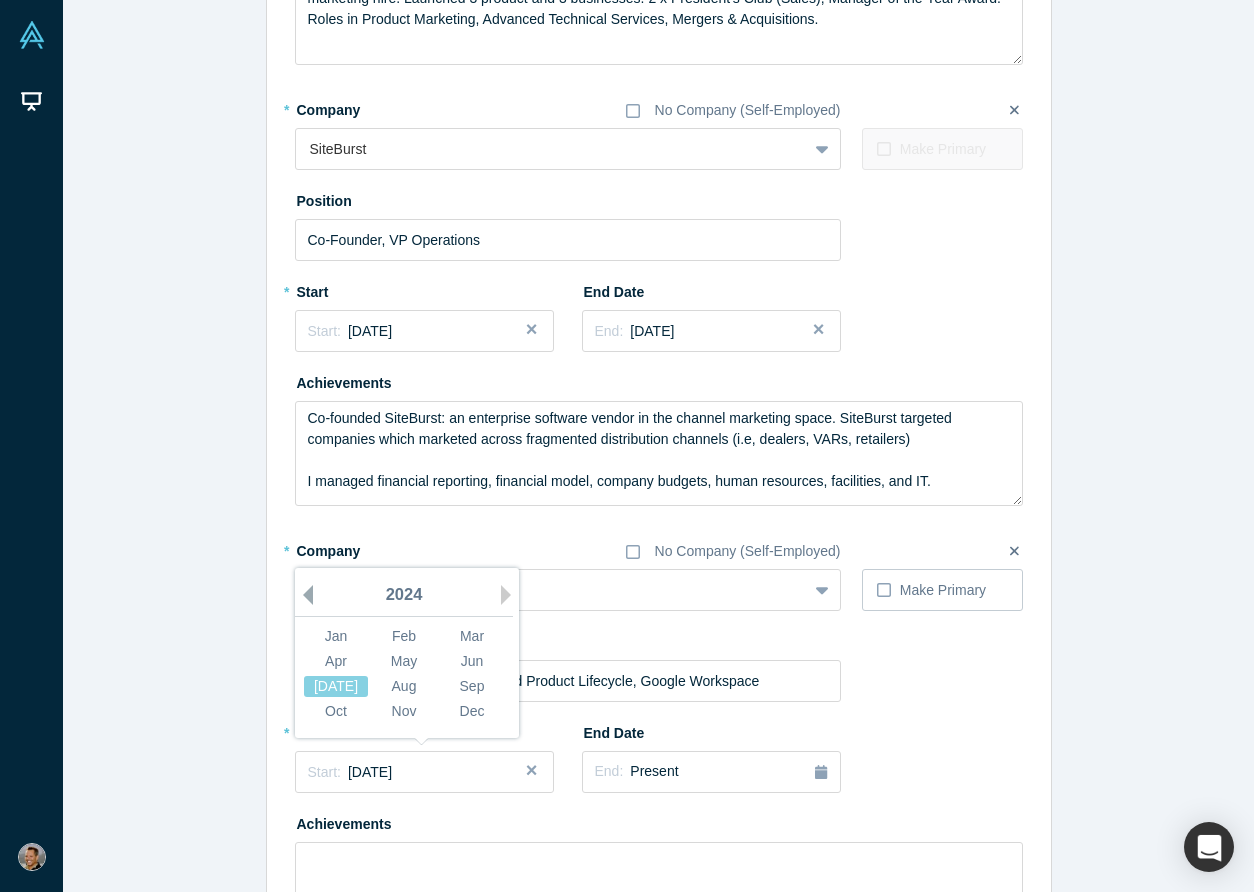 click on "Previous Year" at bounding box center (303, 595) 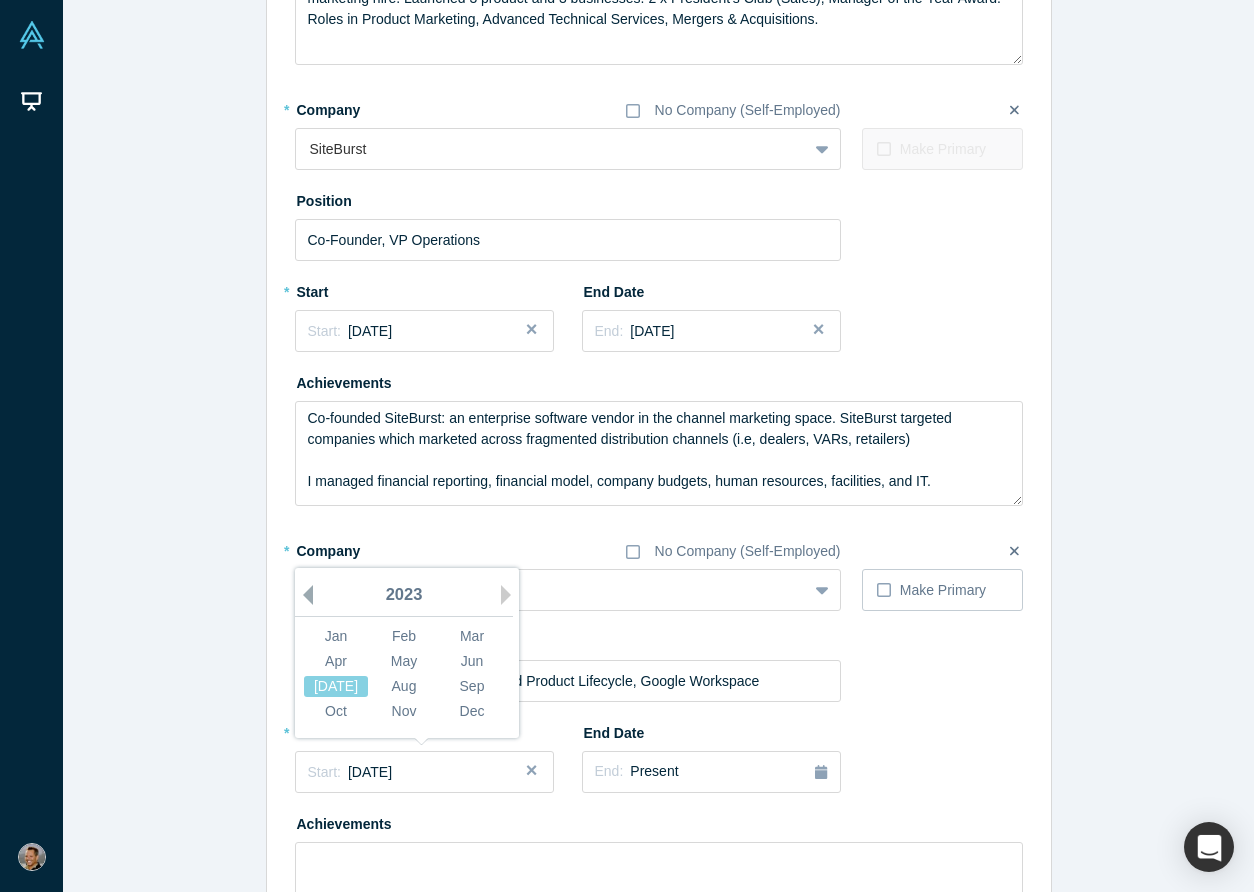 click on "Previous Year" at bounding box center (303, 595) 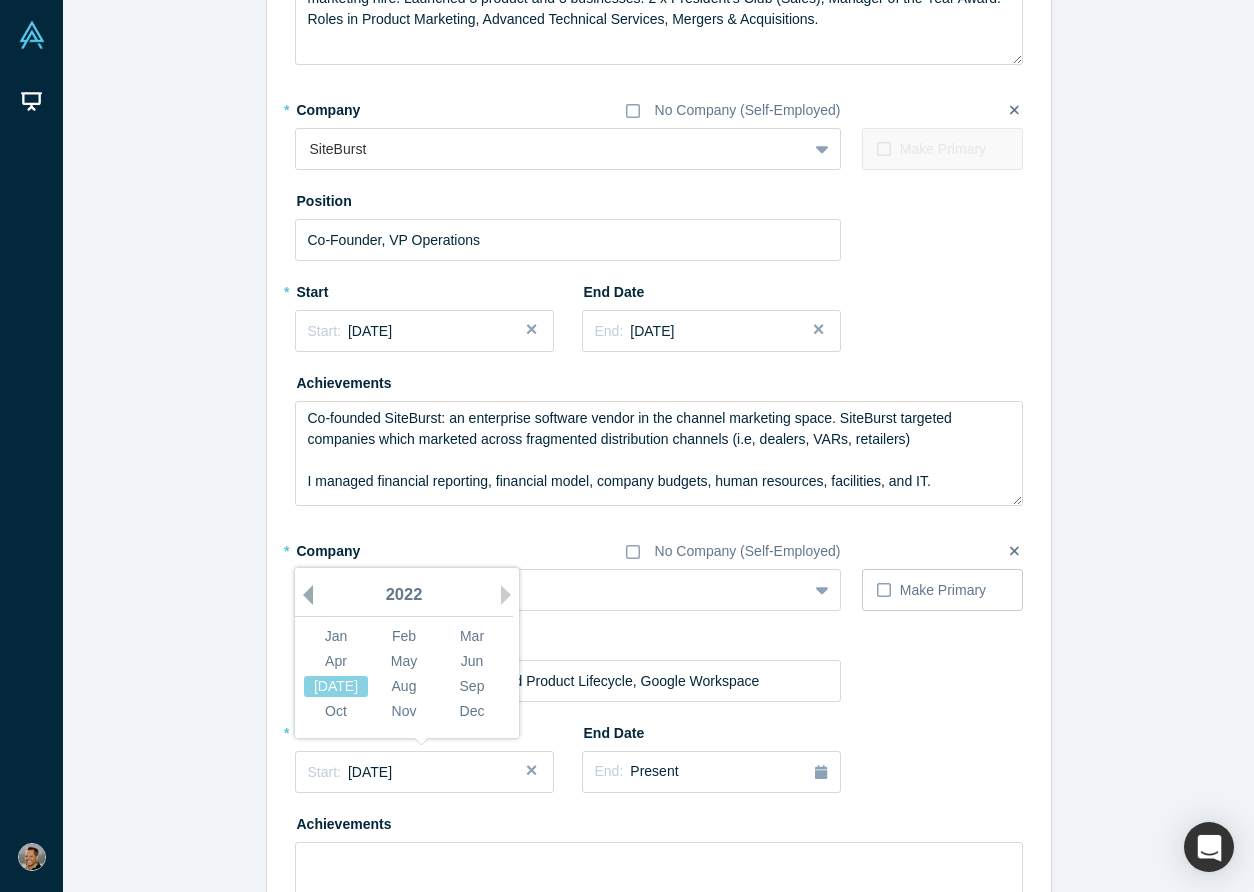 click on "Previous Year" at bounding box center (303, 595) 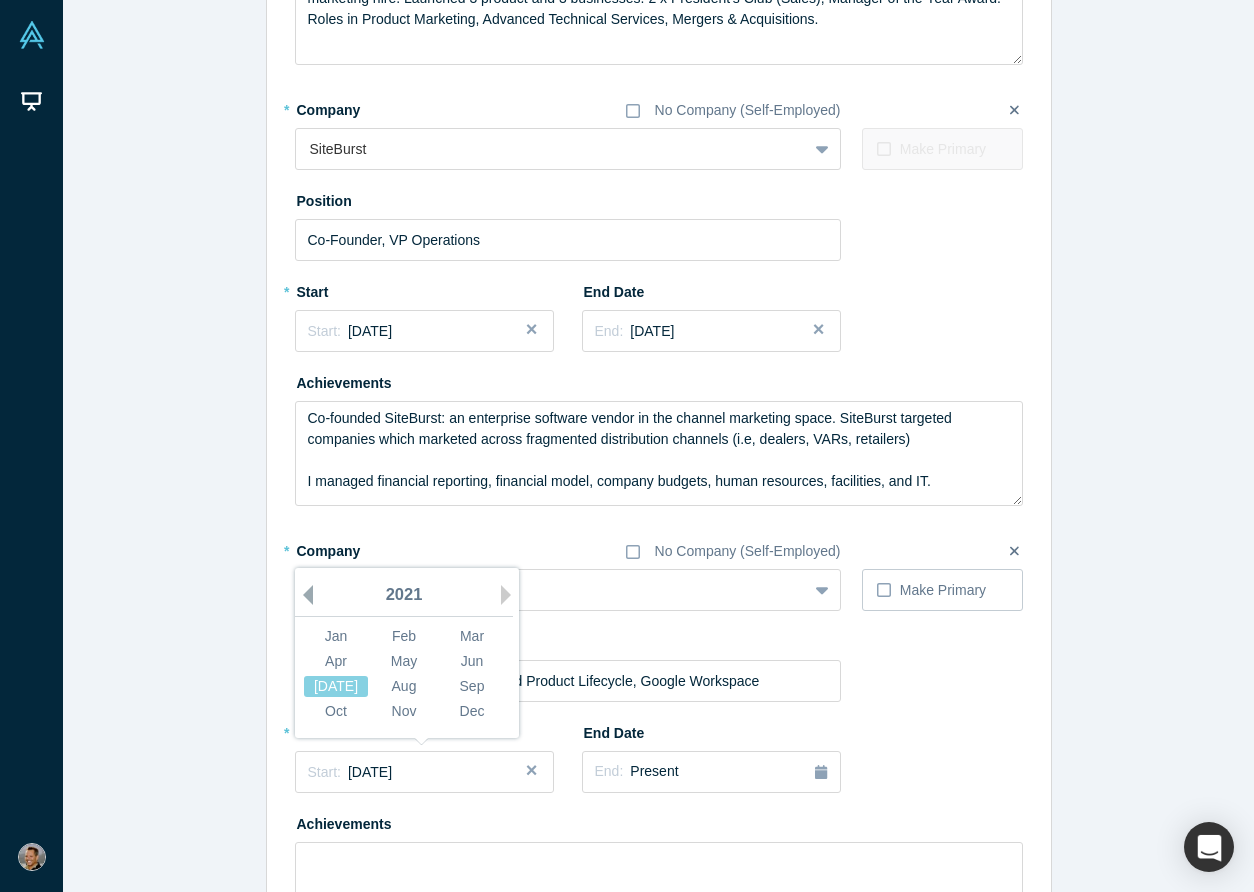 click on "Previous Year" at bounding box center [303, 595] 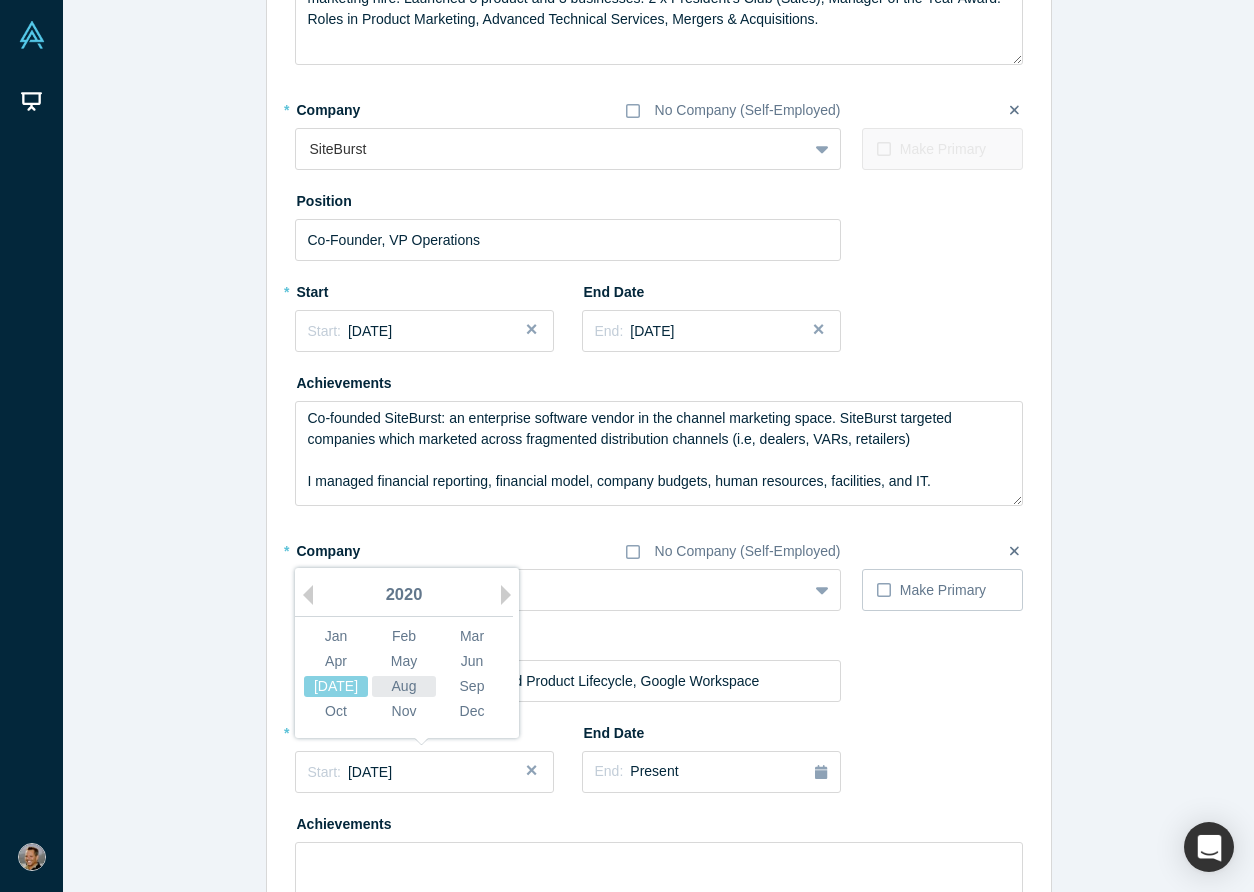 click on "Aug" at bounding box center [404, 686] 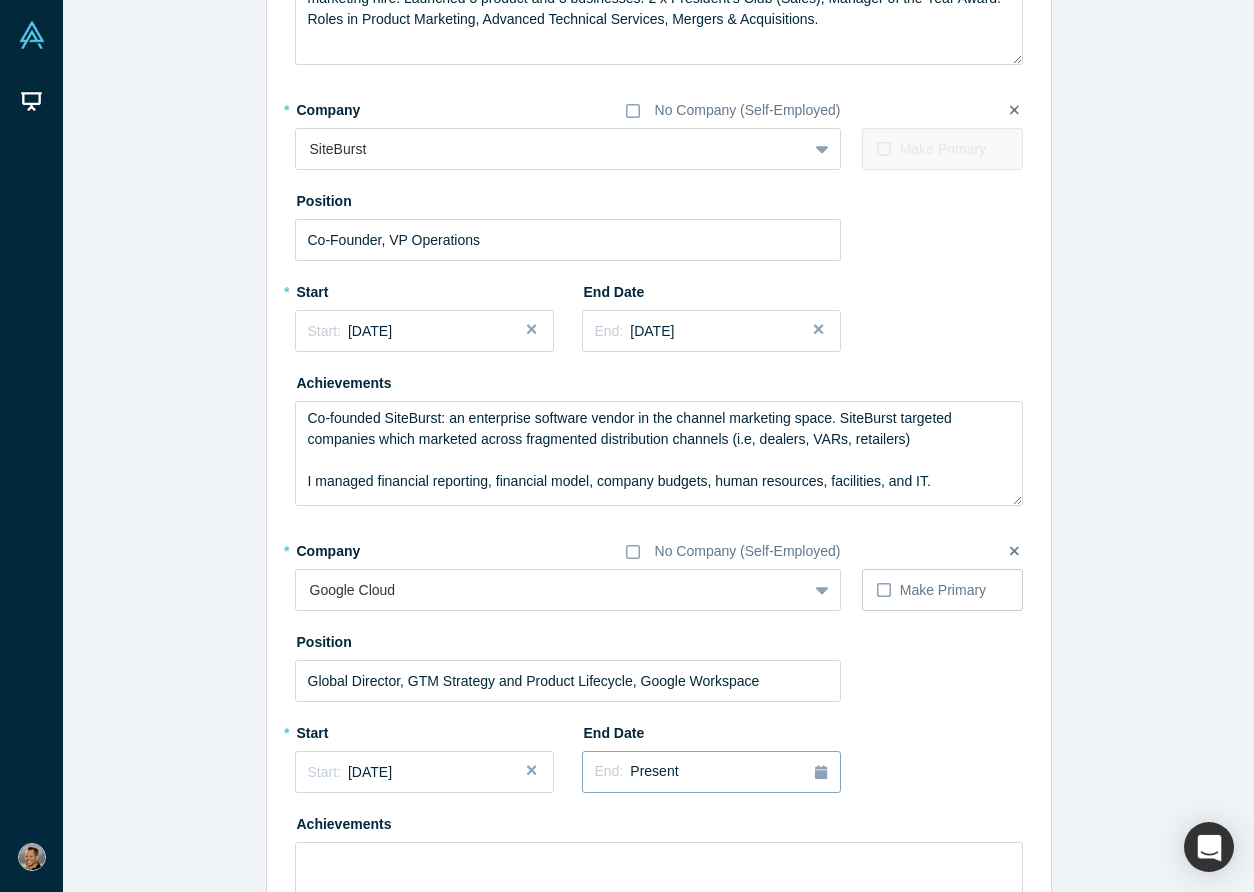 type 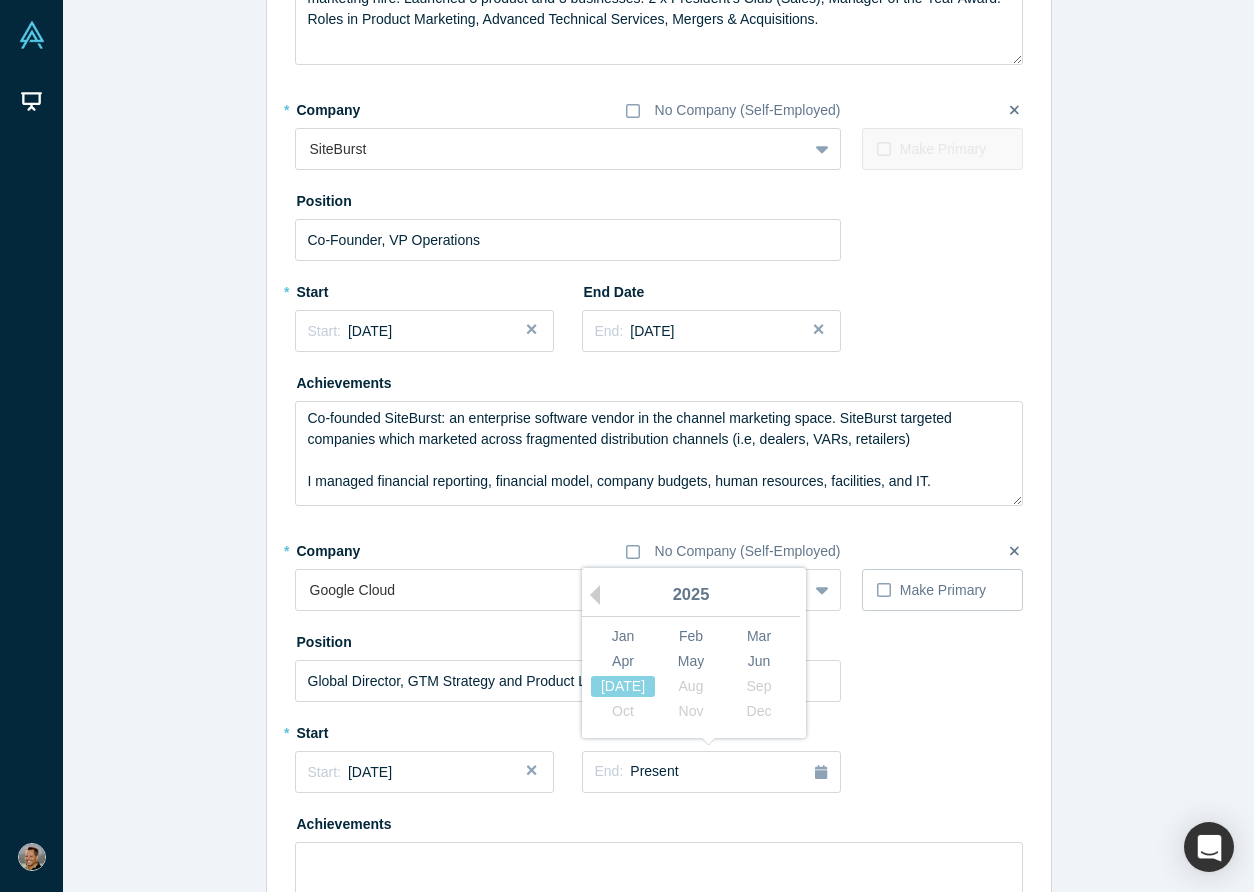 click on "* Start Start: July 2020" at bounding box center [424, 754] 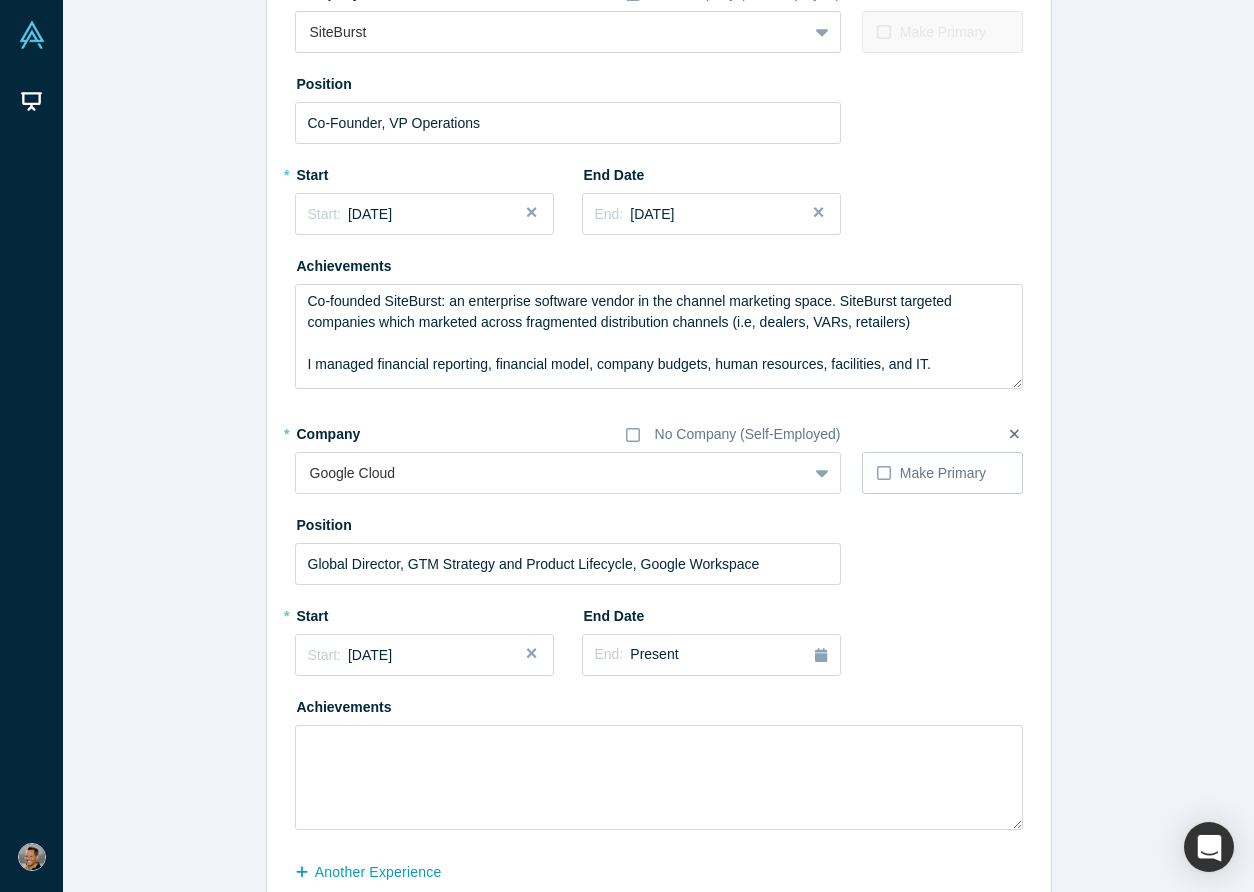 scroll, scrollTop: 1133, scrollLeft: 0, axis: vertical 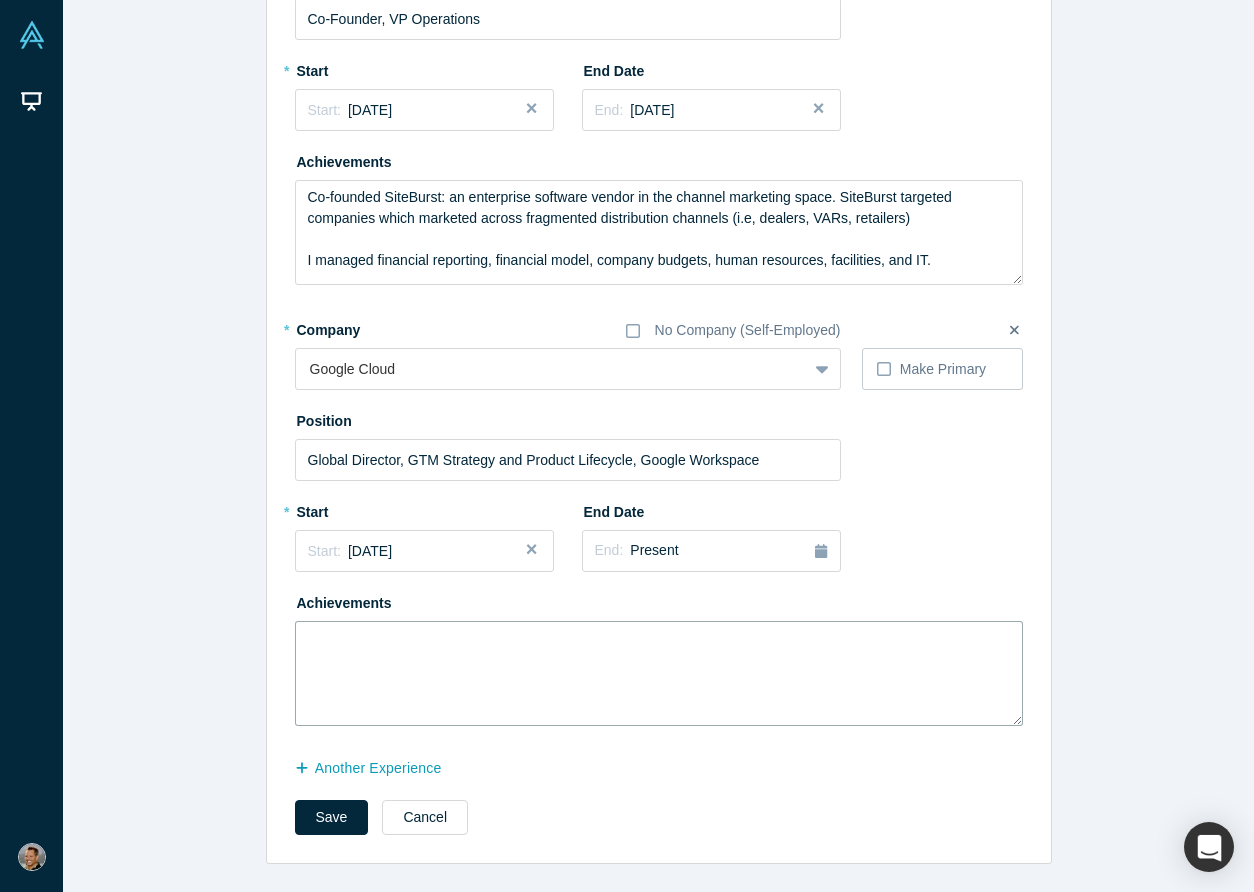 click at bounding box center [659, 673] 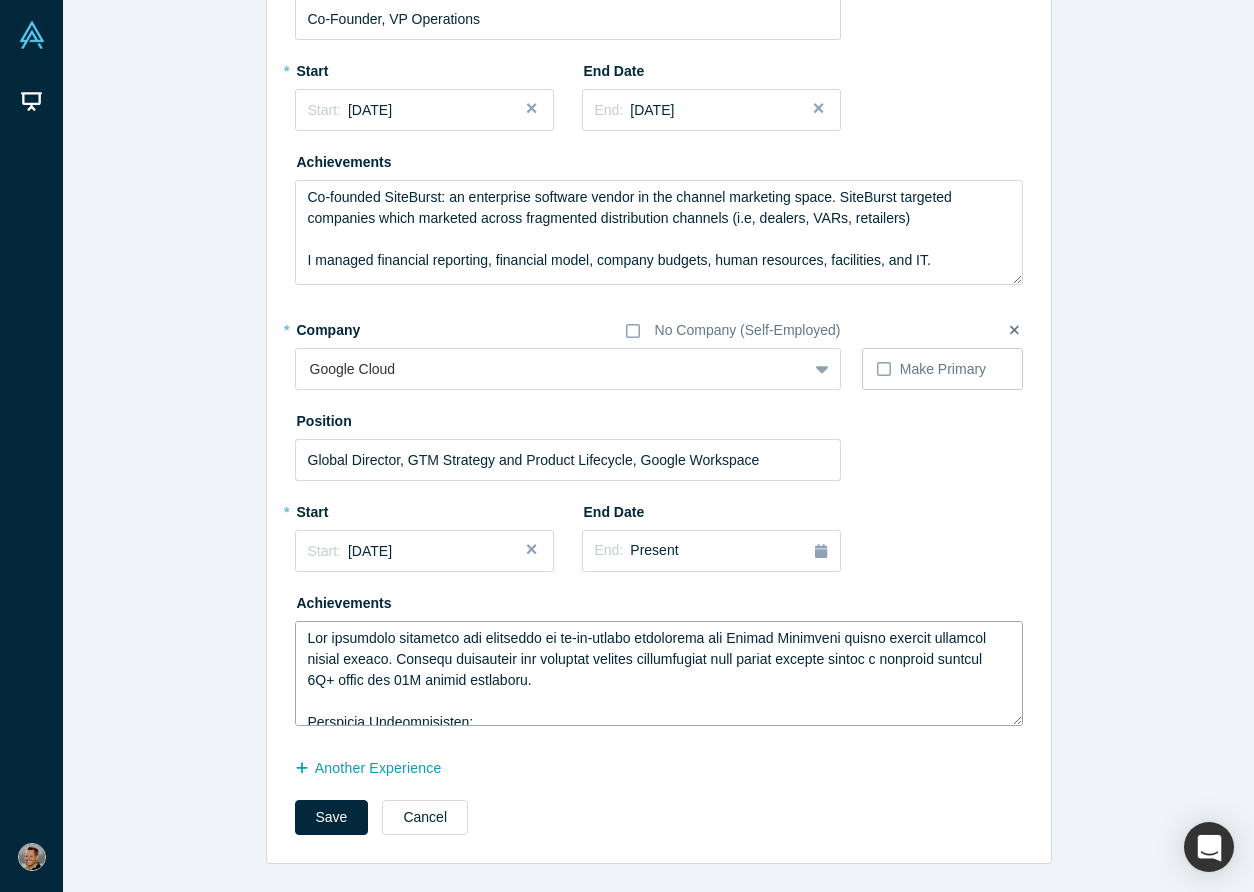 scroll, scrollTop: 446, scrollLeft: 0, axis: vertical 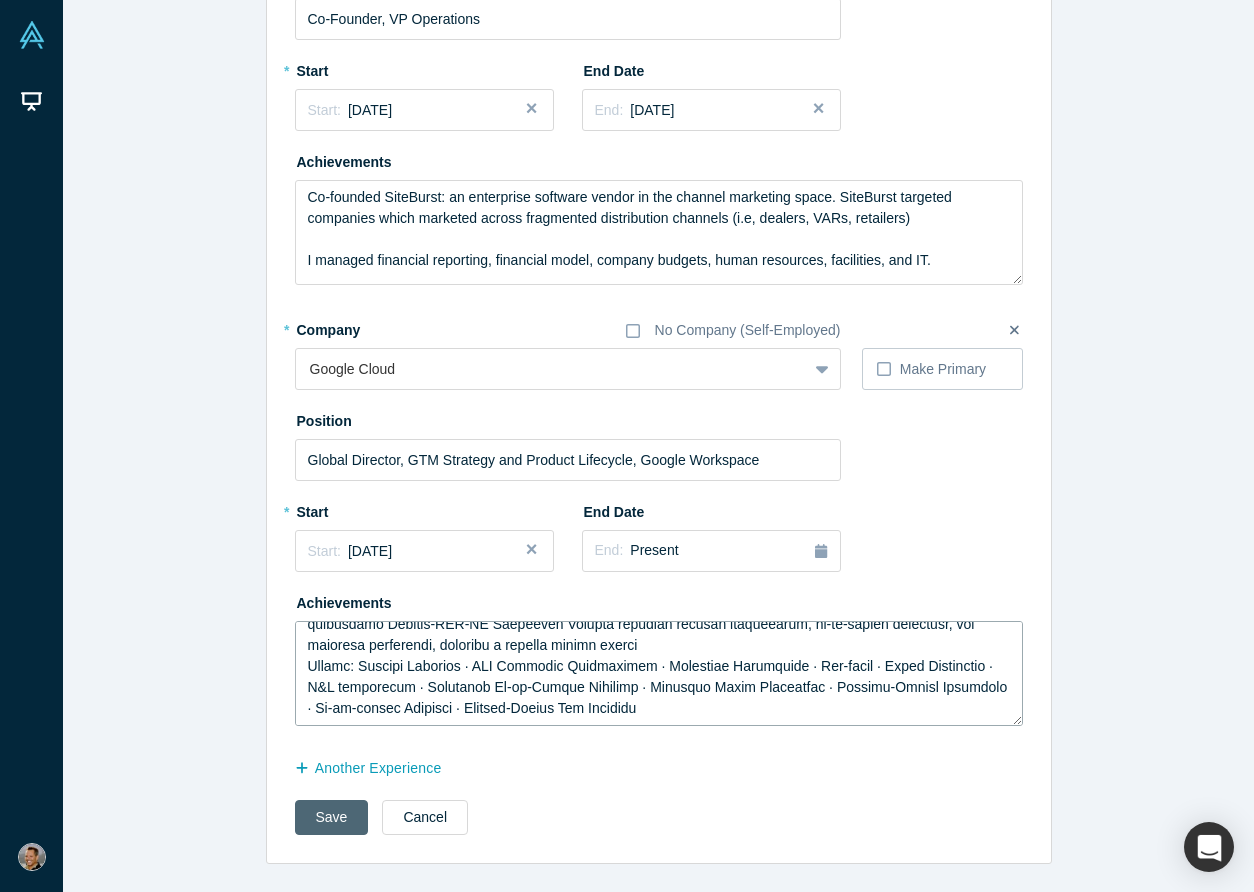 type on "Led strategic diagnosis and execution of go-to-market strategies for Google Workspace during pivotal pandemic growth period. Created frameworks for aligning product capabilities with market demands across a platform serving 3B+ users and 10M paying customers.
Strategic Transformation:
- Achieved 10x pipeline growth for strategic use cases by diagnosing market-product misalignments and developing targeted GTM strategies
- Generated 3x increase in enterprise customer success stories through structured reference programs highlighting measurable business outcomes
- Pioneered comprehensive Buyer Journey Mapping framework that revealed critical conversion insights, transforming sales enablement and marketing approaches
- Established innovative Product-GTM-CX Lifecycle Program bridging product development, go-to-market execution, and customer experience, creating a unified growth engine
Led strategic diagnosis and execution of go-to-market strategies for Google Workspace during pivotal pandemic growth period. Cr..." 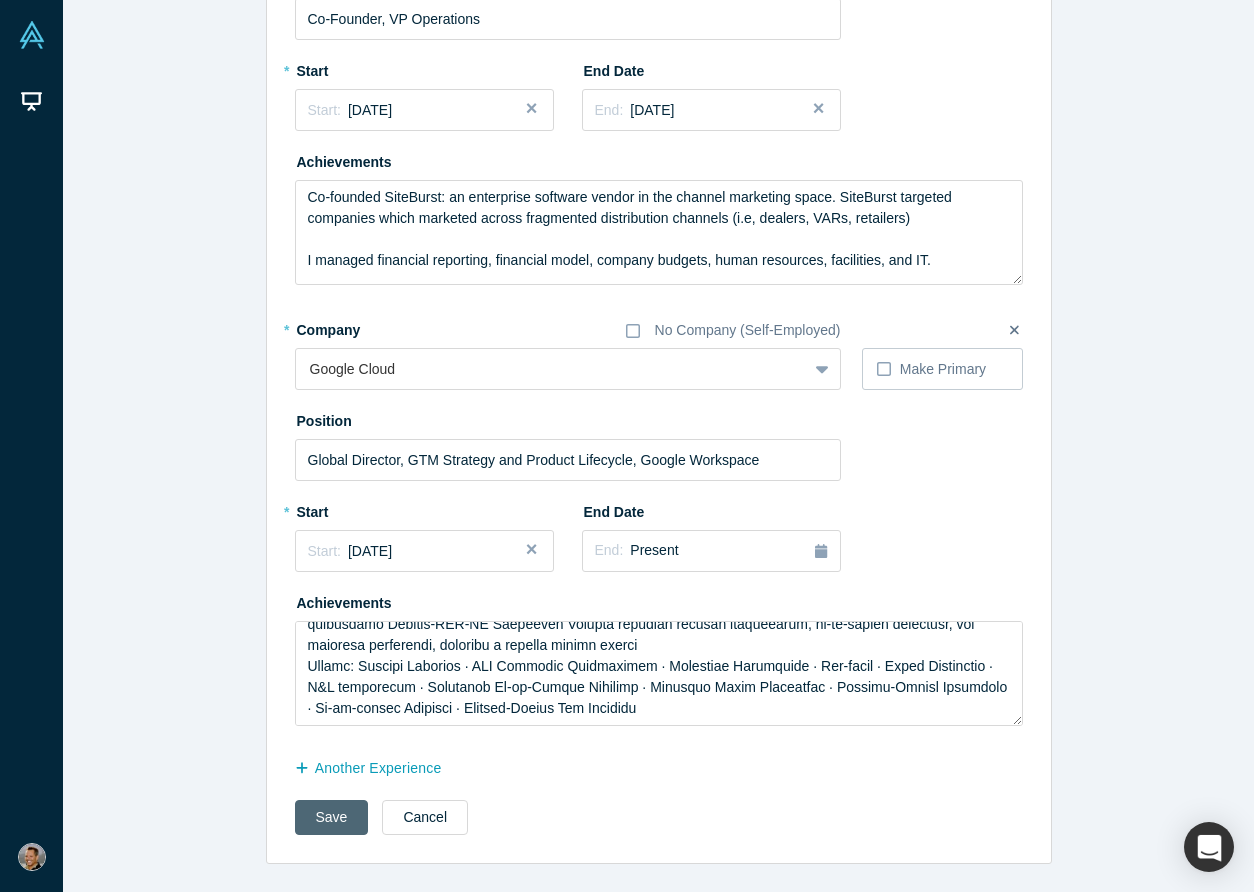 click on "Save" at bounding box center (332, 817) 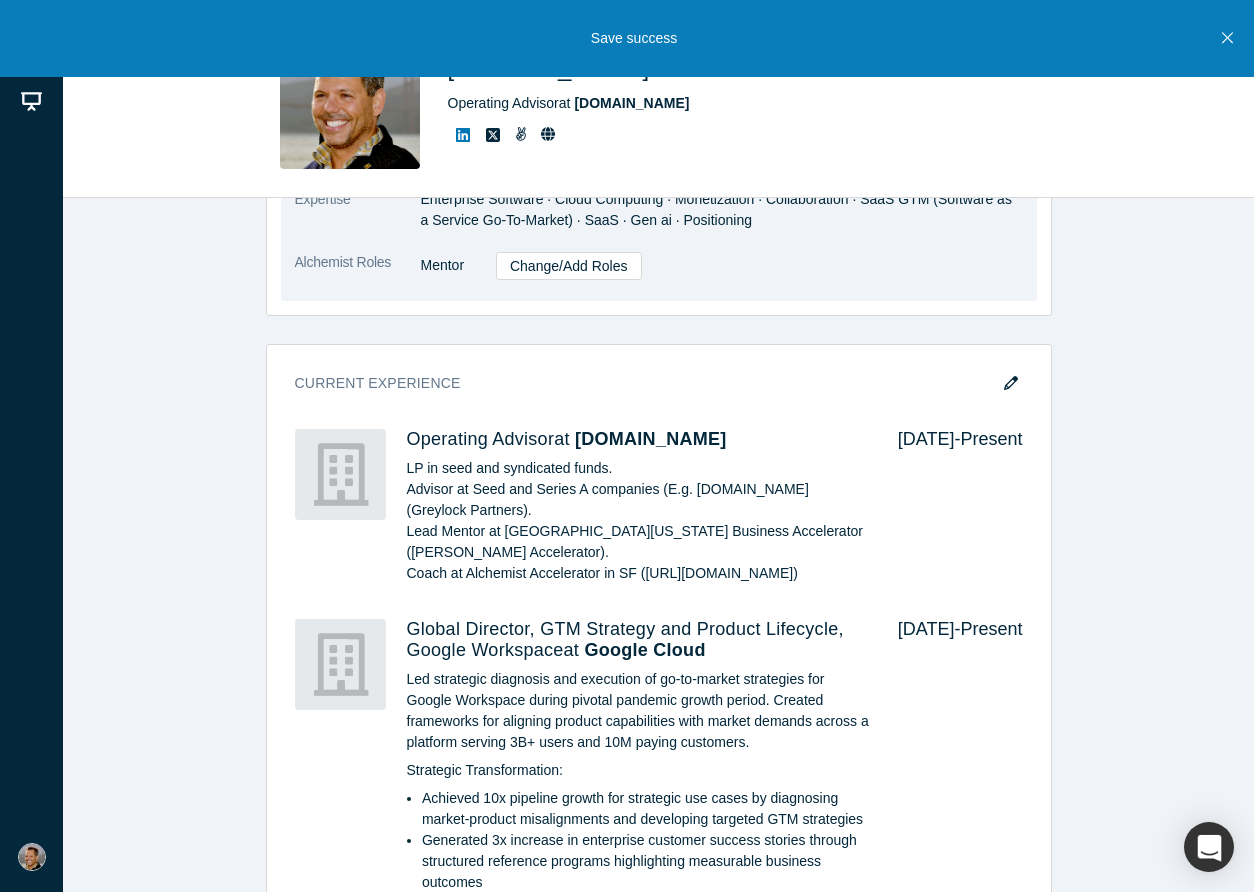 scroll, scrollTop: 1195, scrollLeft: 0, axis: vertical 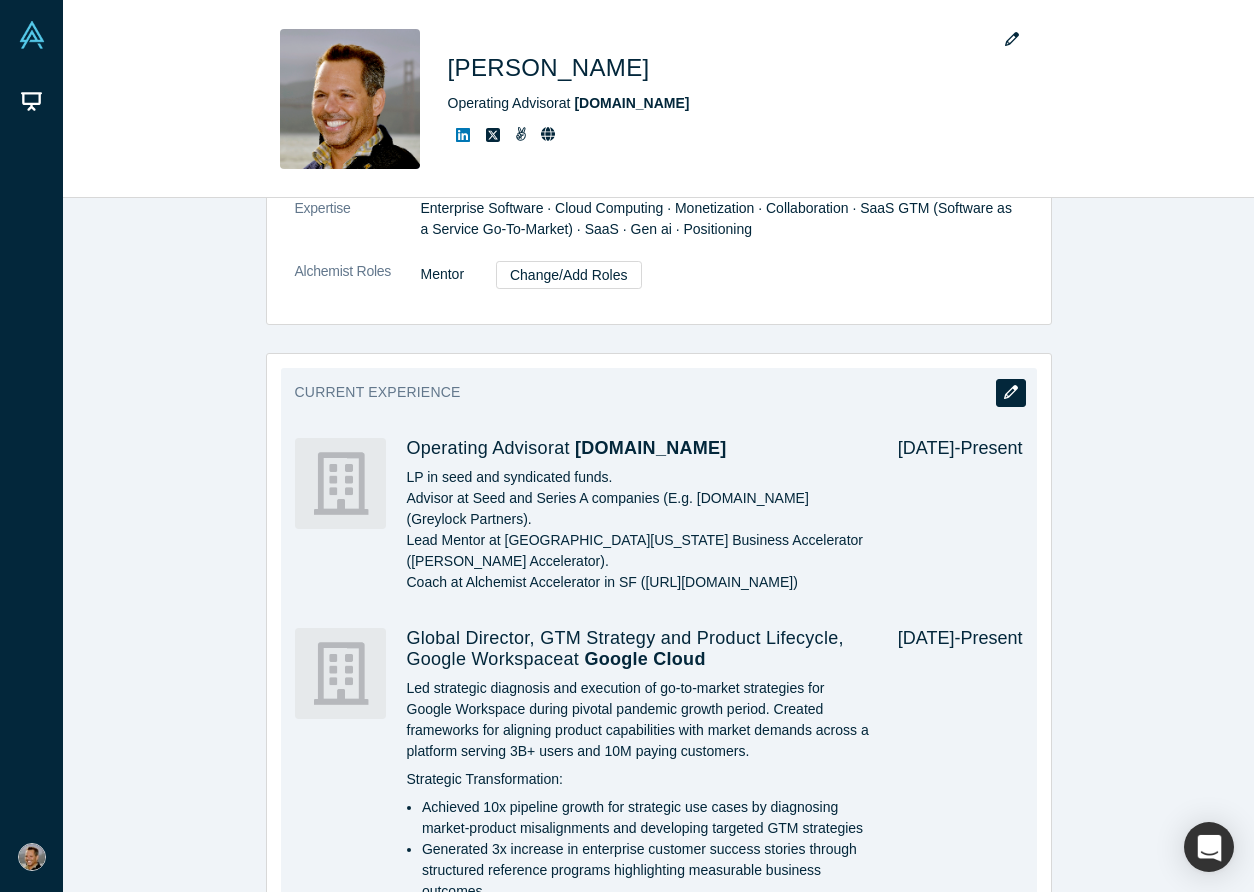 click 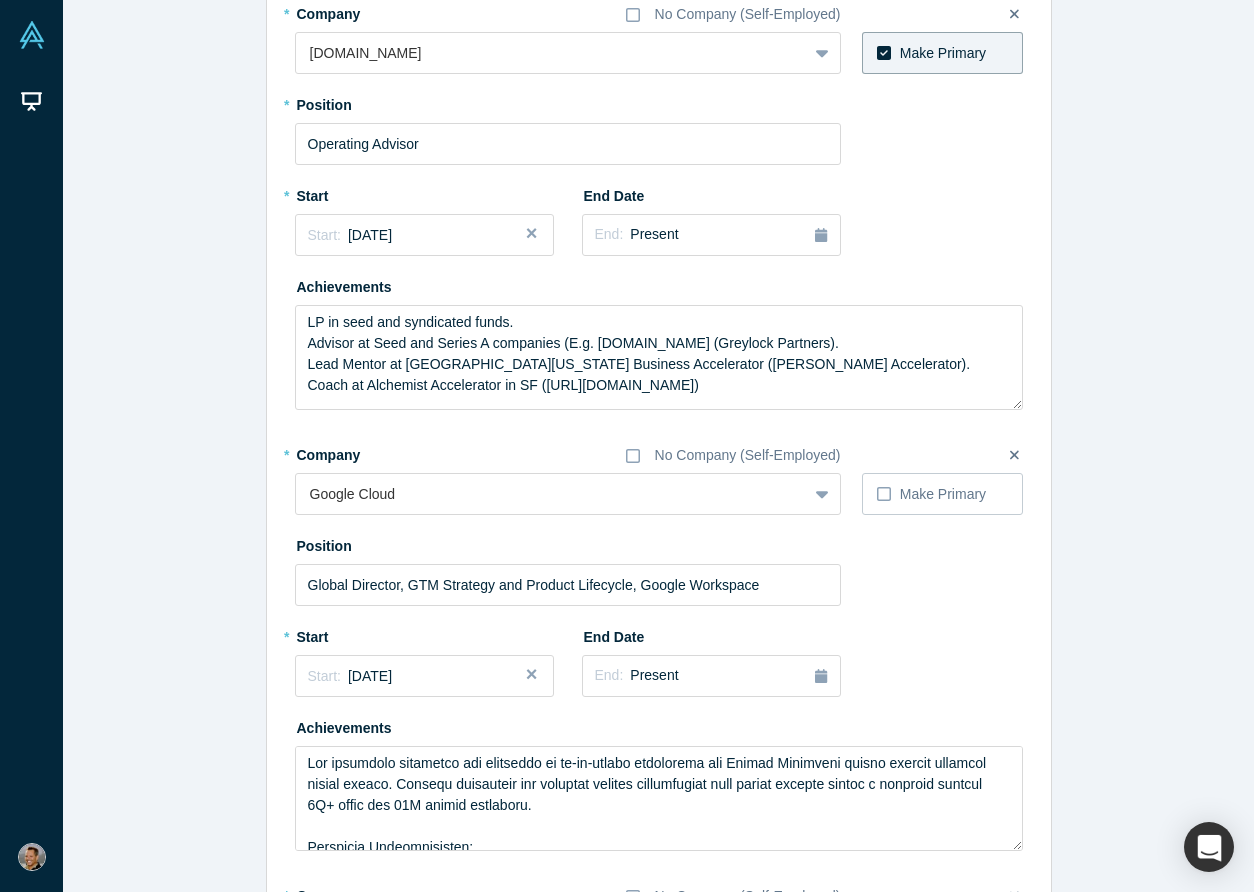 scroll, scrollTop: 271, scrollLeft: 0, axis: vertical 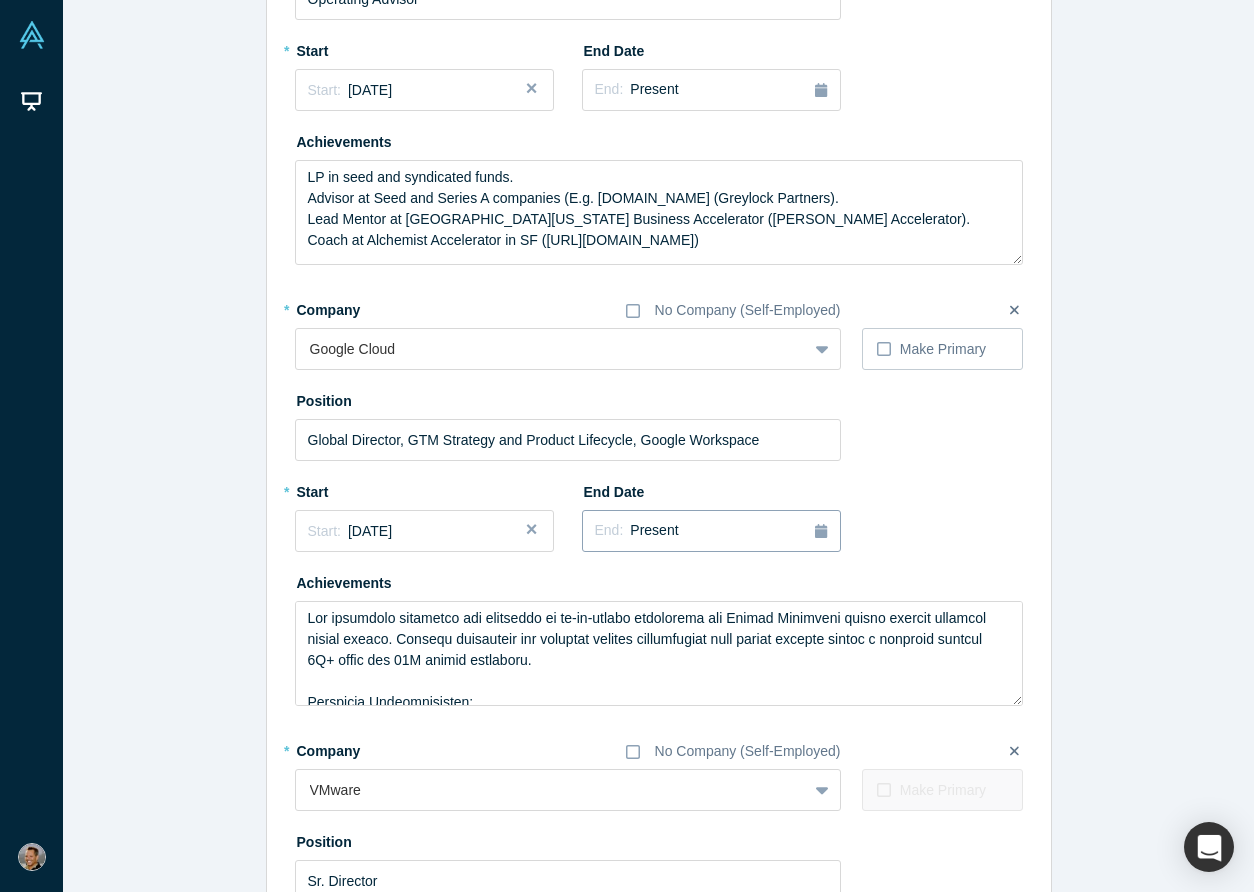 click on "End: Present" at bounding box center [711, 531] 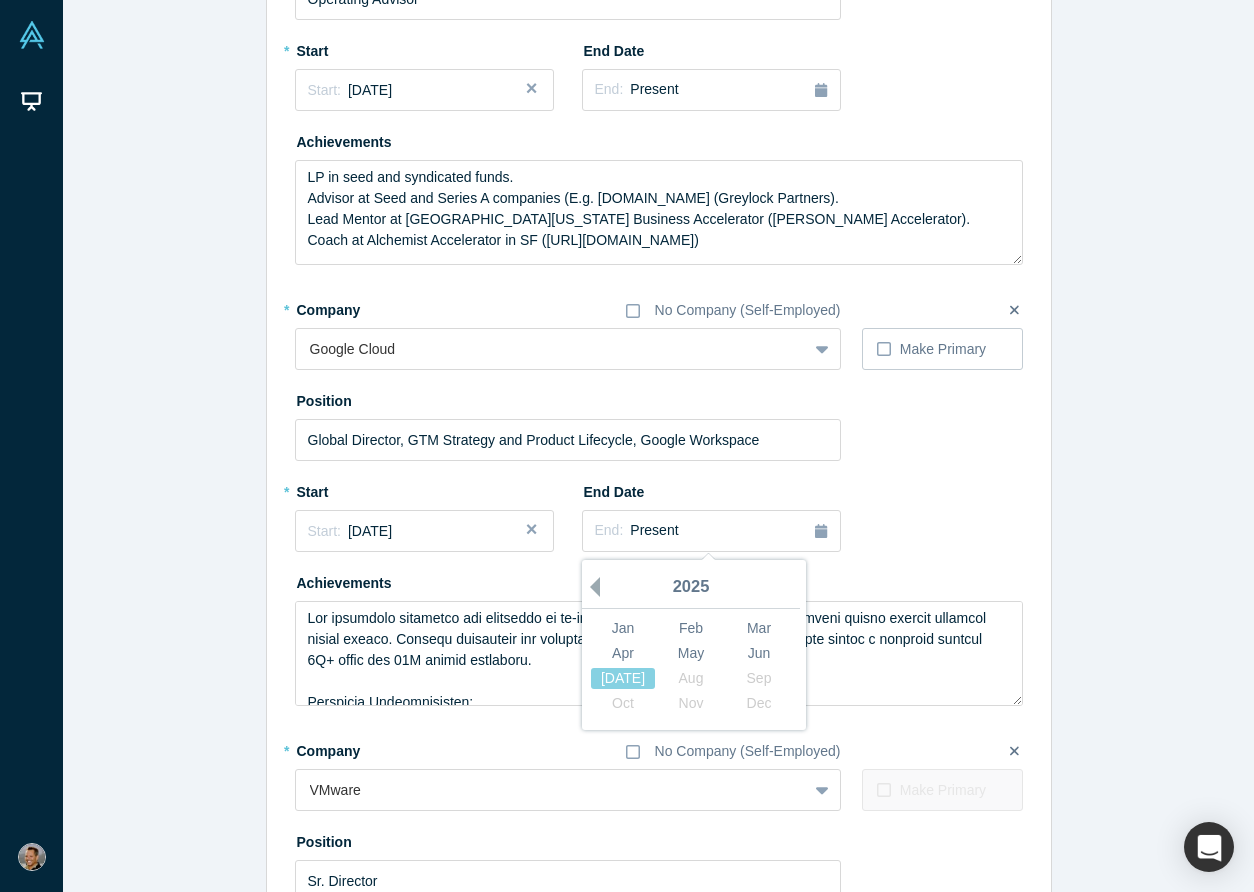 click on "Previous Year" at bounding box center (590, 587) 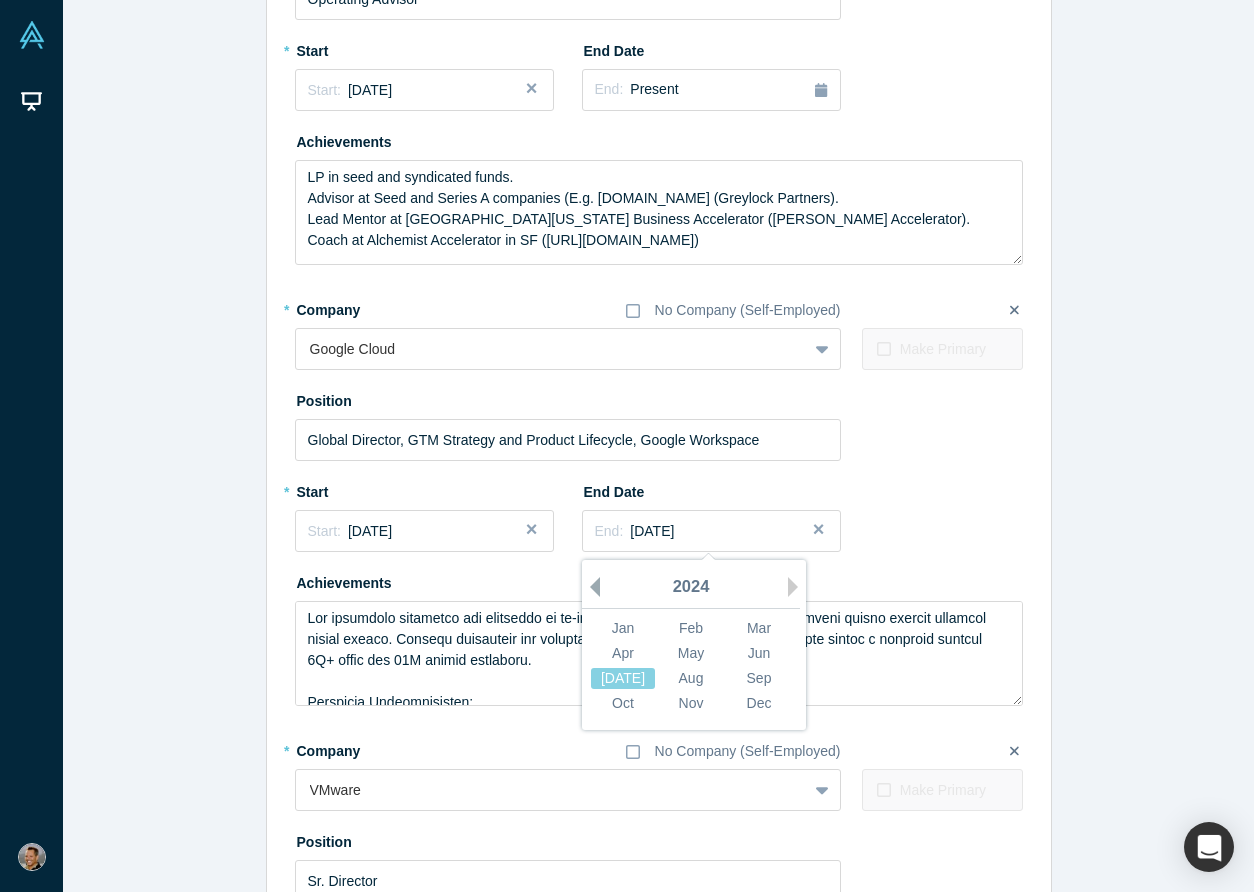 click on "Previous Year" at bounding box center (590, 587) 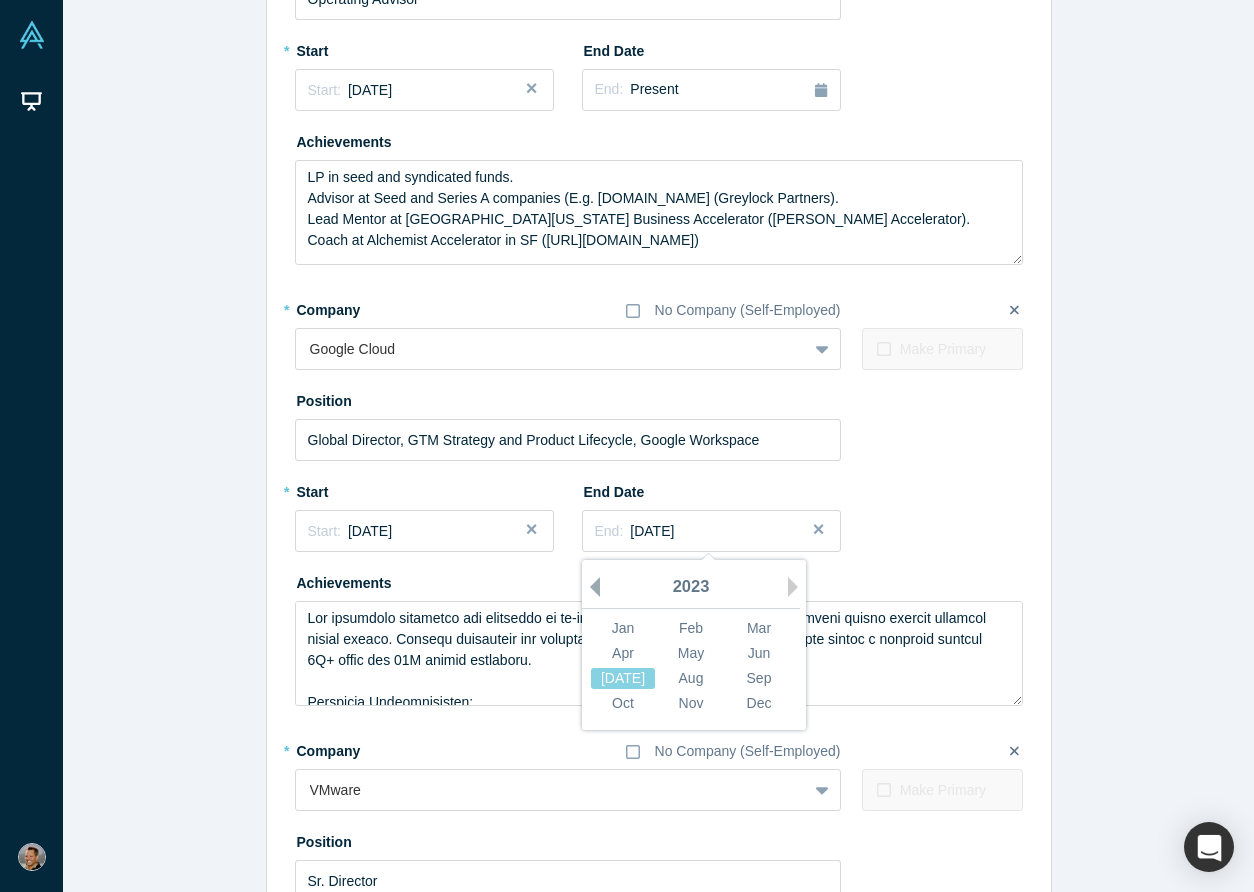 click on "Previous Year" at bounding box center [590, 587] 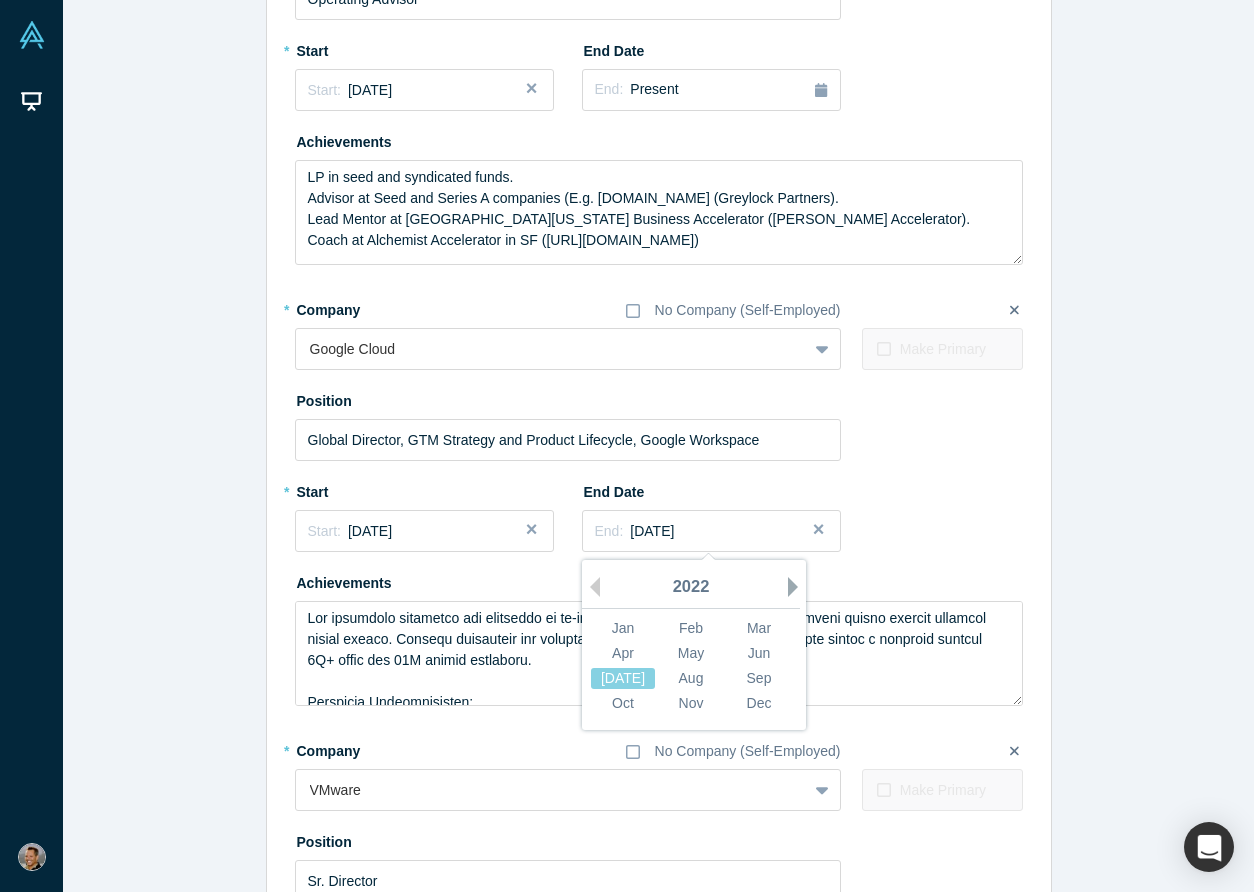 click on "Next Year" at bounding box center [798, 587] 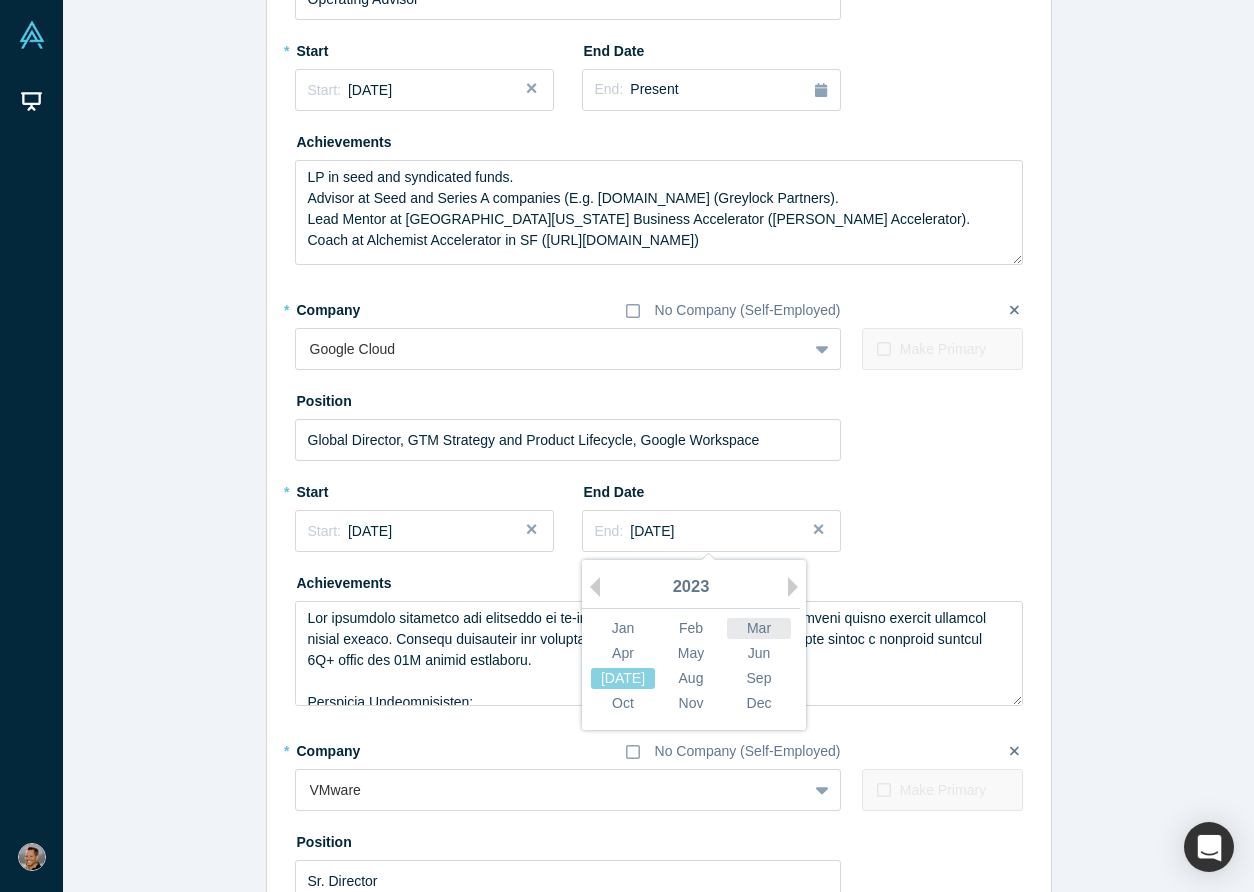 click on "Mar" at bounding box center [759, 628] 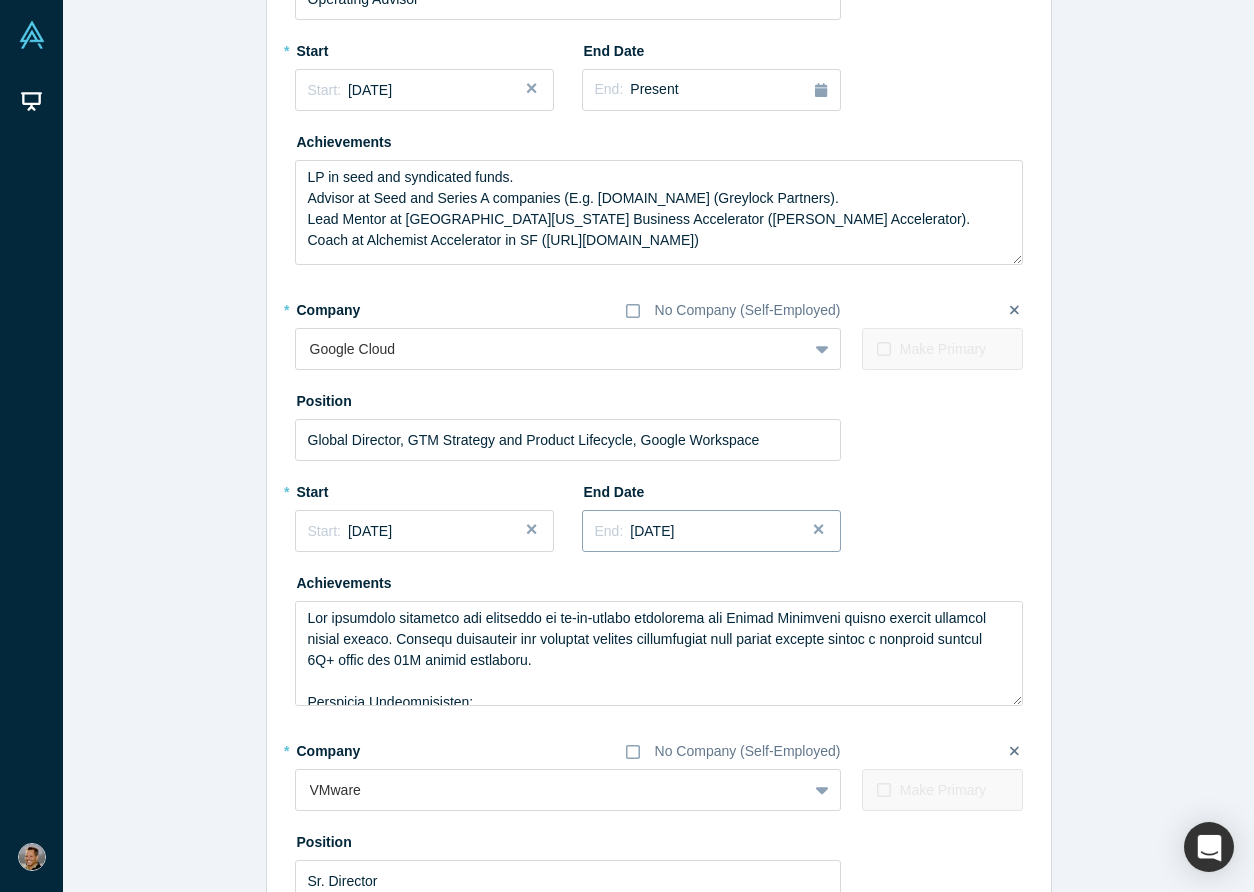 click on "End: February 2023" at bounding box center [711, 531] 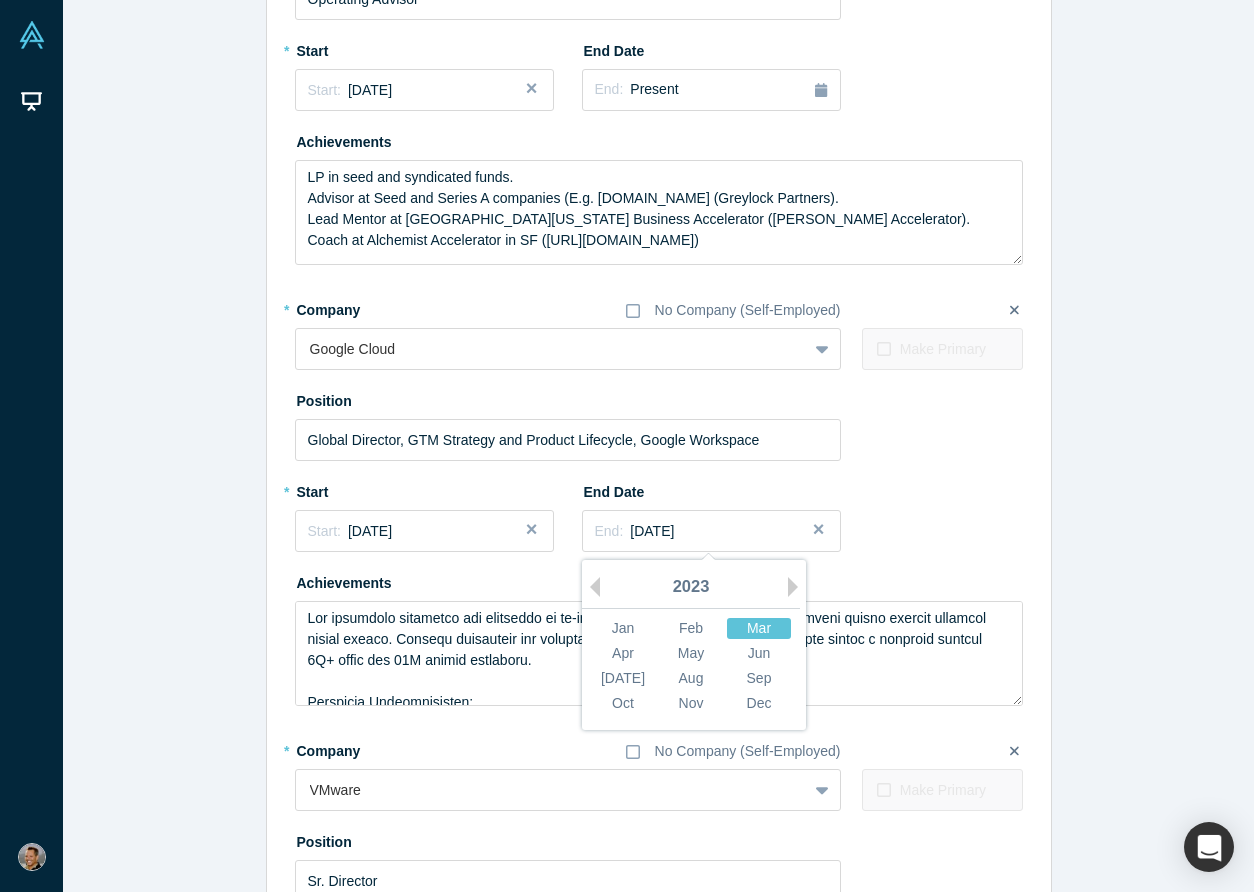click on "Mar" at bounding box center [759, 628] 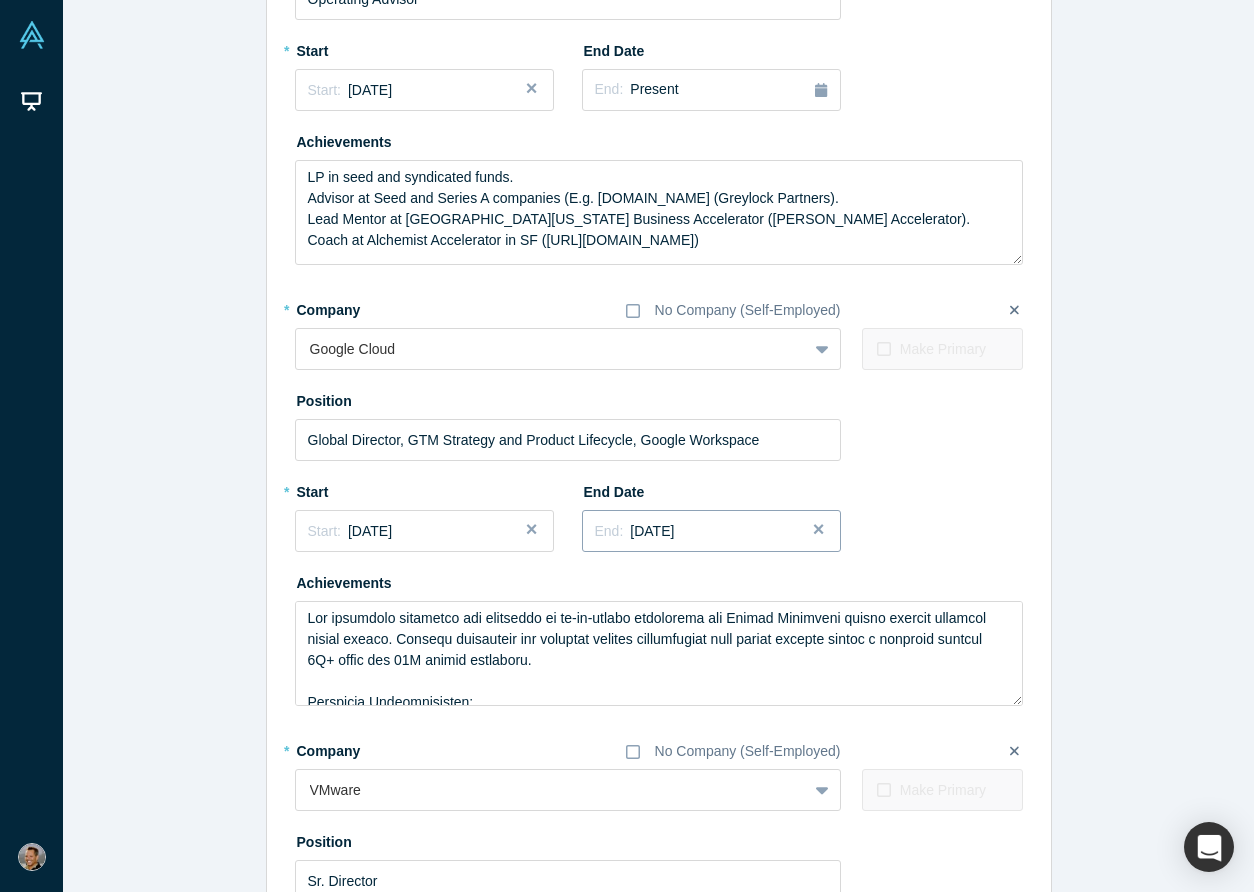 click on "February 2023" at bounding box center [652, 531] 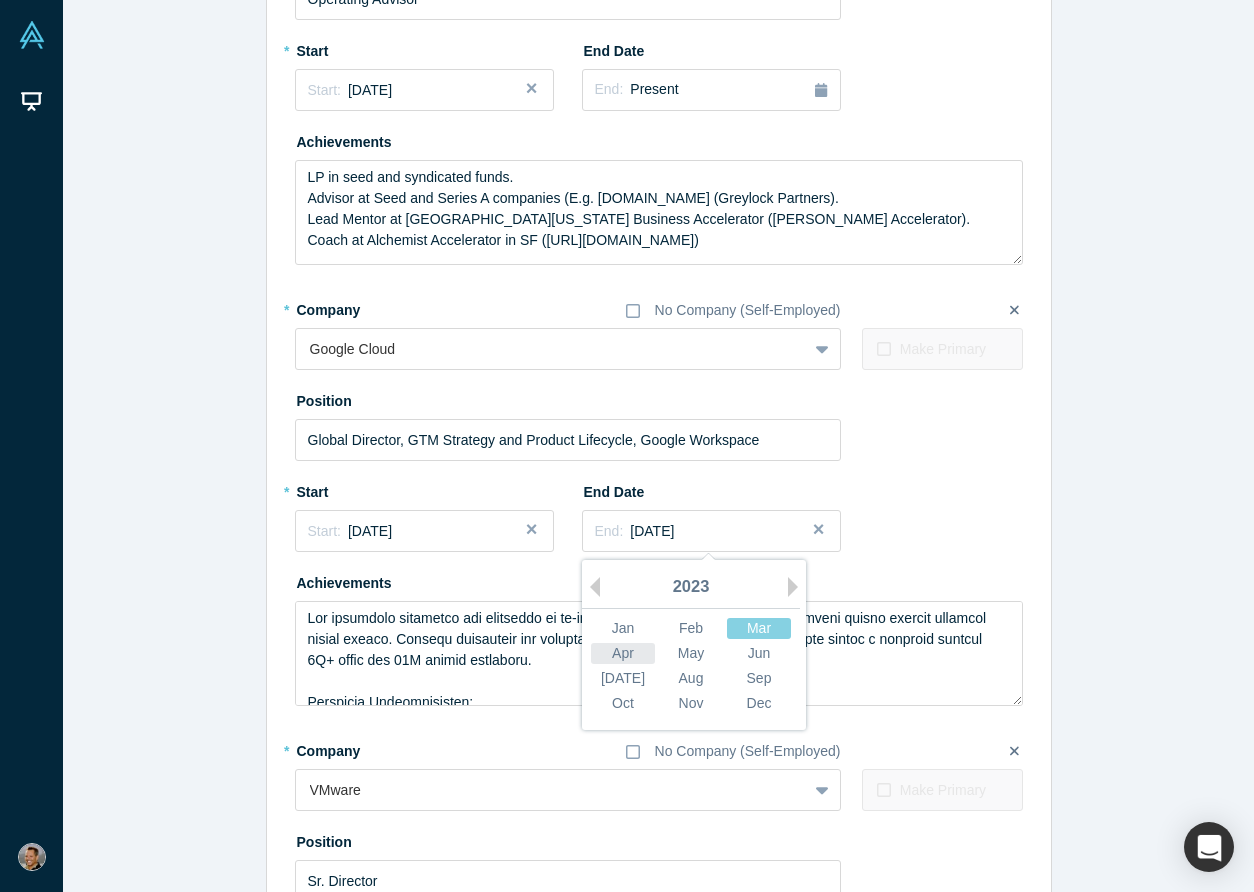 click on "Apr" at bounding box center (623, 653) 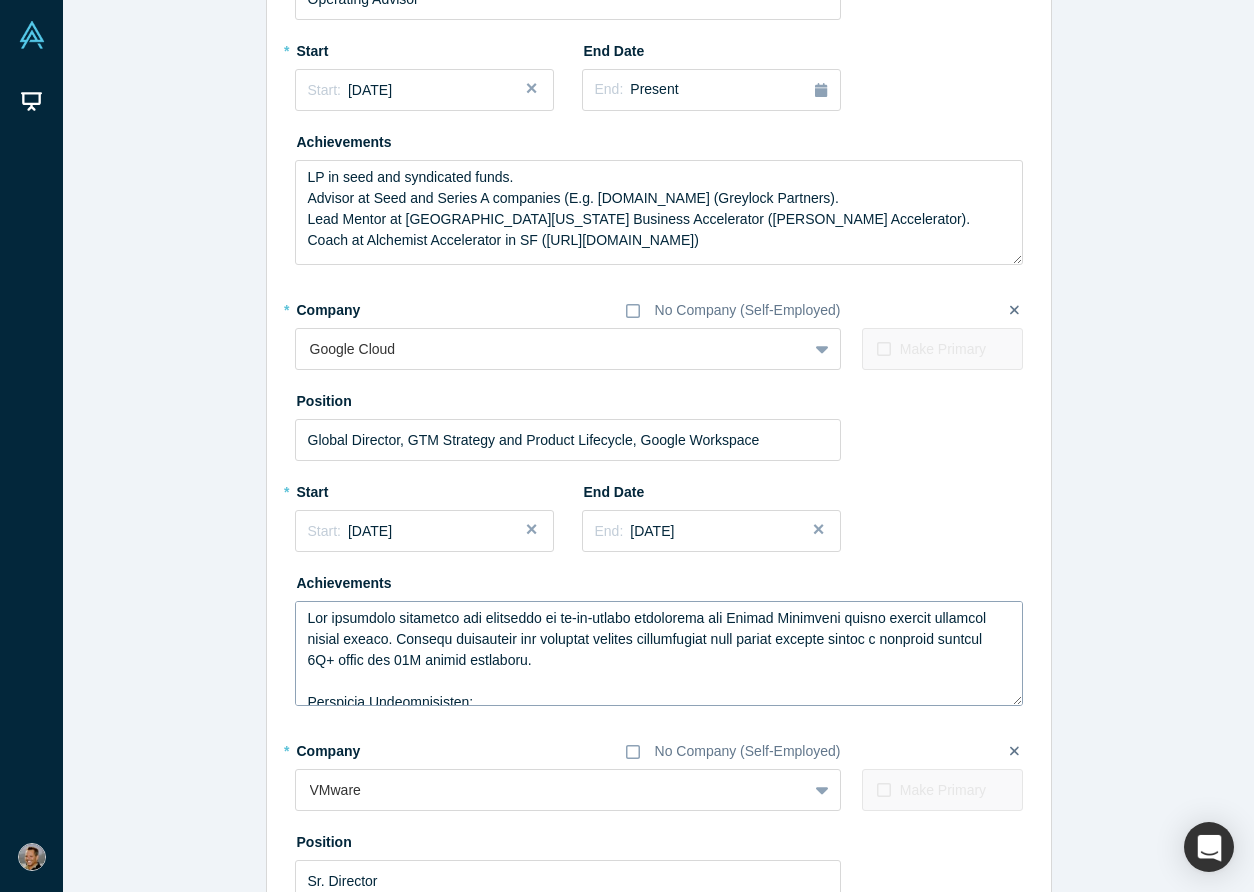 scroll, scrollTop: 17, scrollLeft: 0, axis: vertical 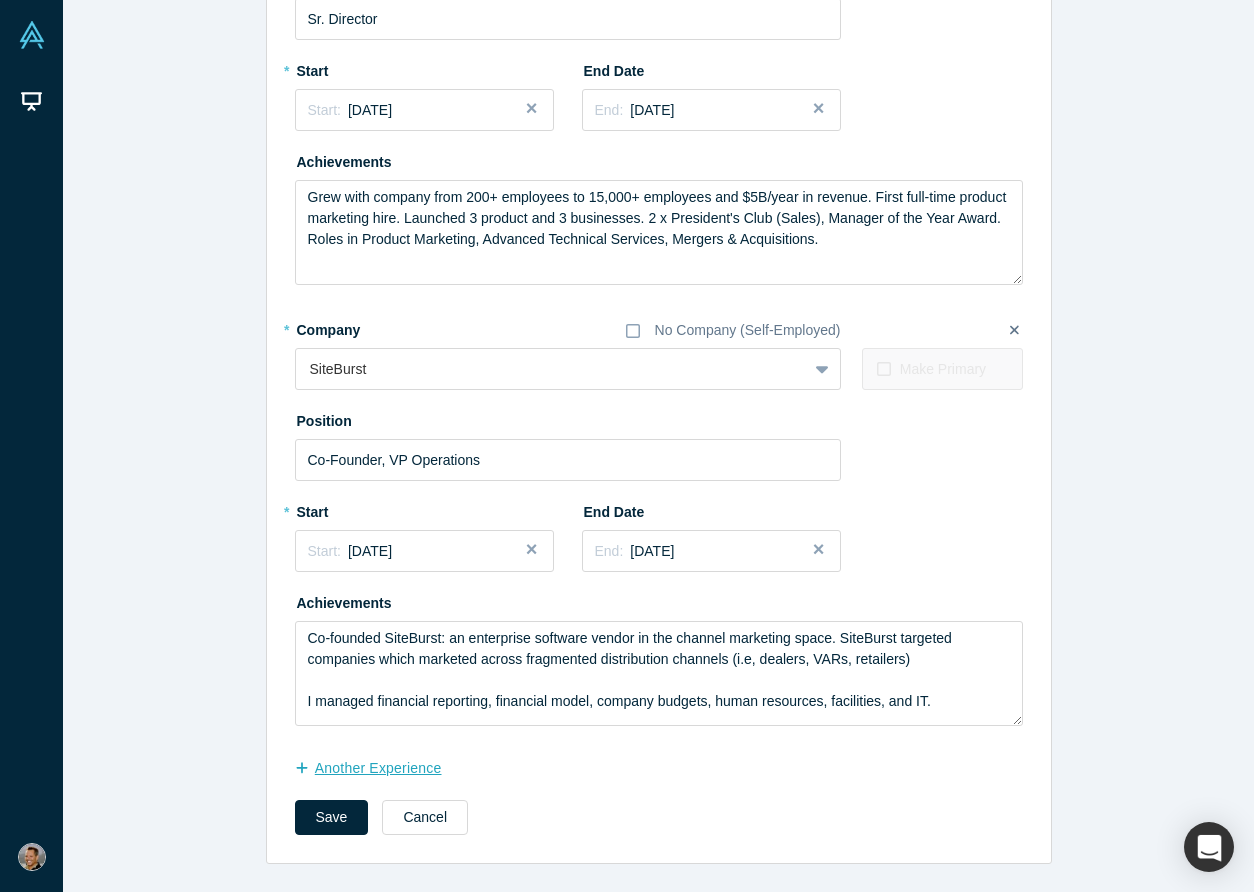 click on "another Experience" at bounding box center [379, 768] 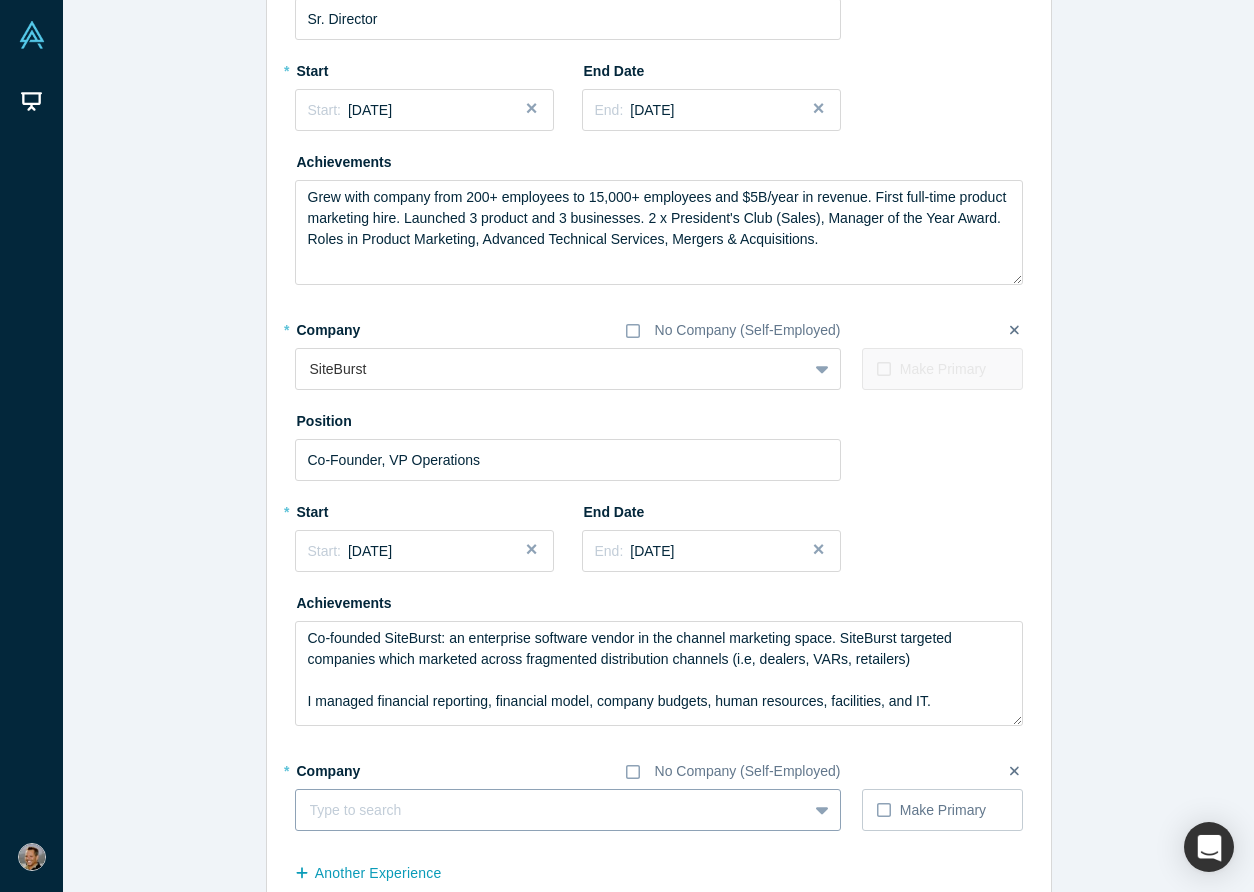 click at bounding box center (551, 810) 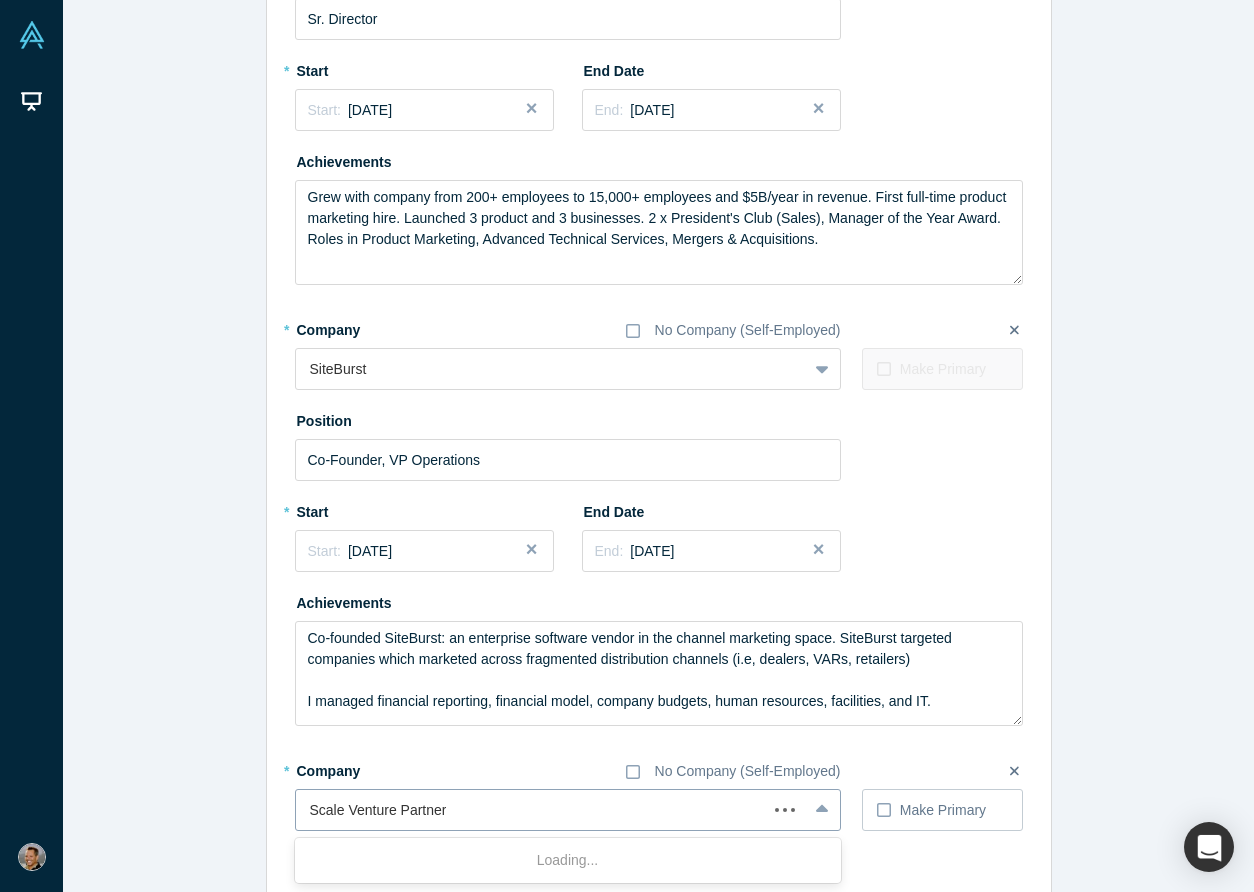 type on "Scale Venture Partners" 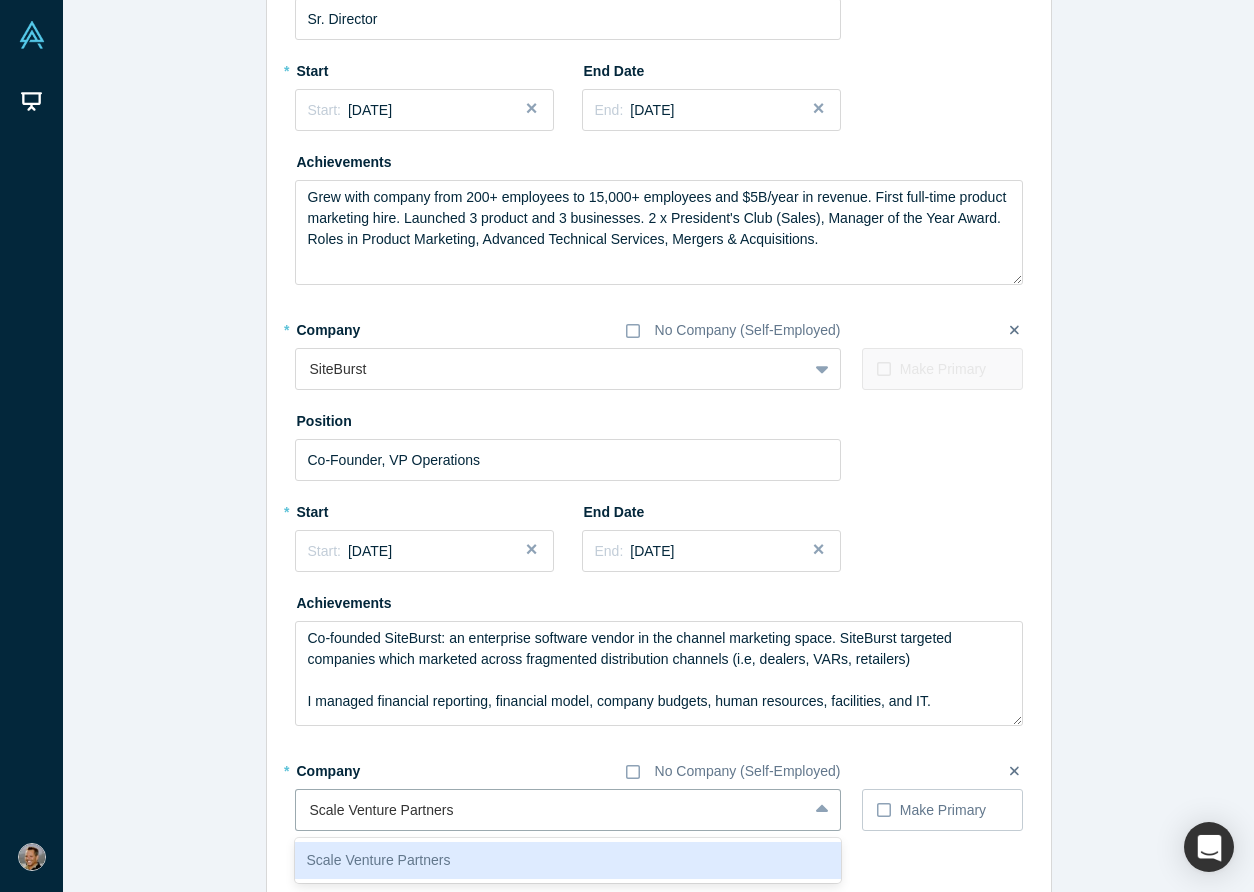 click on "Scale Venture Partners" at bounding box center [568, 860] 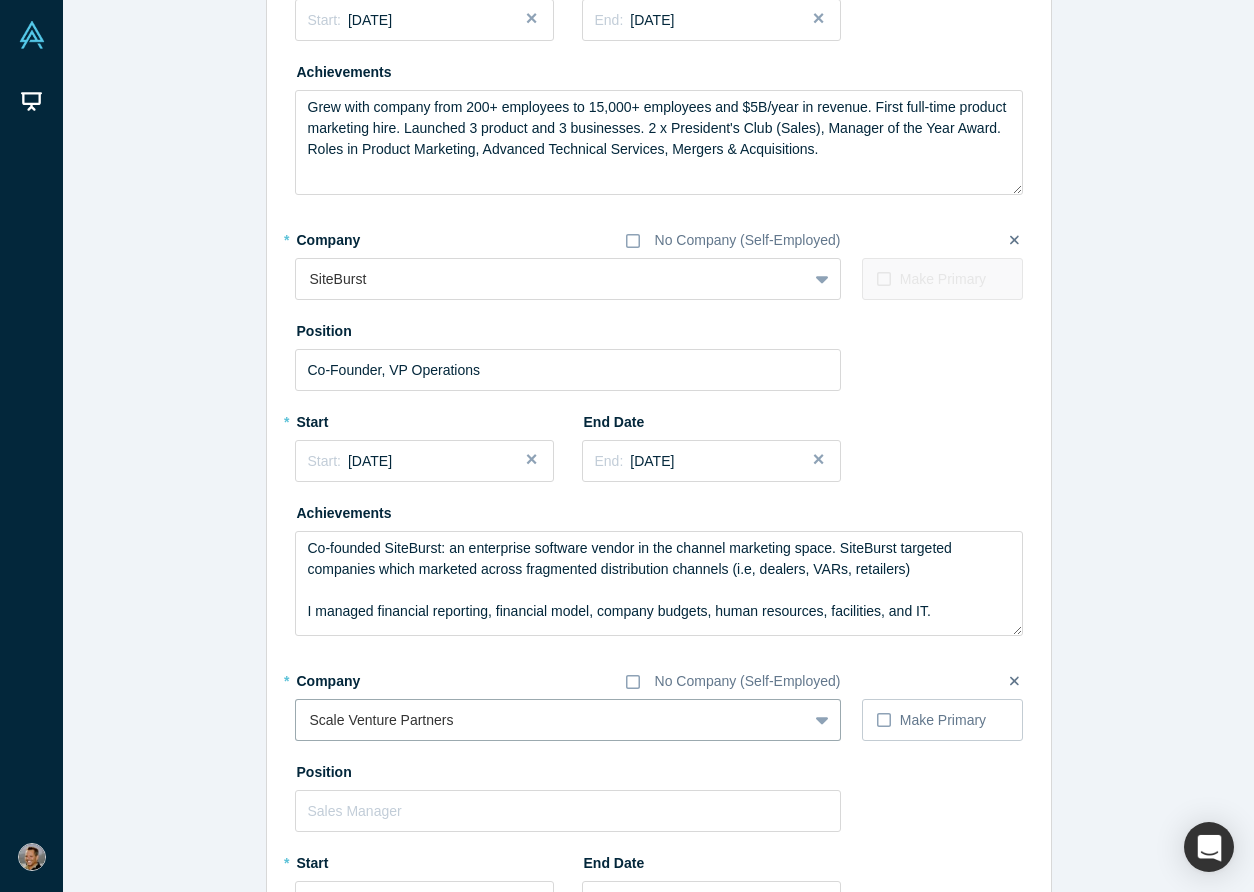 scroll, scrollTop: 1264, scrollLeft: 0, axis: vertical 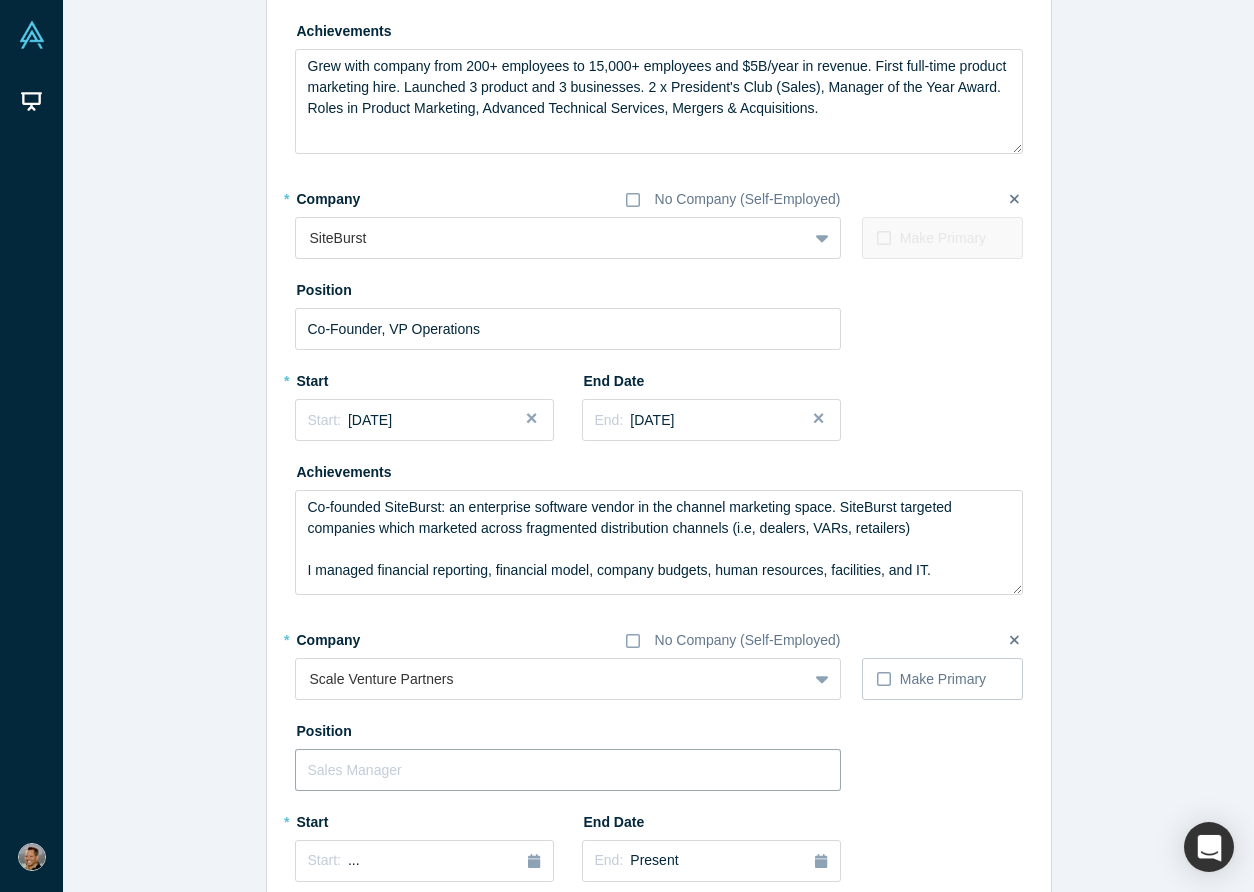 click at bounding box center (568, 770) 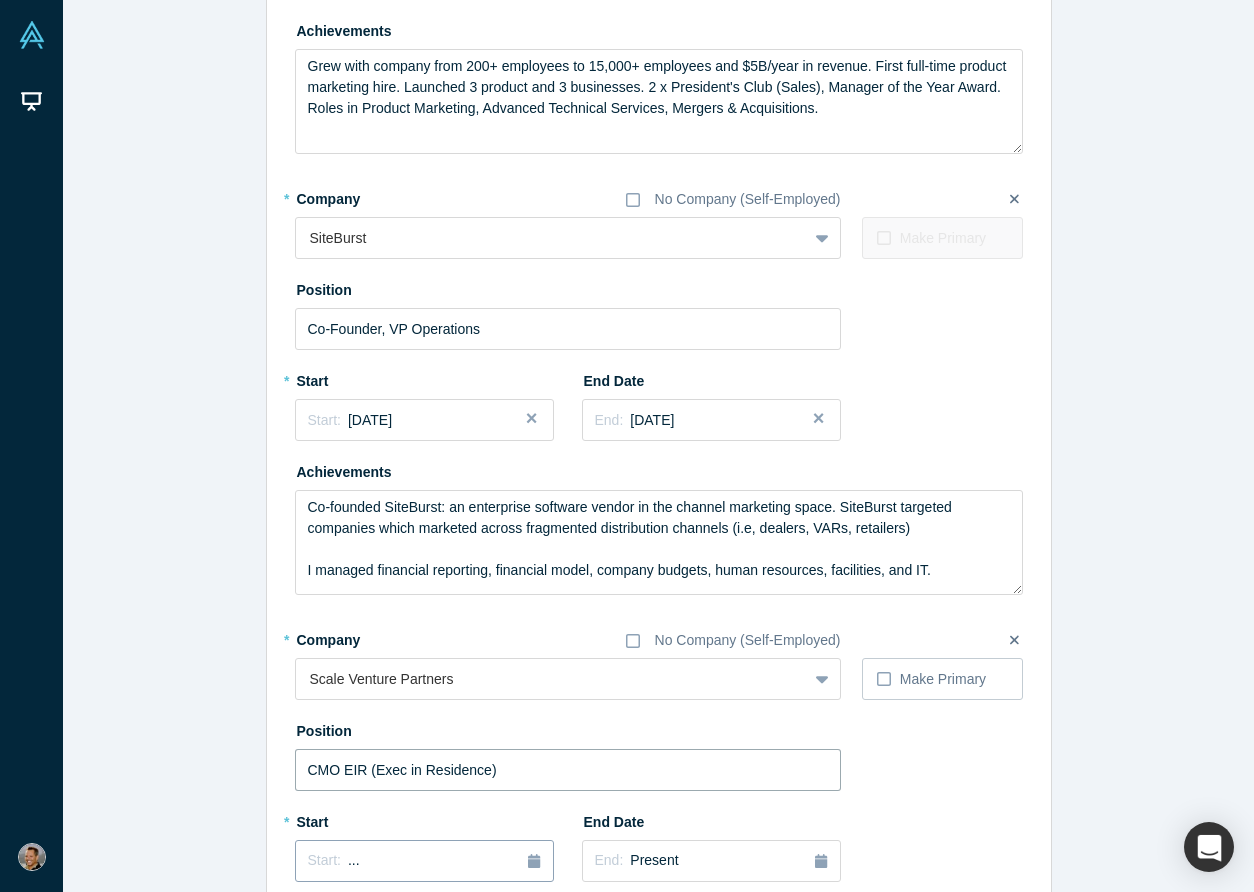 type on "CMO EIR (Exec in Residence)" 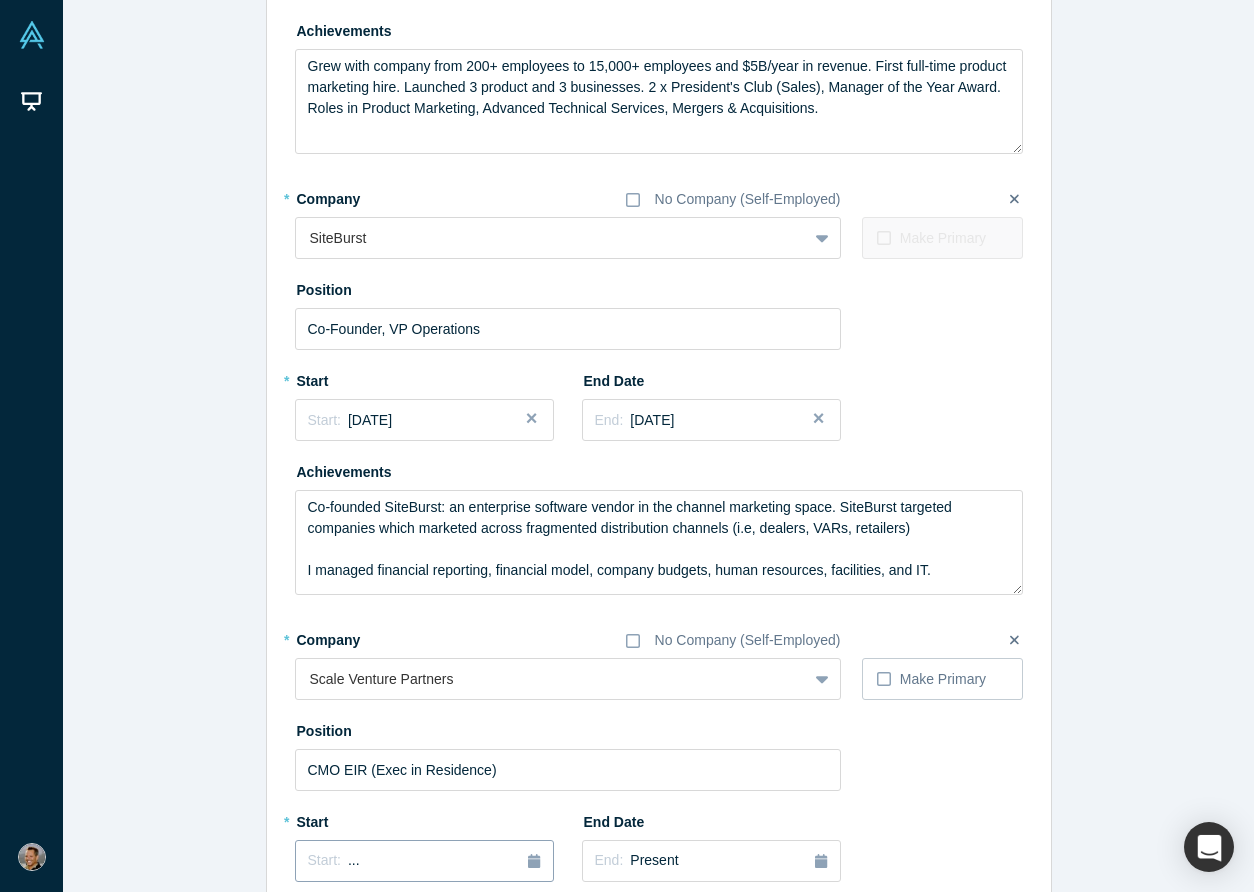 click on "Start:" at bounding box center (324, 860) 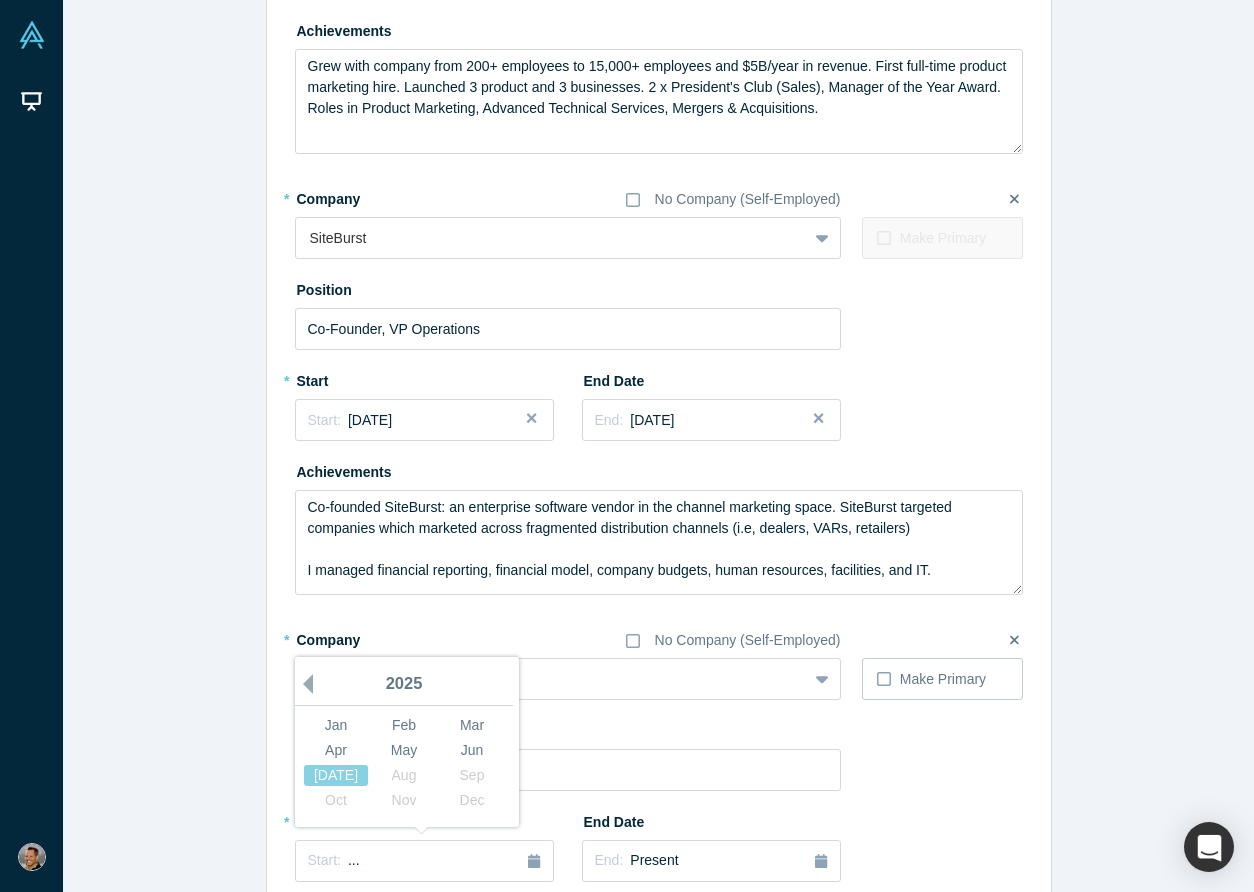 click on "Previous Year" at bounding box center (303, 684) 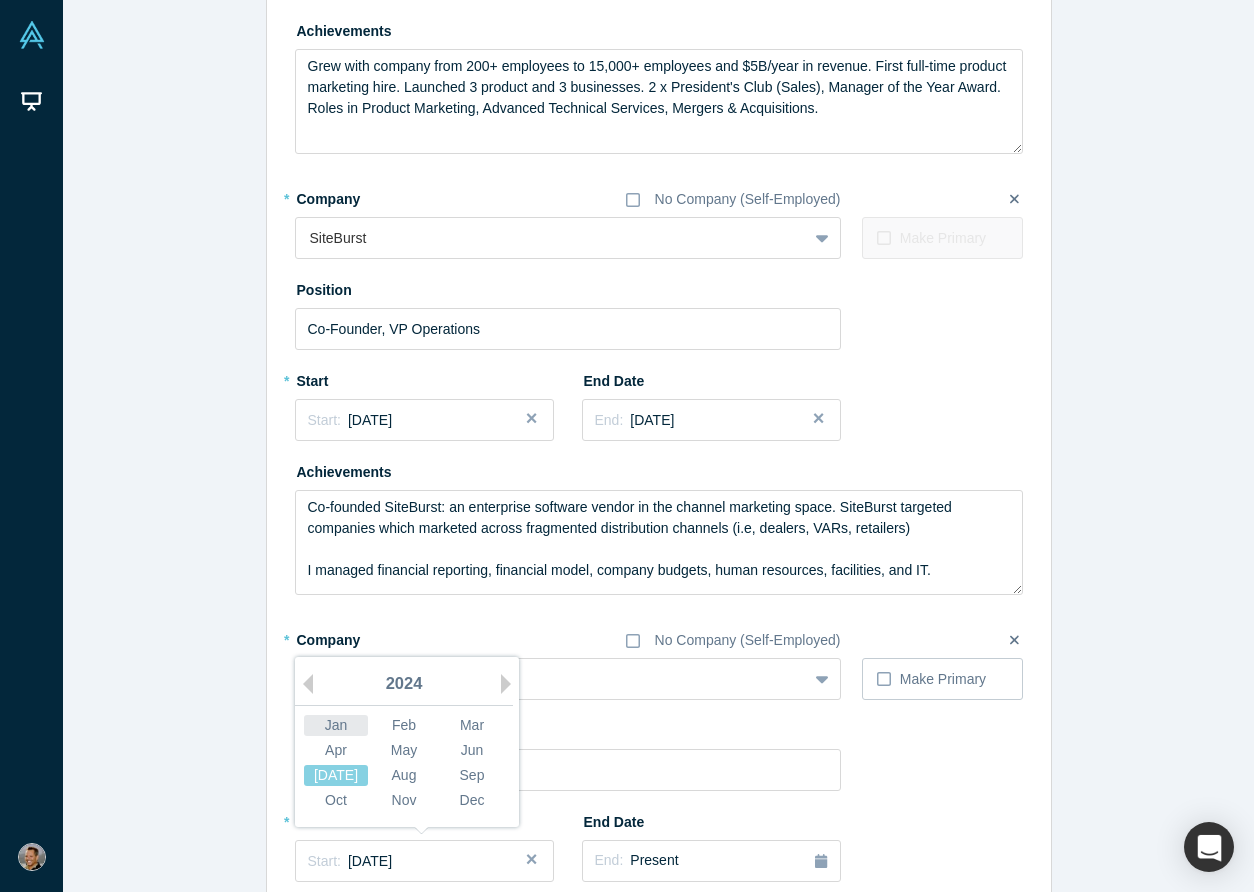 click on "Jan" at bounding box center (336, 725) 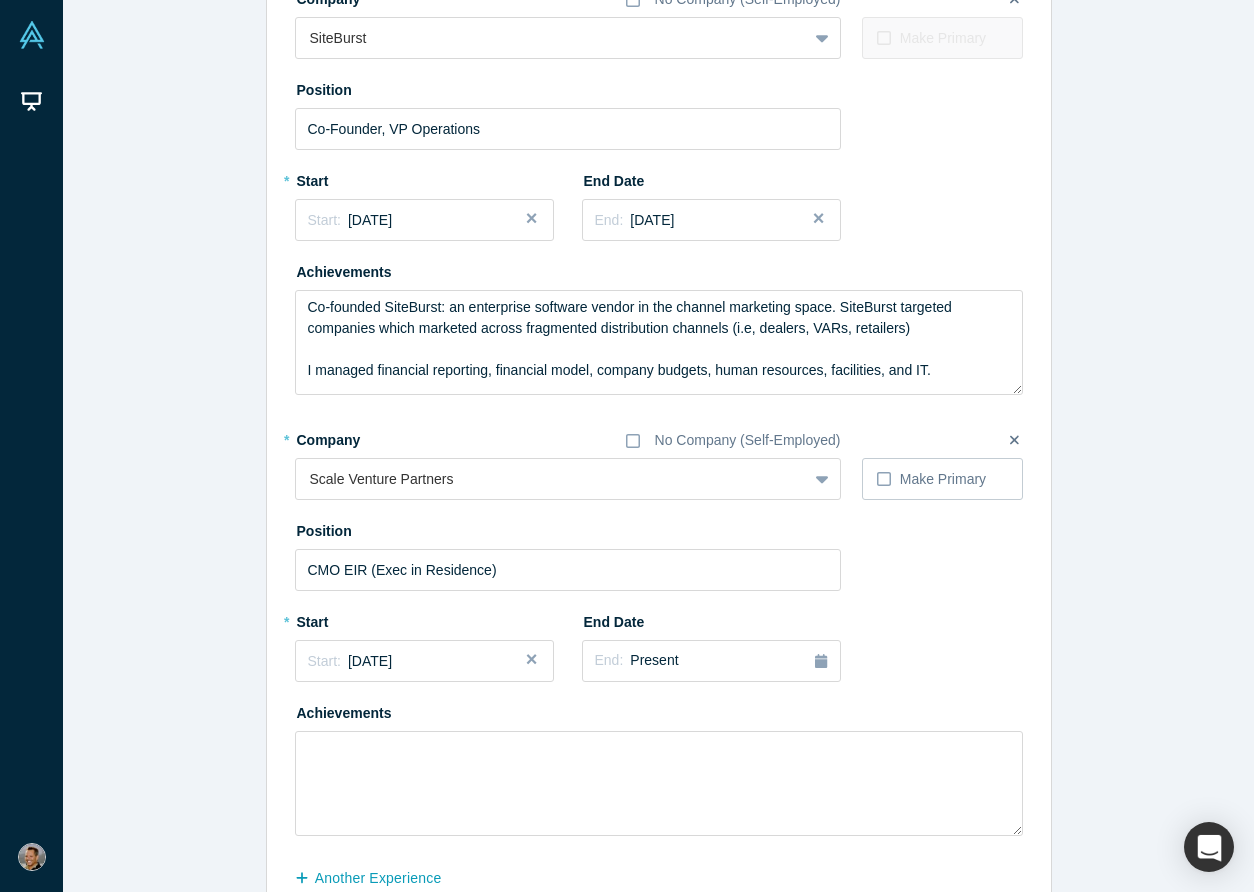 scroll, scrollTop: 1488, scrollLeft: 0, axis: vertical 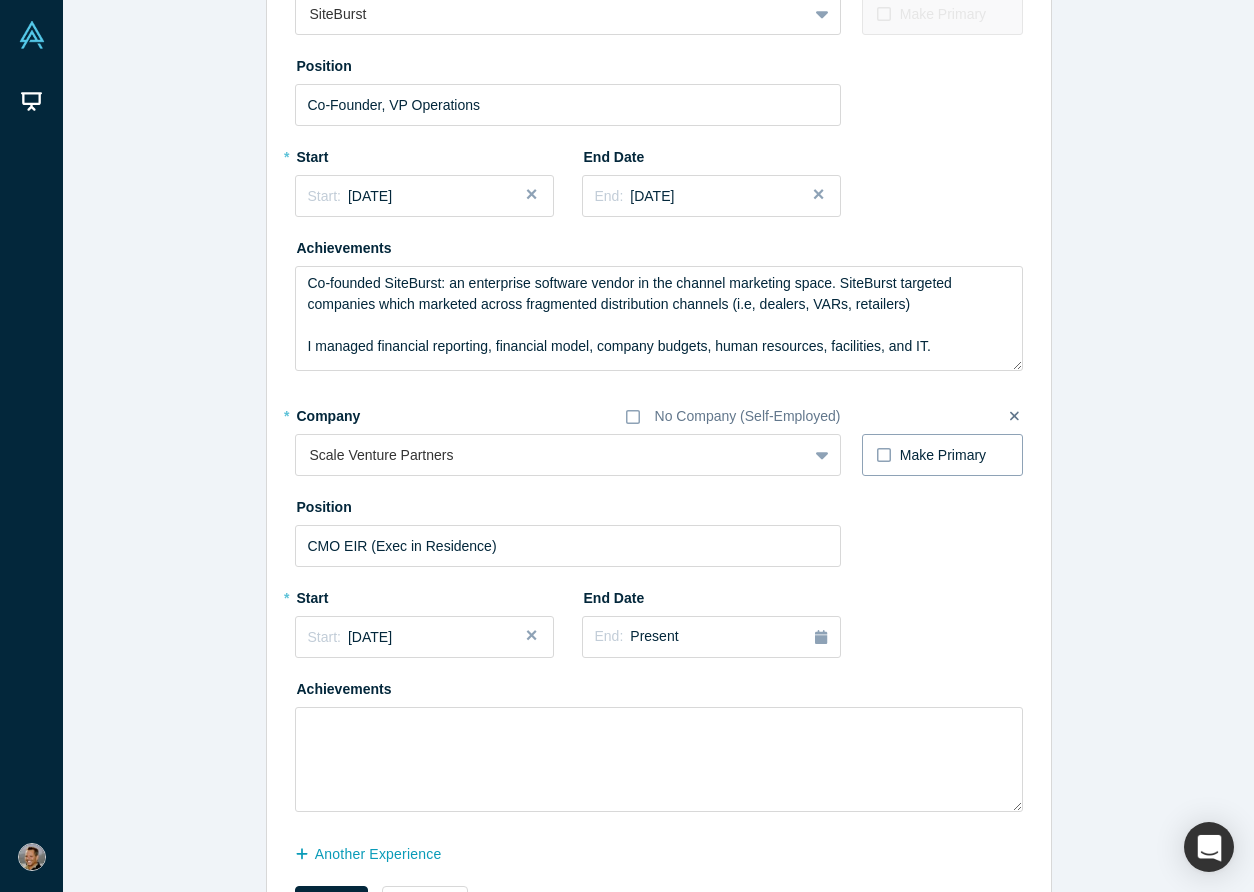 click on "Make Primary" at bounding box center (942, 455) 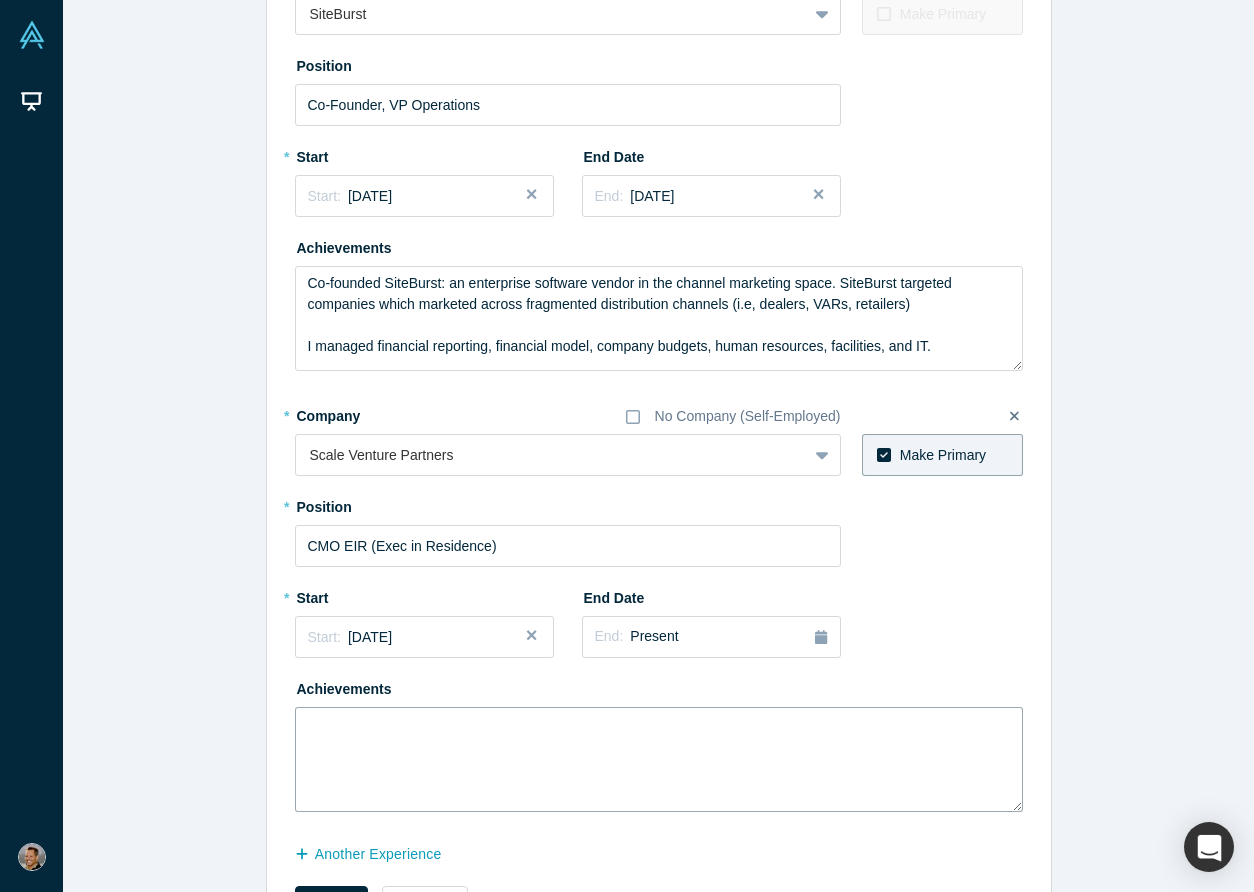 click at bounding box center (659, 759) 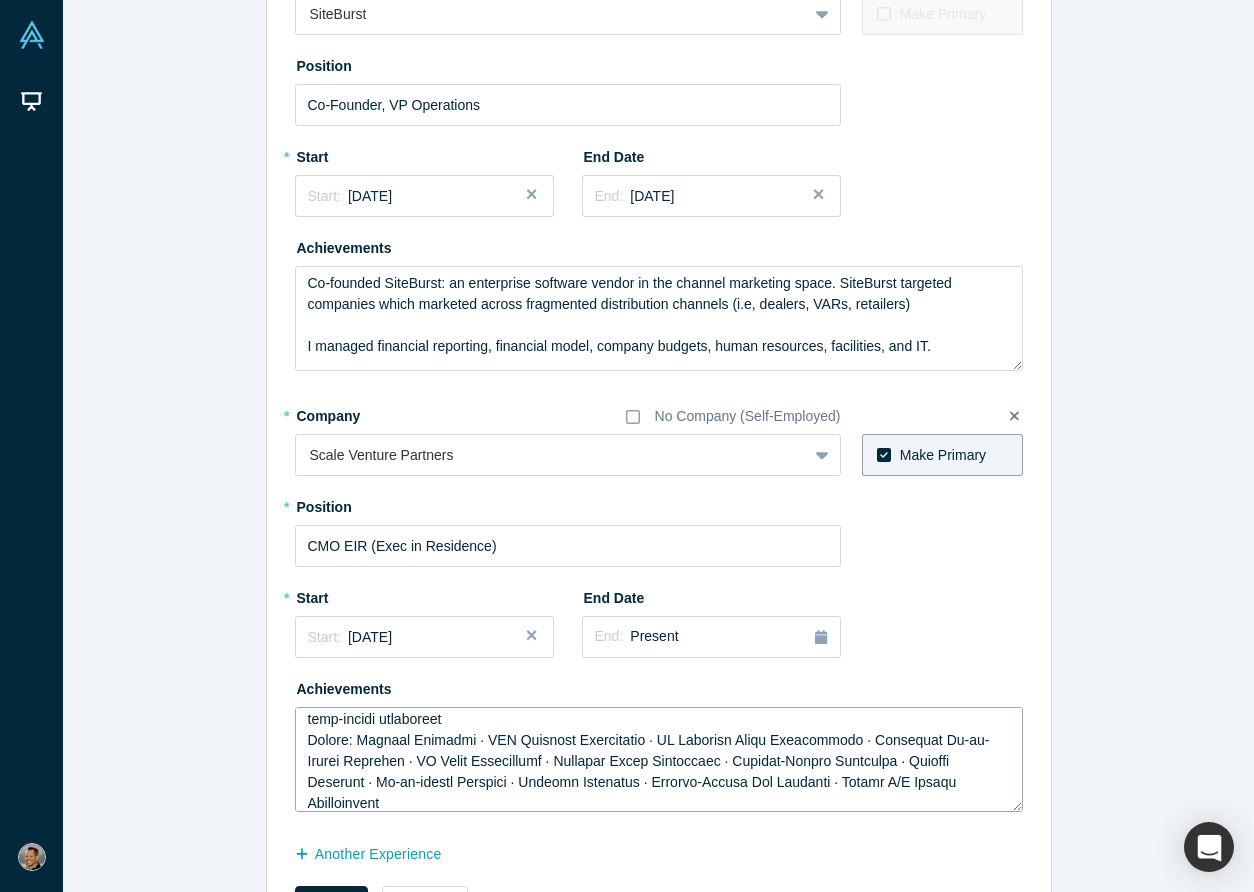 scroll, scrollTop: 497, scrollLeft: 0, axis: vertical 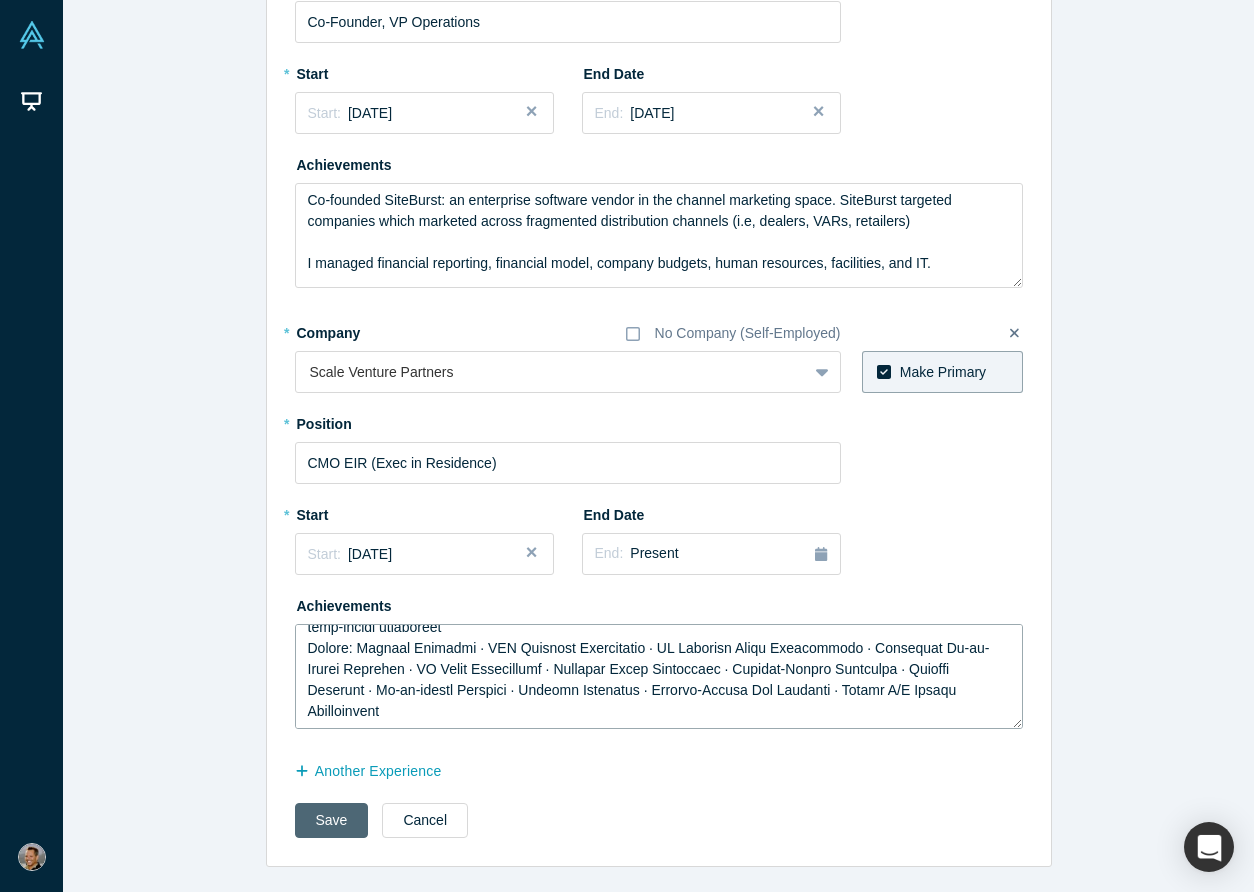 type on "Serve as a Chief Marketing Officer Executive in Residence (EIR) and strategic advisor to Series A/B SaaS portfolio companies, diagnosing whether growth challenges stem from product, market, or execution gaps. Implement structured diagnostic frameworks to create clear roadmaps bridging vision and sustainable growth for B2B software companies at critical inflection points.
Key Impact:
- Develop diagnostic frameworks for identifying product, market, and execution misalignments at portfolio companies navigating critical growth transitions
- Design and facilitate strategic workshops on pricing optimization, GTM alignment, and sales motion evolution for companies shifting from PLG to enterprise models
- Create structured advisory programs for AI-powered SaaS companies to translate technical innovation into compelling business value propositions
- Advise CEOs on navigating founder-led sales fatigue, early scaling transitions, and revenue plateaus through data-driven approaches
Serve as a Chief Marketing Officer ..." 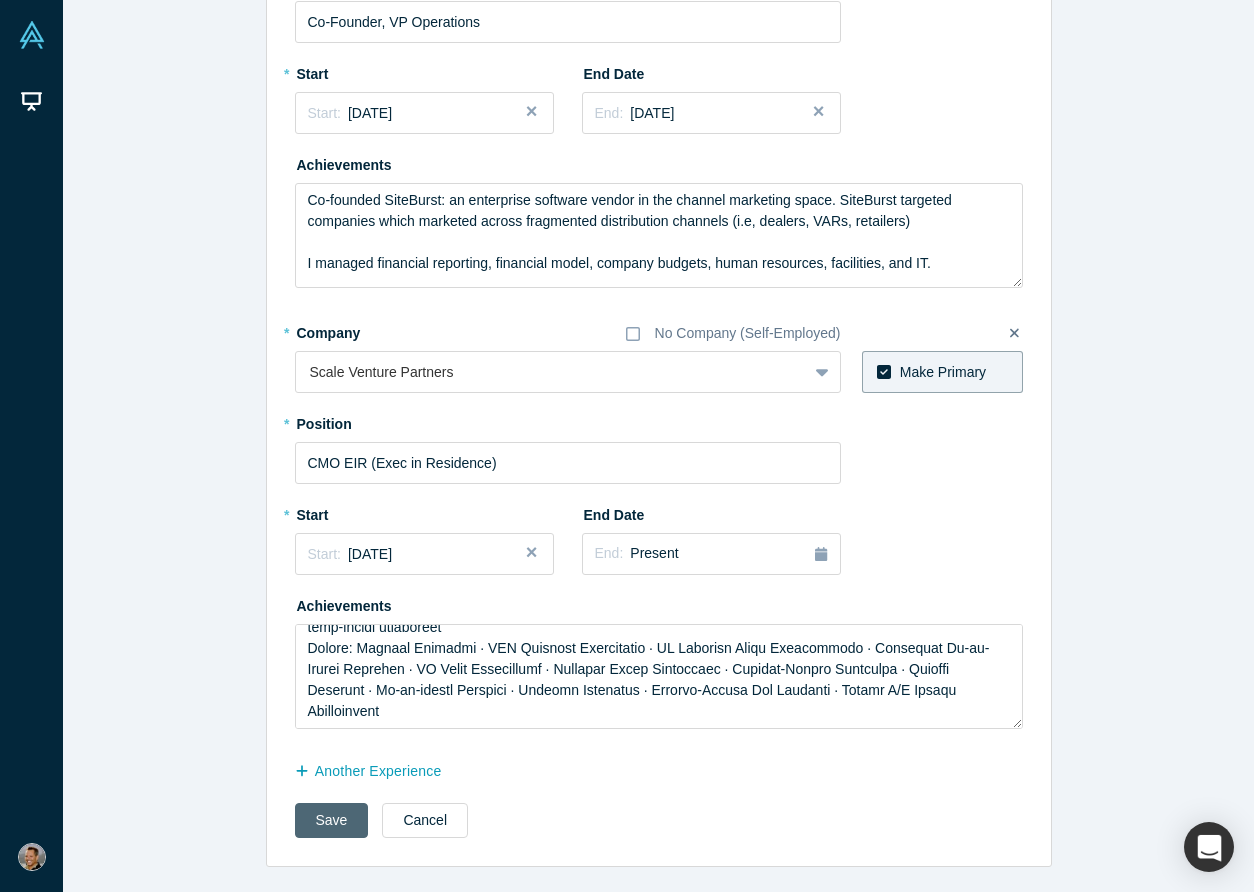 click on "Save" at bounding box center [332, 820] 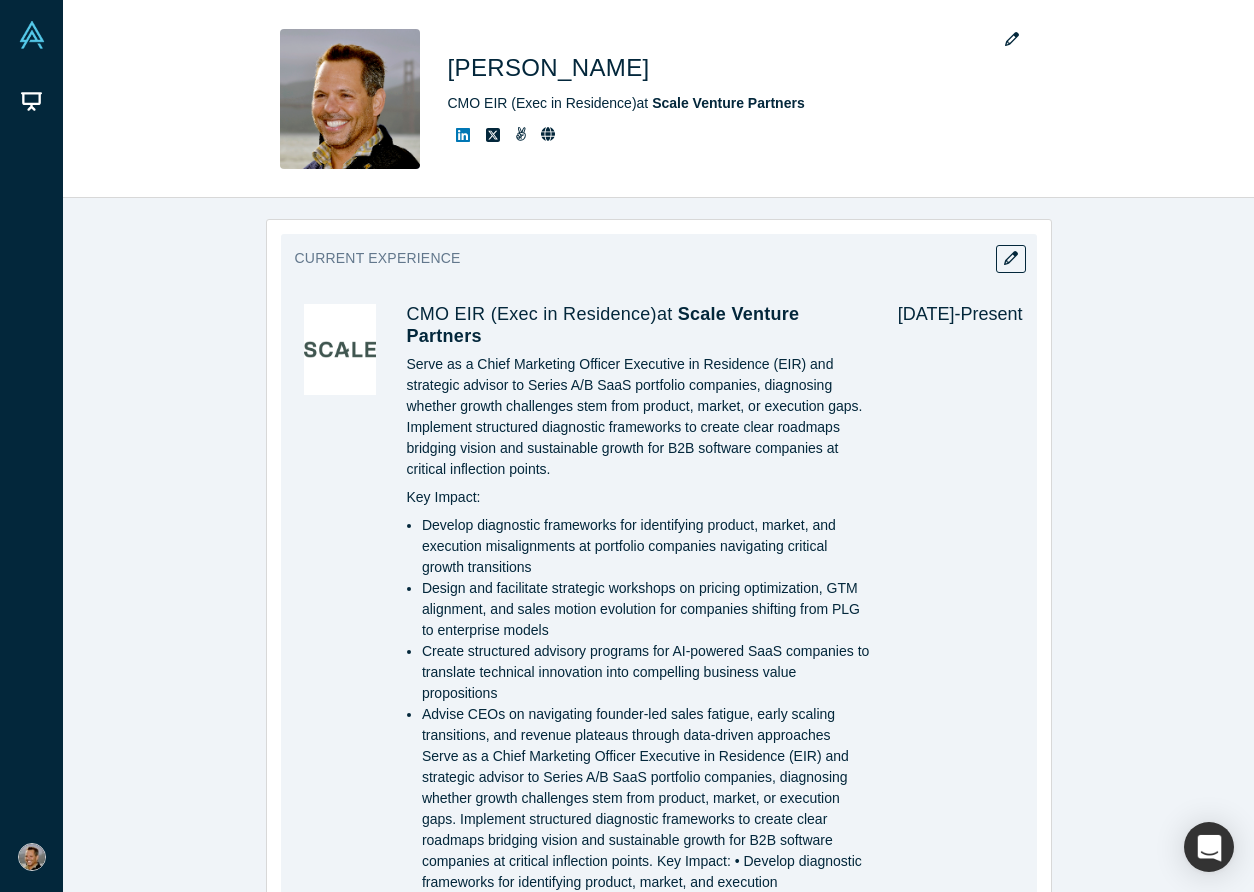 scroll, scrollTop: 1113, scrollLeft: 0, axis: vertical 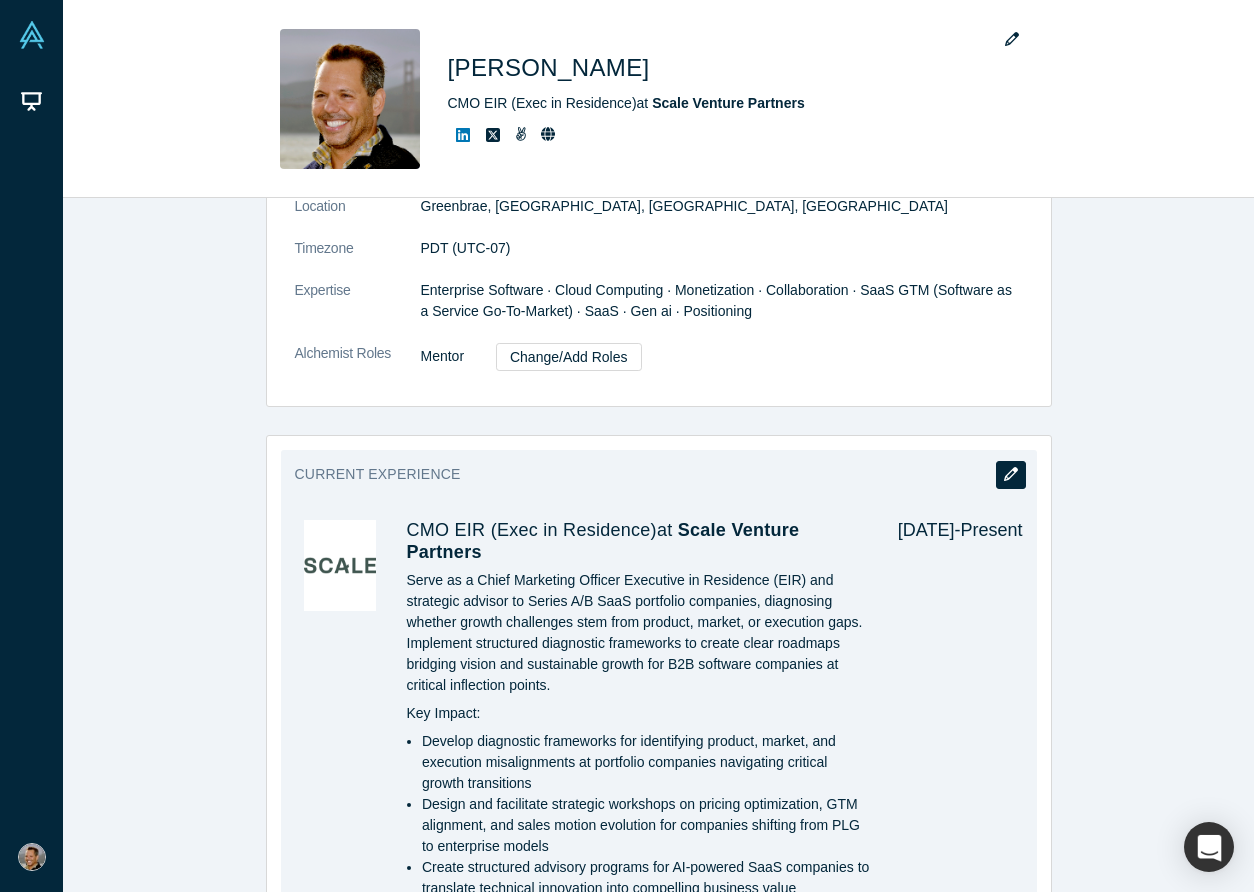 click 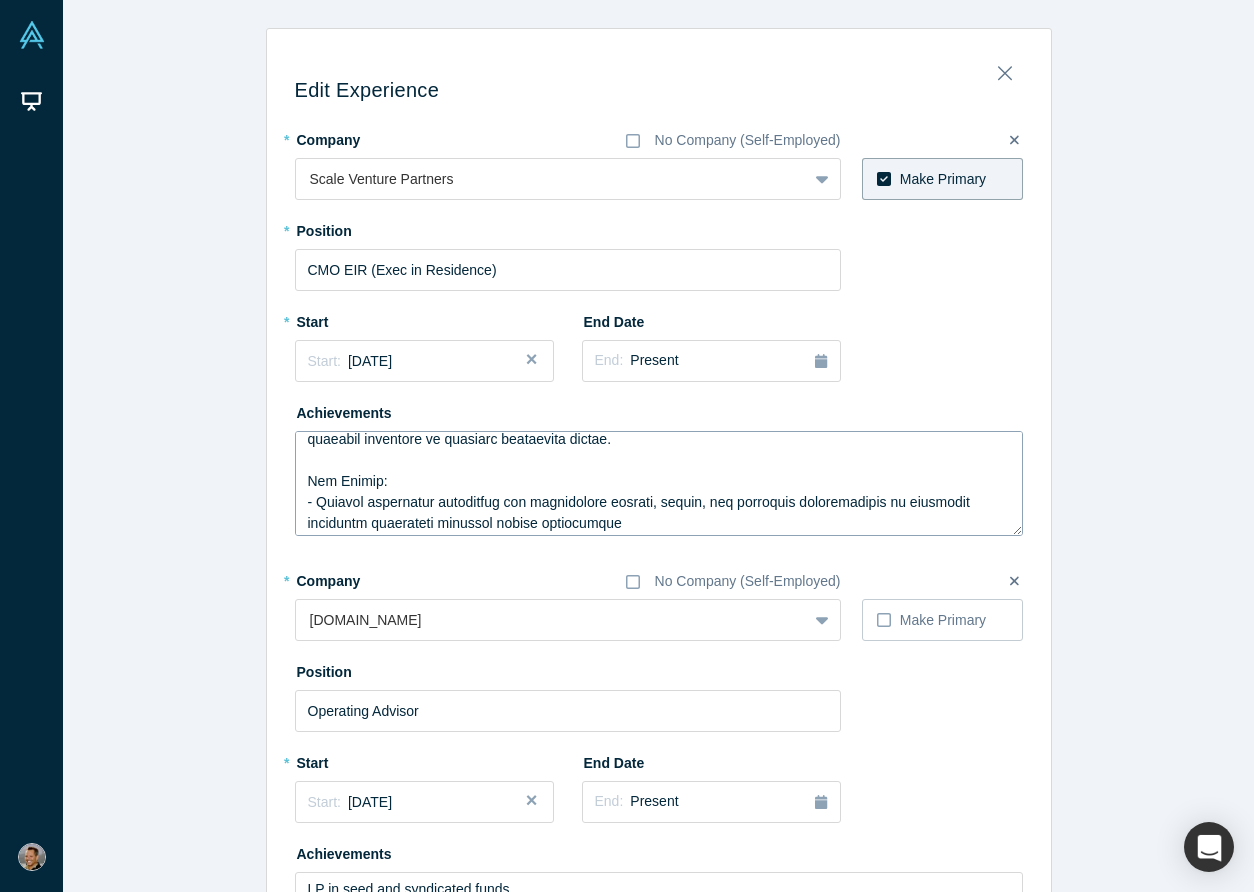 scroll, scrollTop: 87, scrollLeft: 0, axis: vertical 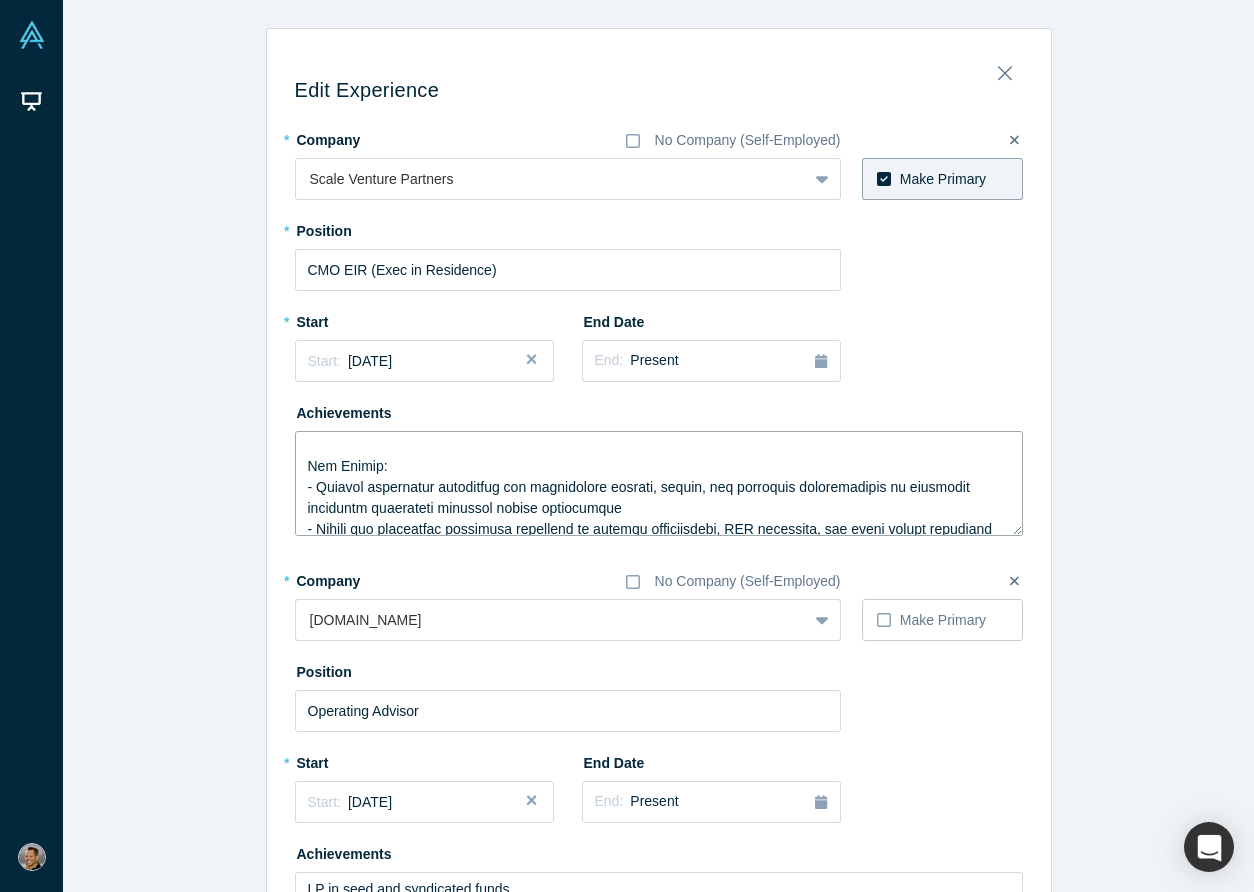 click at bounding box center [659, 483] 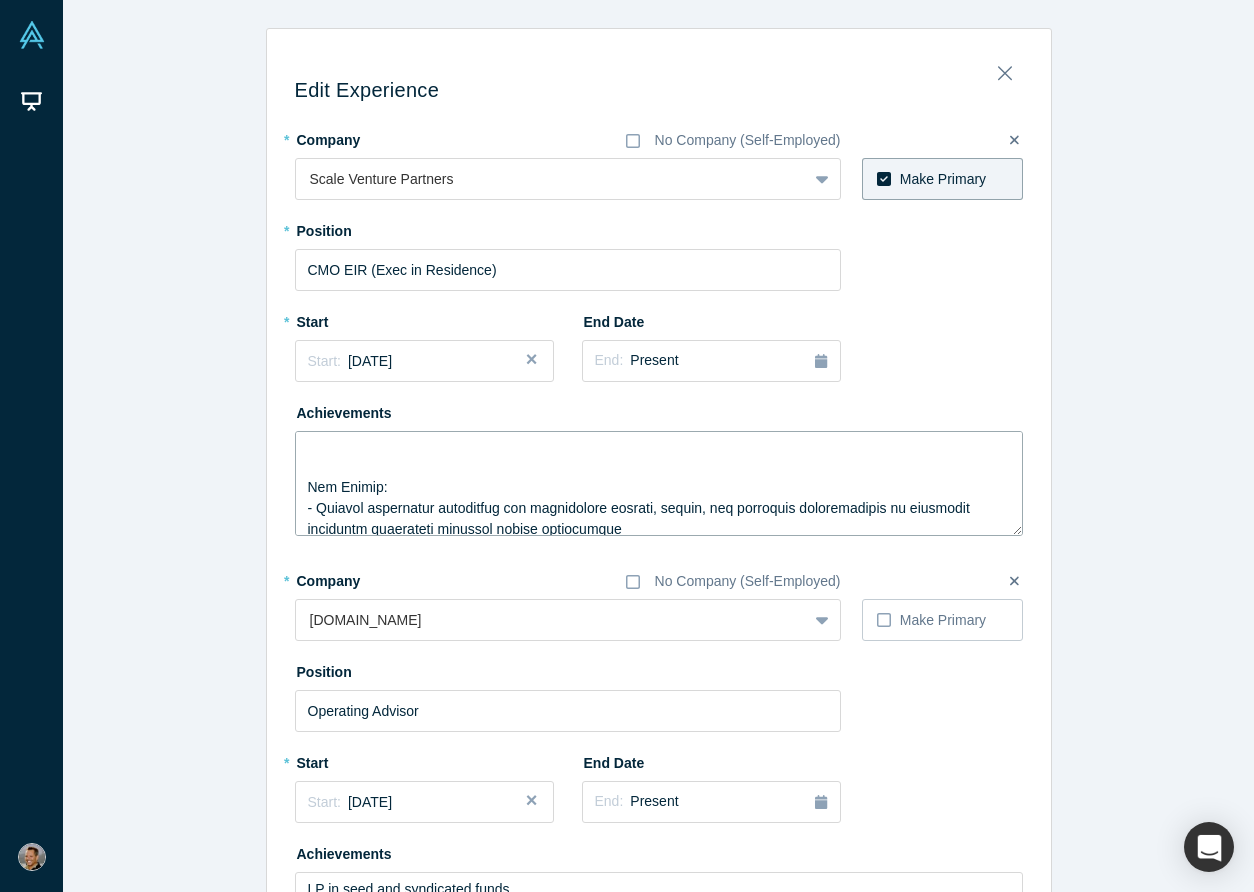 click at bounding box center (659, 483) 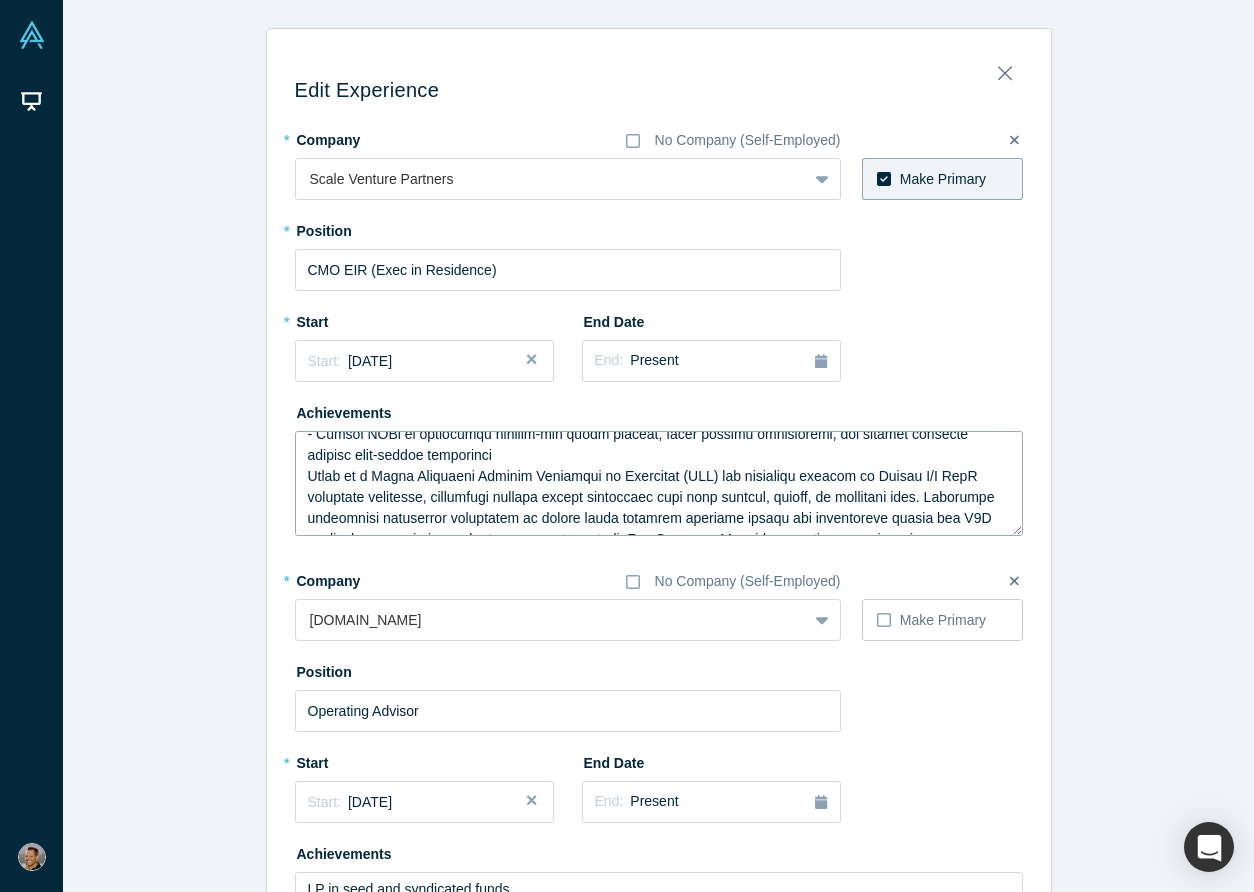 scroll, scrollTop: 312, scrollLeft: 0, axis: vertical 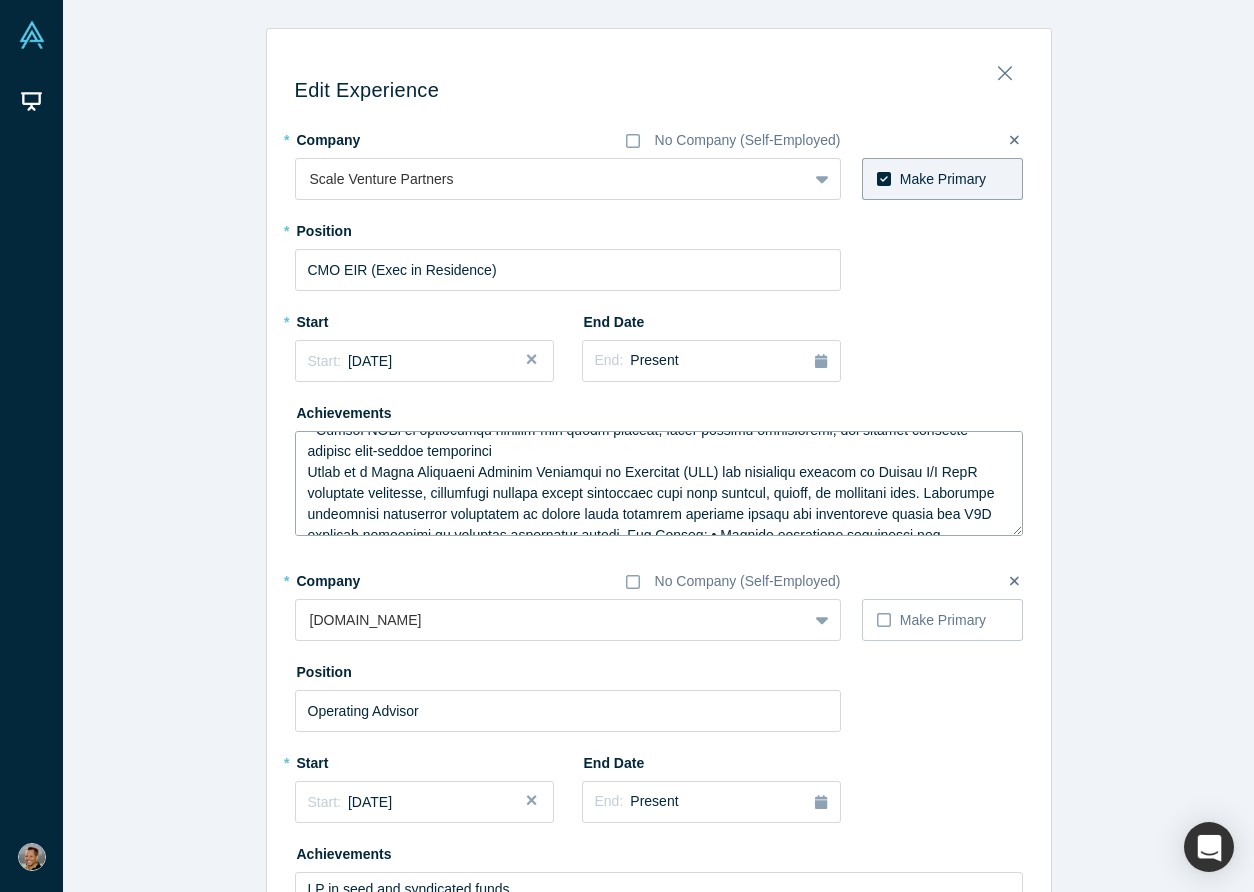 click at bounding box center [659, 483] 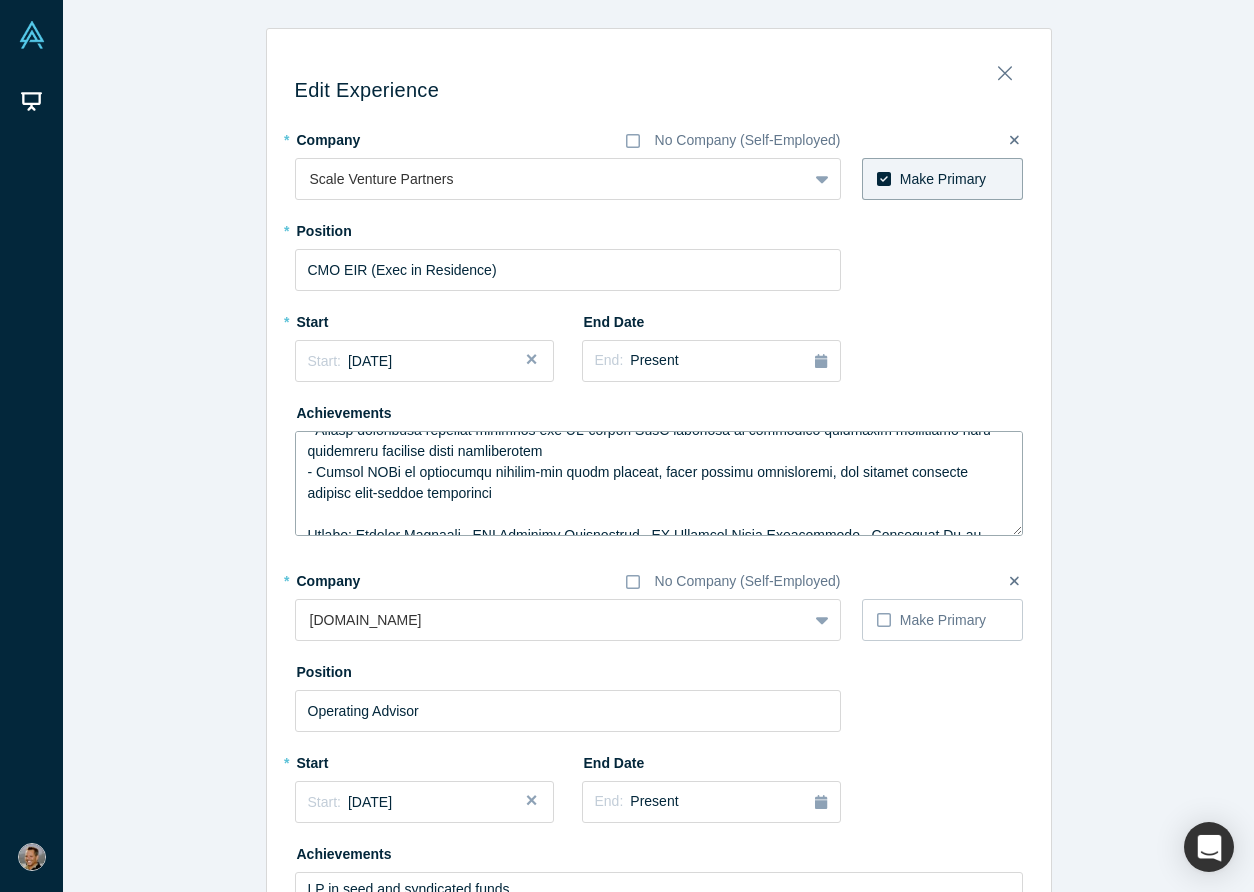 scroll, scrollTop: 271, scrollLeft: 0, axis: vertical 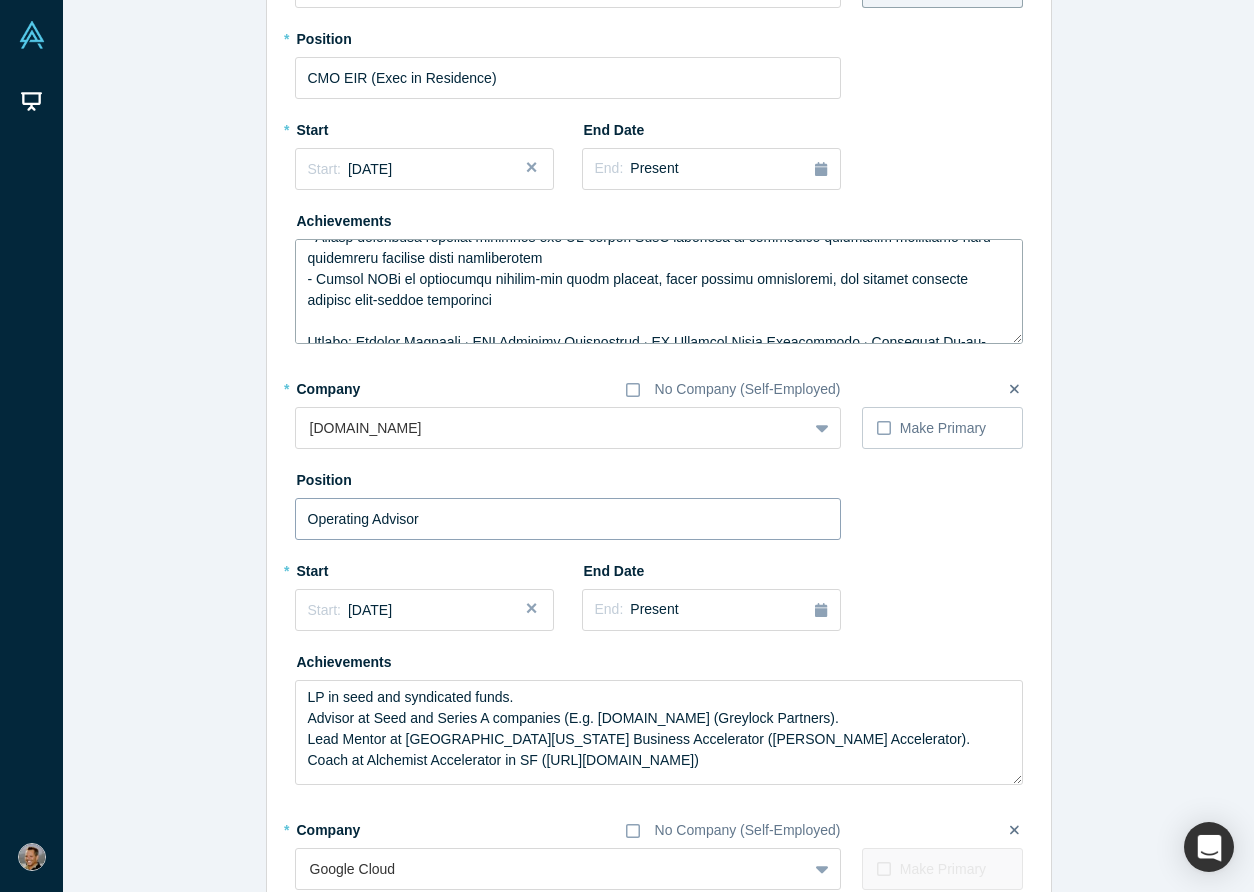 type on "Serve as a Chief Marketing Officer Executive in Residence (EIR) and strategic advisor to Series A/B SaaS portfolio companies, diagnosing whether growth challenges stem from product, market, or execution gaps. Implement structured diagnostic frameworks to create clear roadmaps bridging vision and sustainable growth for B2B software companies at critical inflection points.
Key Impact:
- Develop diagnostic frameworks for identifying product, market, and execution misalignments at portfolio companies navigating critical growth transitions
- Design and facilitate strategic workshops on pricing optimization, GTM alignment, and sales motion evolution for companies shifting from PLG to enterprise models
- Create structured advisory programs for AI-powered SaaS companies to translate technical innovation into compelling business value propositions
- Advise CEOs on navigating founder-led sales fatigue, early scaling transitions, and revenue plateaus through data-driven approaches
Skills: Product Strategy · GTM S..." 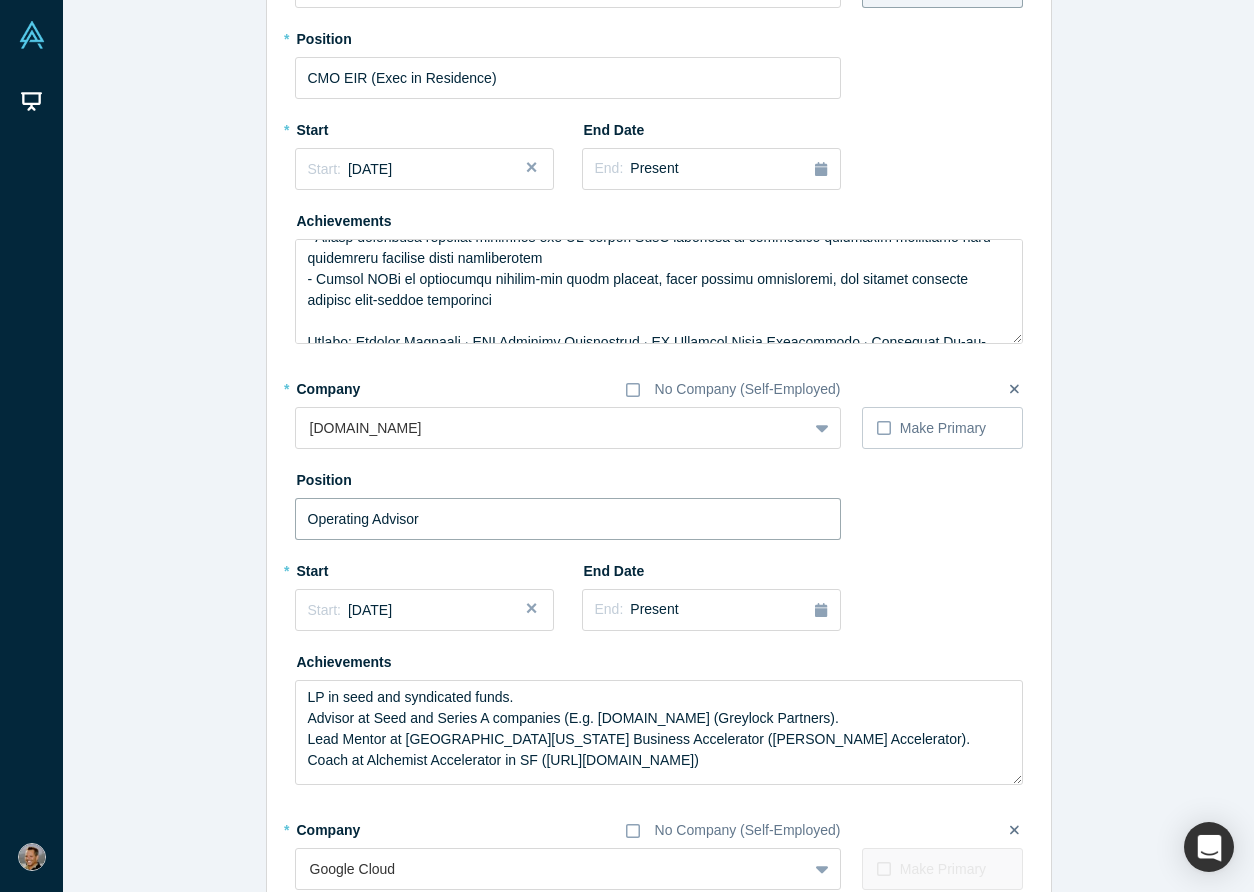 click on "Operating Advisor" at bounding box center [568, 519] 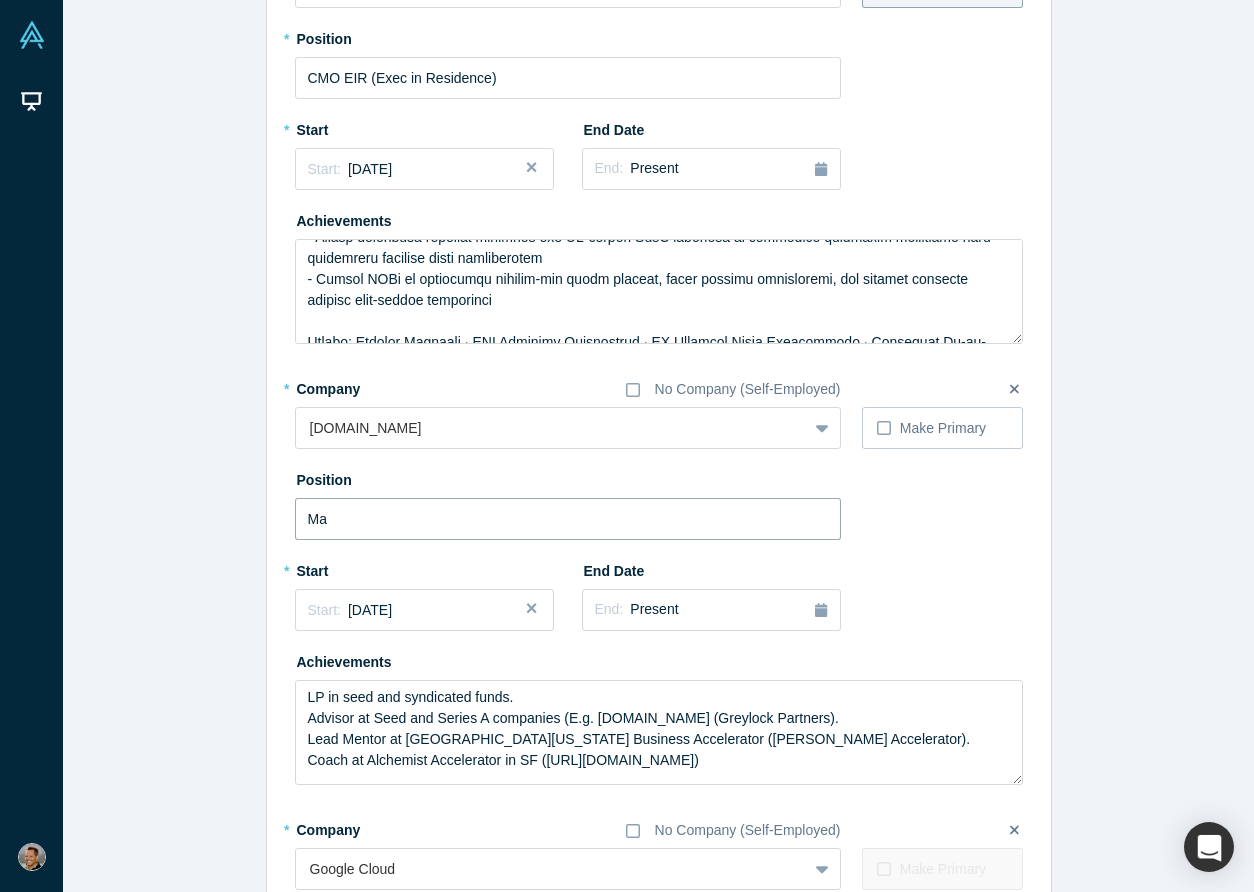 type on "M" 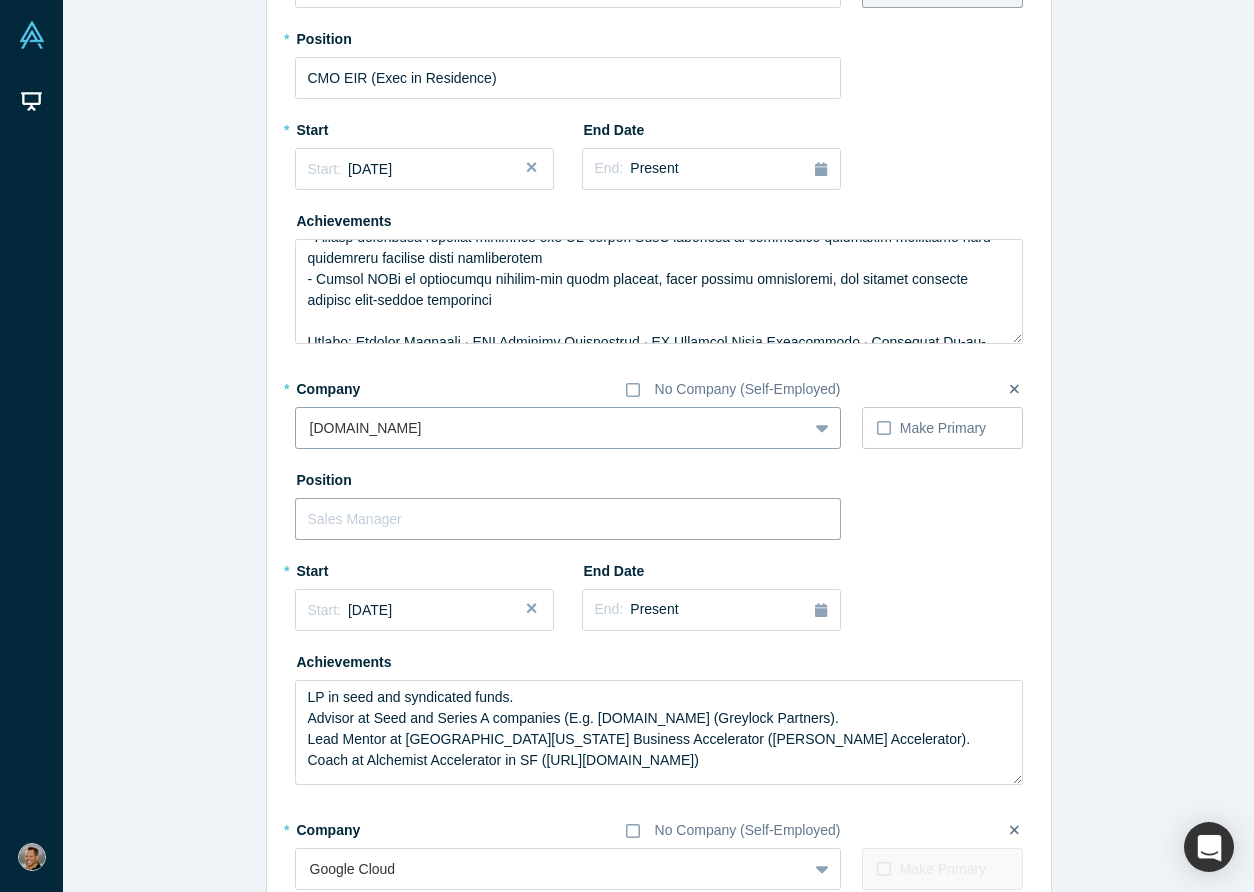 type 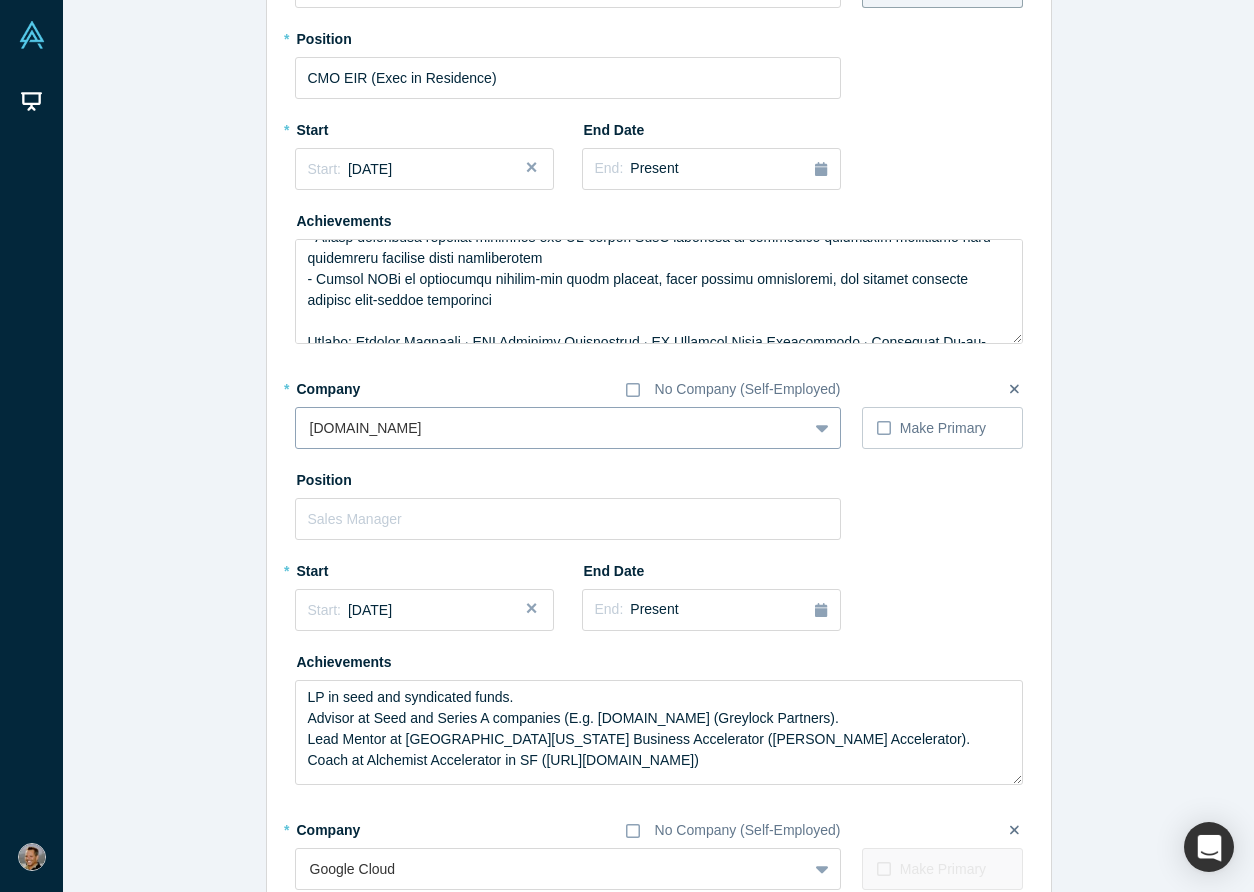 click on "GoStart.co" at bounding box center (551, 428) 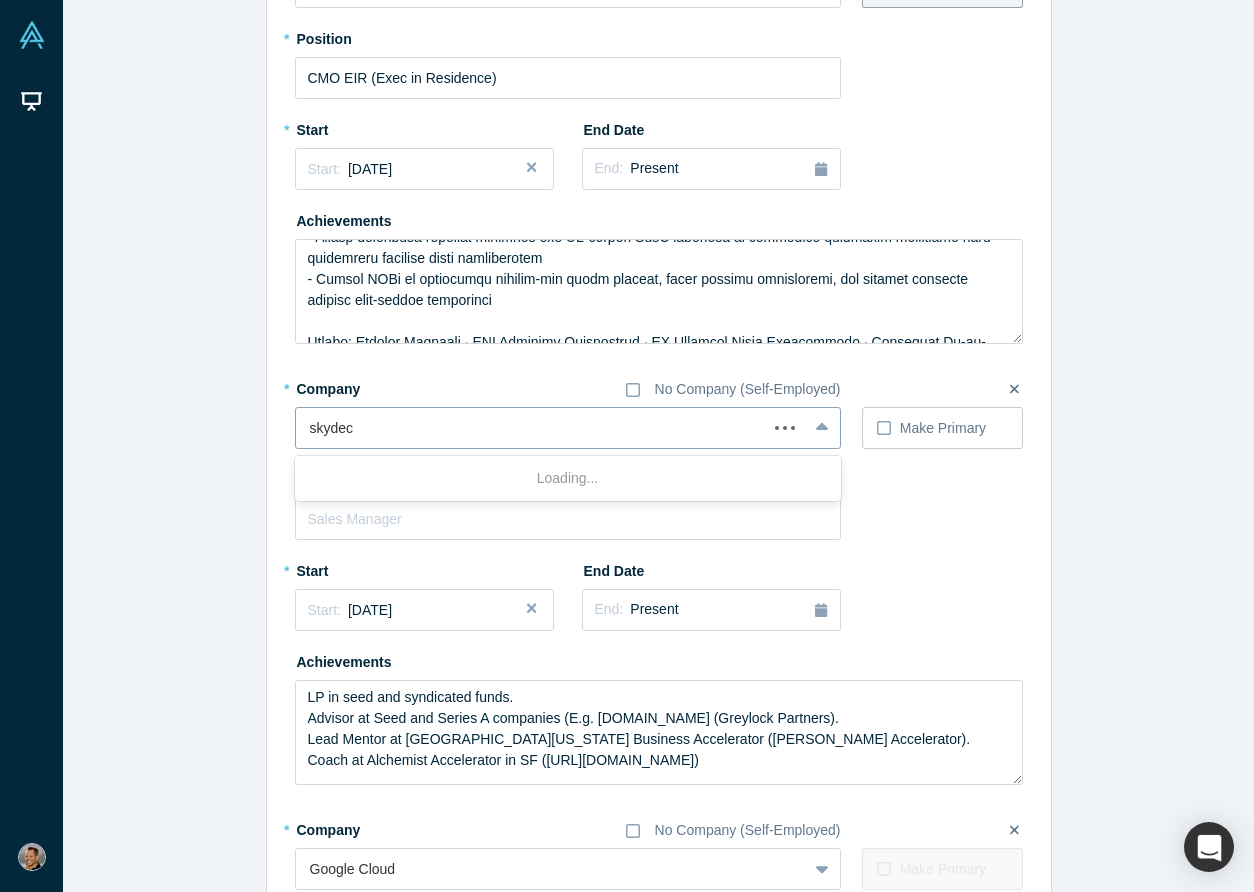 type on "skydeck" 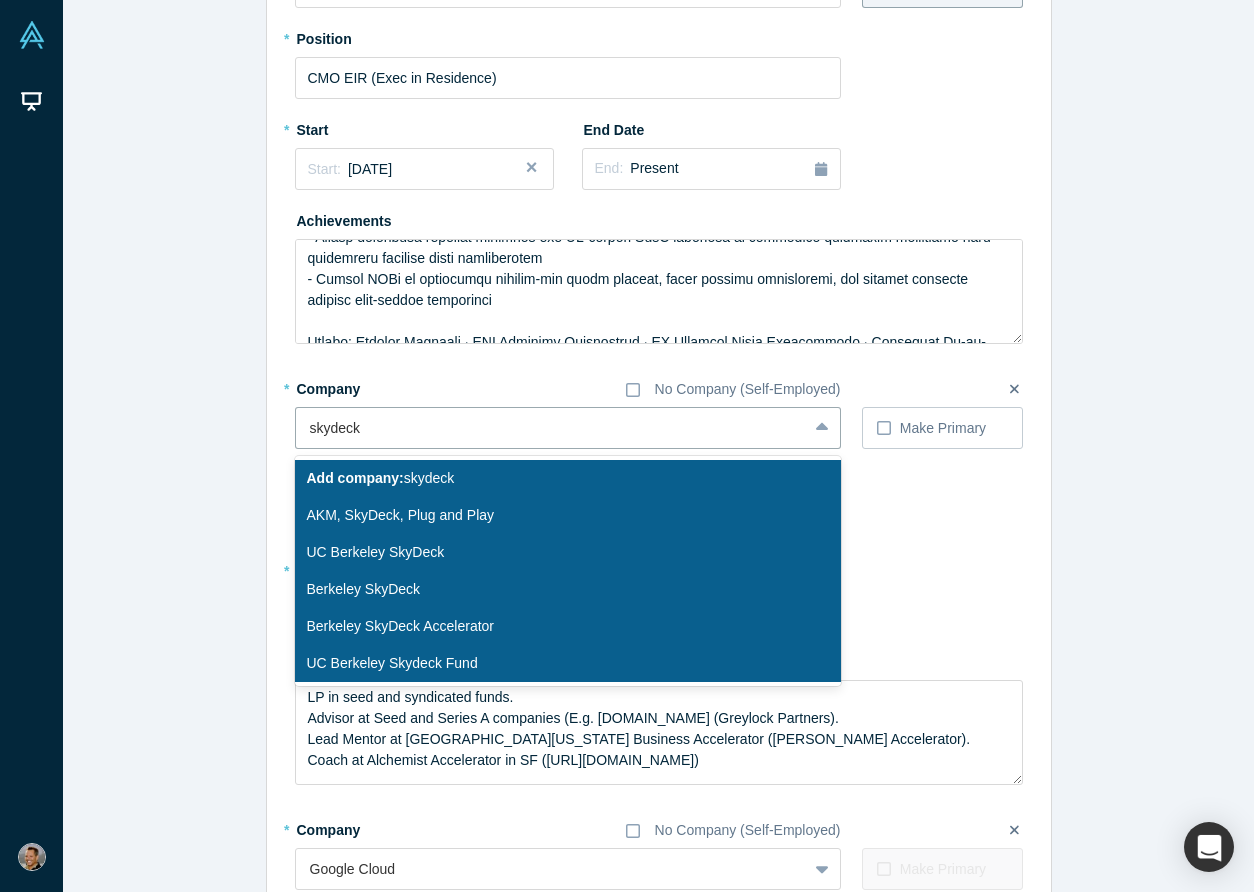 click on "UC Berkeley SkyDeck" at bounding box center [568, 552] 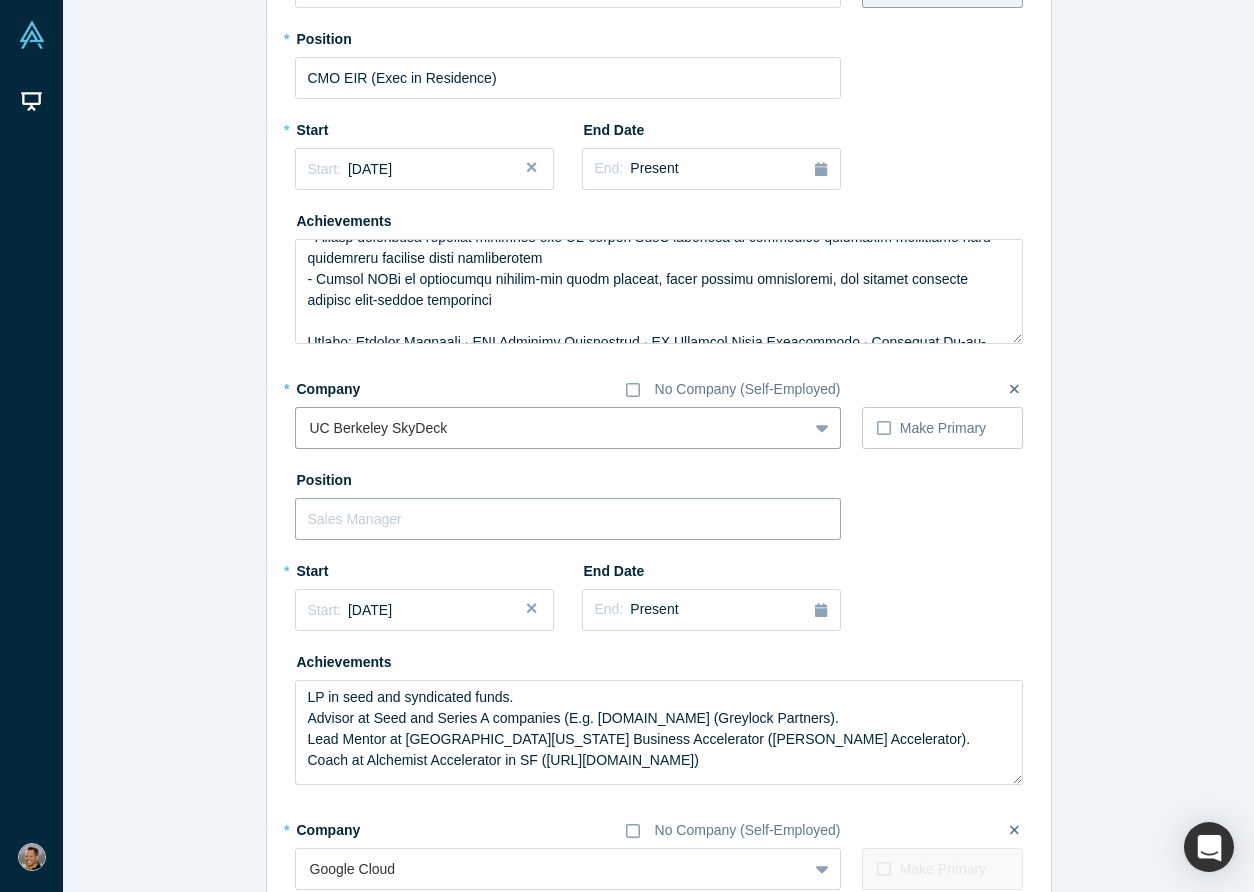 click at bounding box center (568, 519) 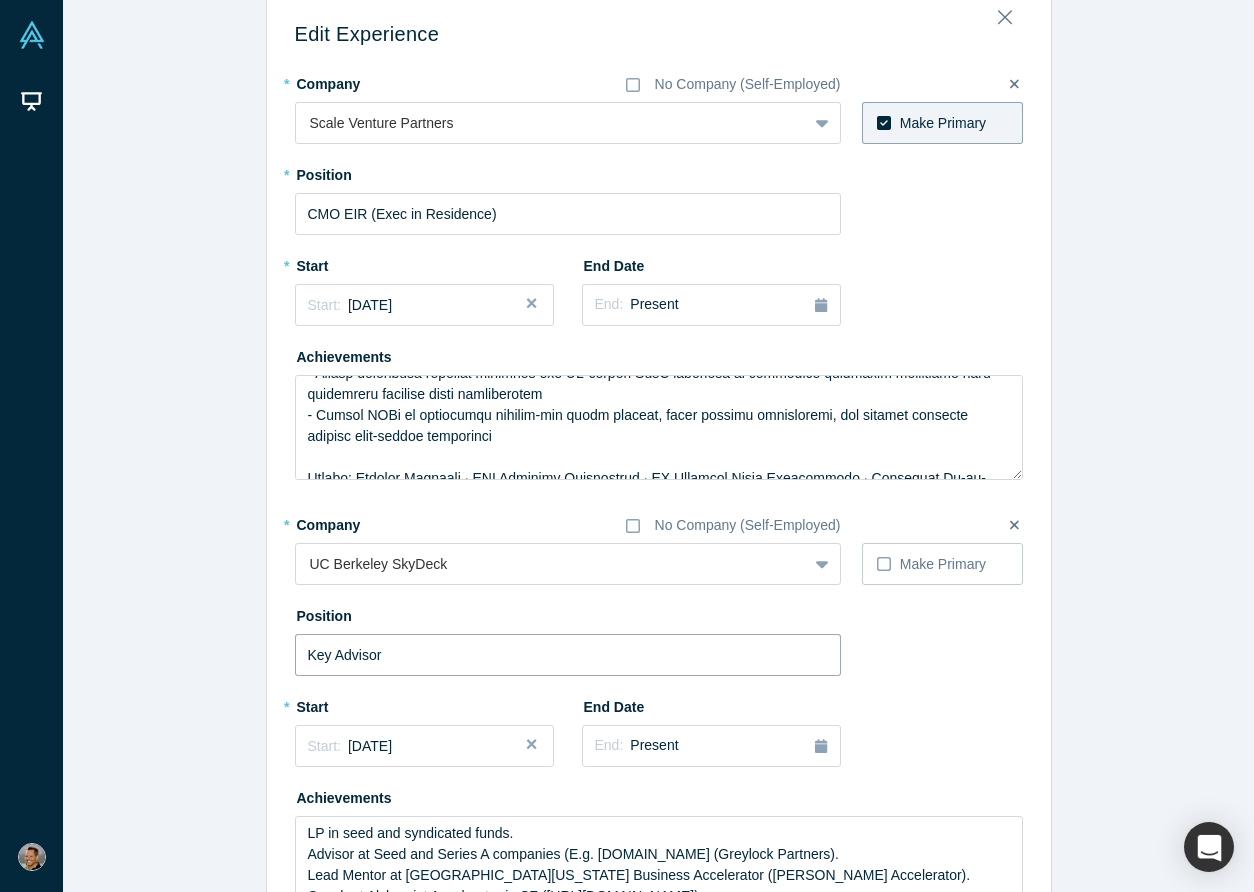 scroll, scrollTop: 50, scrollLeft: 0, axis: vertical 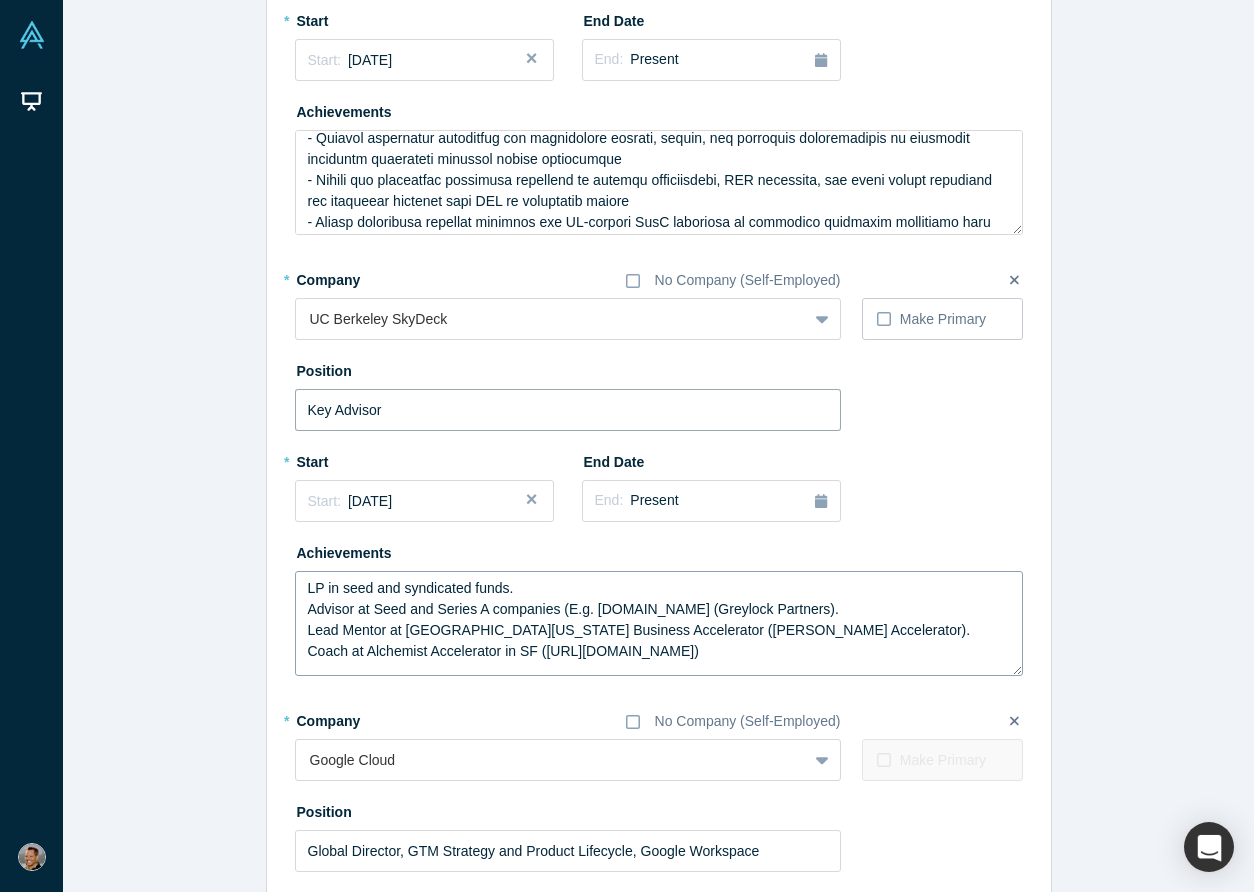 type on "Key Advisor" 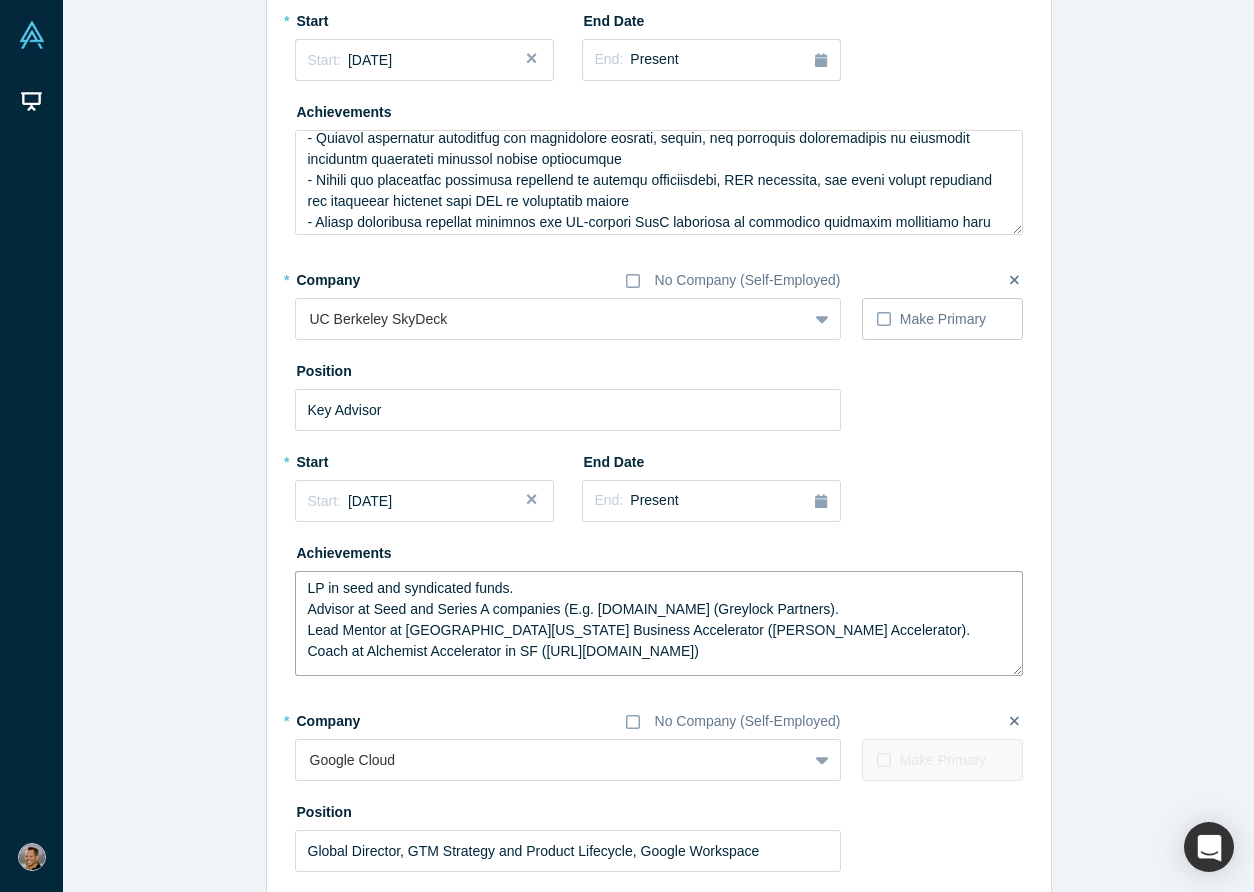 click on "LP in seed and syndicated funds.
Advisor at Seed and Series A companies (E.g. Rhumbix.com (Greylock Partners).
Lead Mentor at University of Michigan Business Accelerator (Desai Accelerator).
Coach at Alchemist Accelerator in SF (http://alchemistaccelerator.com/)" at bounding box center (659, 623) 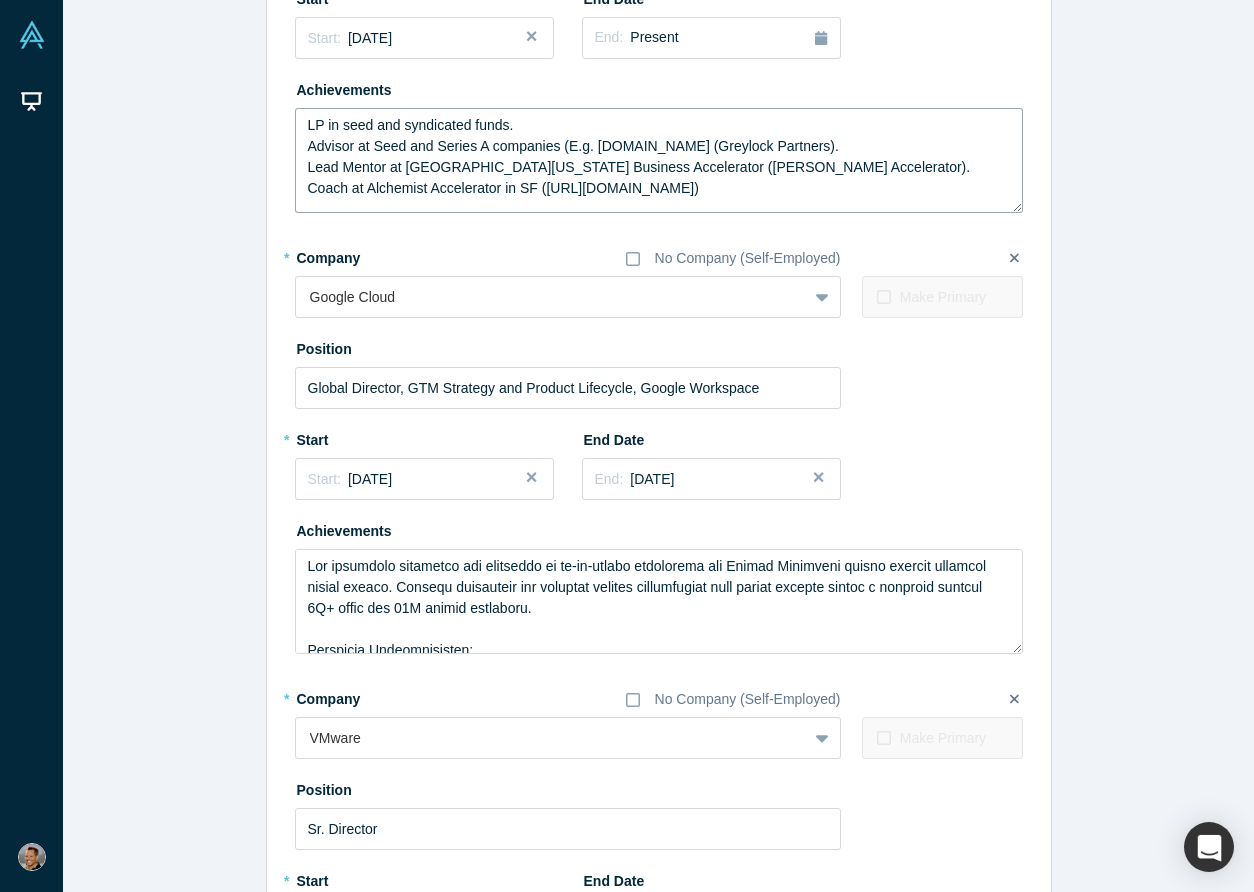 scroll, scrollTop: 825, scrollLeft: 0, axis: vertical 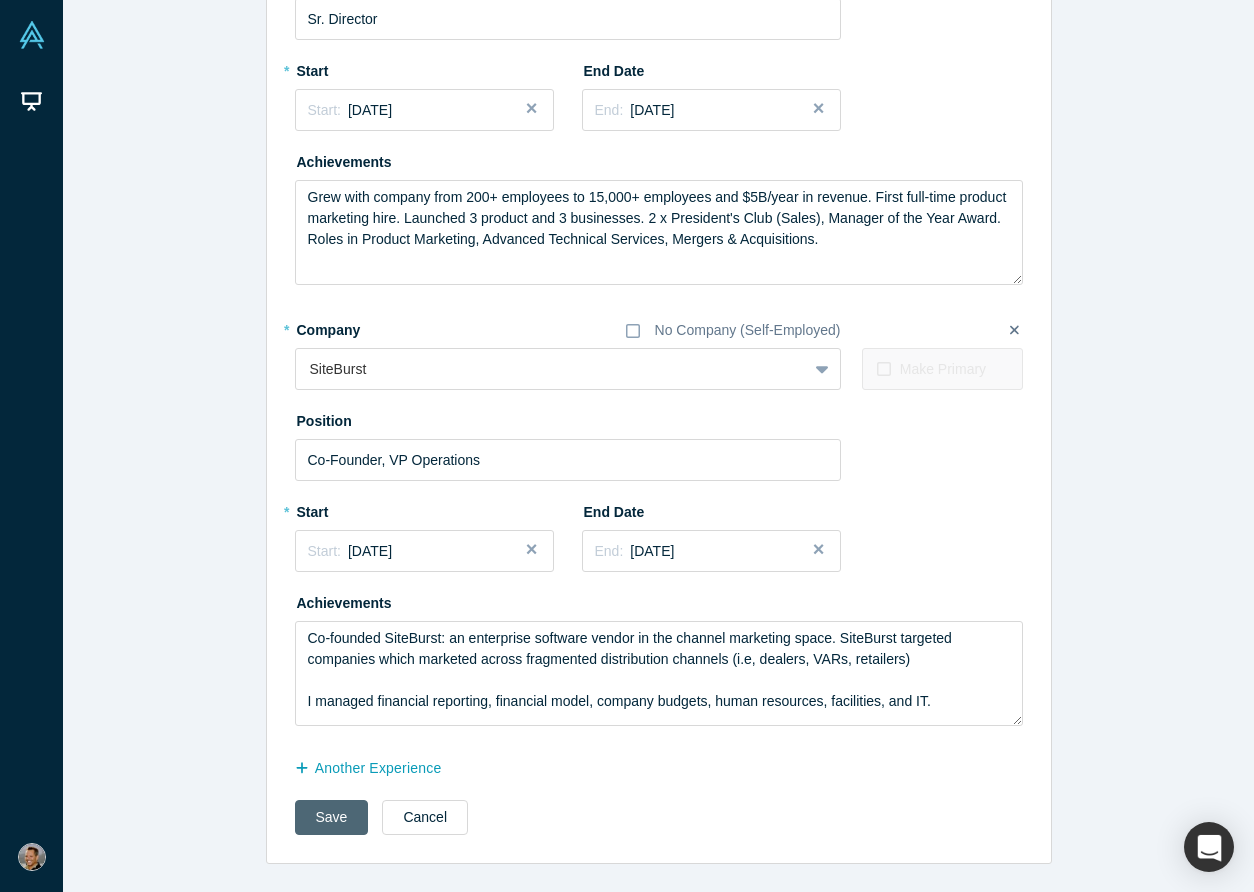click on "Save" at bounding box center (332, 817) 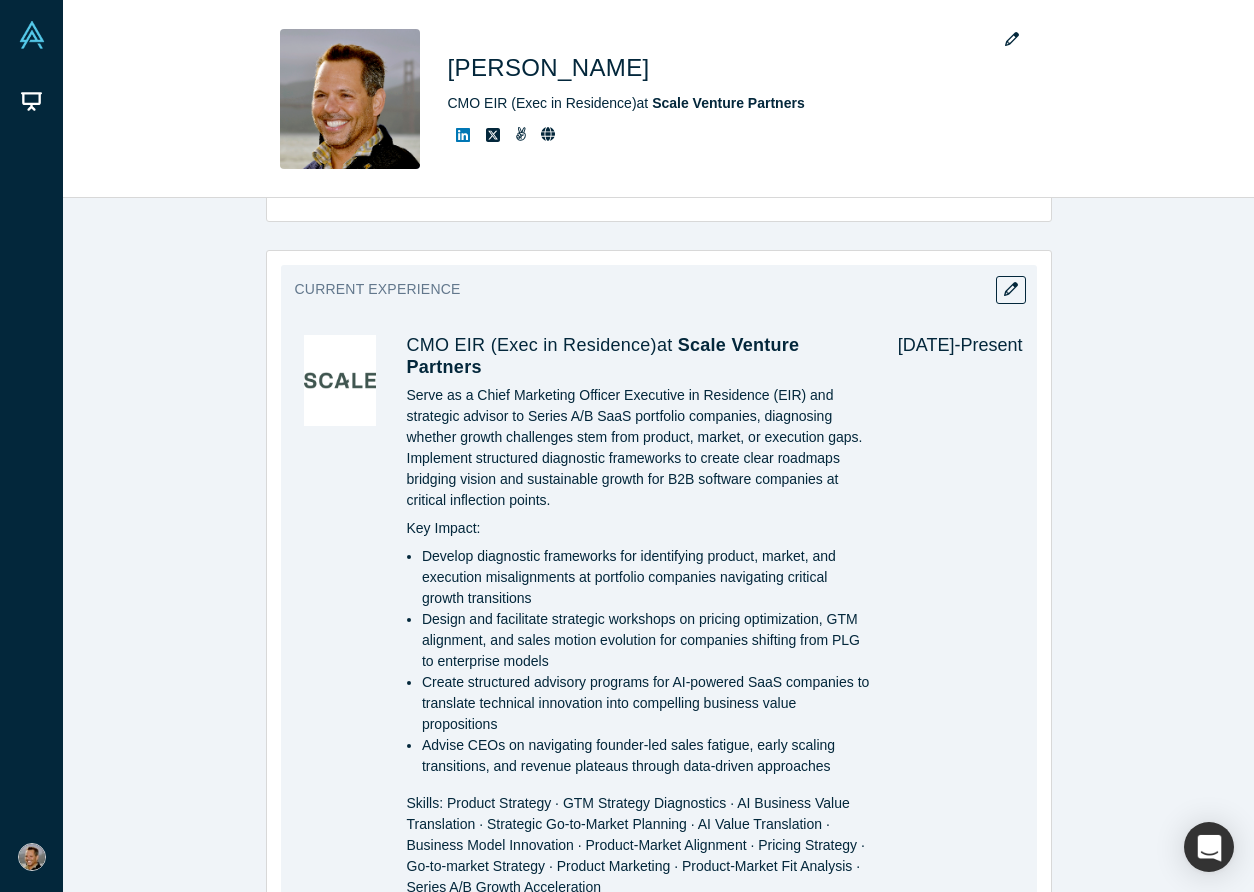 scroll, scrollTop: 1259, scrollLeft: 0, axis: vertical 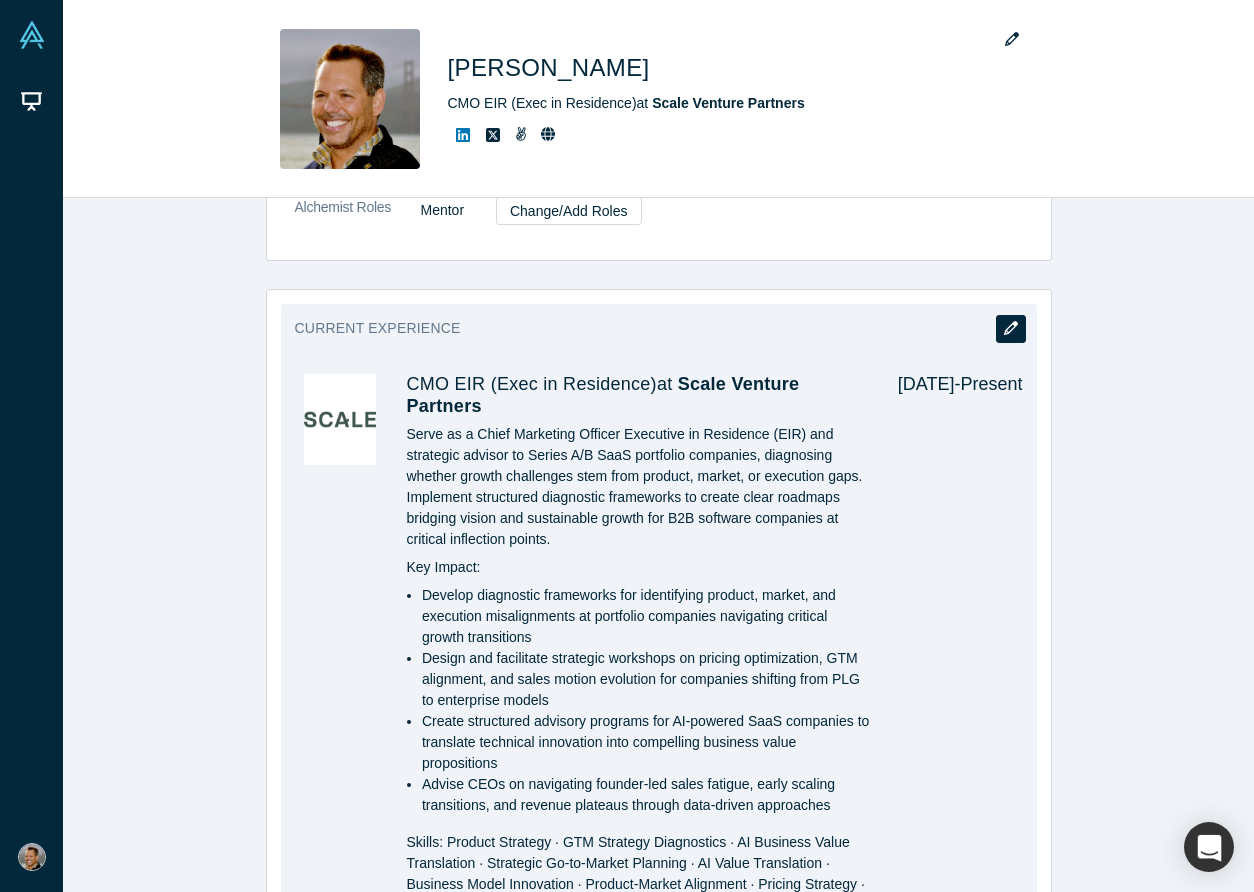 click at bounding box center (1011, 329) 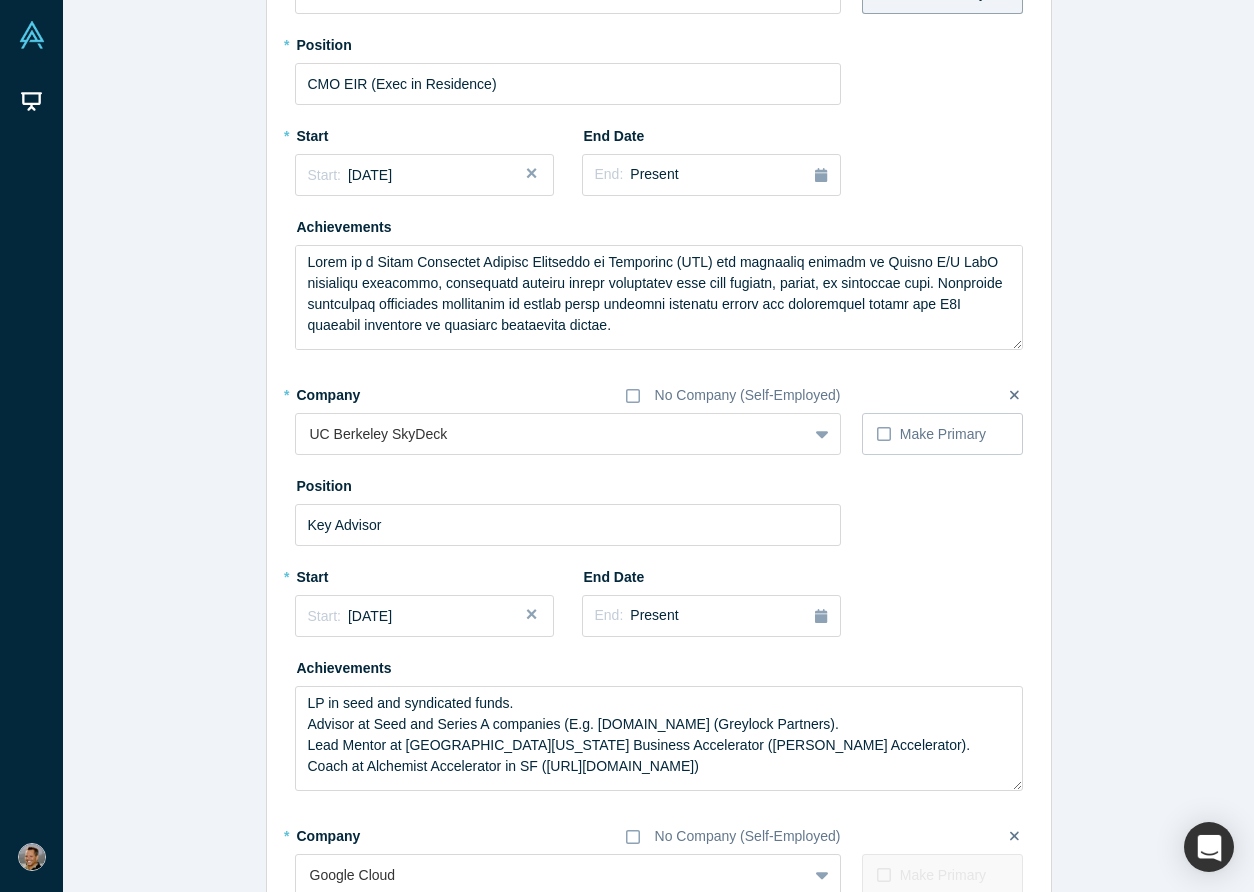 scroll, scrollTop: 191, scrollLeft: 0, axis: vertical 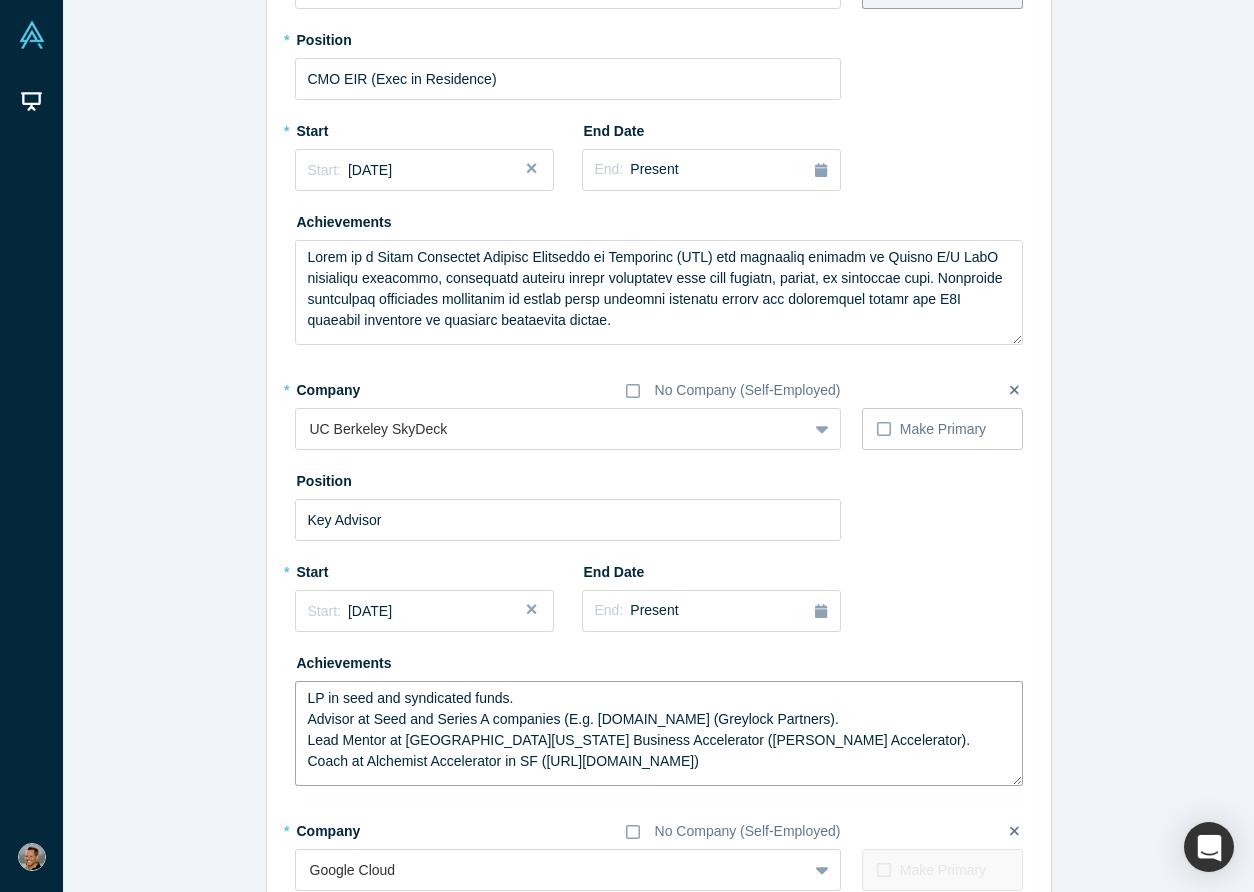 click on "LP in seed and syndicated funds.
Advisor at Seed and Series A companies (E.g. Rhumbix.com (Greylock Partners).
Lead Mentor at University of Michigan Business Accelerator (Desai Accelerator).
Coach at Alchemist Accelerator in SF (http://alchemistaccelerator.com/)" at bounding box center [659, 733] 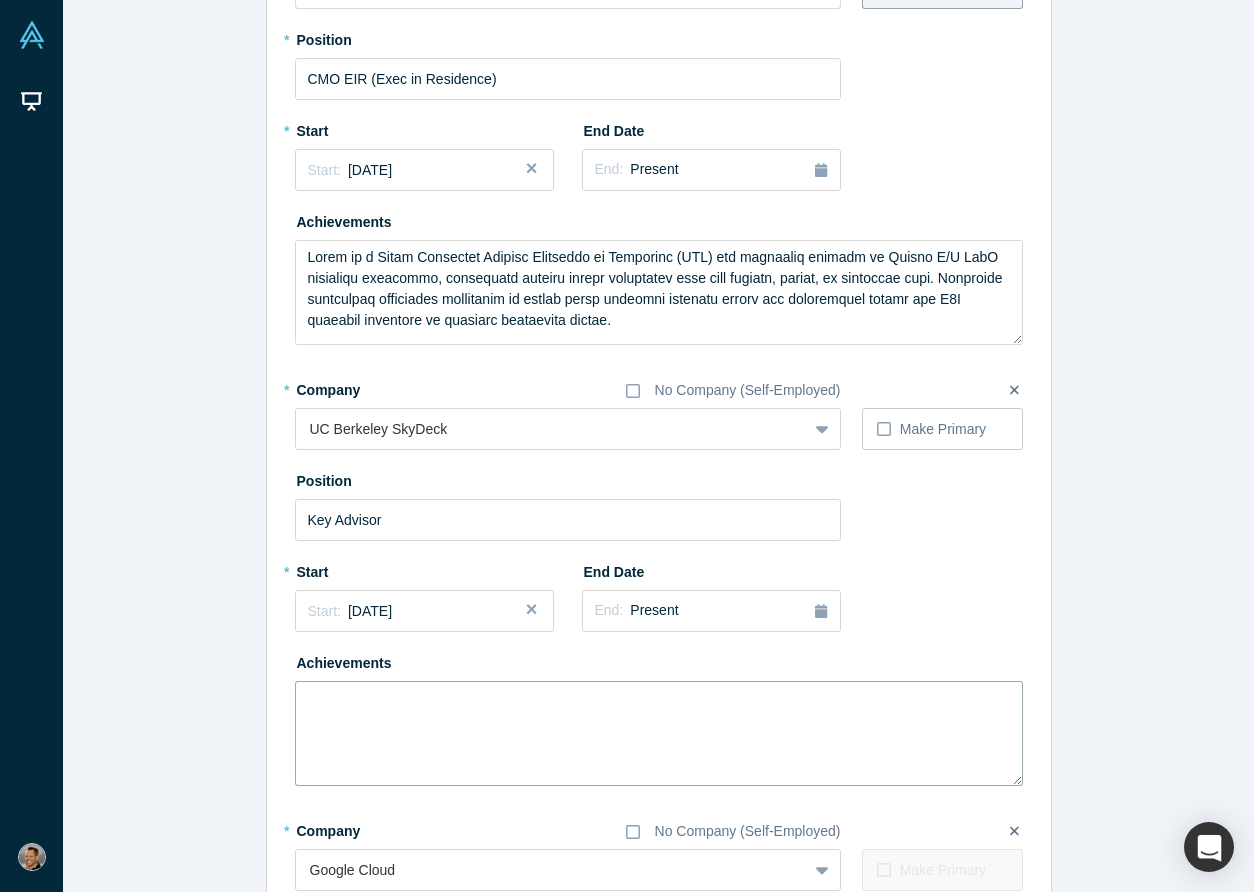 paste on "Serve as strategic advisor across two key SkyDeck initiatives: the core Accelerator program and the Innovation Partner Program (IPP).
For the Accelerator, deliver specialized workshops on GTM strategy, pricing optimization, and value proposition development. Conduct office hours and provide hands-on guidance that transforms how technical founders approach customer discovery and go-to-market execution.
Within the Innovation Partners Program (IPP), support international startups from Global Innovation Partners, academic institutions through University Innovation Partners, and corporate-backed ventures through Corporate Innovation Partners." 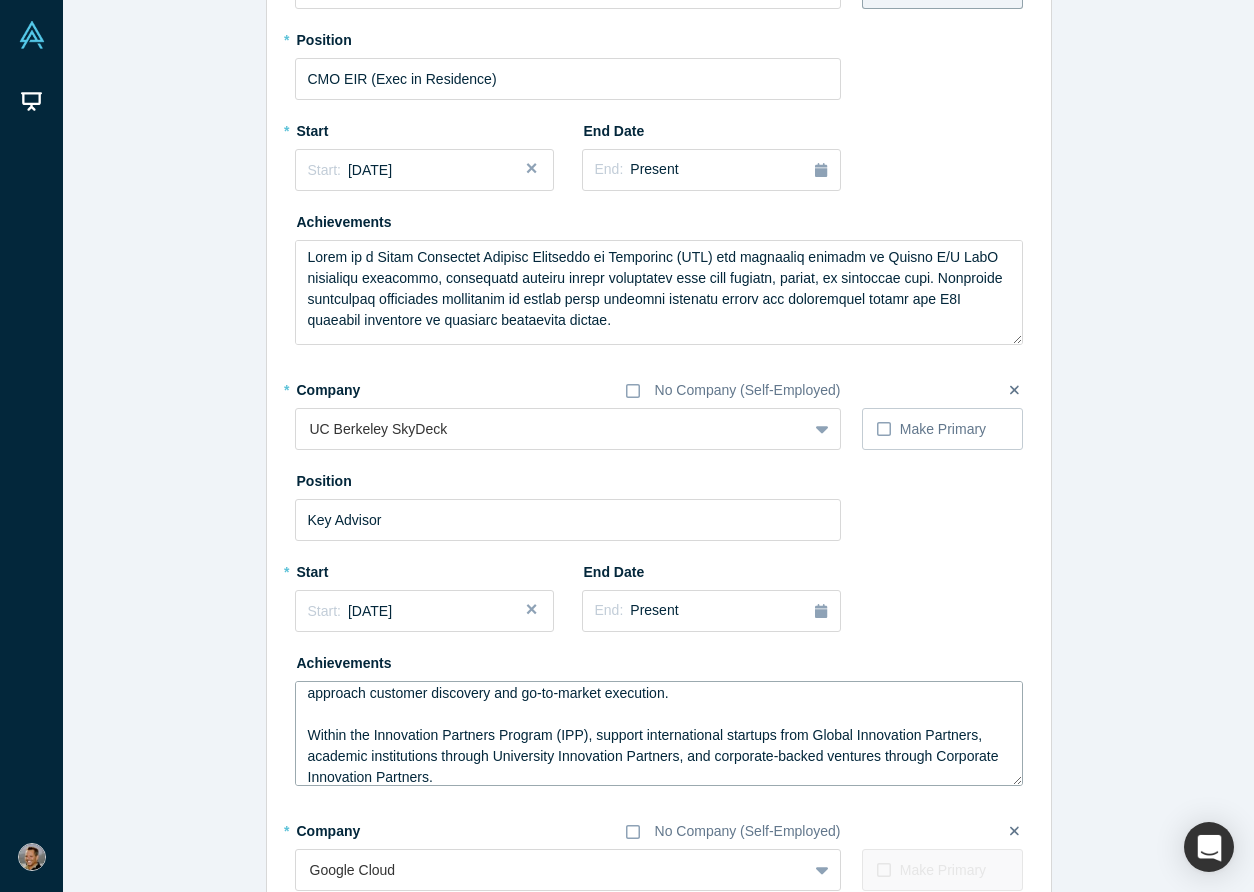 scroll, scrollTop: 131, scrollLeft: 0, axis: vertical 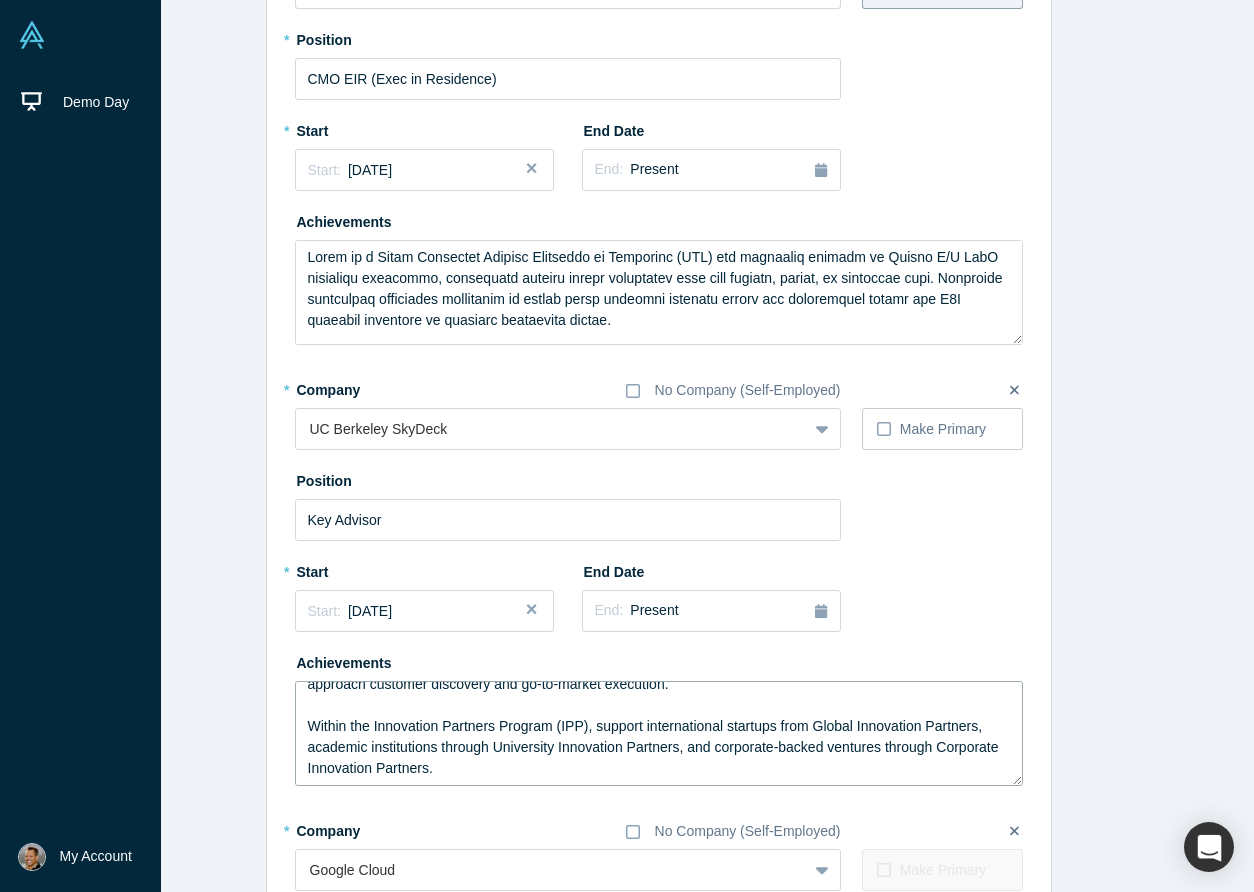 type on "Serve as strategic advisor across two key SkyDeck initiatives: the core Accelerator program and the Innovation Partner Program (IPP).
For the Accelerator, deliver specialized workshops on GTM strategy, pricing optimization, and value proposition development. Conduct office hours and provide hands-on guidance that transforms how technical founders approach customer discovery and go-to-market execution.
Within the Innovation Partners Program (IPP), support international startups from Global Innovation Partners, academic institutions through University Innovation Partners, and corporate-backed ventures through Corporate Innovation Partners." 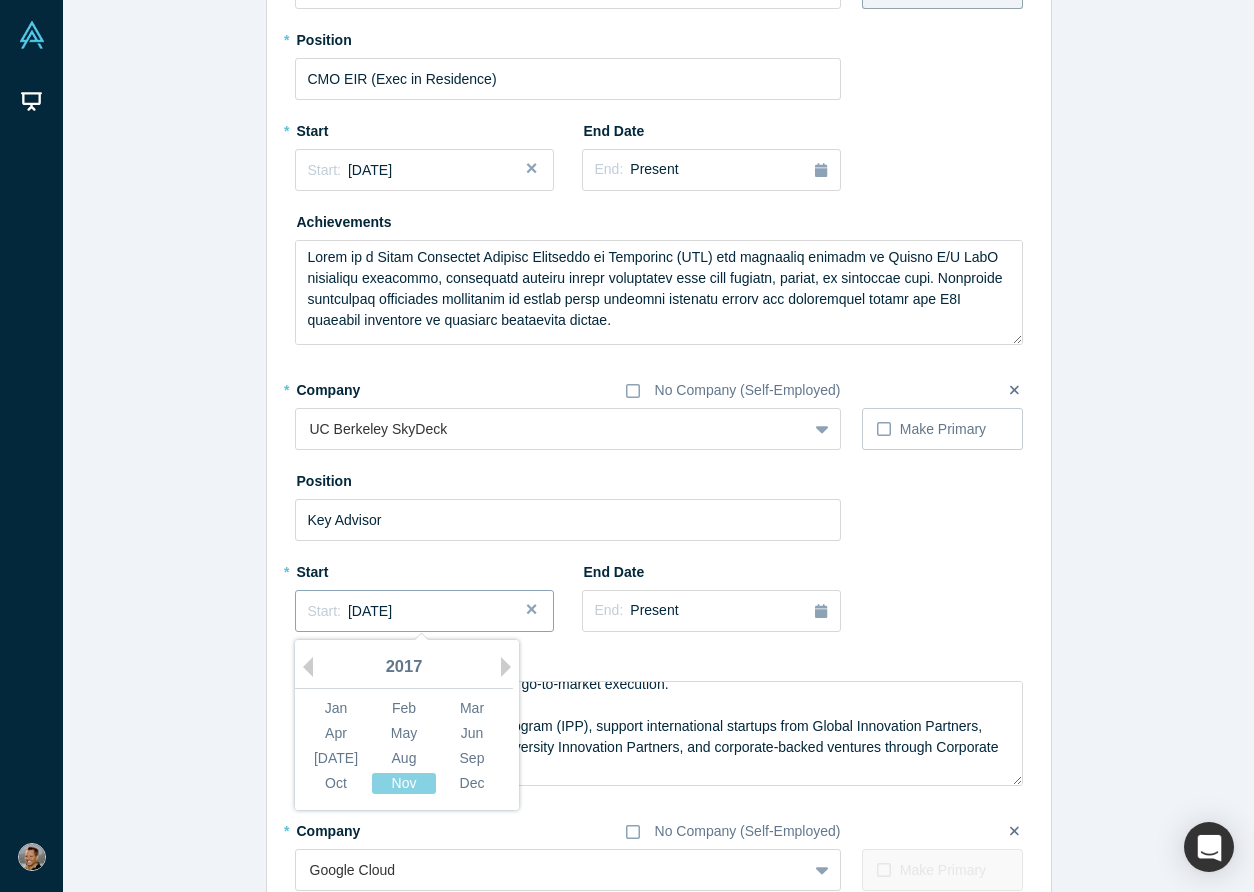 click on "October 2017" at bounding box center [370, 611] 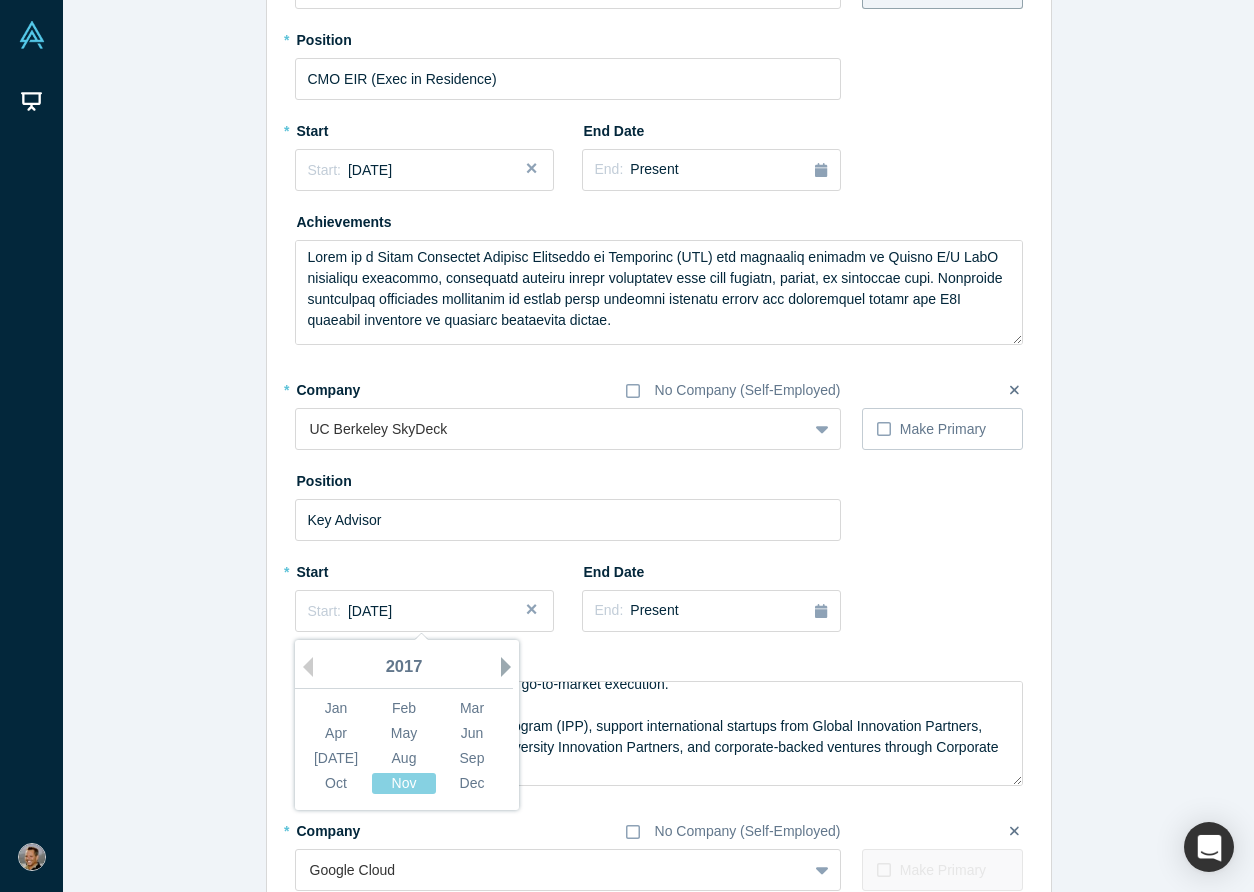click on "Next Year" at bounding box center (511, 667) 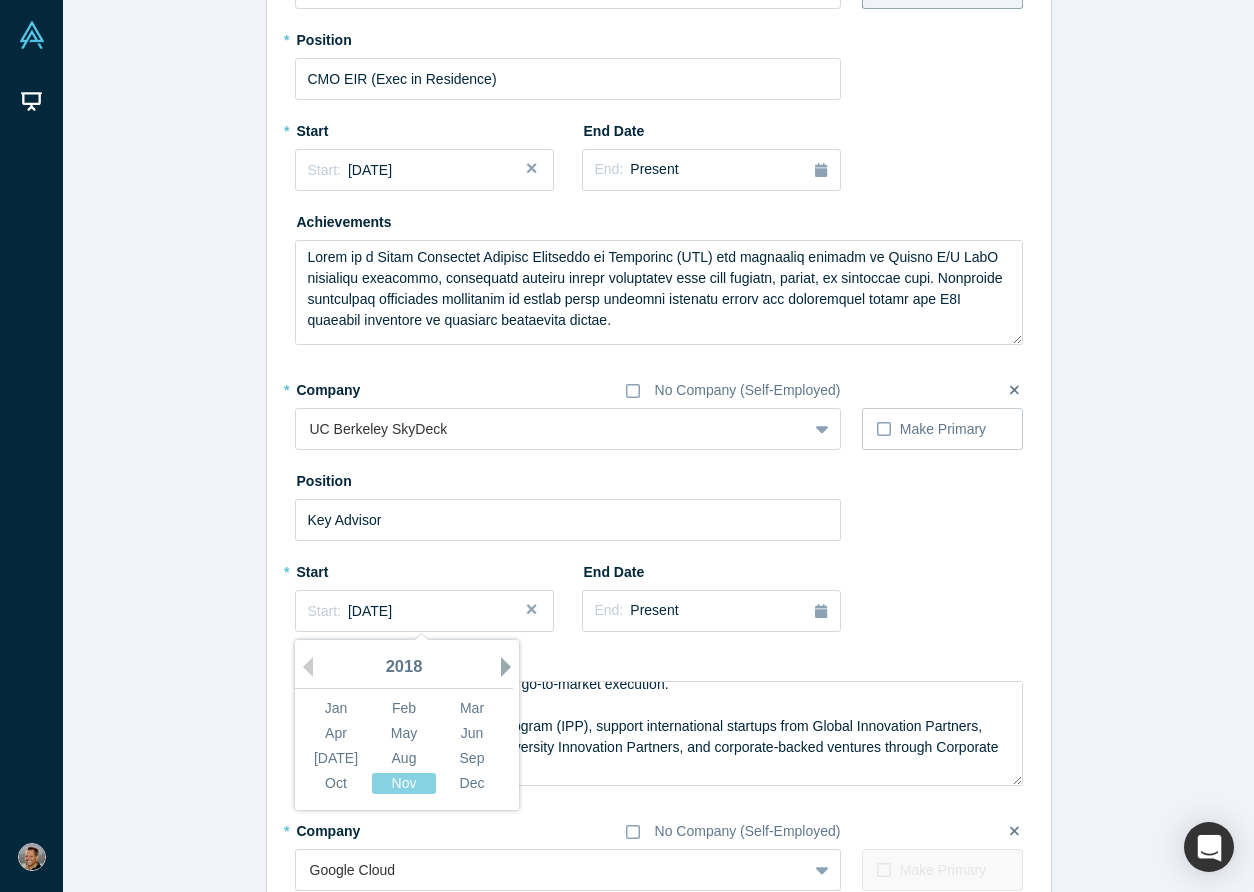 click on "Next Year" at bounding box center (511, 667) 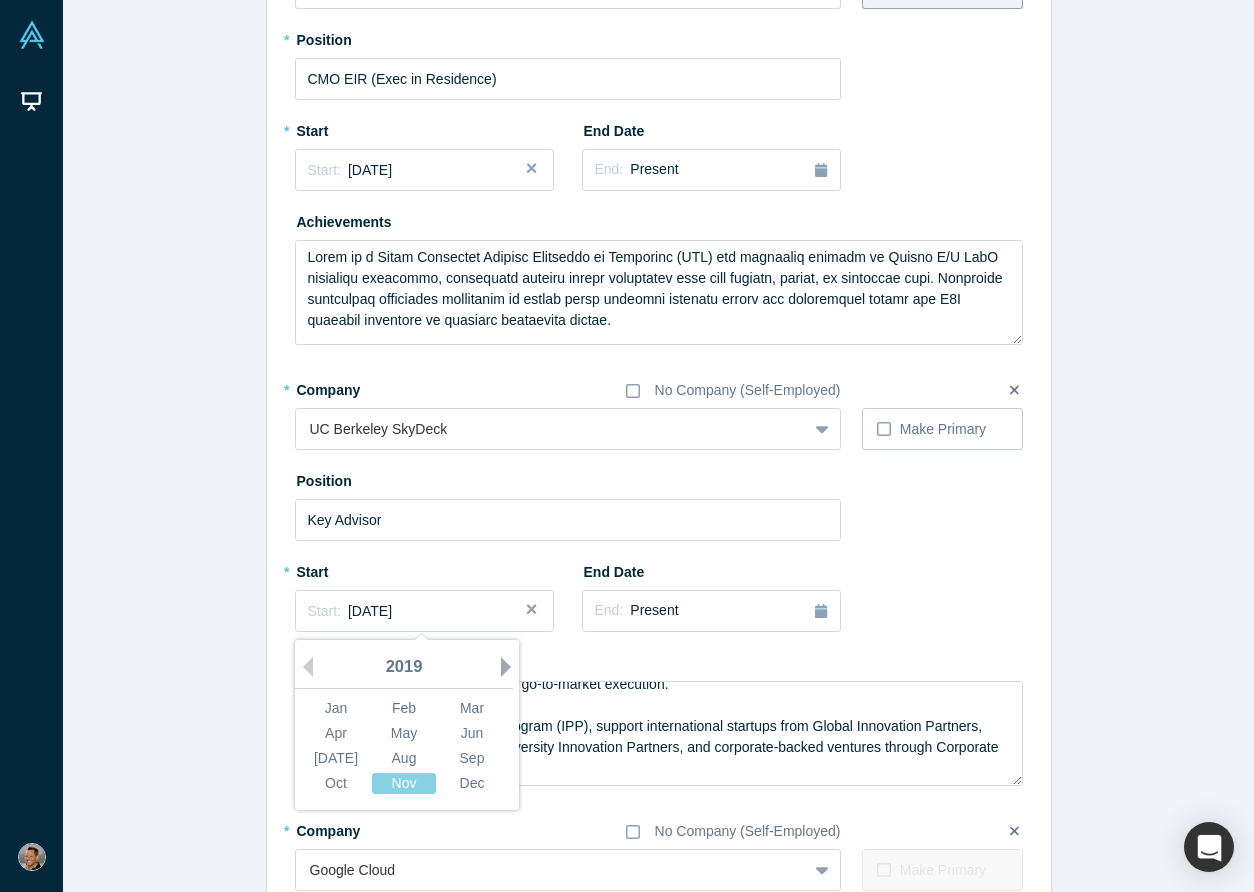 click on "Next Year" at bounding box center (511, 667) 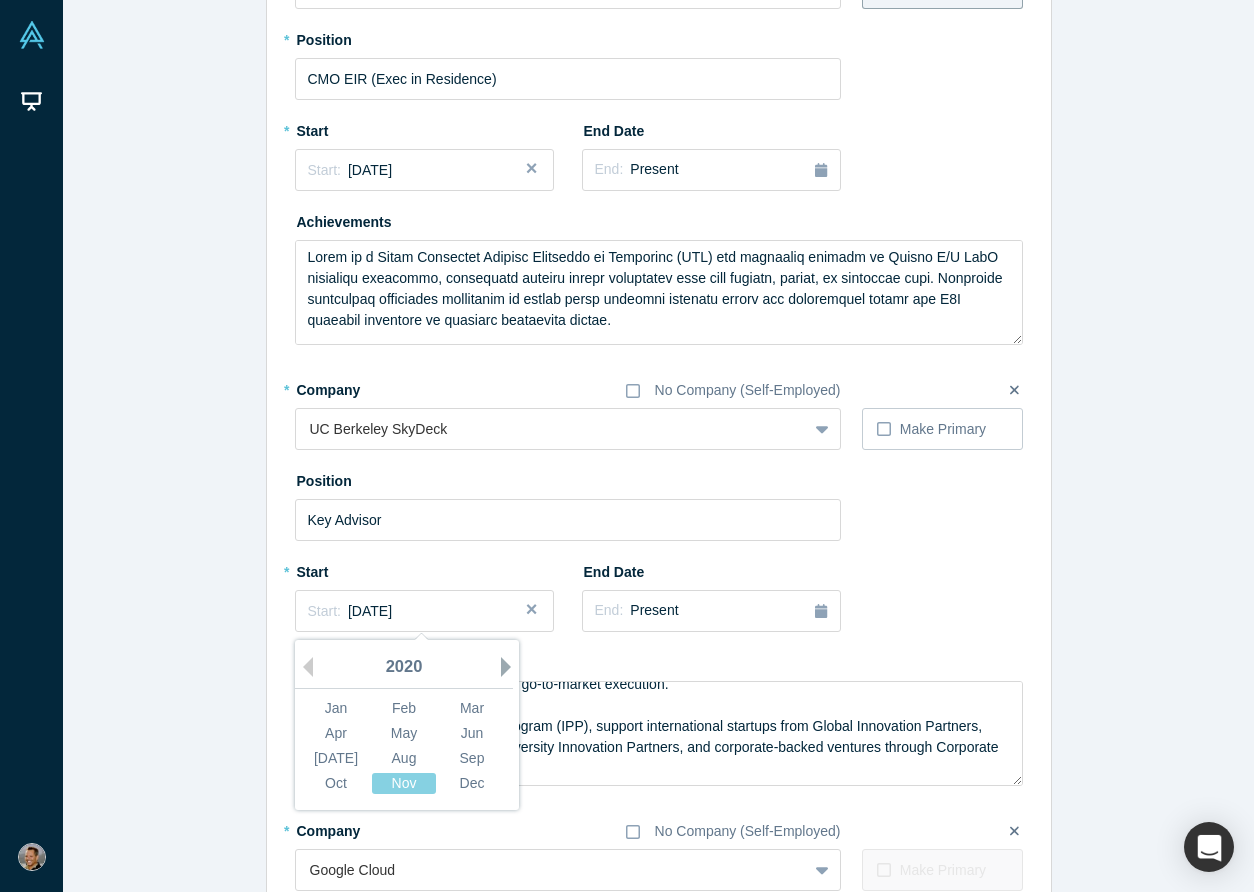 click on "Next Year" at bounding box center [511, 667] 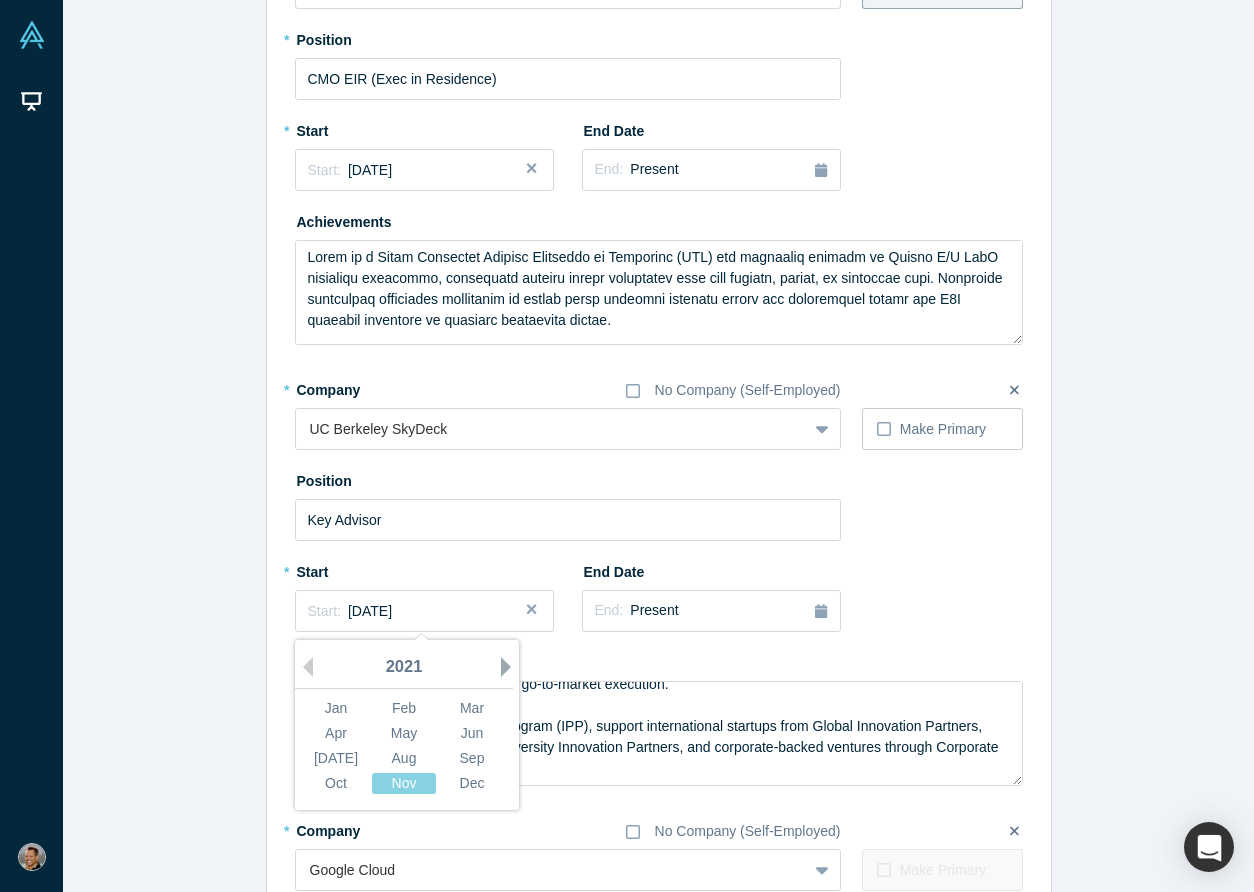 click on "Next Year" at bounding box center (511, 667) 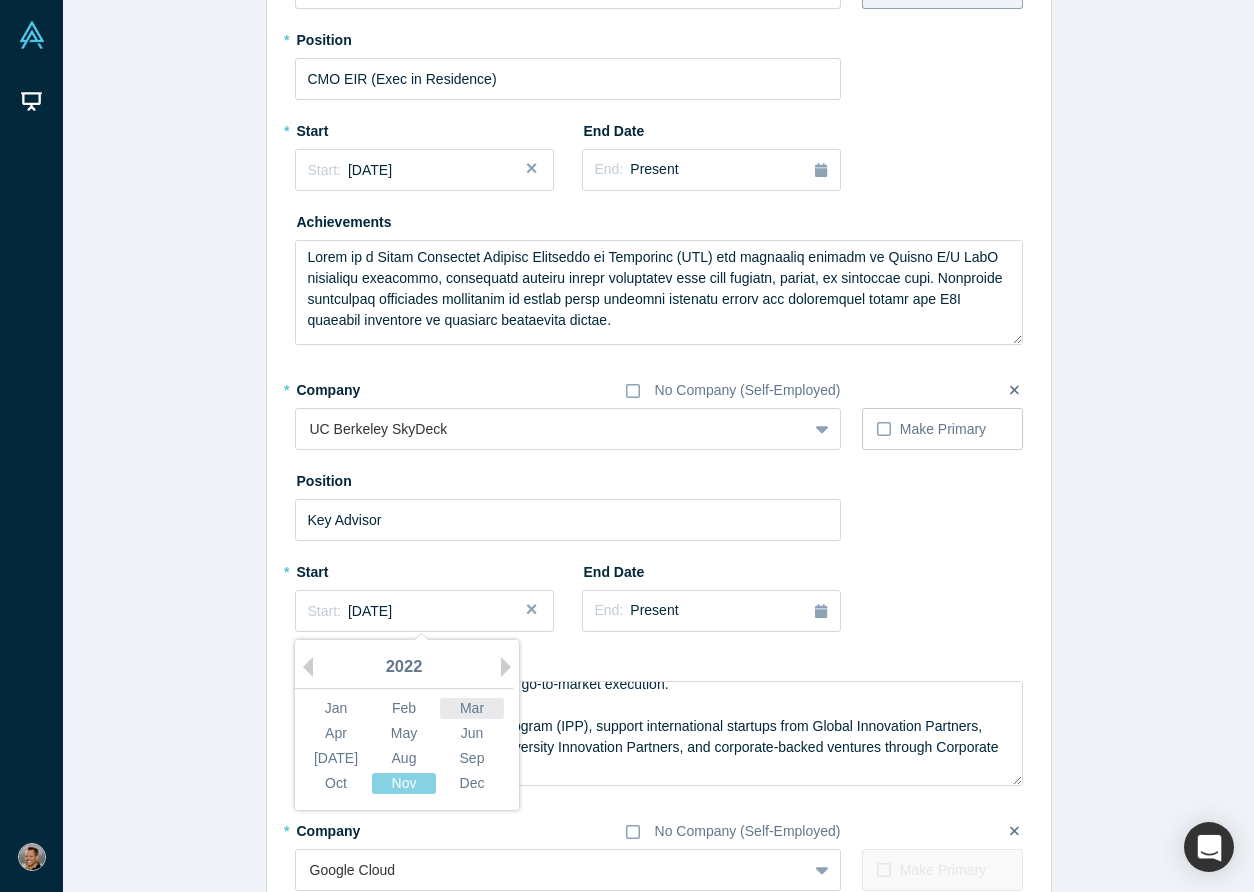 click on "Mar" at bounding box center [472, 708] 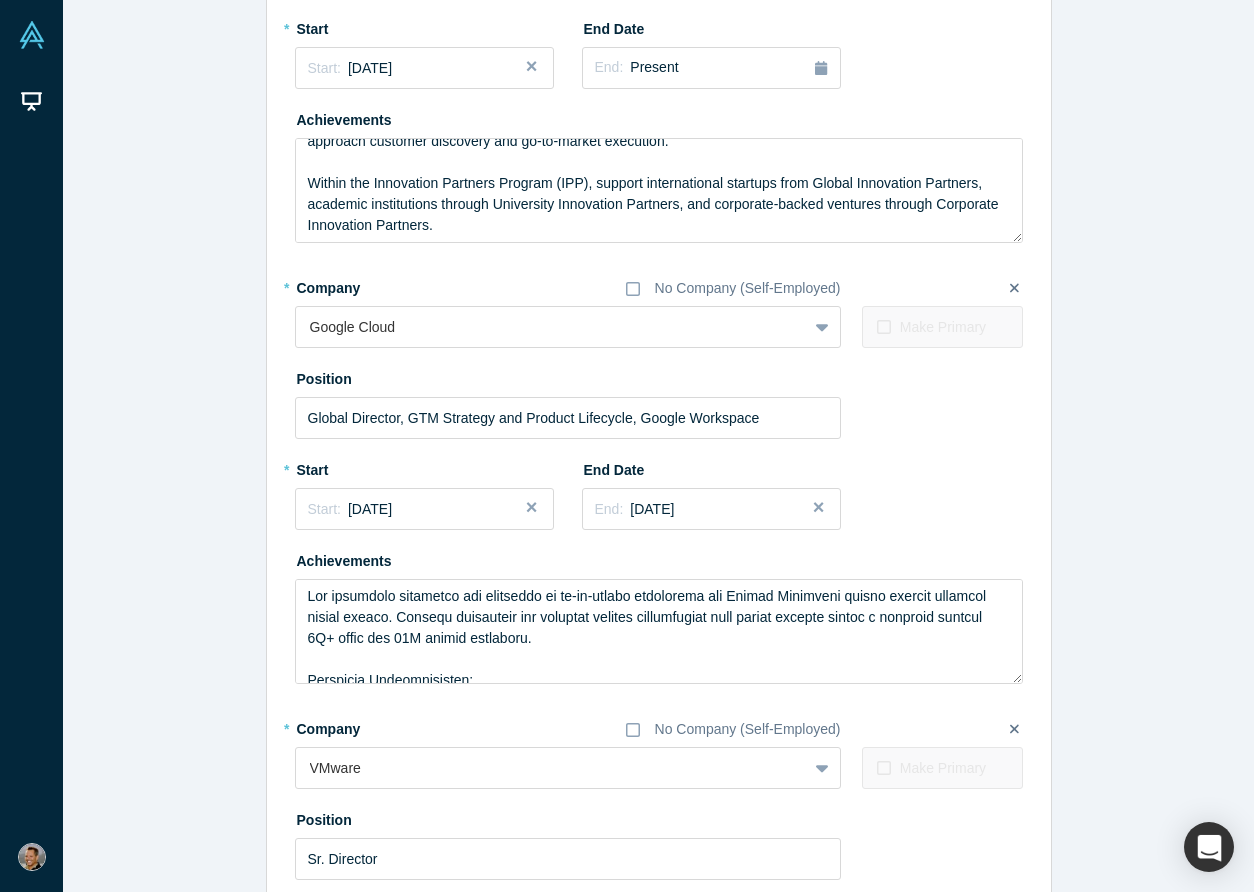 scroll, scrollTop: 736, scrollLeft: 0, axis: vertical 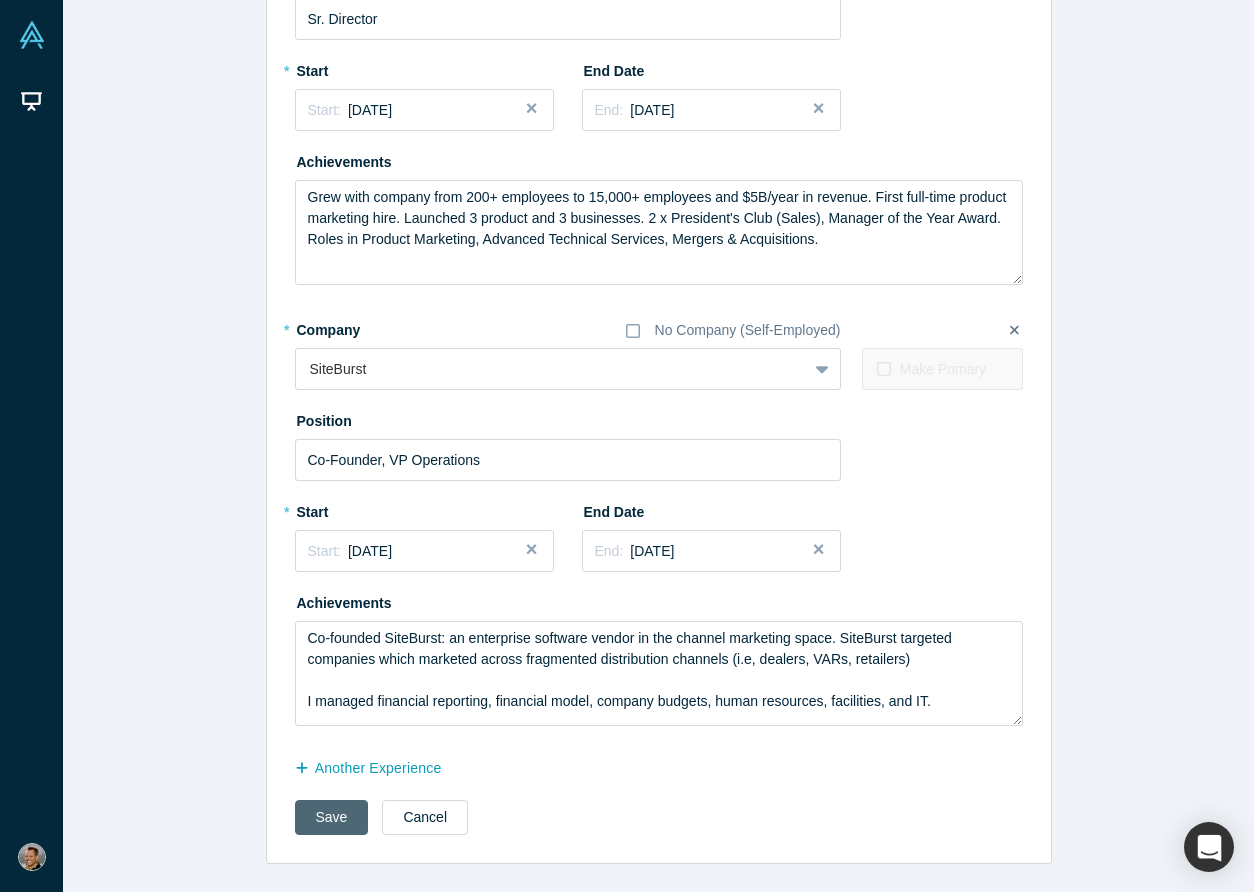 click on "Save" at bounding box center [332, 817] 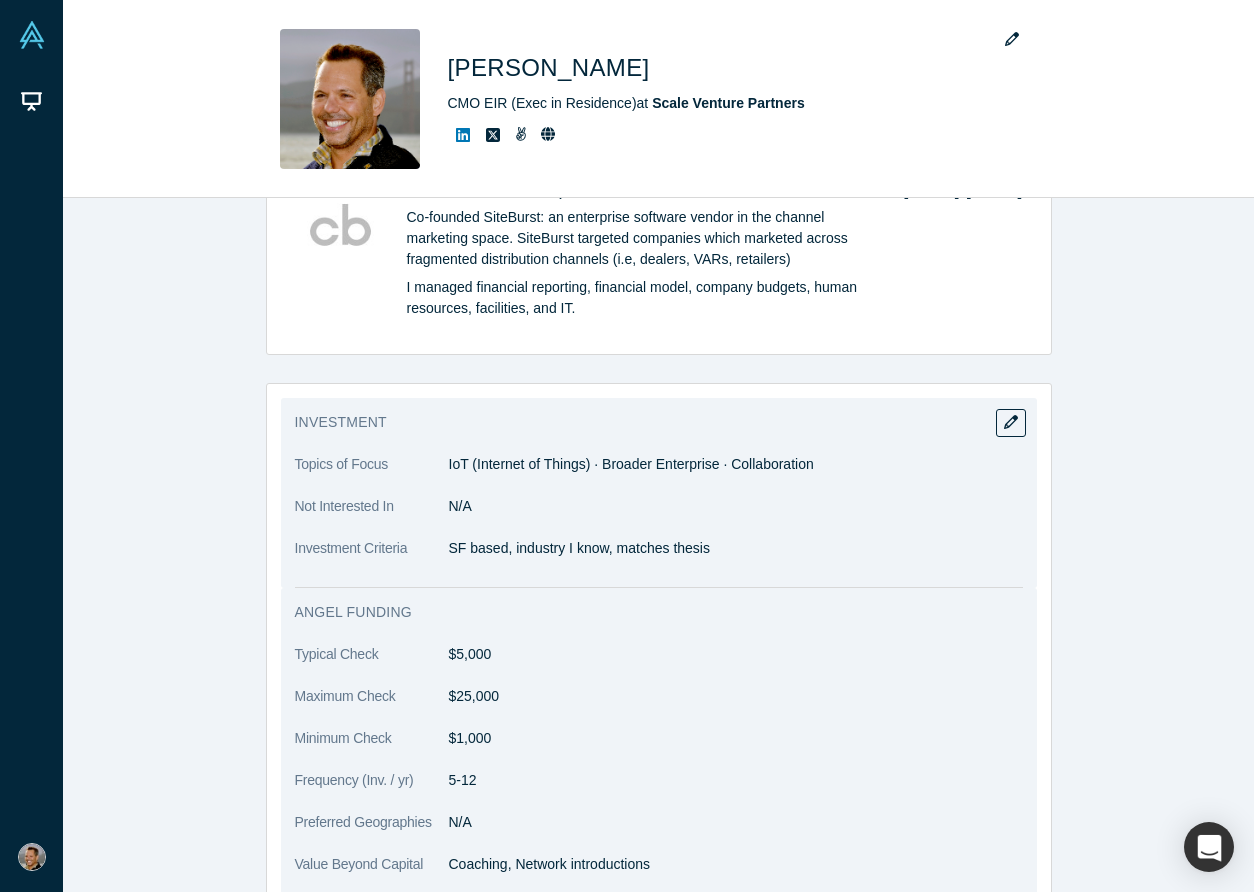 scroll, scrollTop: 3377, scrollLeft: 0, axis: vertical 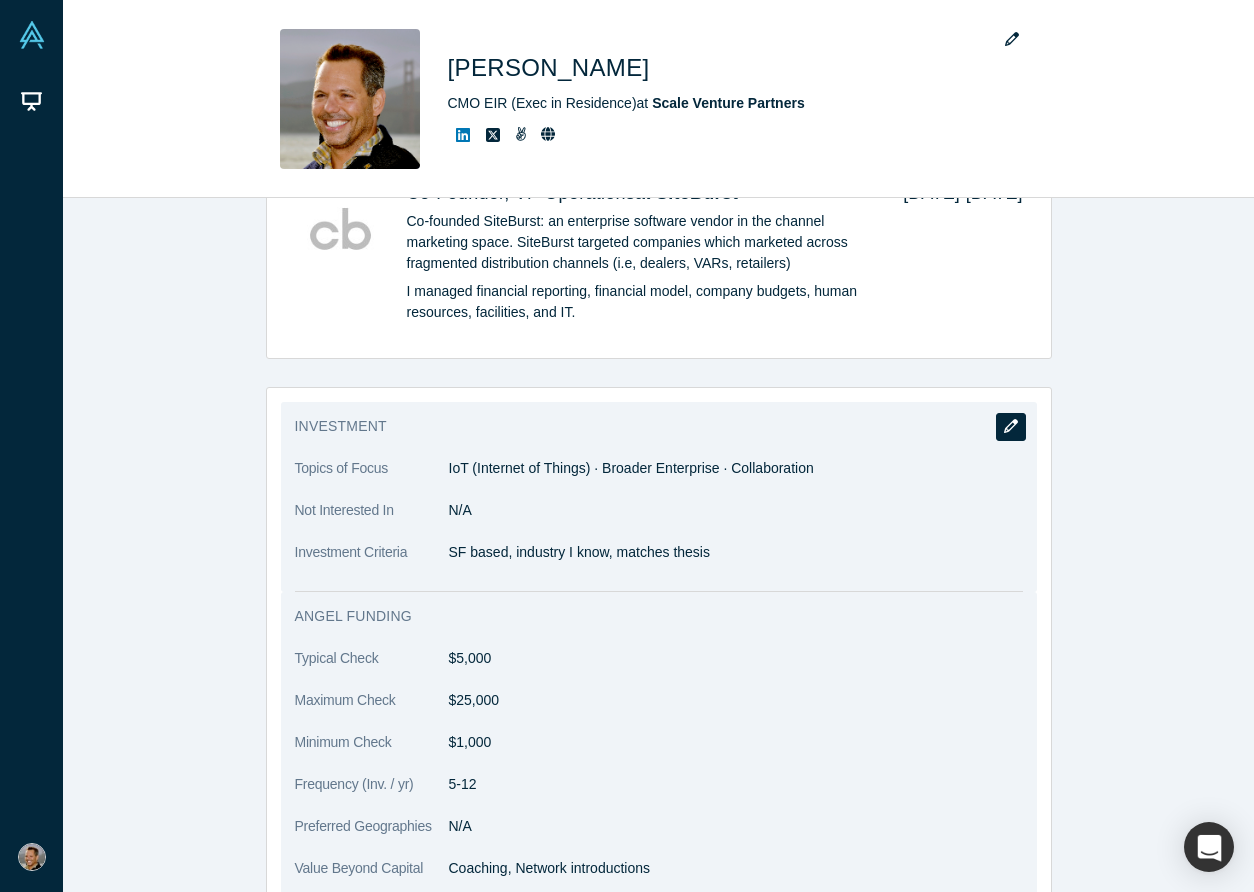 click 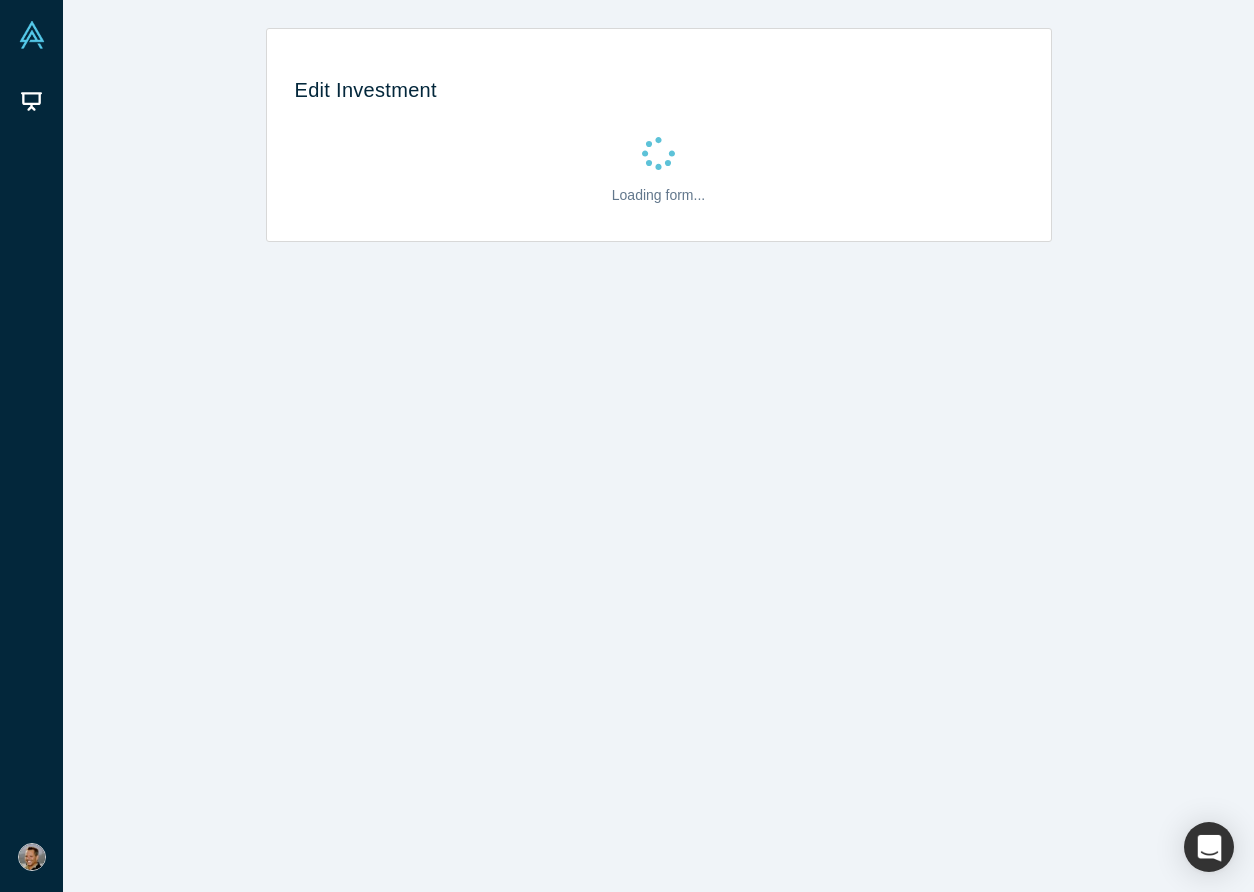 scroll, scrollTop: 0, scrollLeft: 0, axis: both 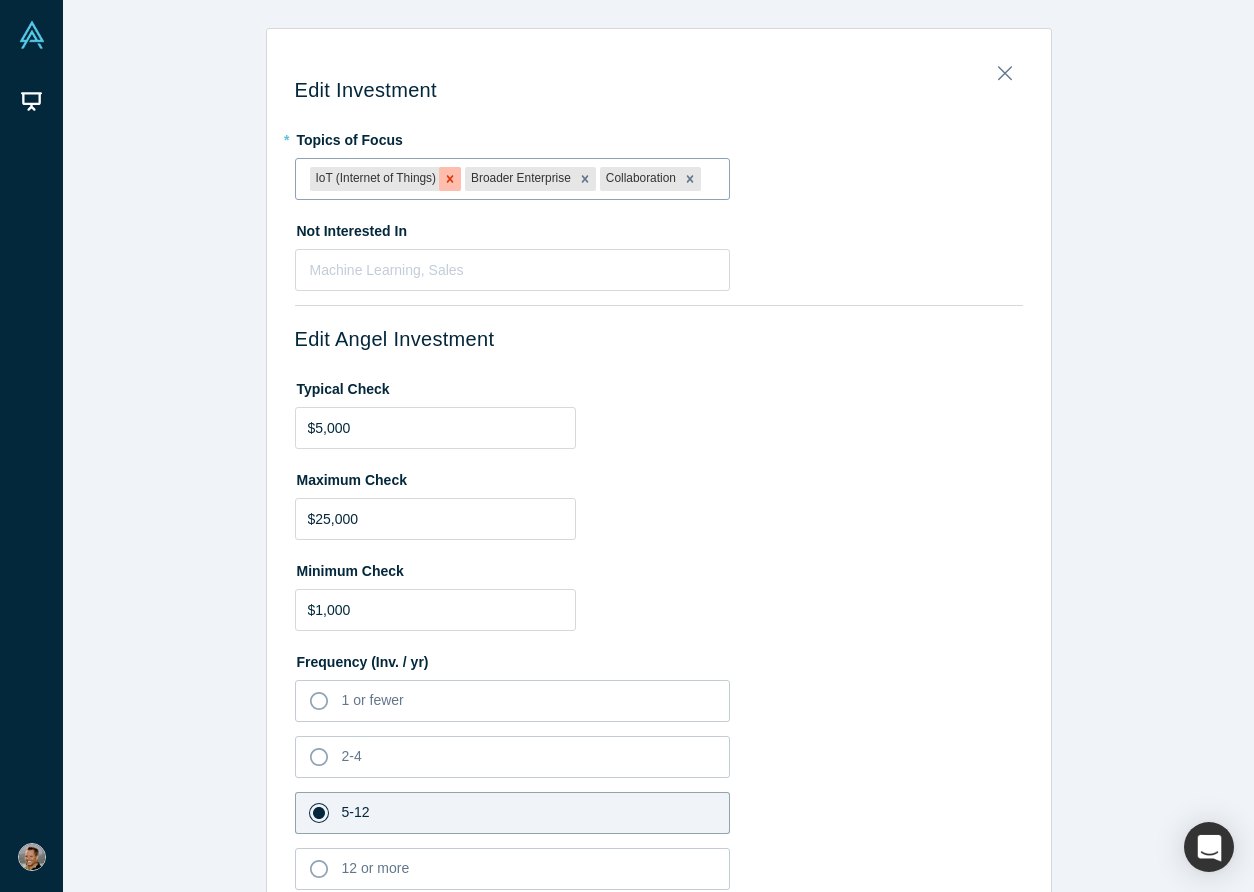 click 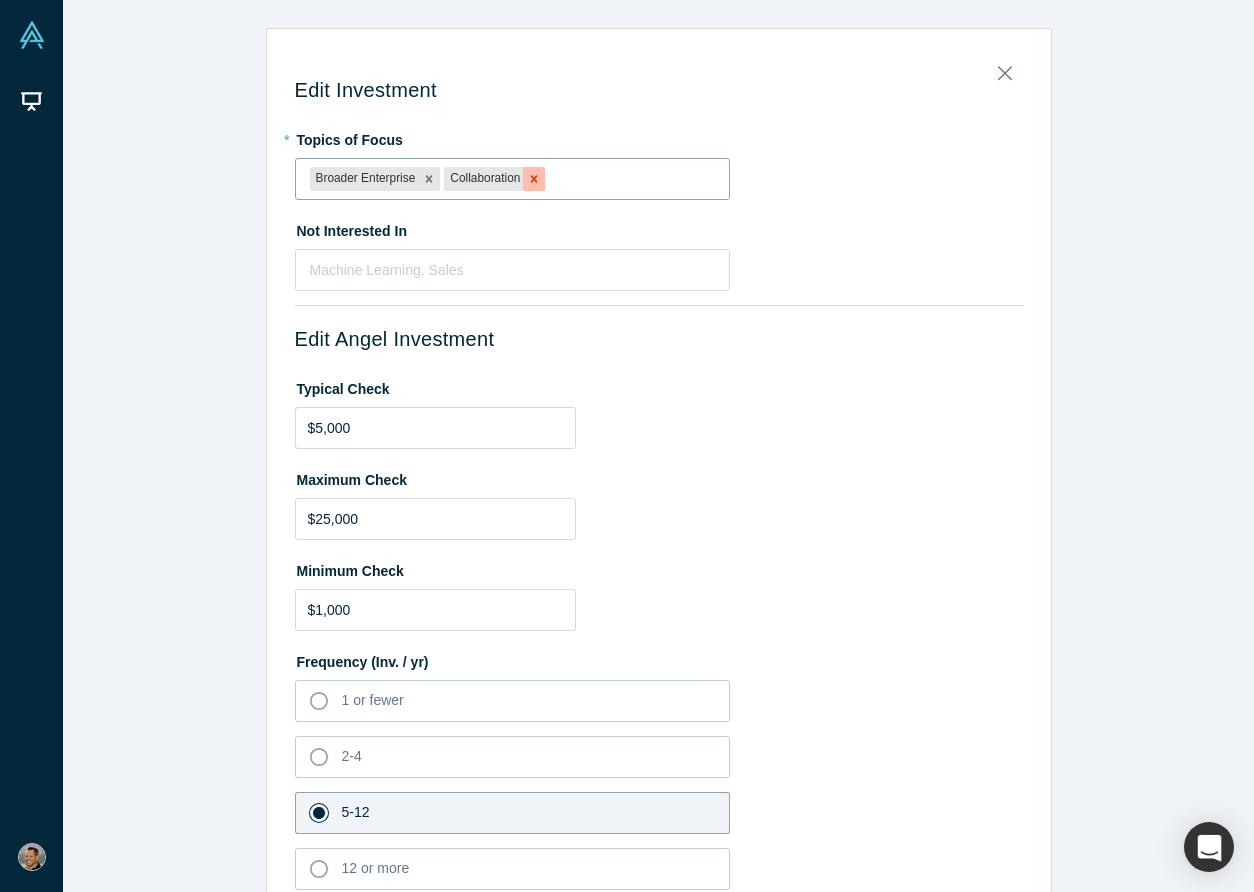 click 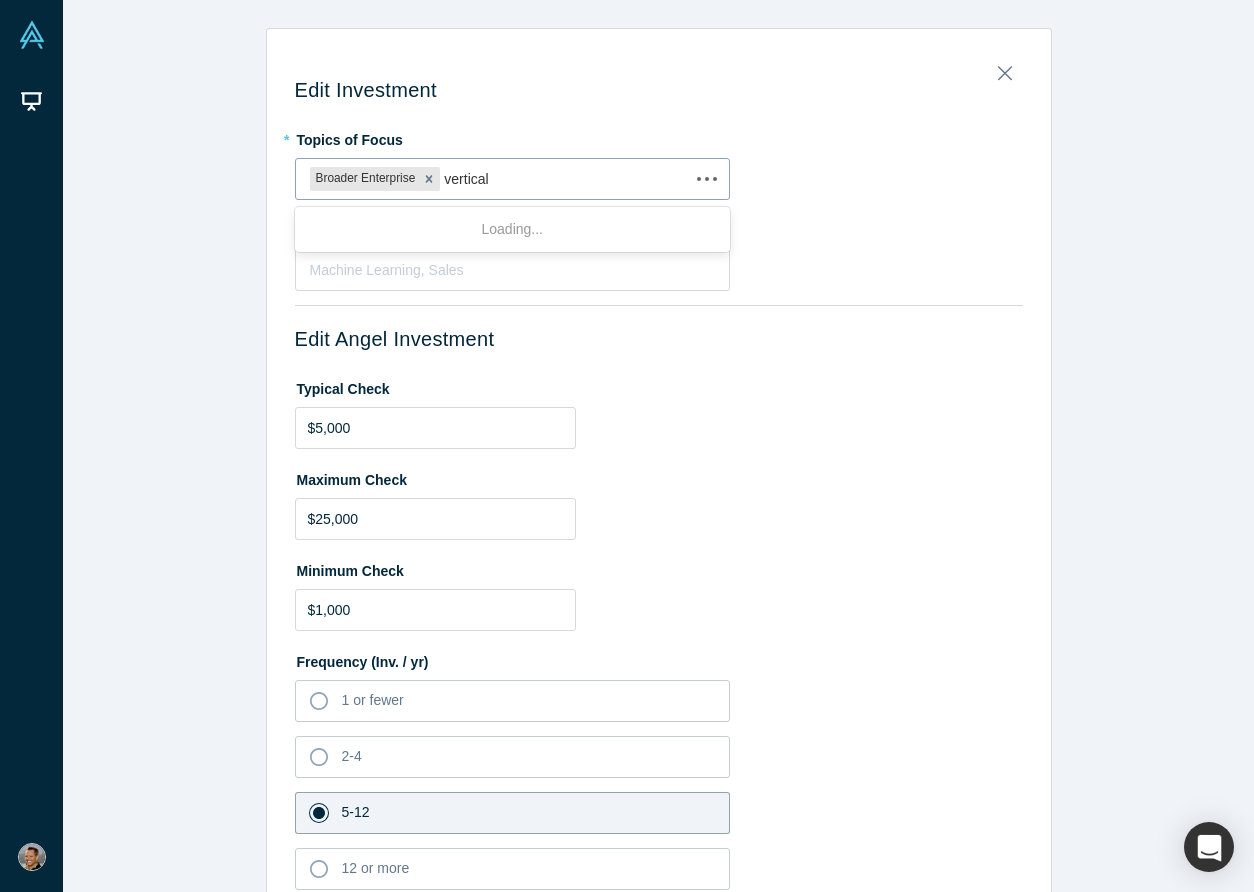 type on "vertical" 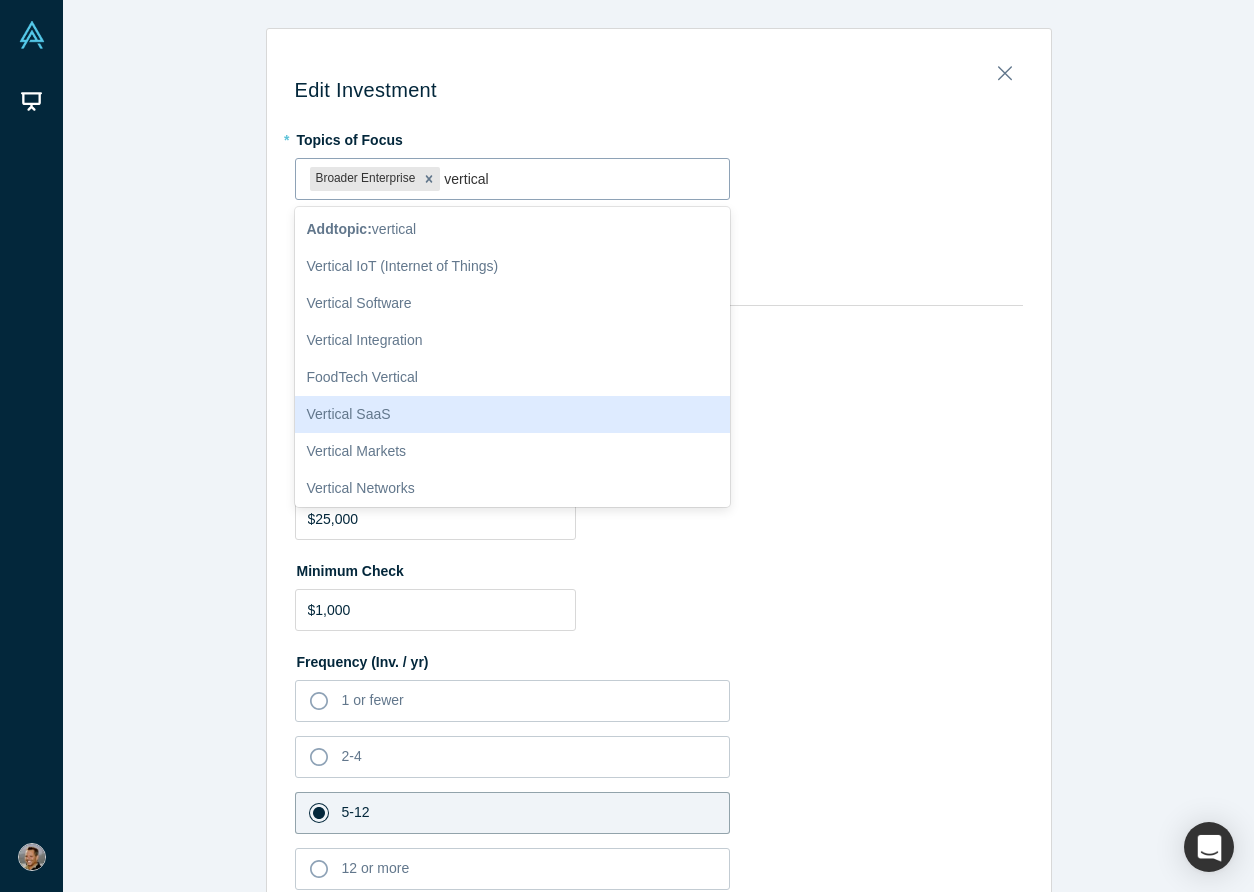 click on "Vertical SaaS" at bounding box center [513, 414] 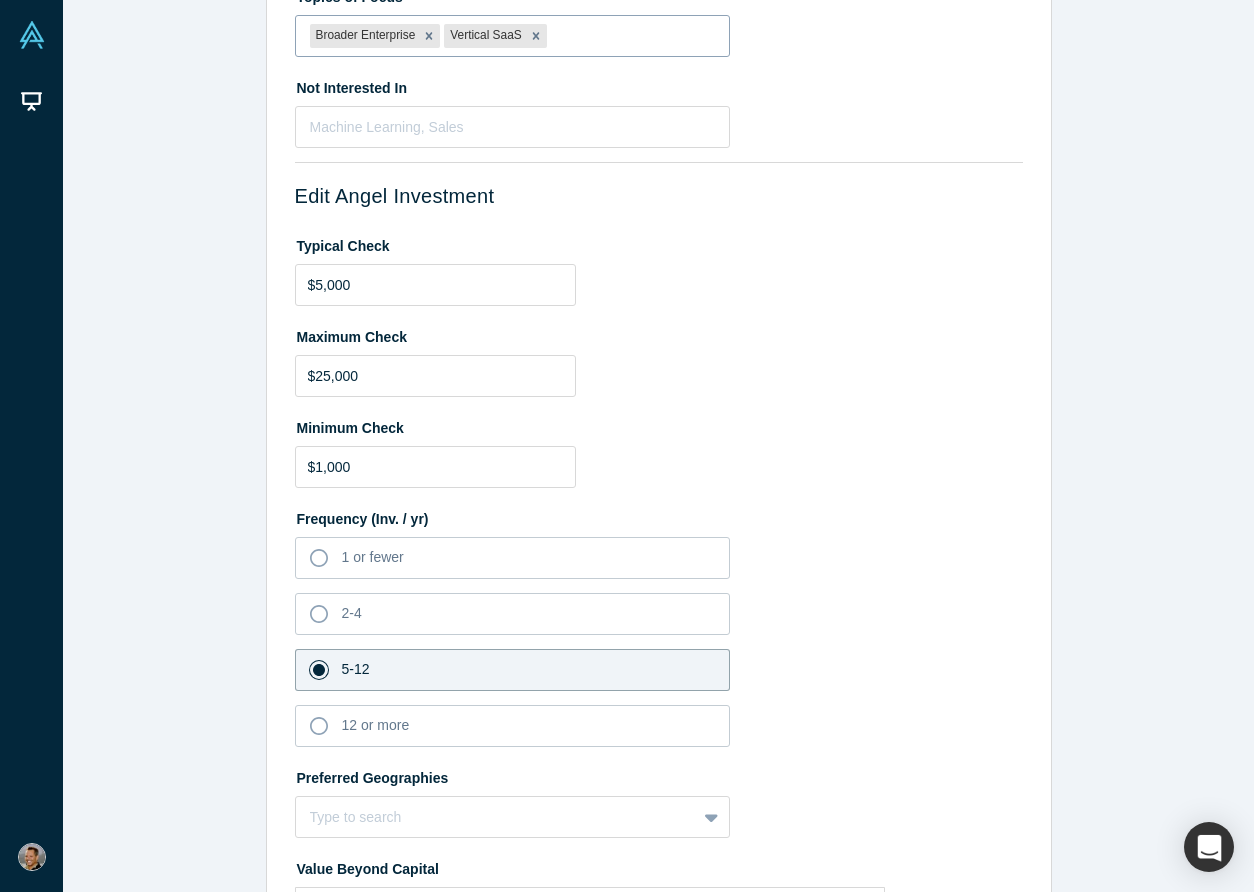 scroll, scrollTop: 151, scrollLeft: 0, axis: vertical 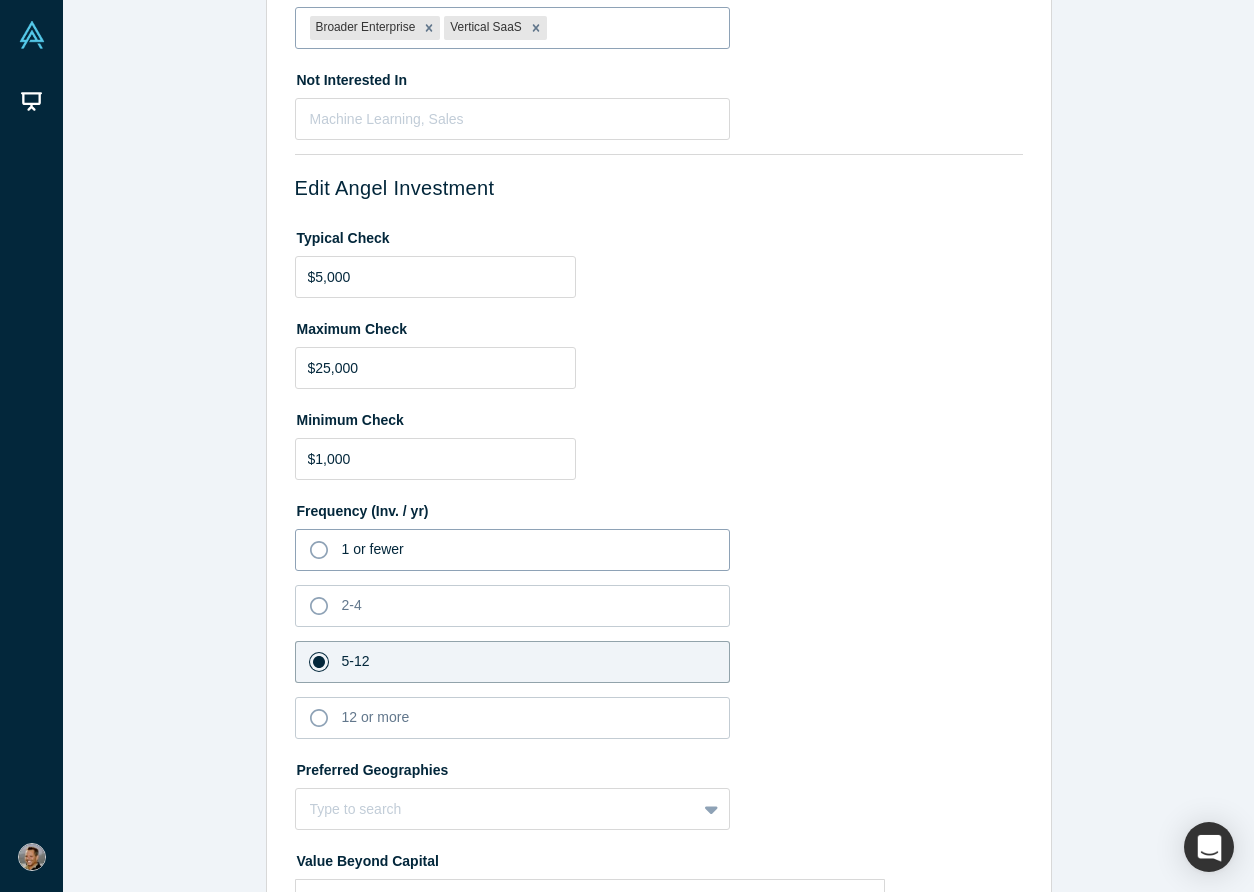 click on "1 or fewer" at bounding box center (513, 550) 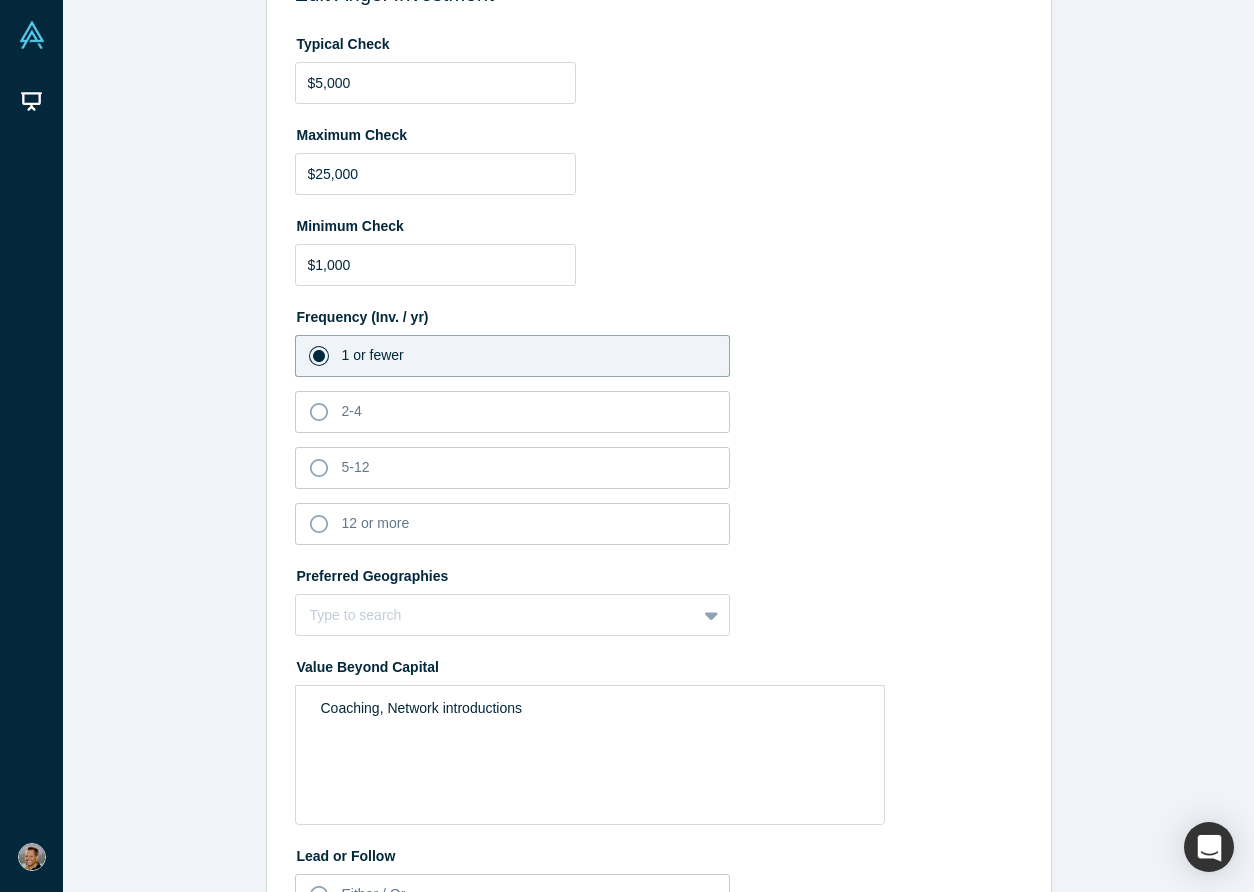 scroll, scrollTop: 601, scrollLeft: 0, axis: vertical 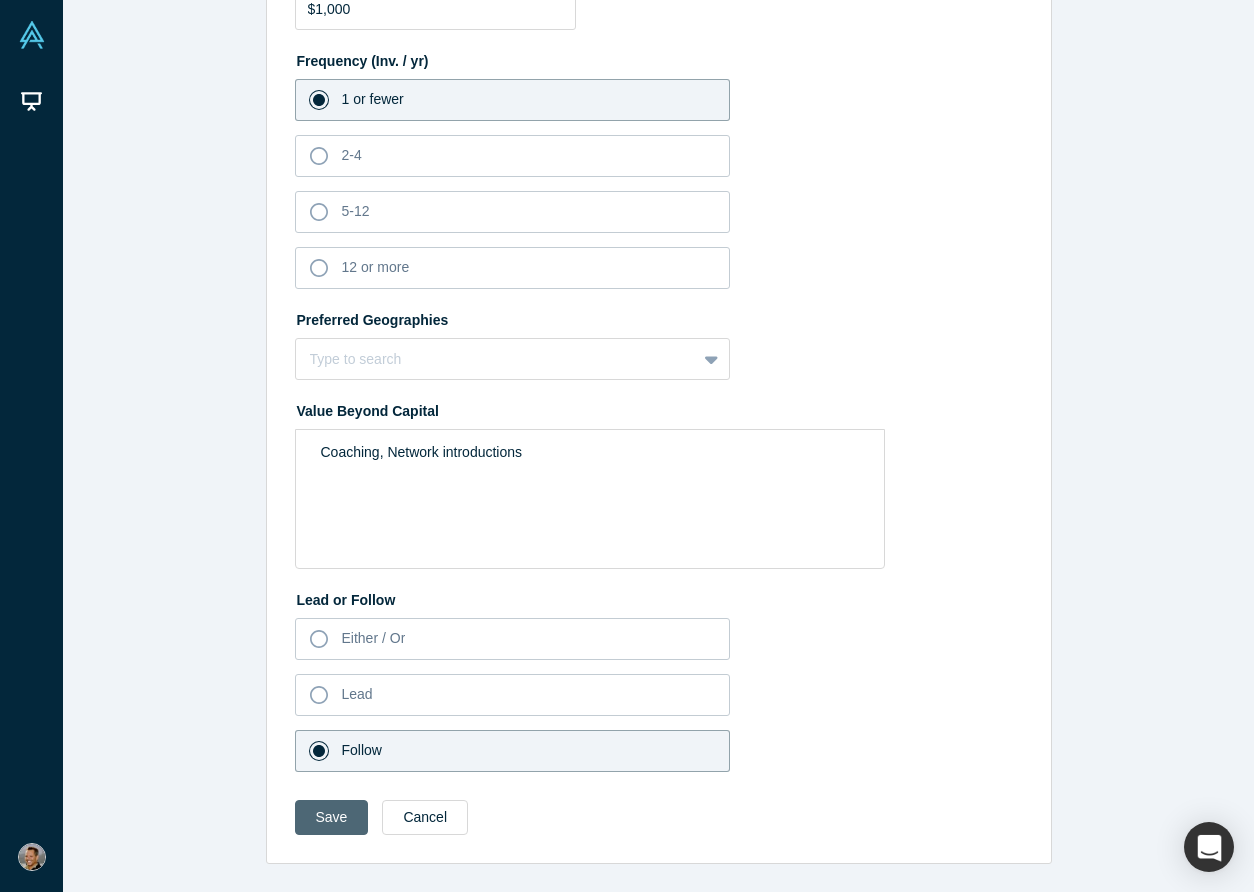 click on "Save" at bounding box center [332, 817] 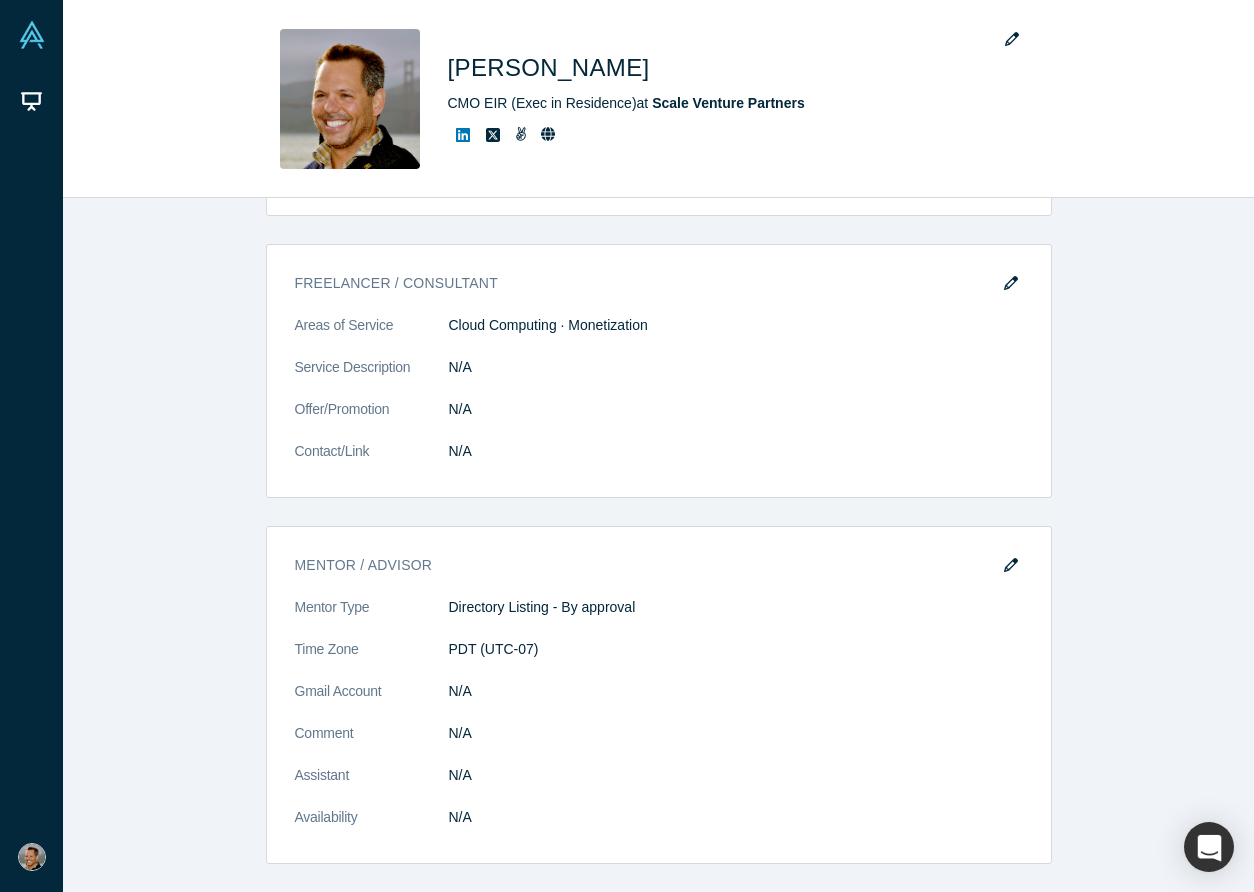 scroll, scrollTop: 4469, scrollLeft: 0, axis: vertical 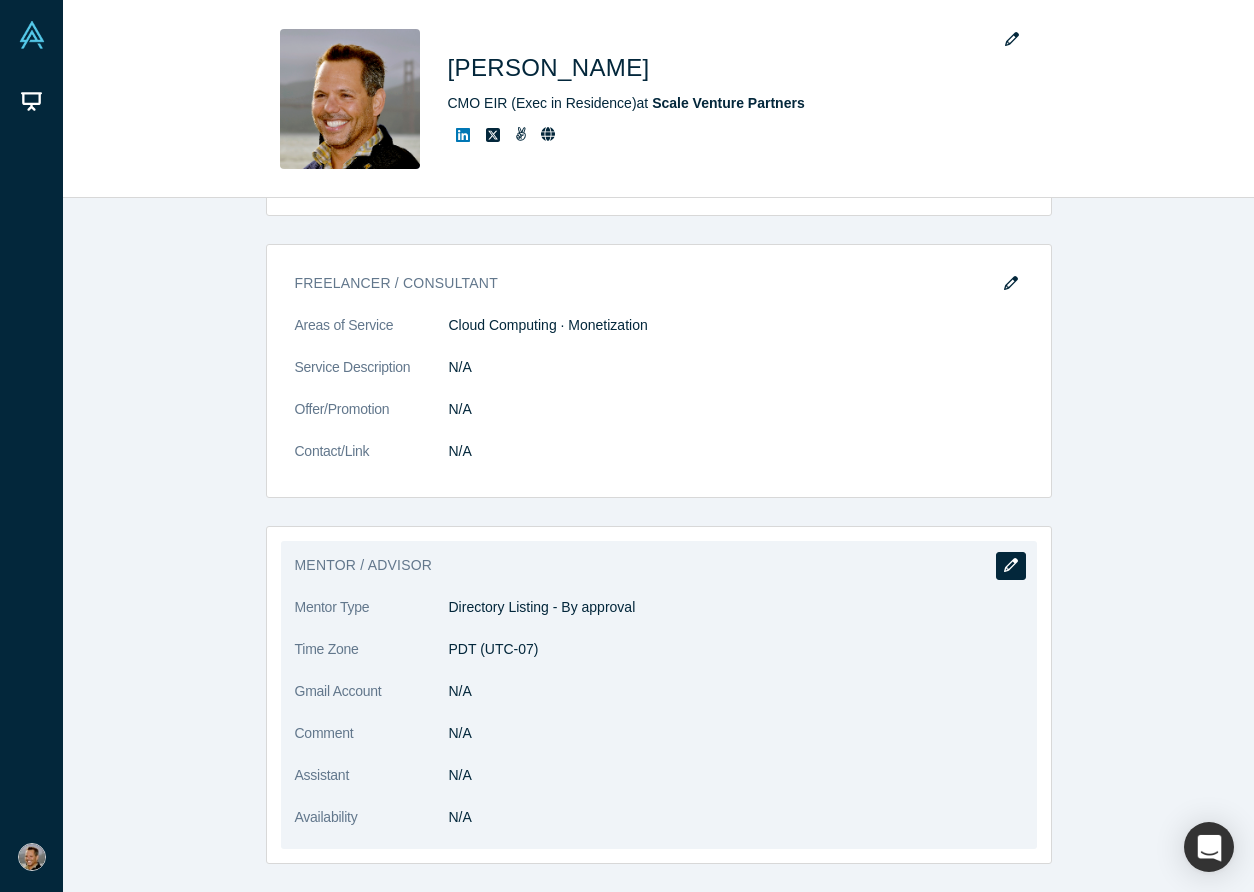 click at bounding box center [1011, 566] 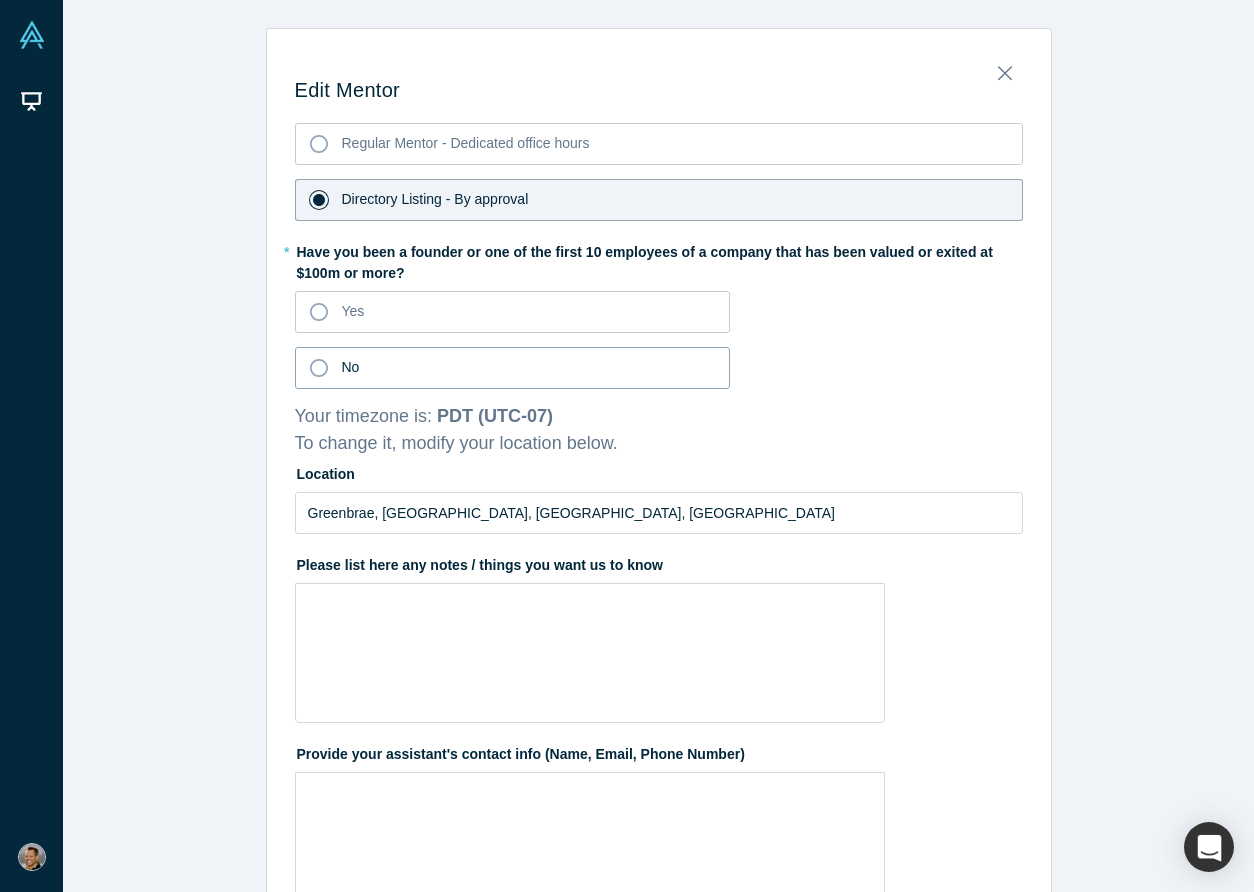 click 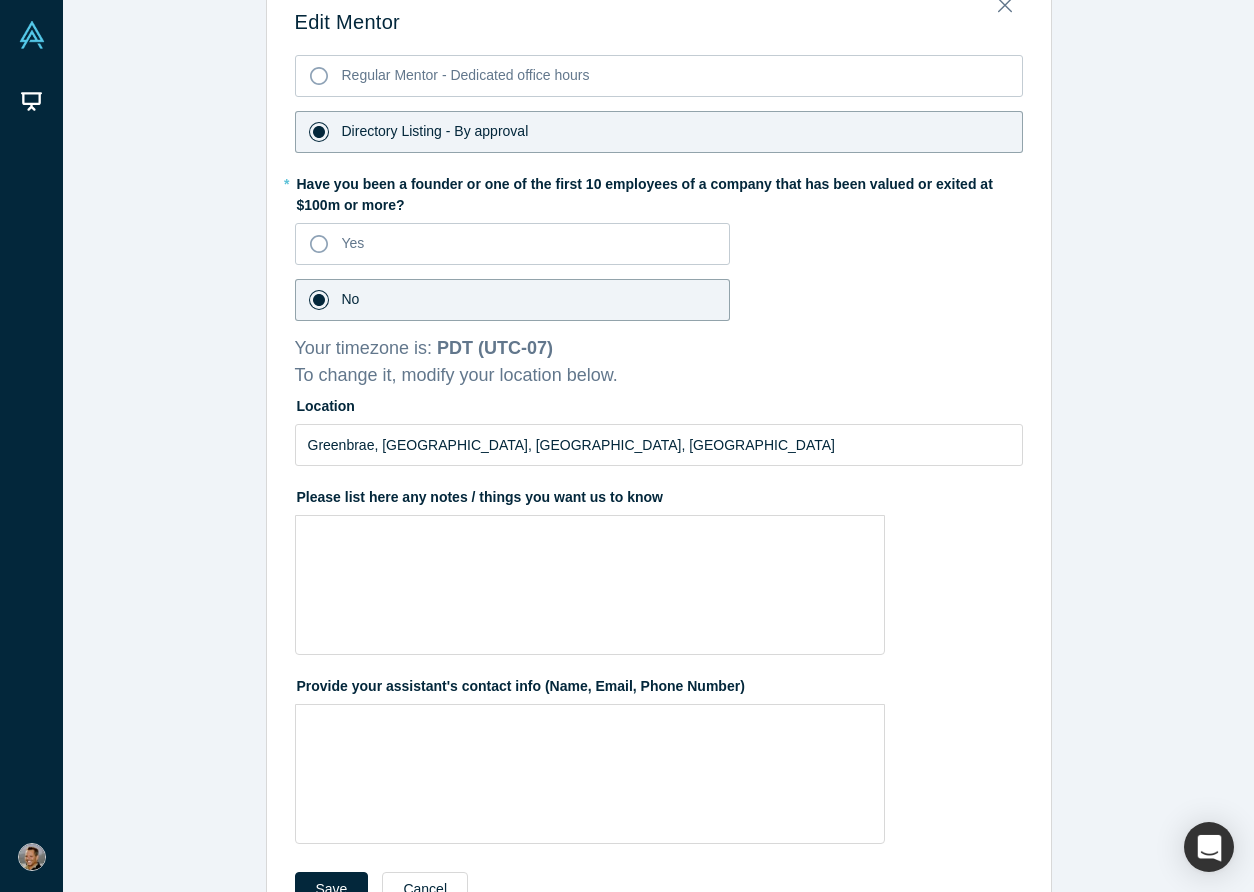 scroll, scrollTop: 140, scrollLeft: 0, axis: vertical 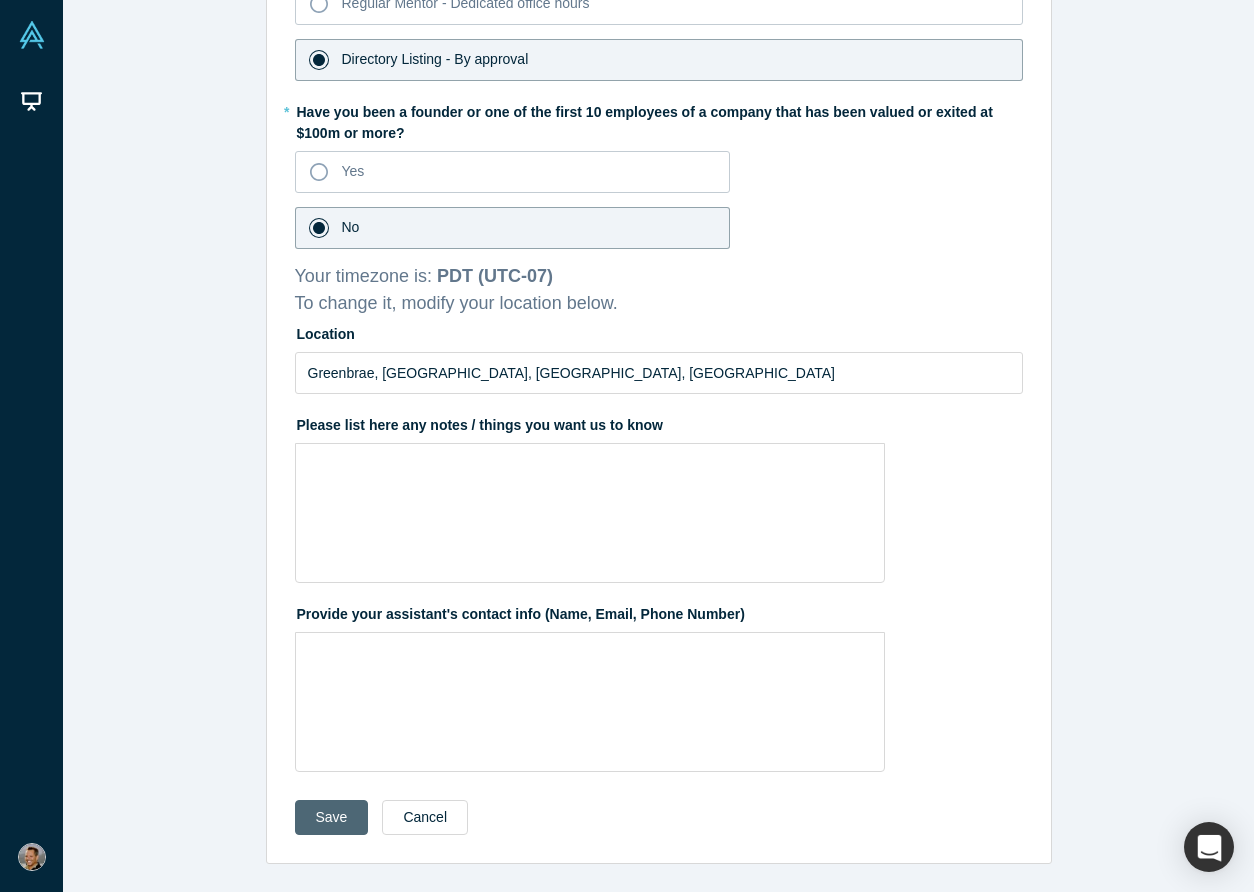 click on "Save" at bounding box center [332, 817] 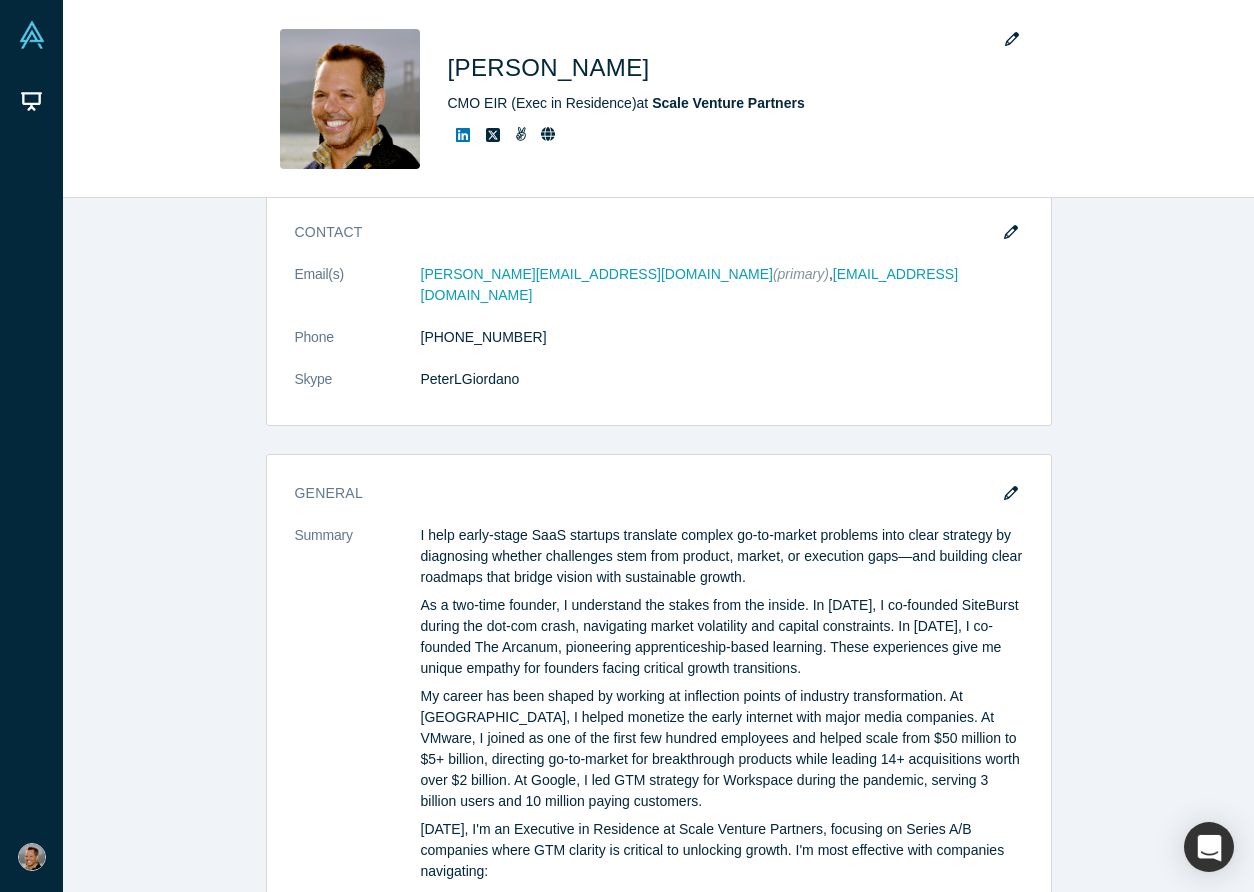 scroll, scrollTop: 0, scrollLeft: 0, axis: both 